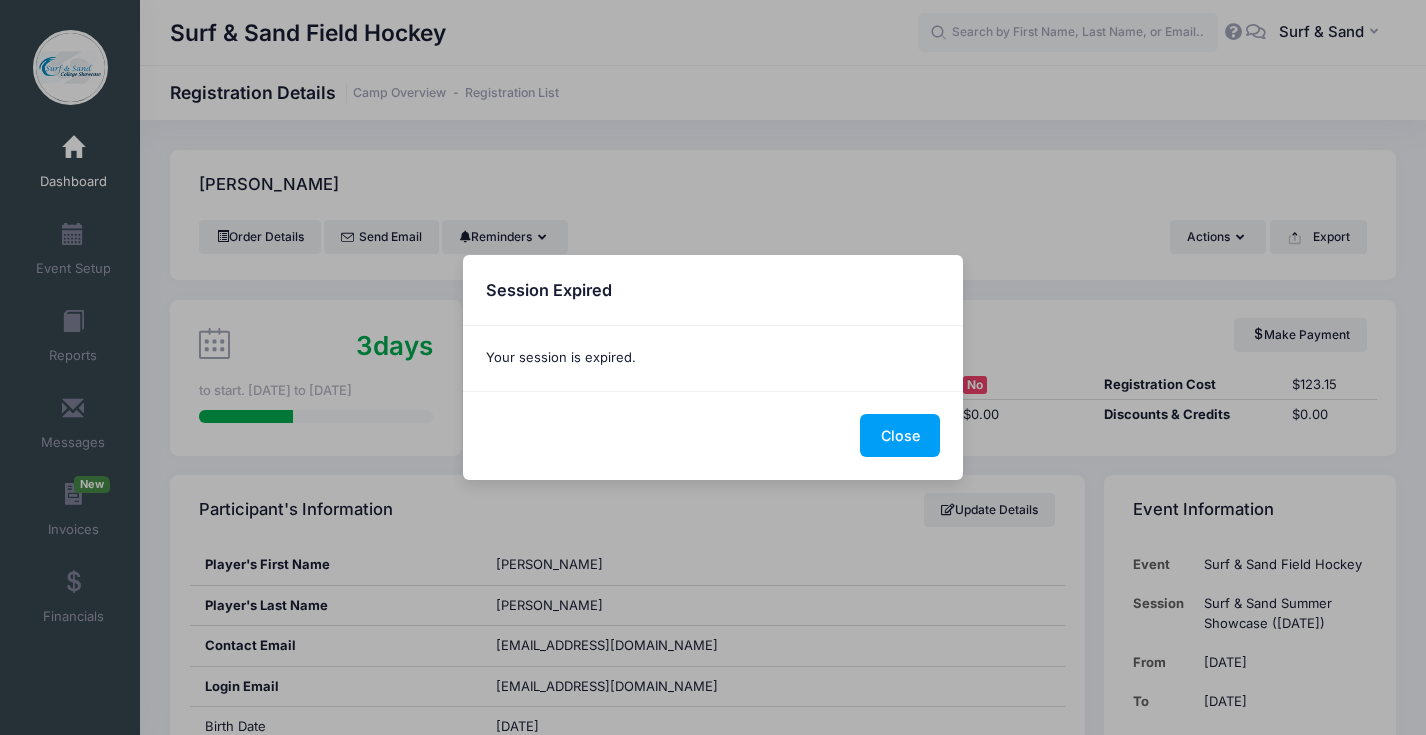 scroll, scrollTop: 0, scrollLeft: 0, axis: both 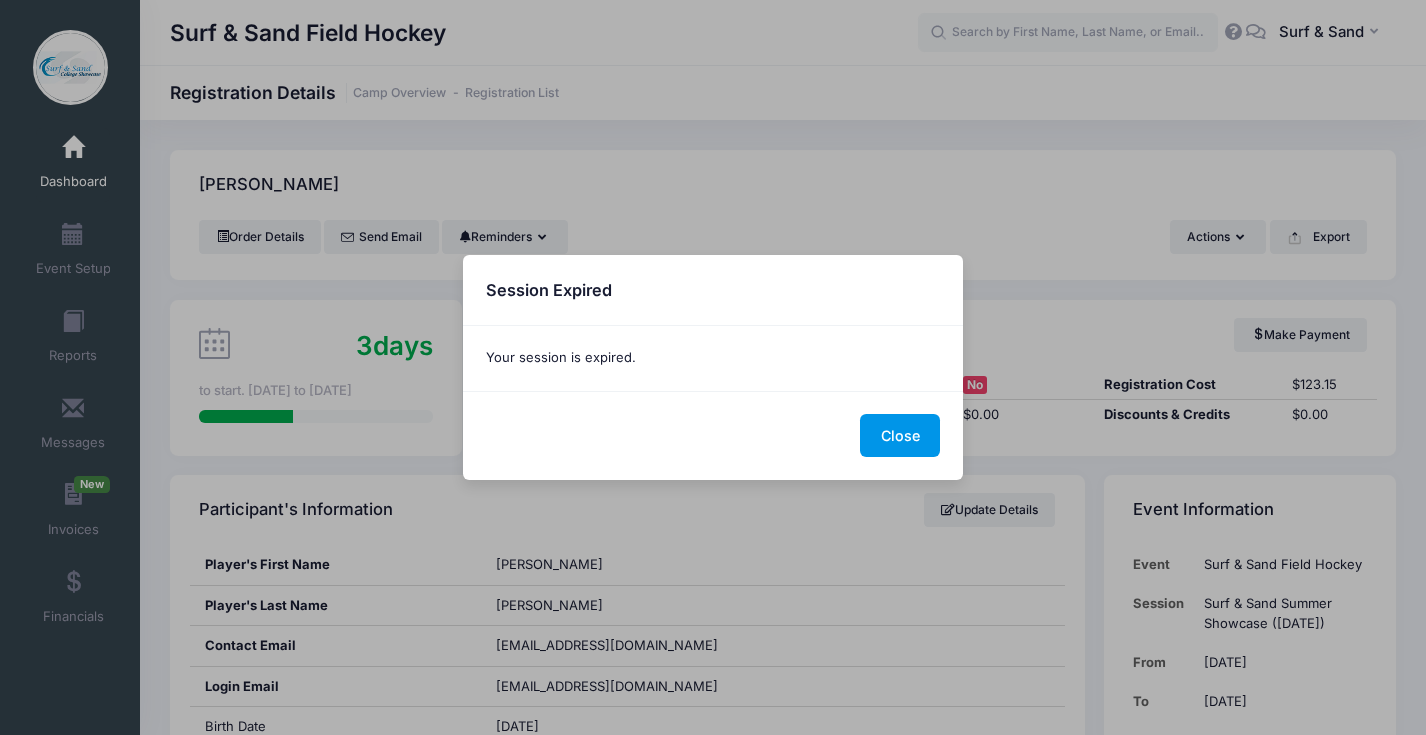 click on "Close" at bounding box center [900, 435] 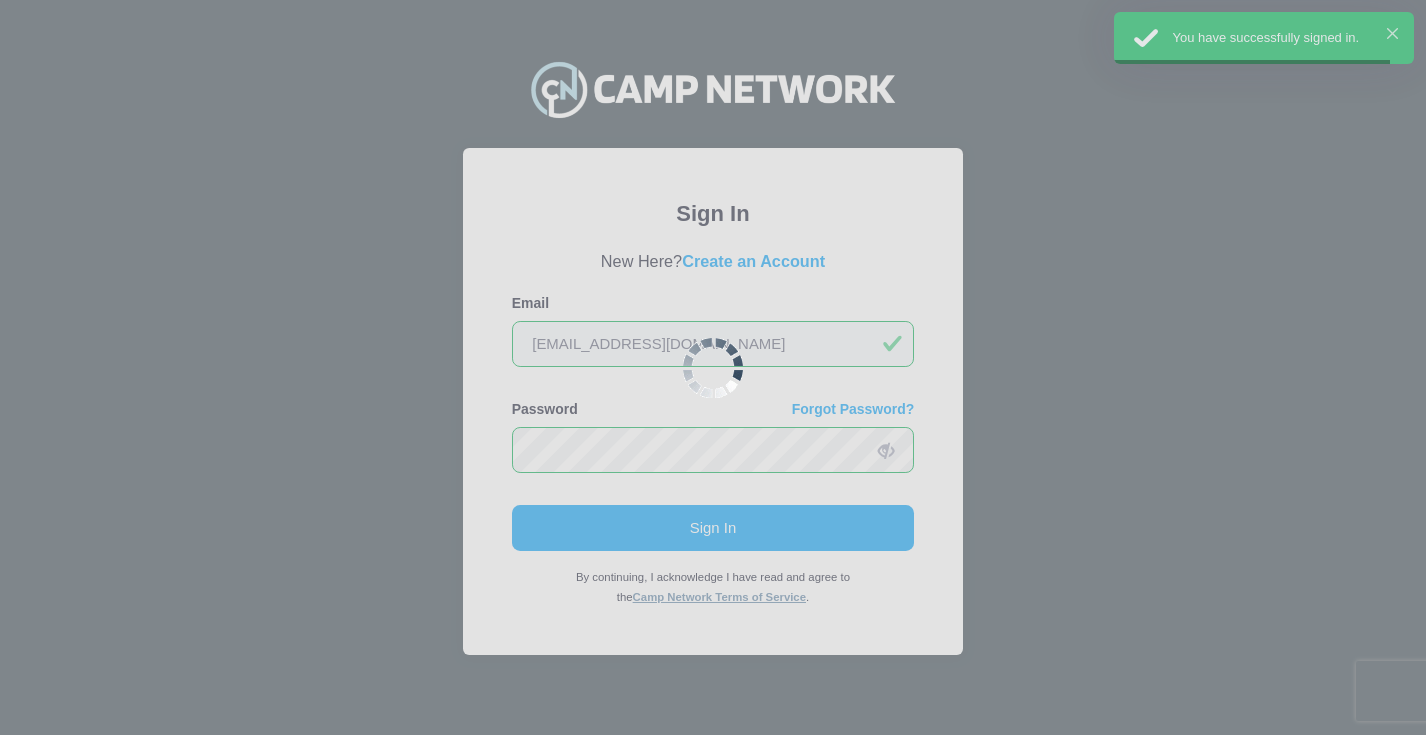 scroll, scrollTop: 0, scrollLeft: 0, axis: both 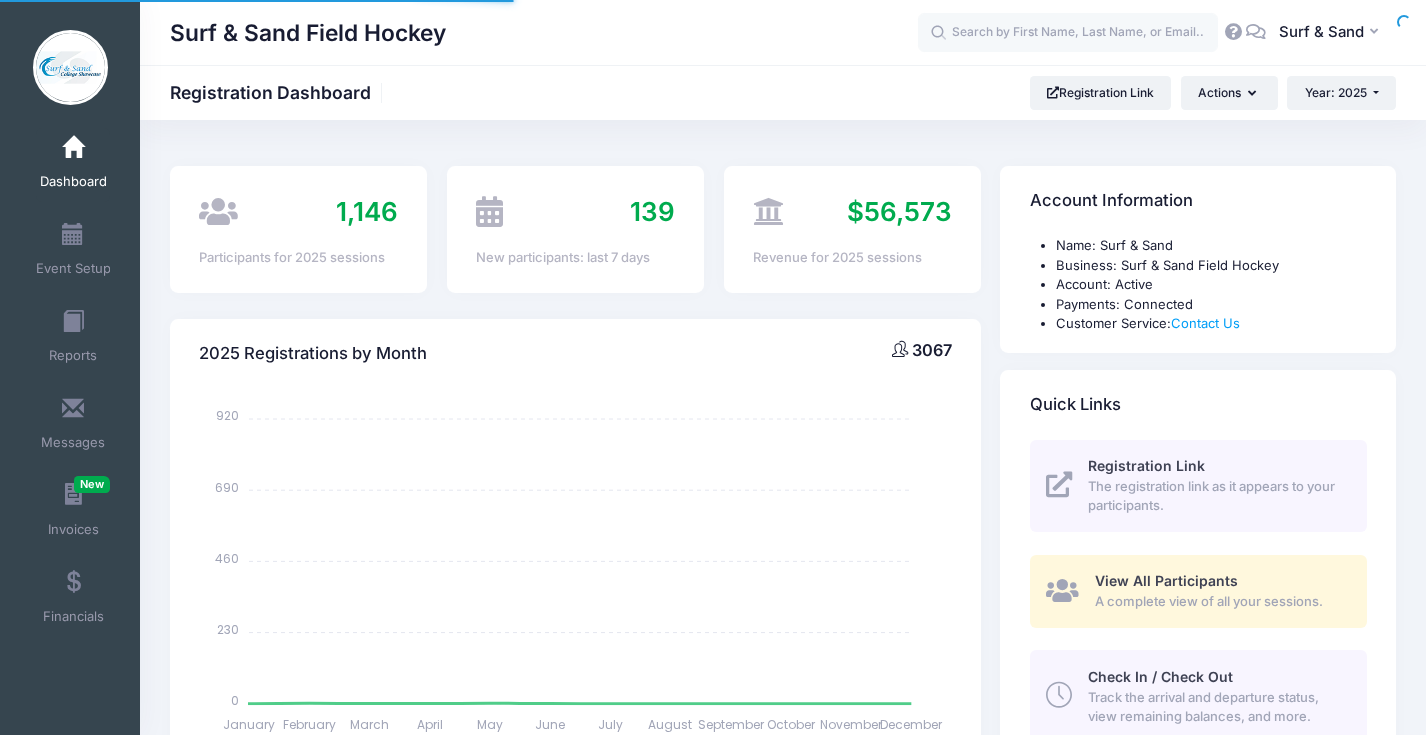 select 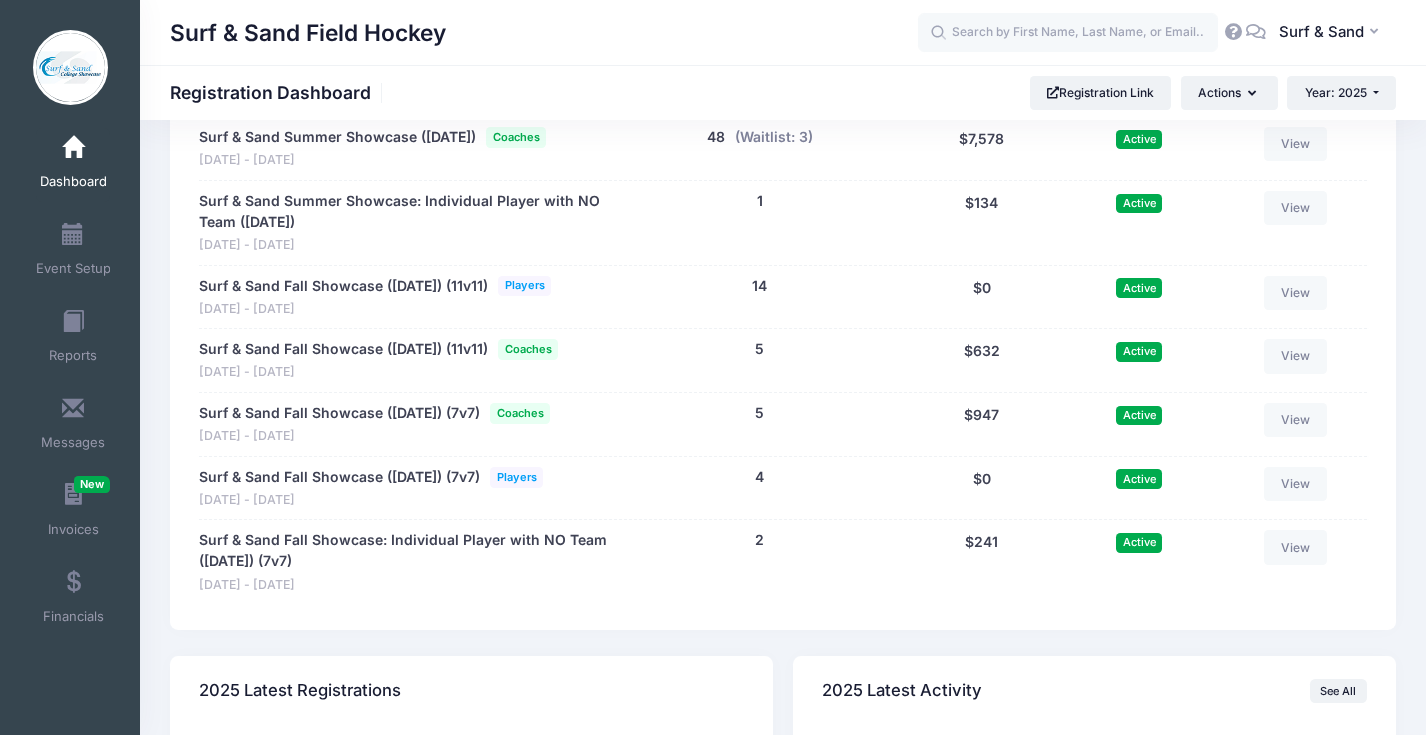 scroll, scrollTop: 3773, scrollLeft: 0, axis: vertical 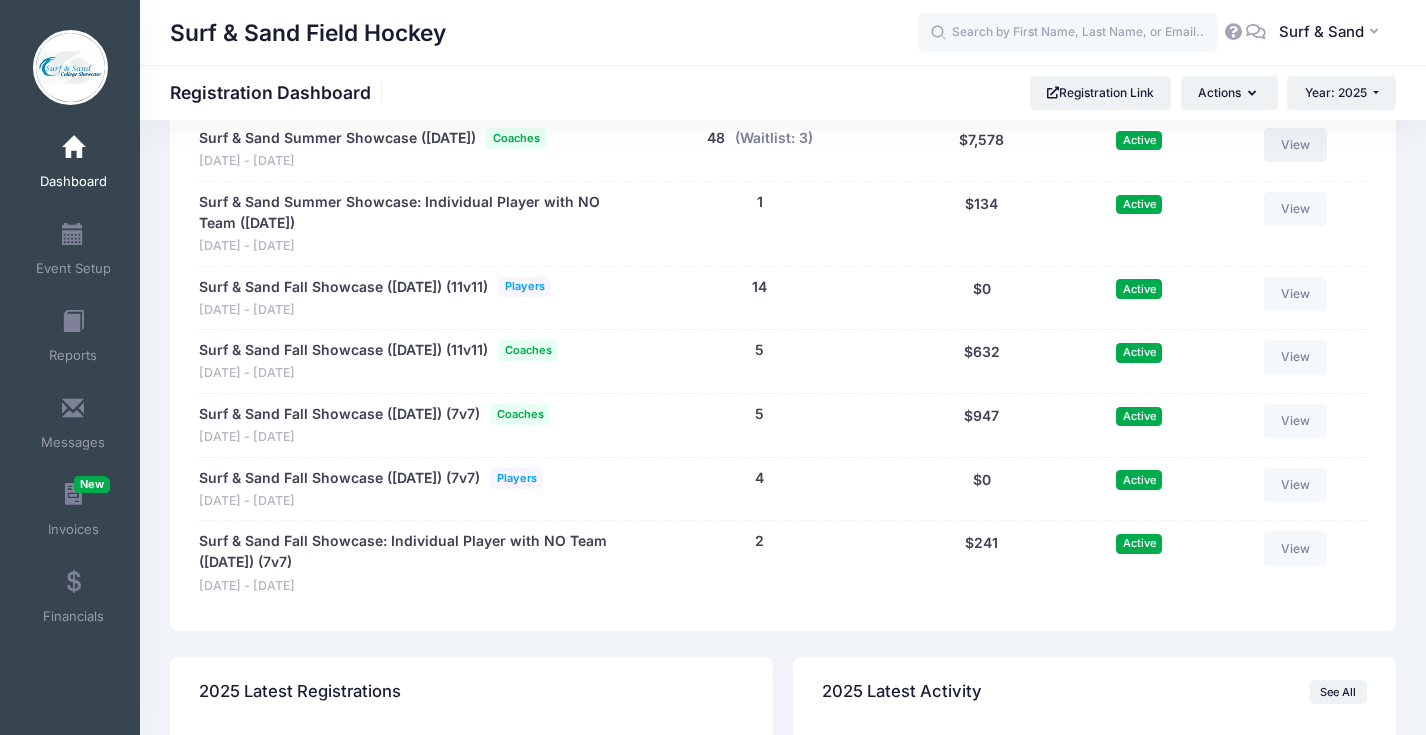 click on "View" at bounding box center [1296, 145] 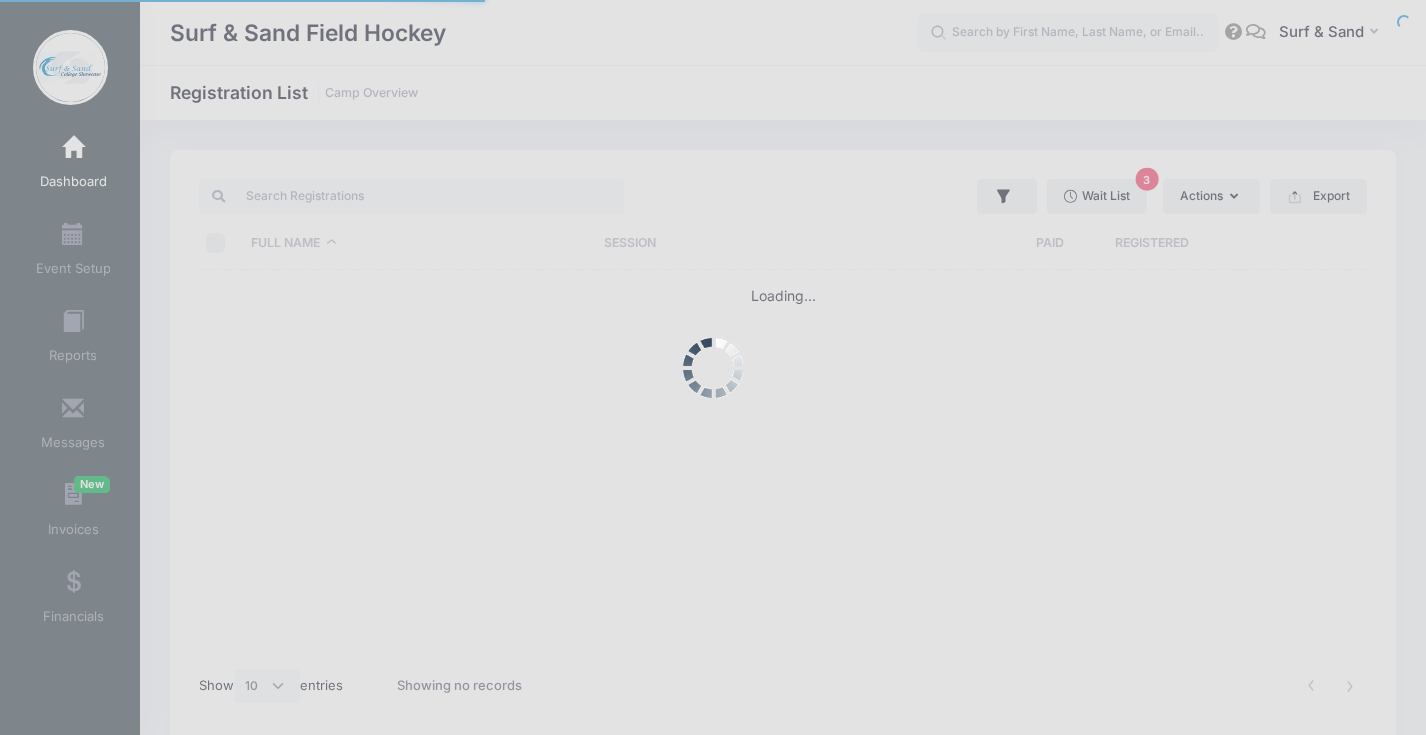 select on "10" 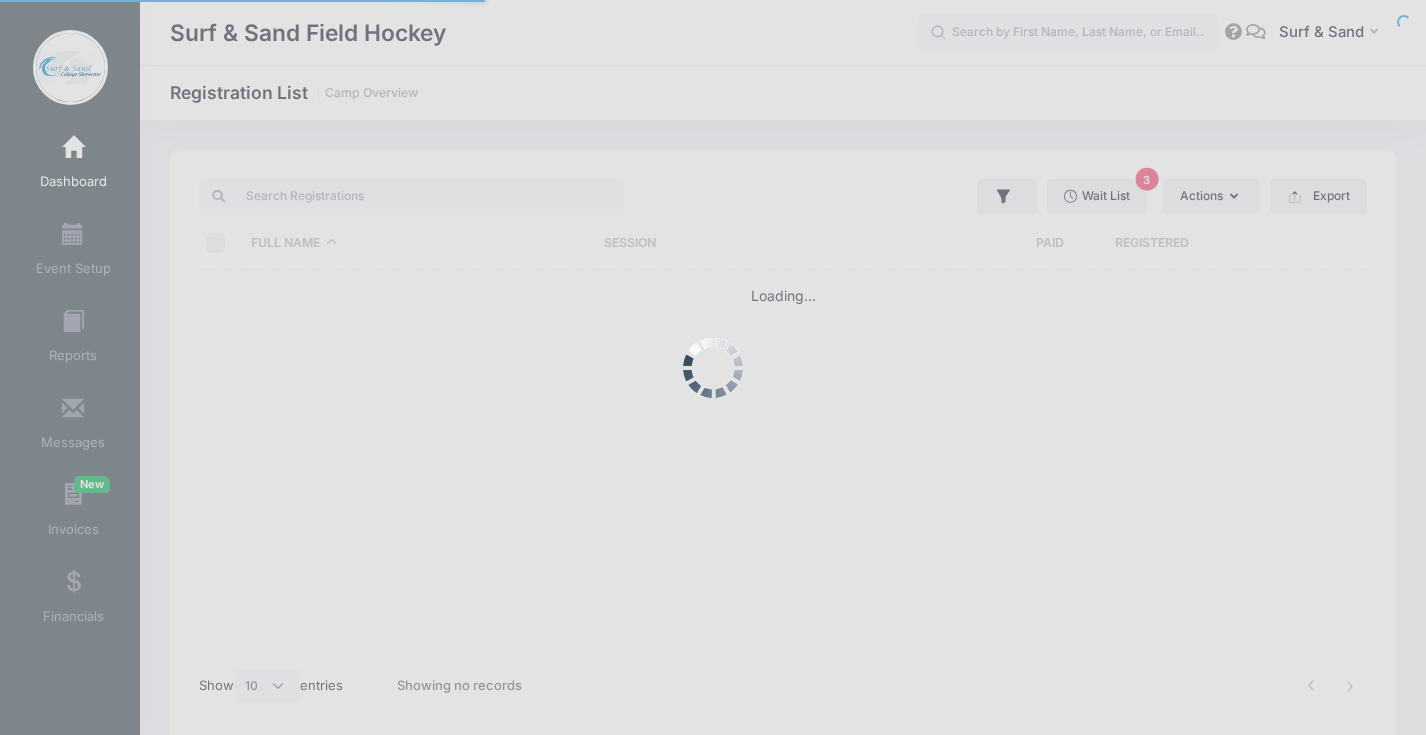 scroll, scrollTop: 0, scrollLeft: 0, axis: both 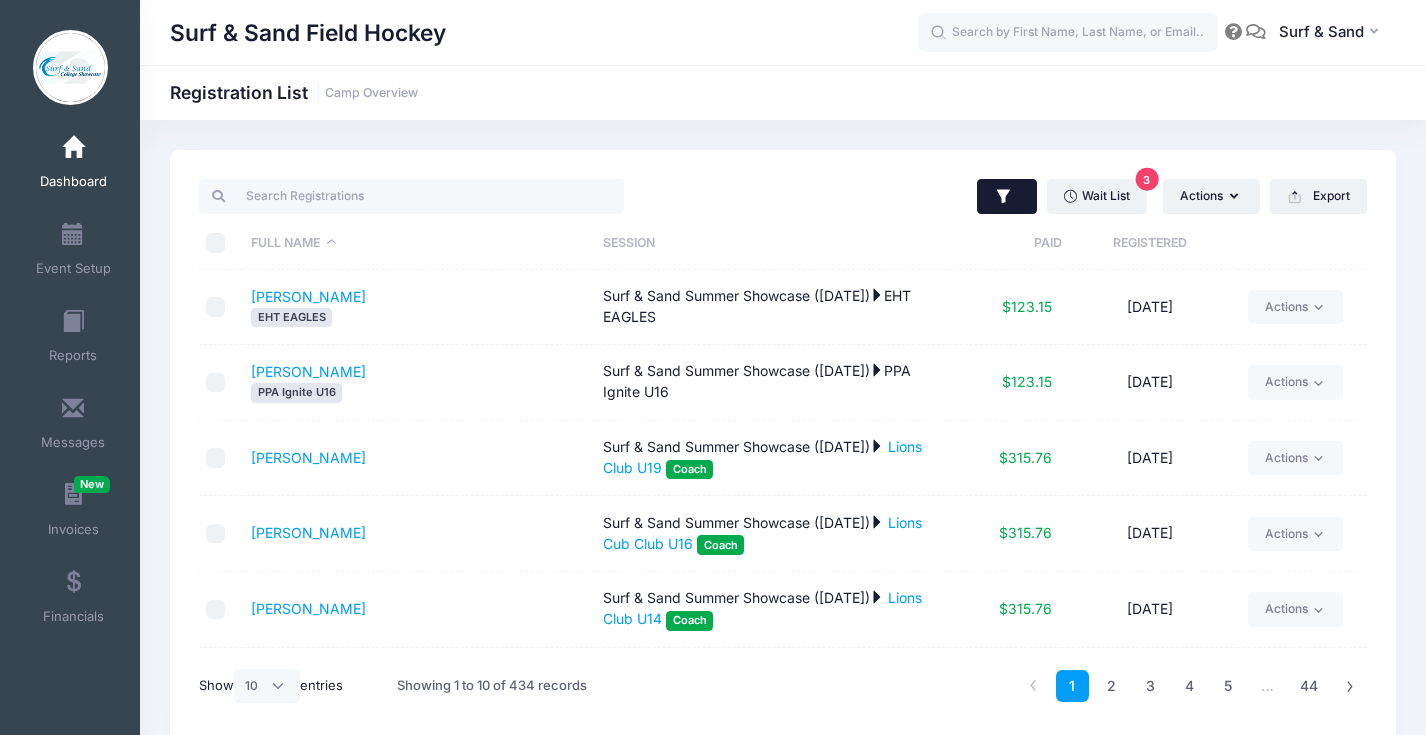 click 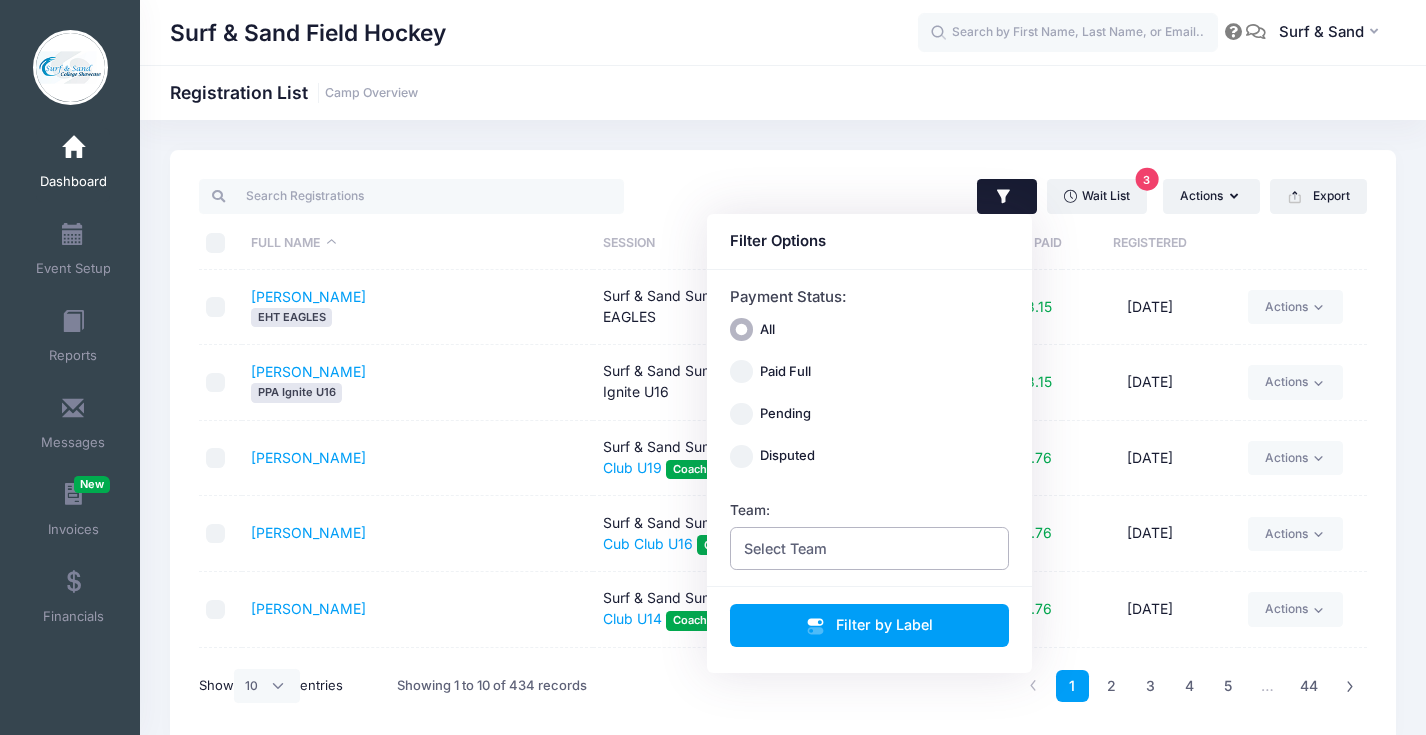 click on "Select Team" at bounding box center (870, 548) 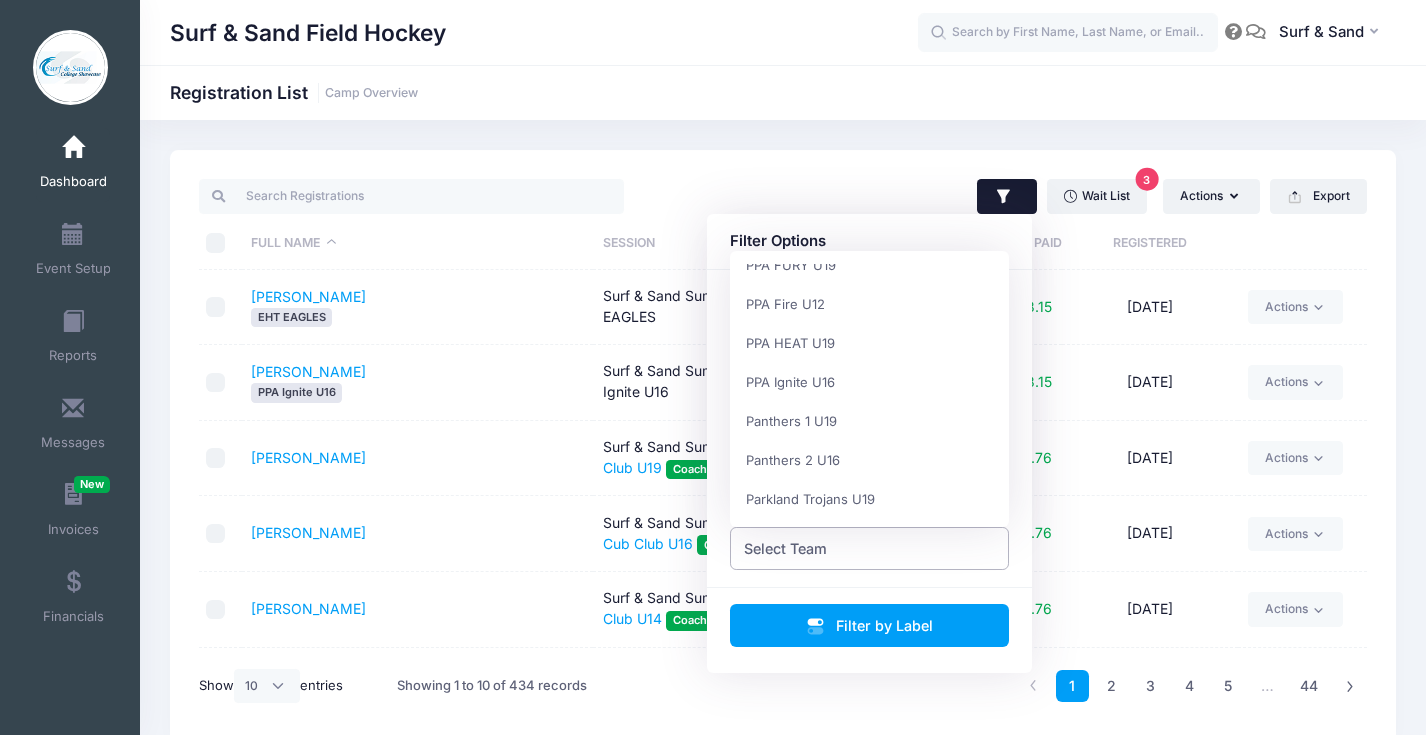 scroll, scrollTop: 1227, scrollLeft: 0, axis: vertical 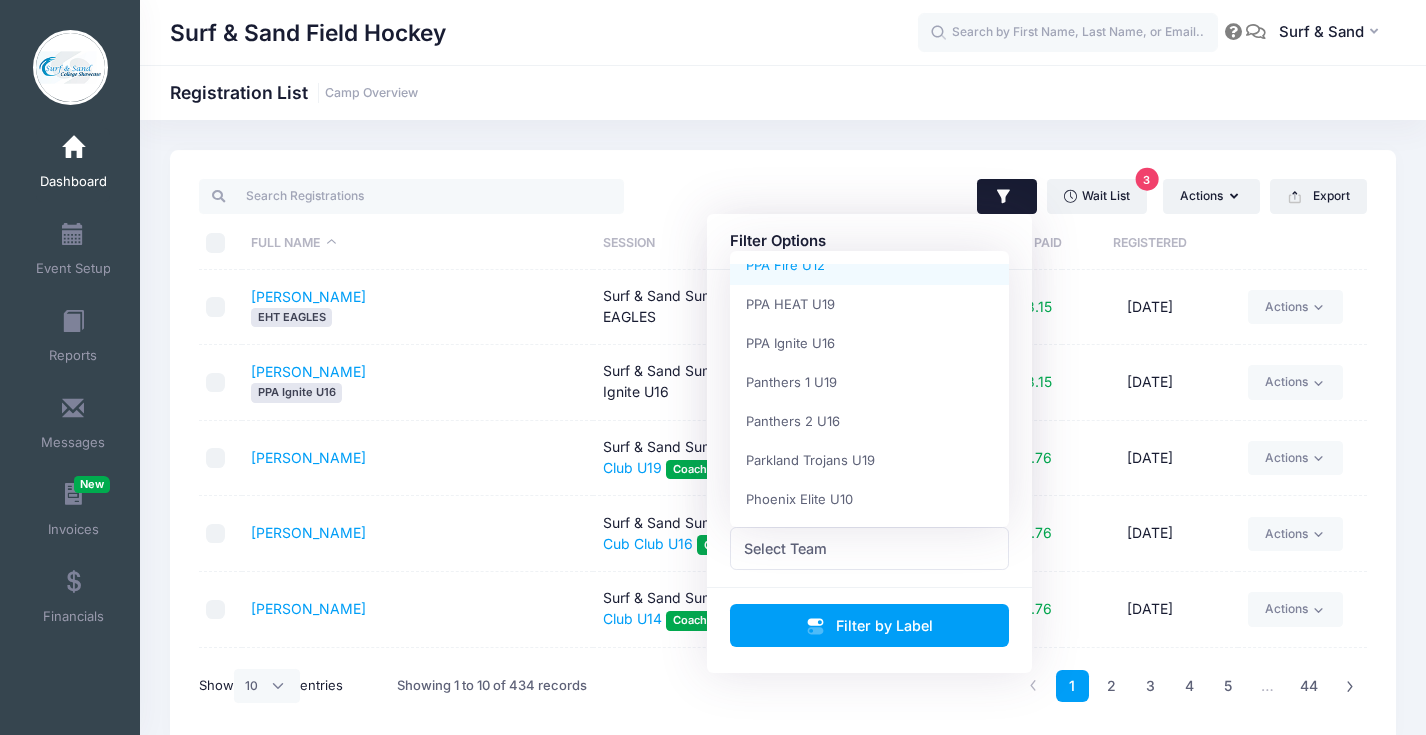 click on "Surf & Sand Field Hockey" at bounding box center [544, 33] 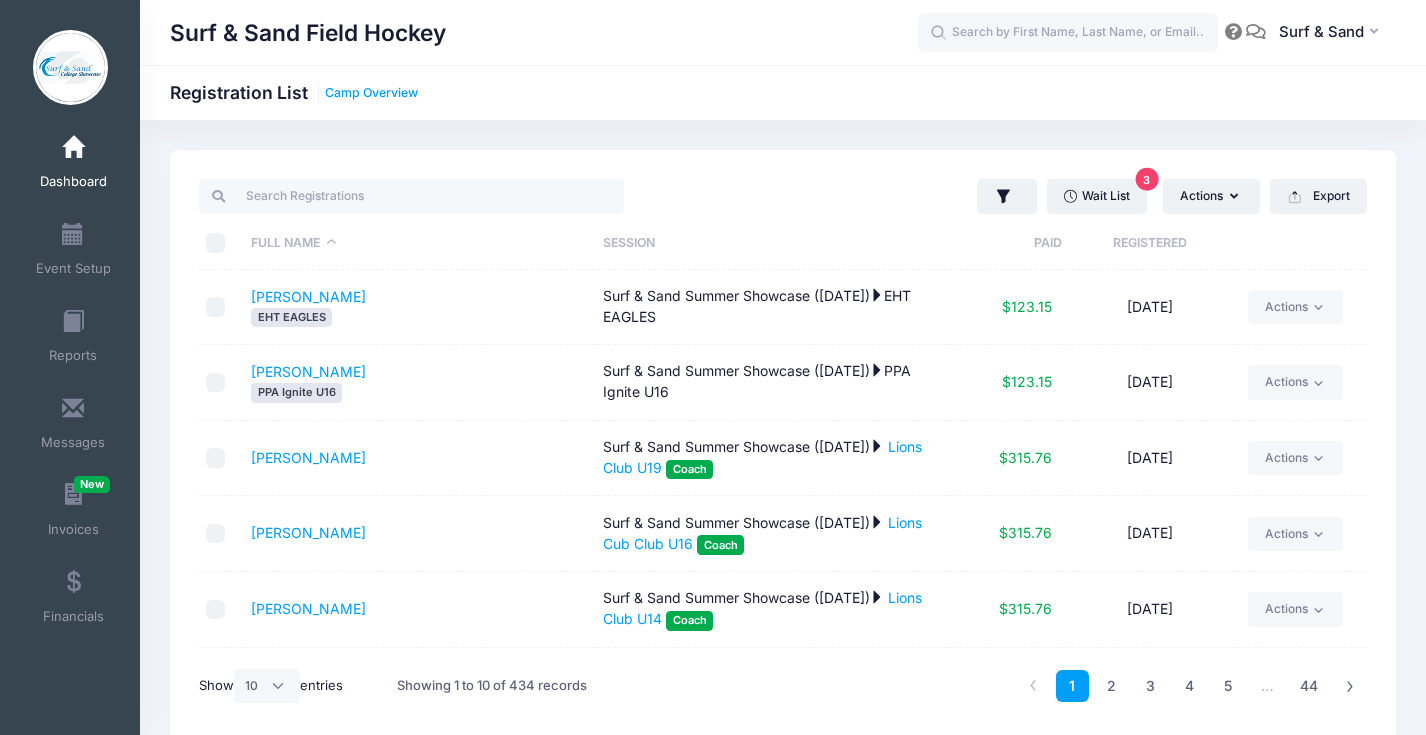 click on "Camp Overview" at bounding box center [371, 93] 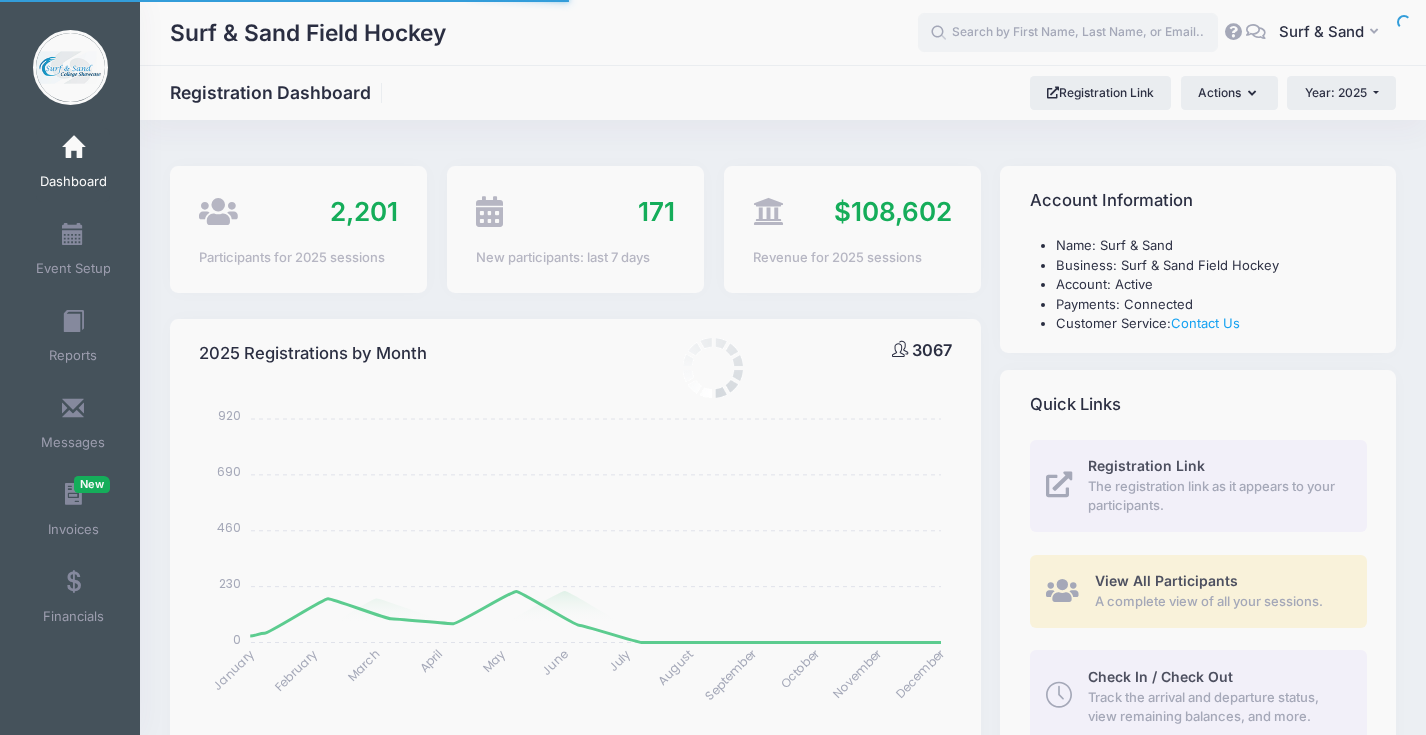 select 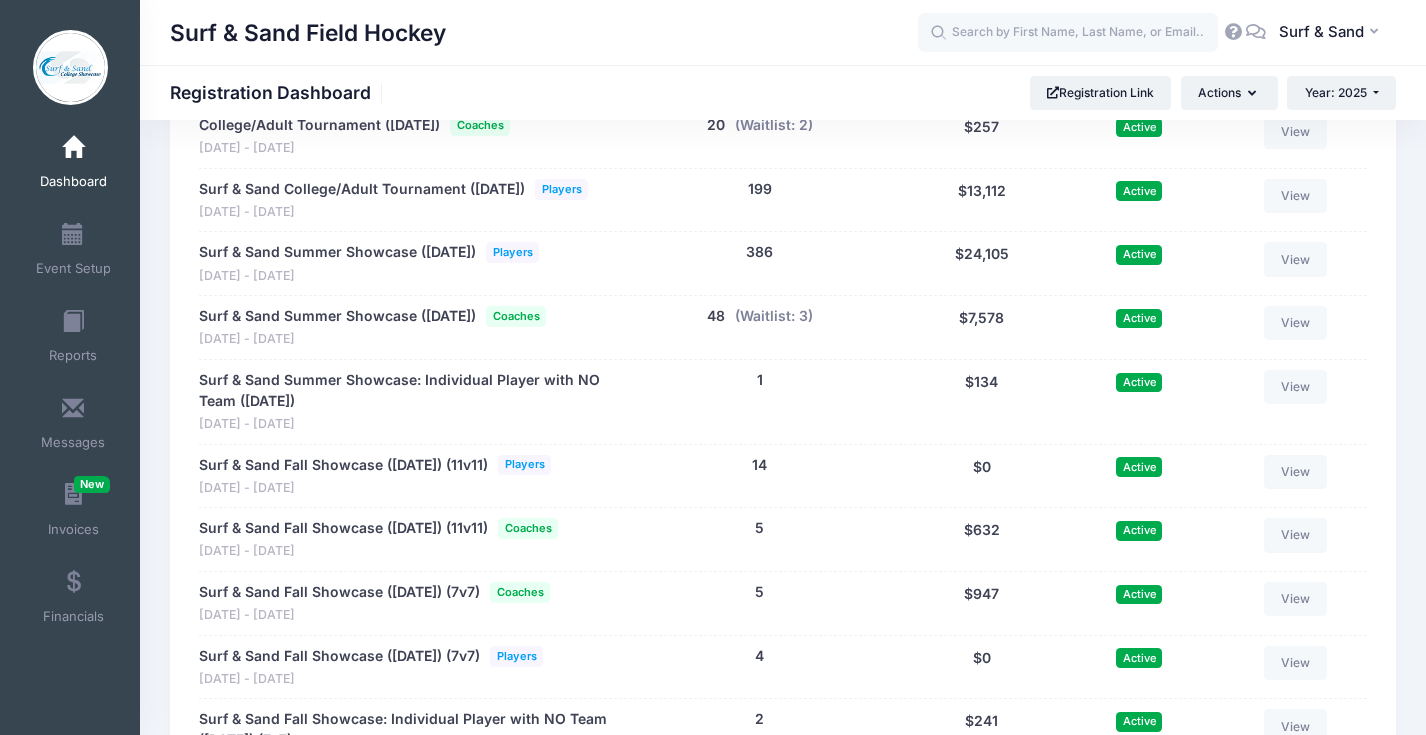 scroll, scrollTop: 3554, scrollLeft: 0, axis: vertical 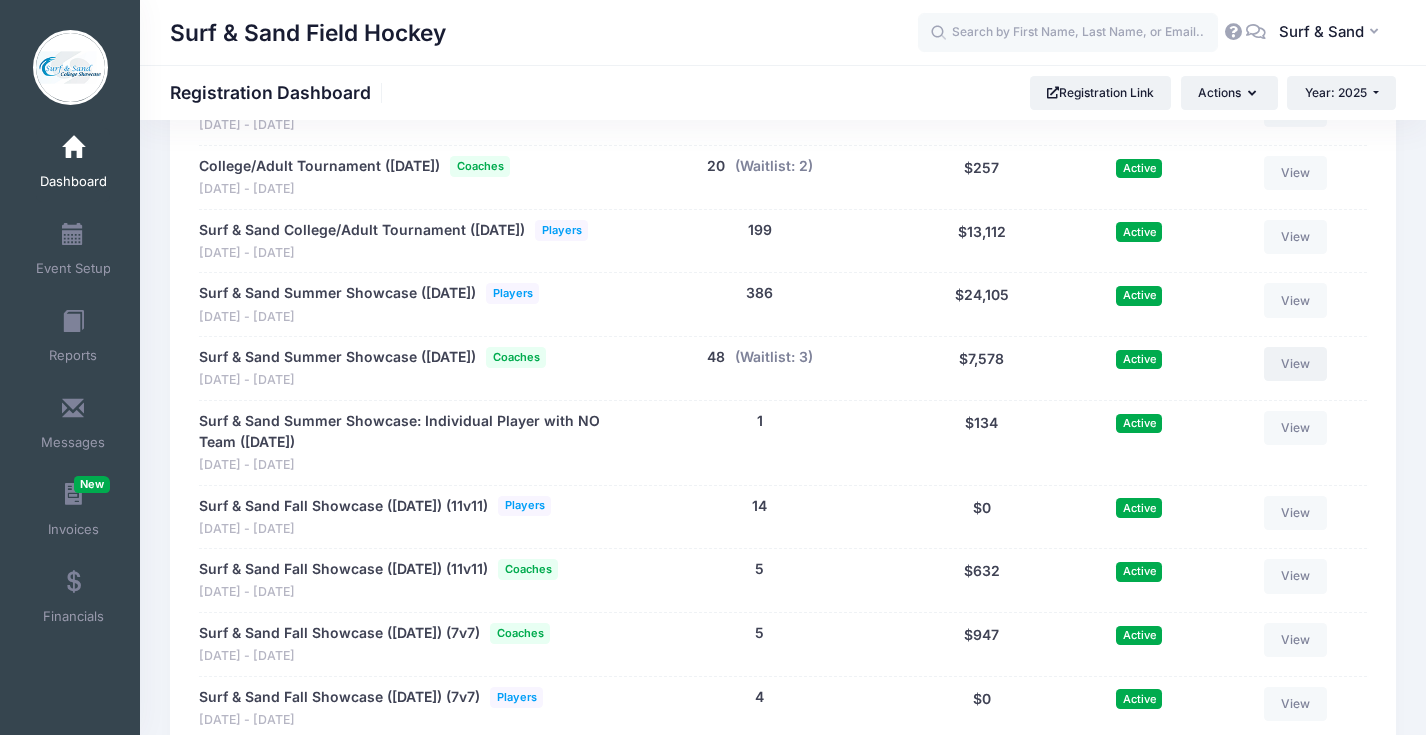 click on "View" at bounding box center [1296, 364] 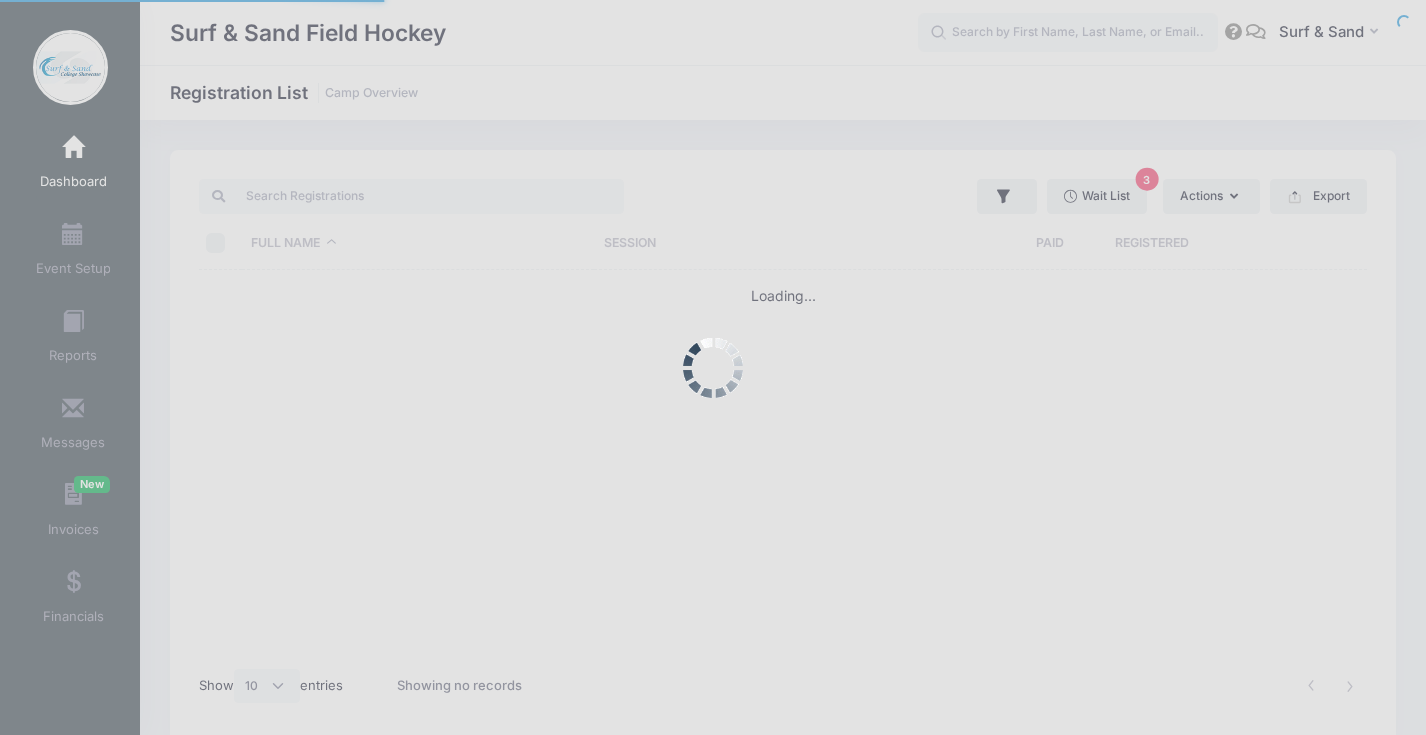 select on "10" 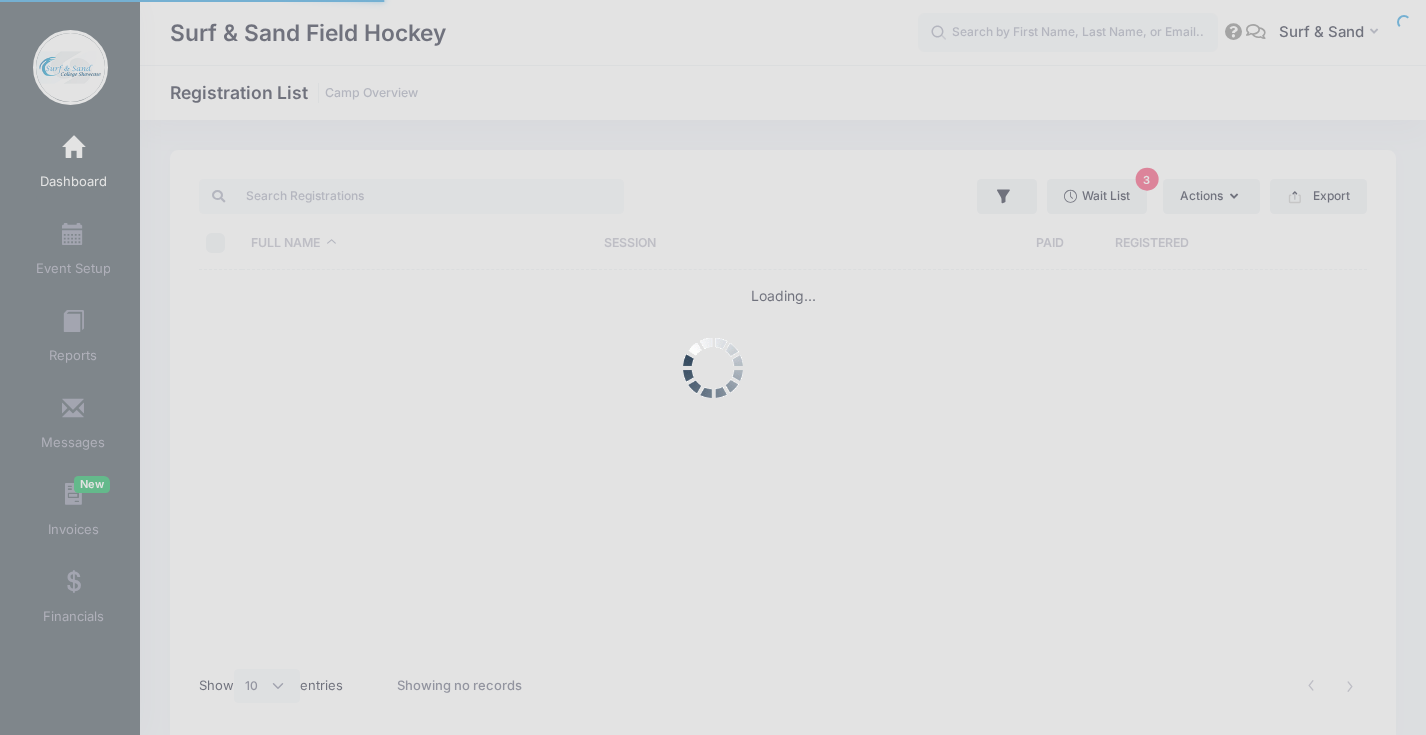 scroll, scrollTop: 0, scrollLeft: 0, axis: both 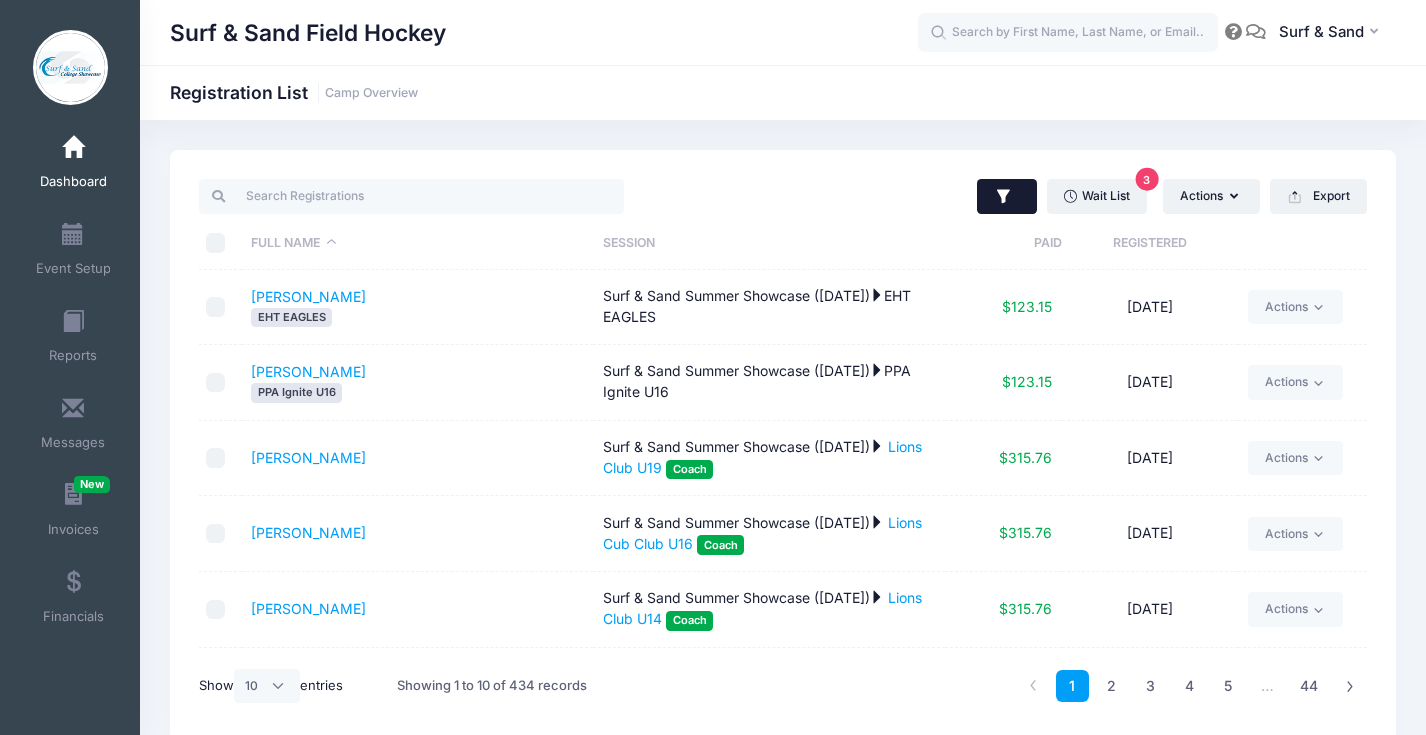 click at bounding box center (1007, 197) 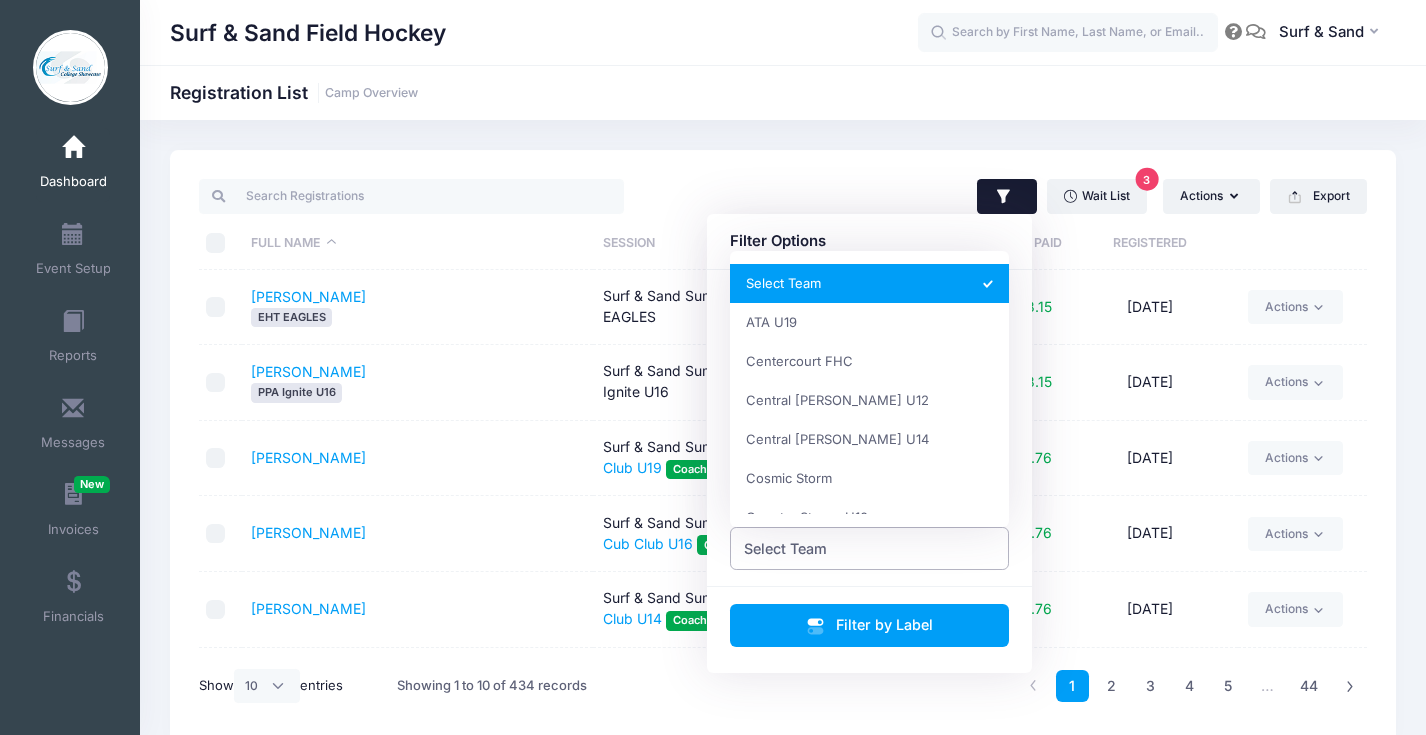 click on "Select Team" at bounding box center (870, 548) 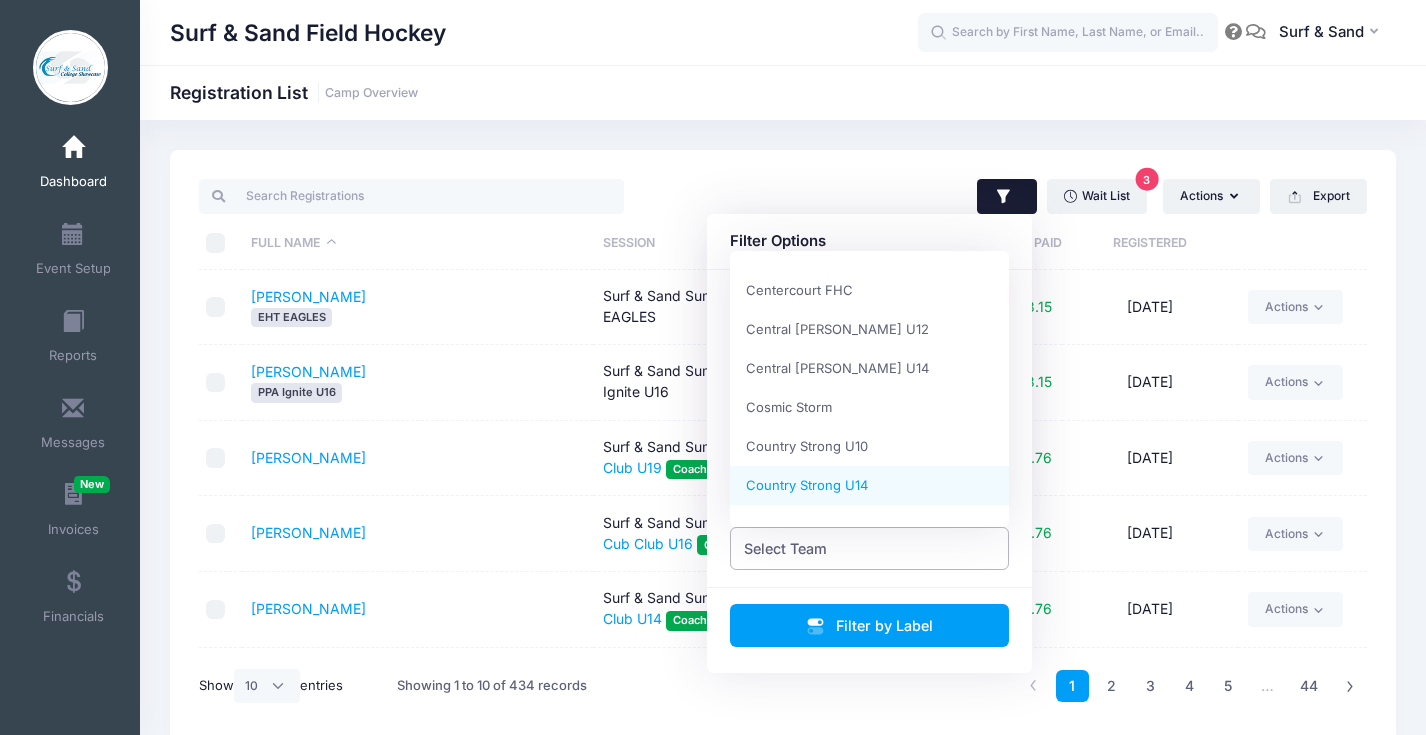 scroll, scrollTop: 0, scrollLeft: 0, axis: both 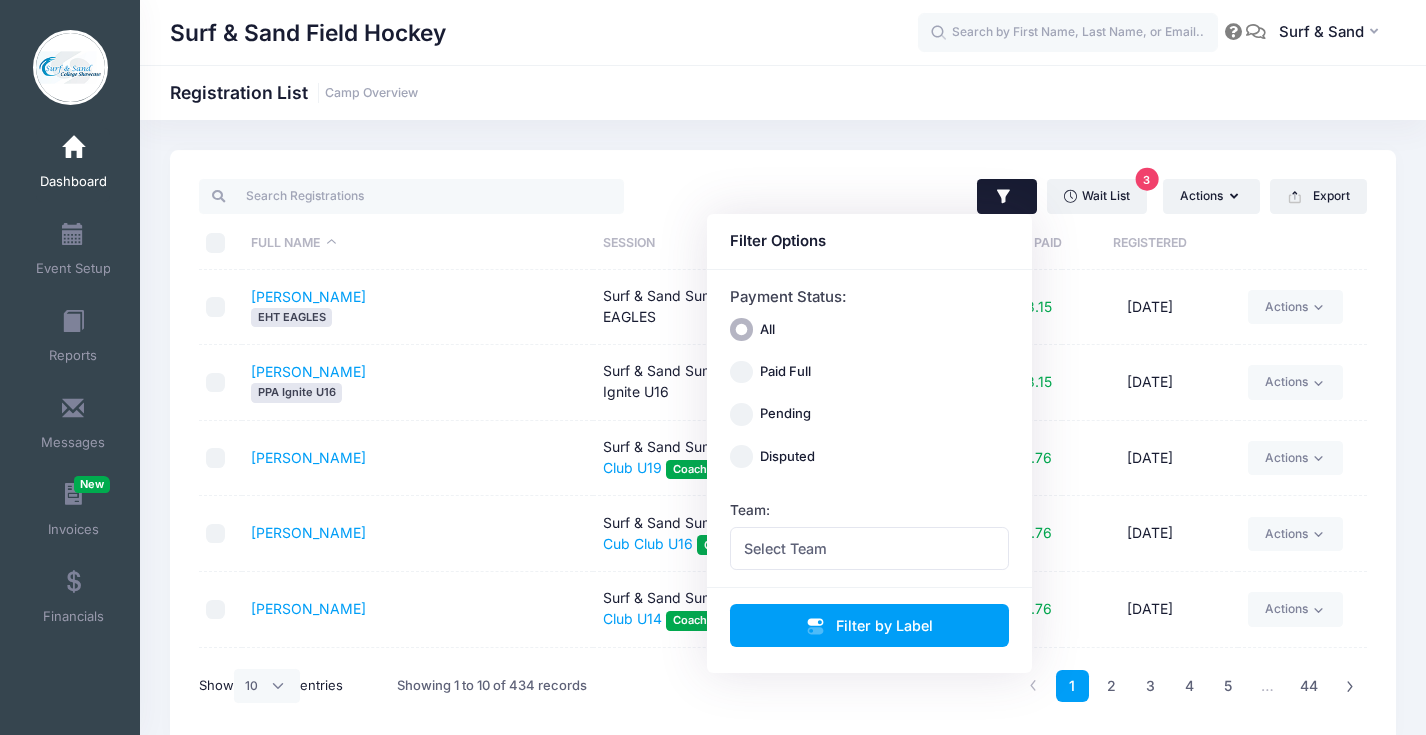 click on "Surf & Sand Field Hockey
Registration List
Camp Overview
3" at bounding box center [783, 446] 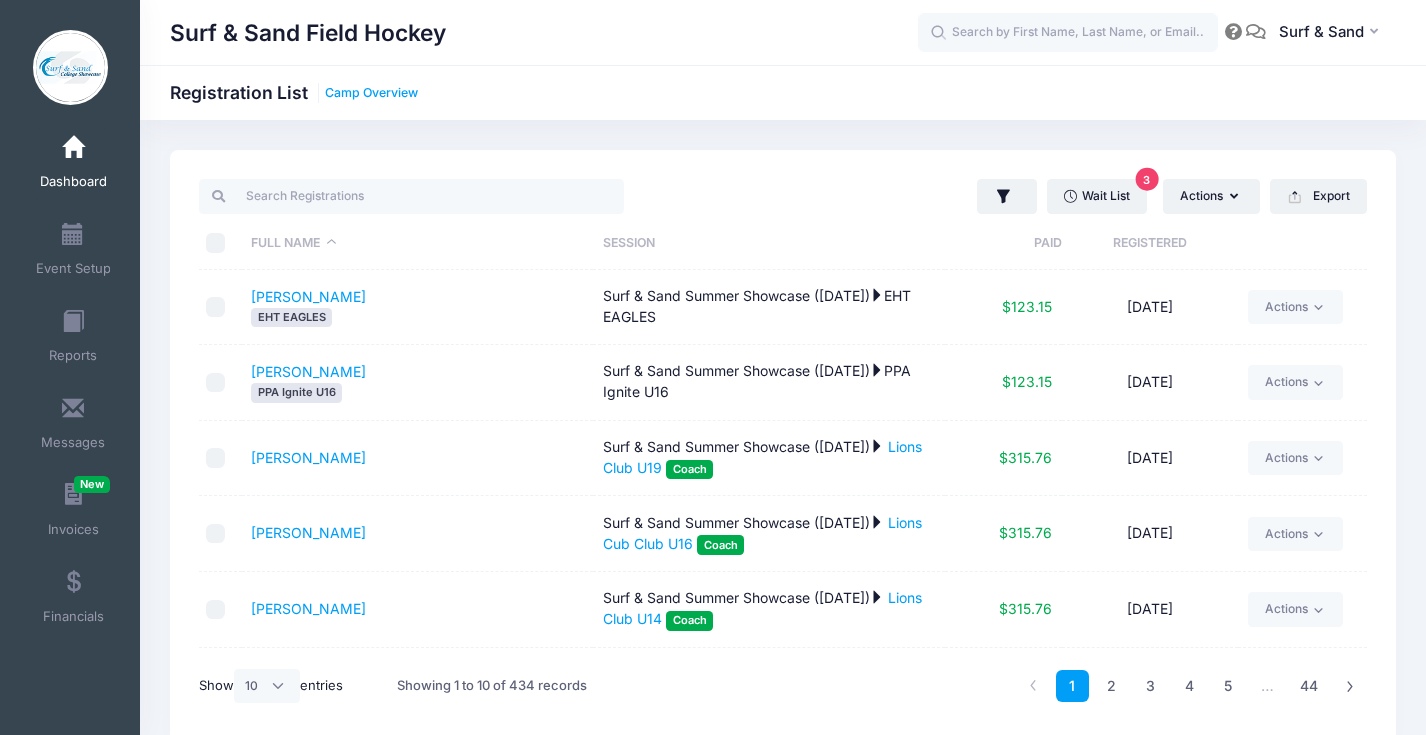 click on "Camp Overview" at bounding box center [371, 93] 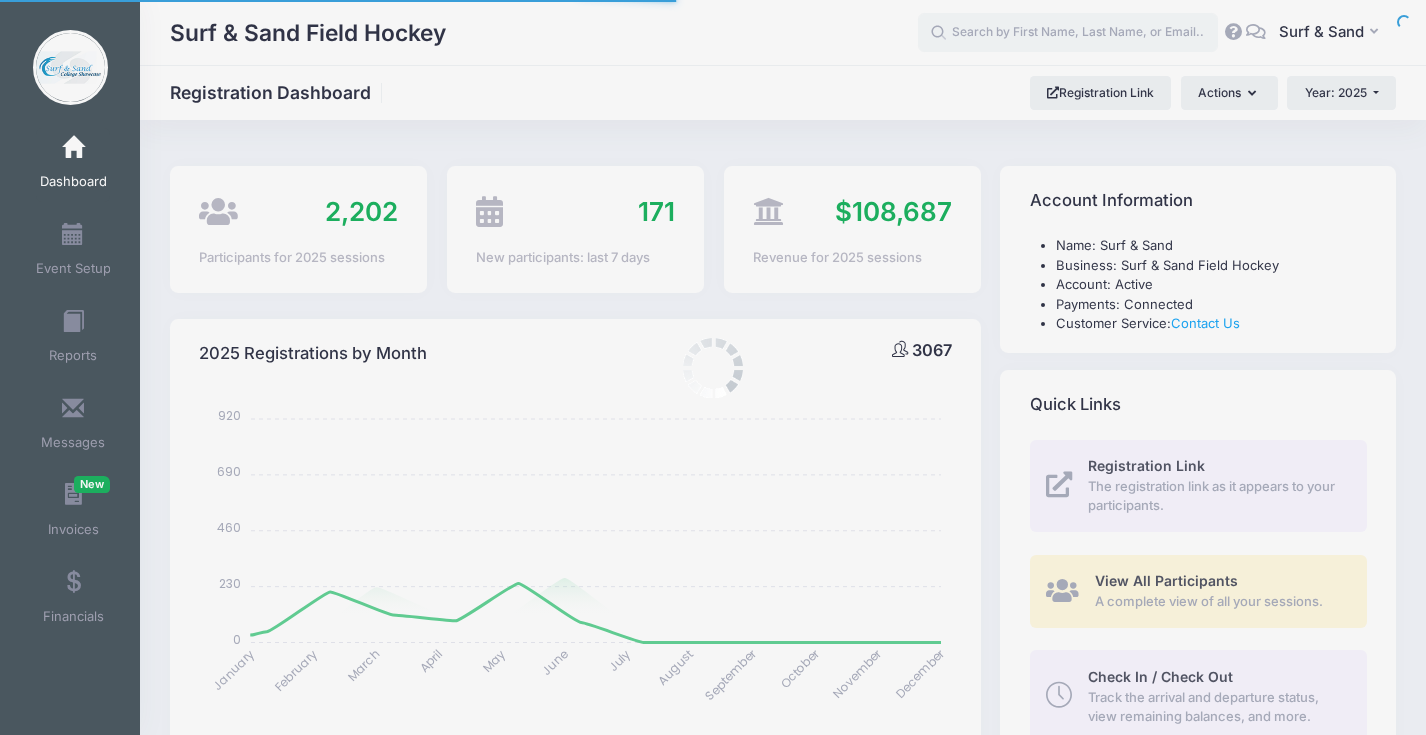 select 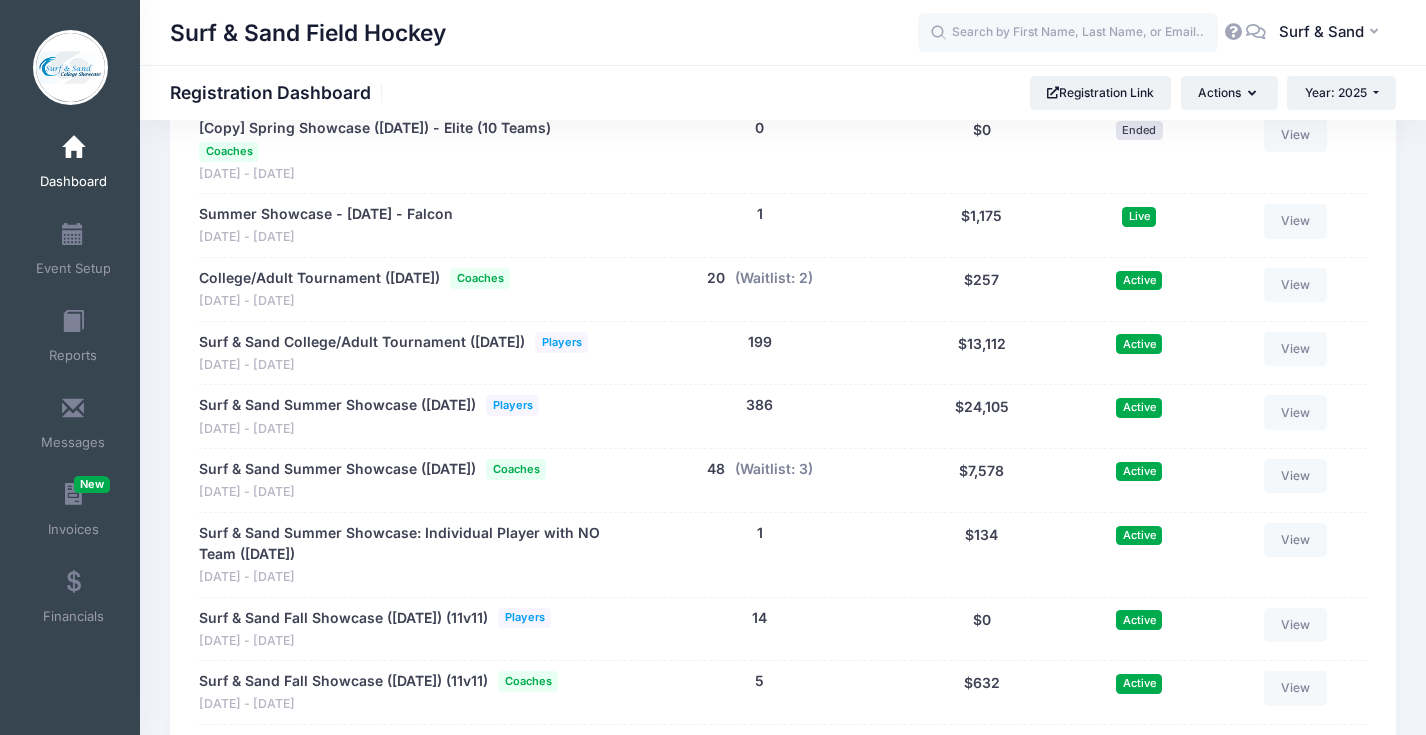 scroll, scrollTop: 3439, scrollLeft: 0, axis: vertical 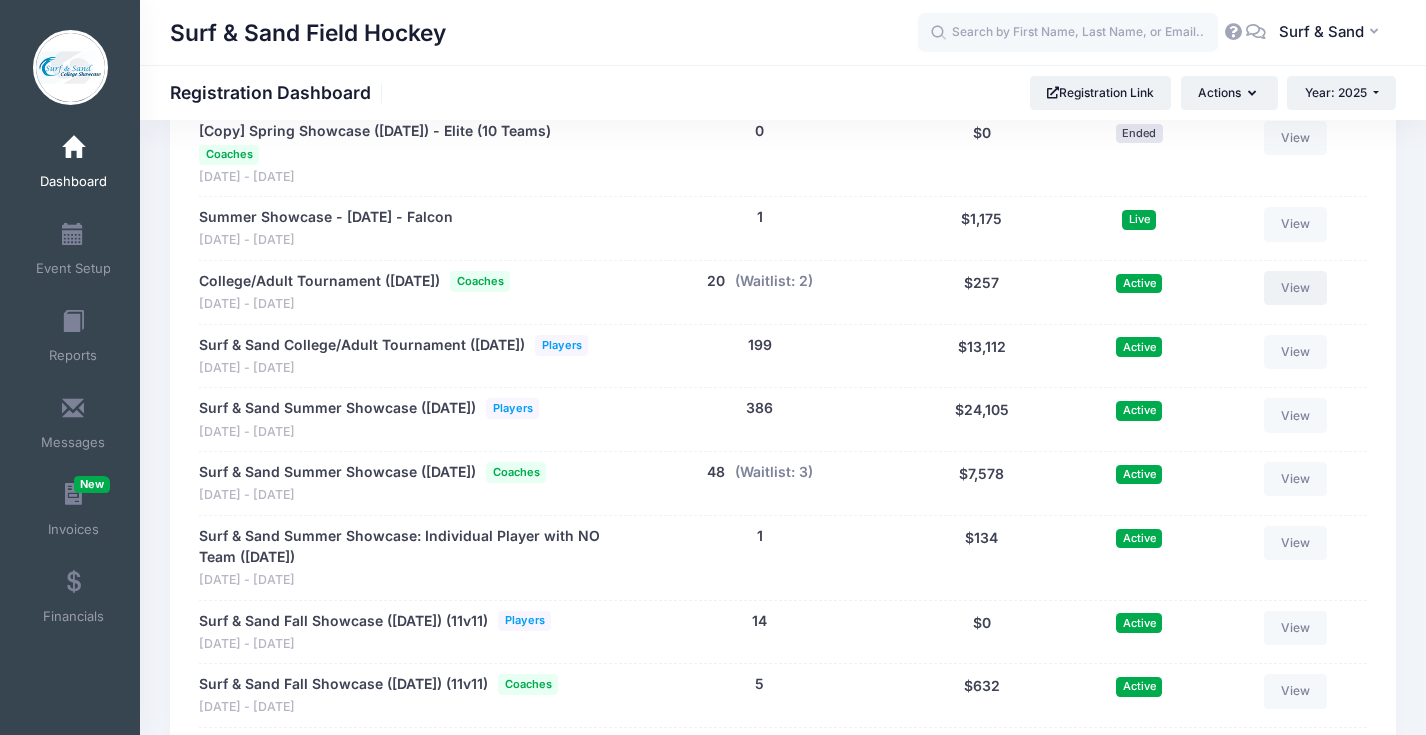 click on "View" at bounding box center (1296, 288) 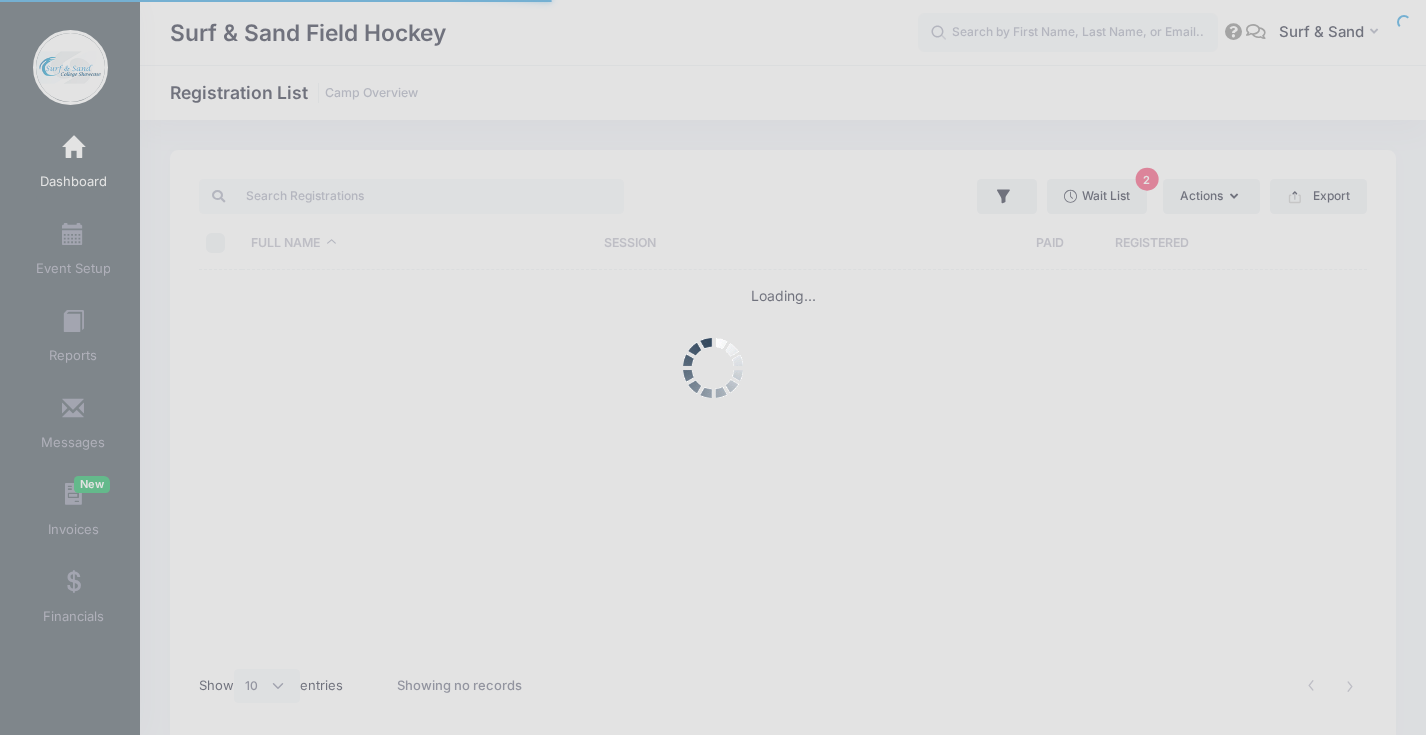 select on "10" 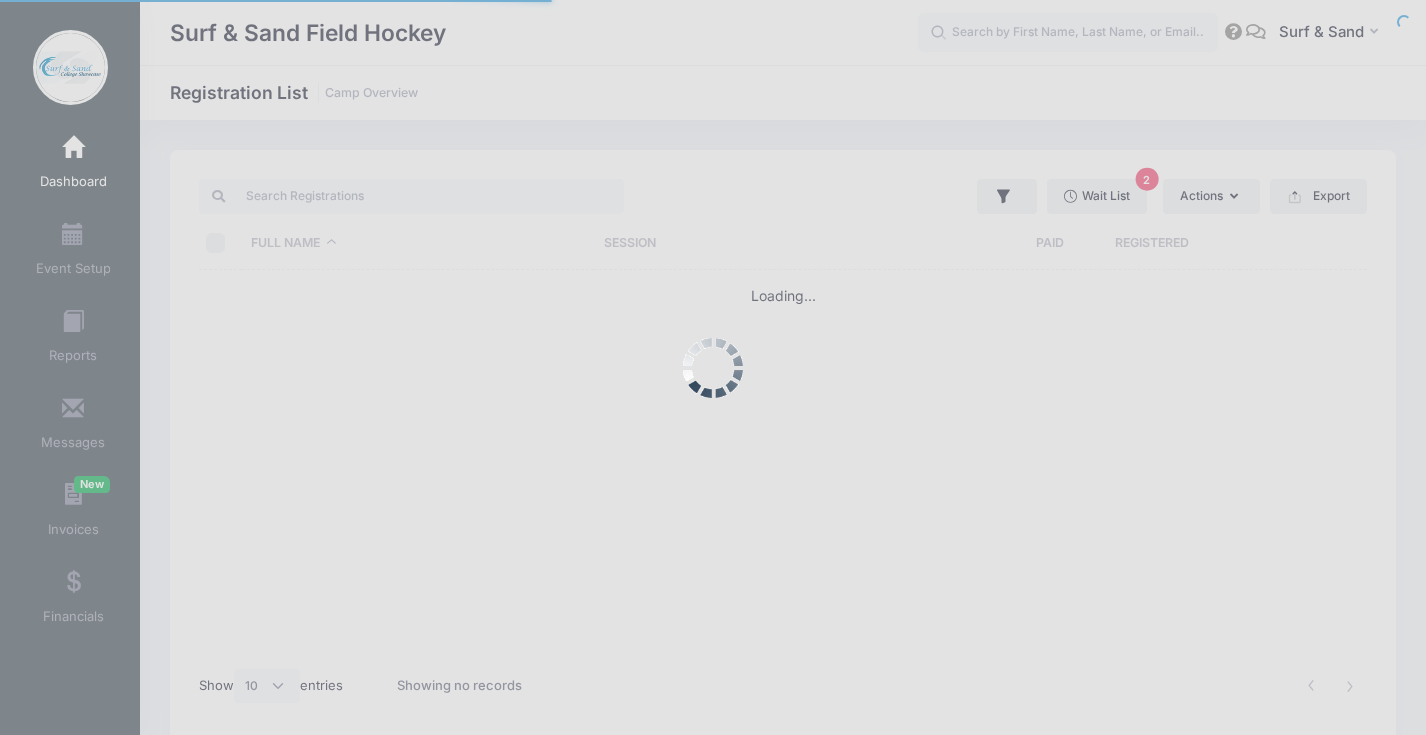 scroll, scrollTop: 0, scrollLeft: 0, axis: both 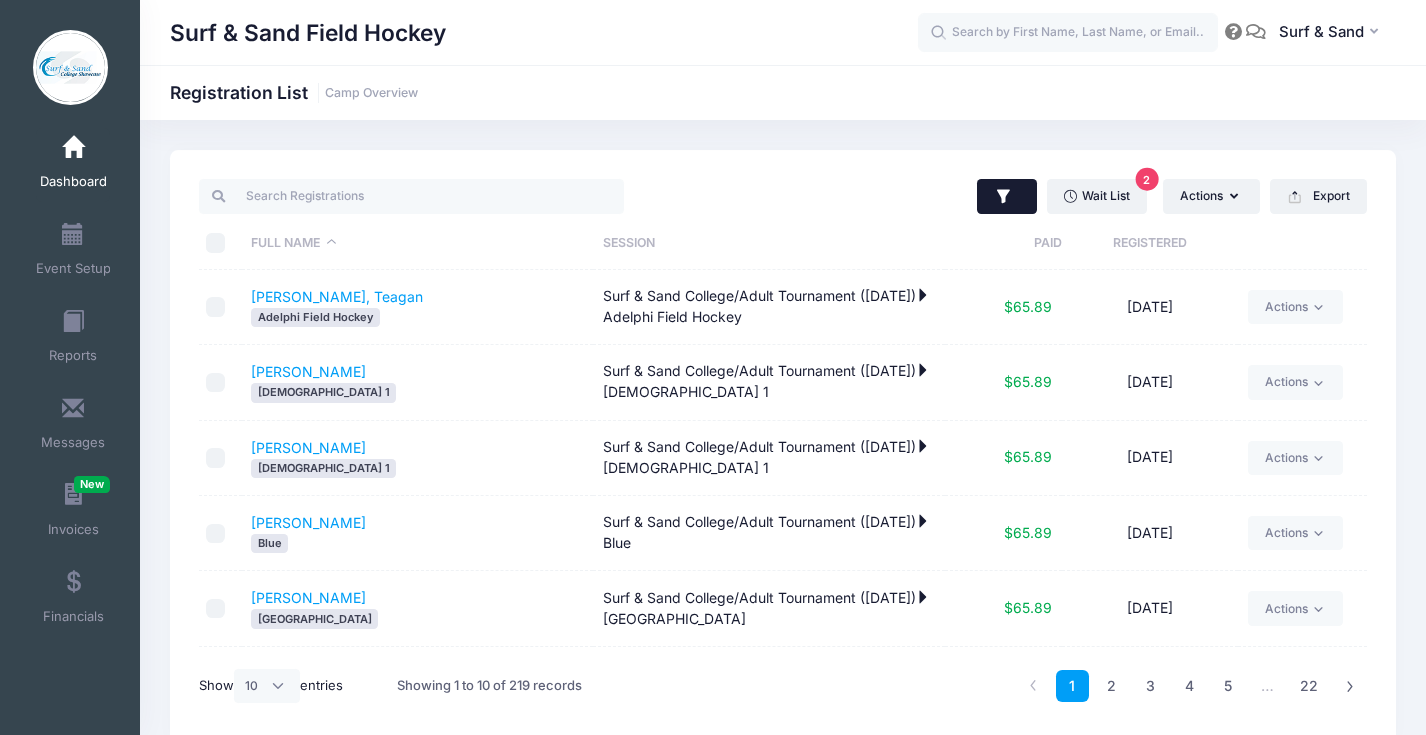 click 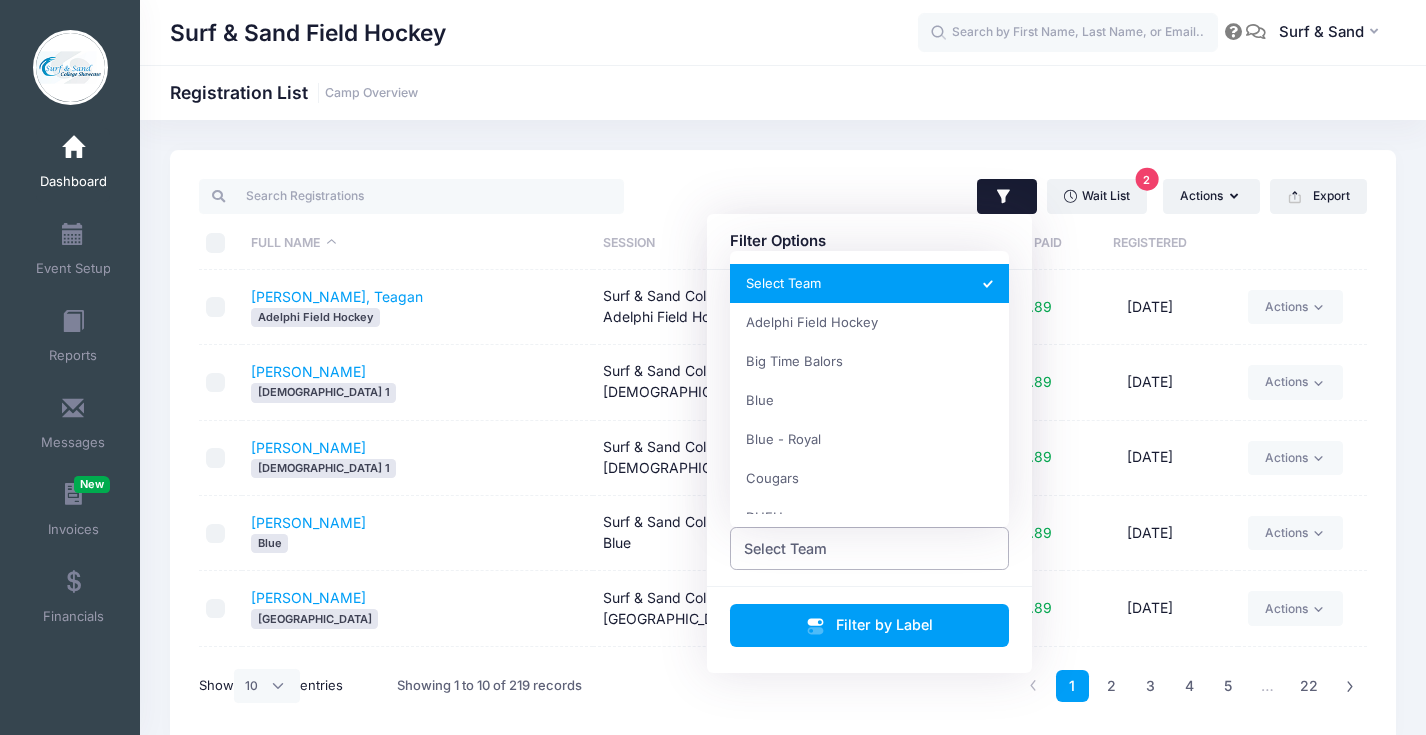 click on "Select Team" at bounding box center [870, 548] 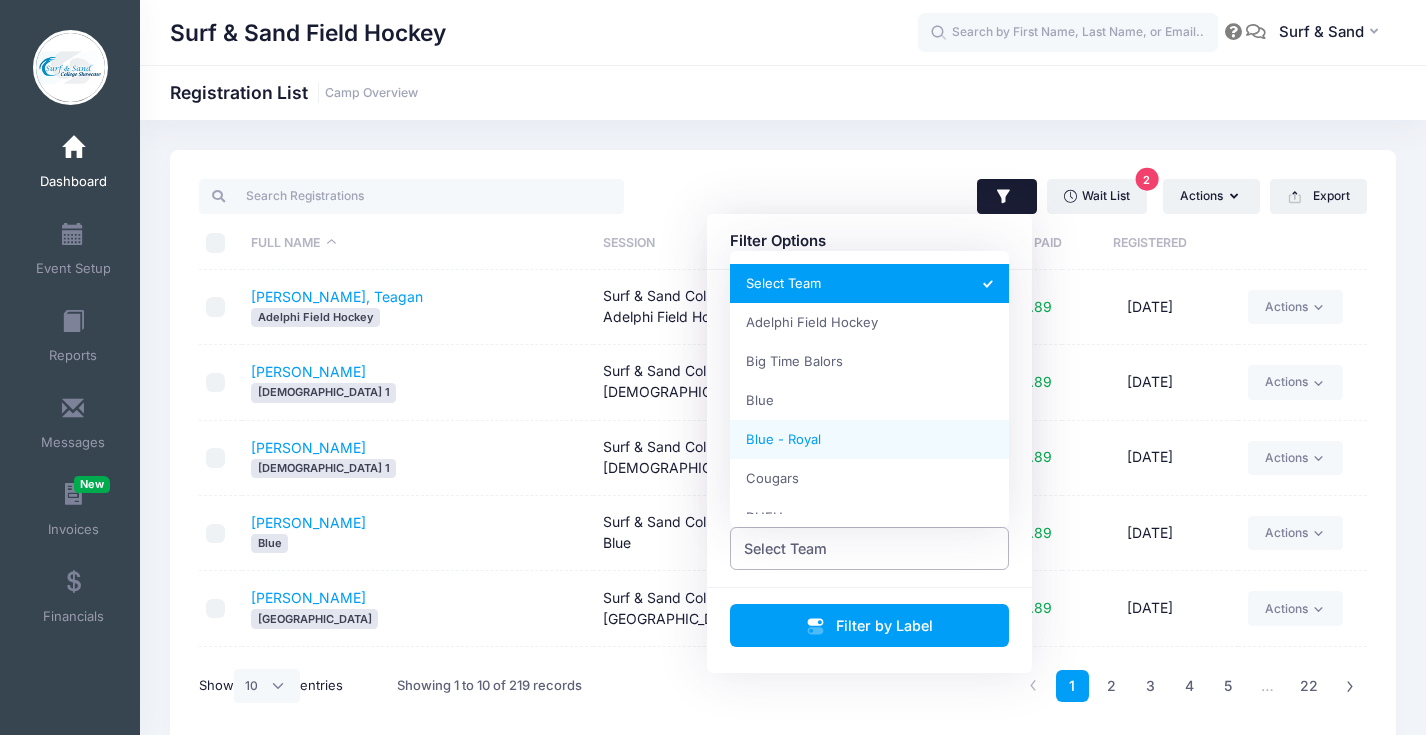 select on "Blue - Royal" 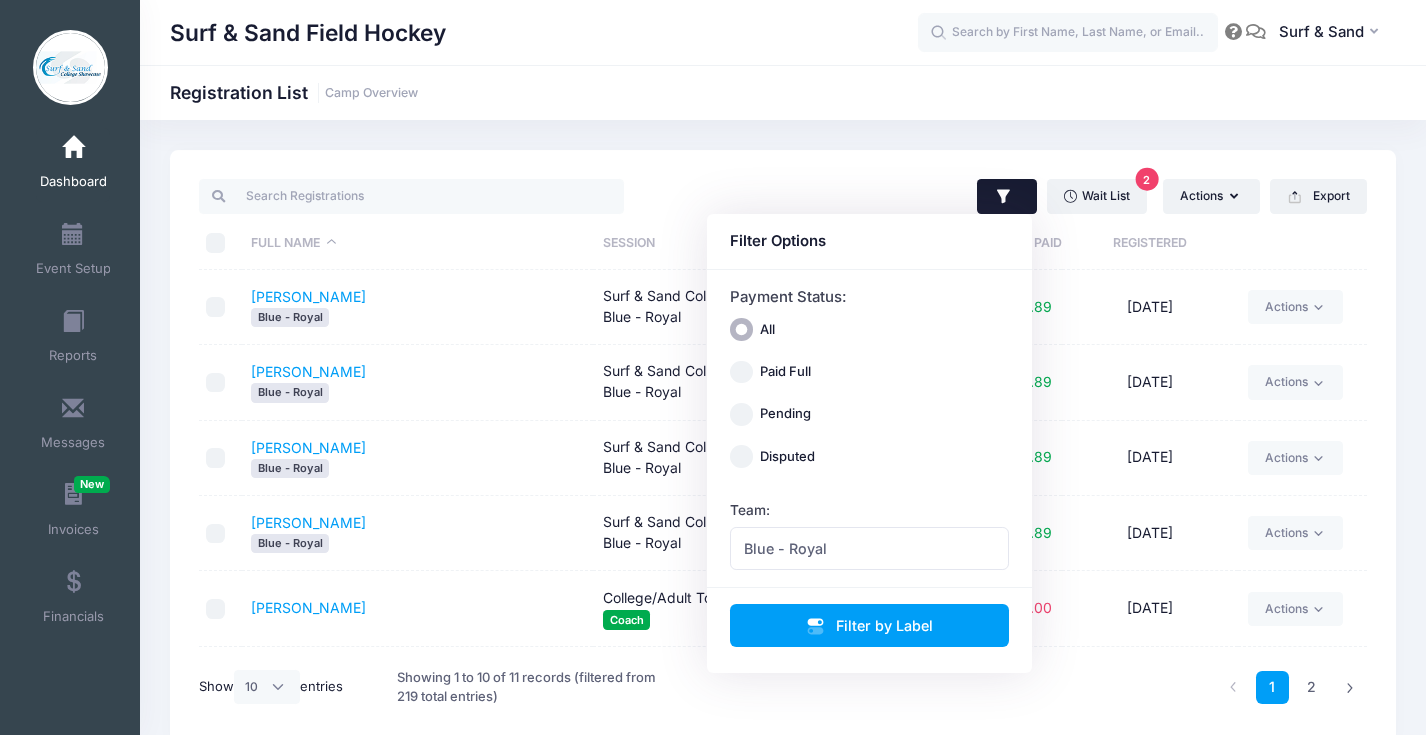 click on "Full Name" at bounding box center (418, 243) 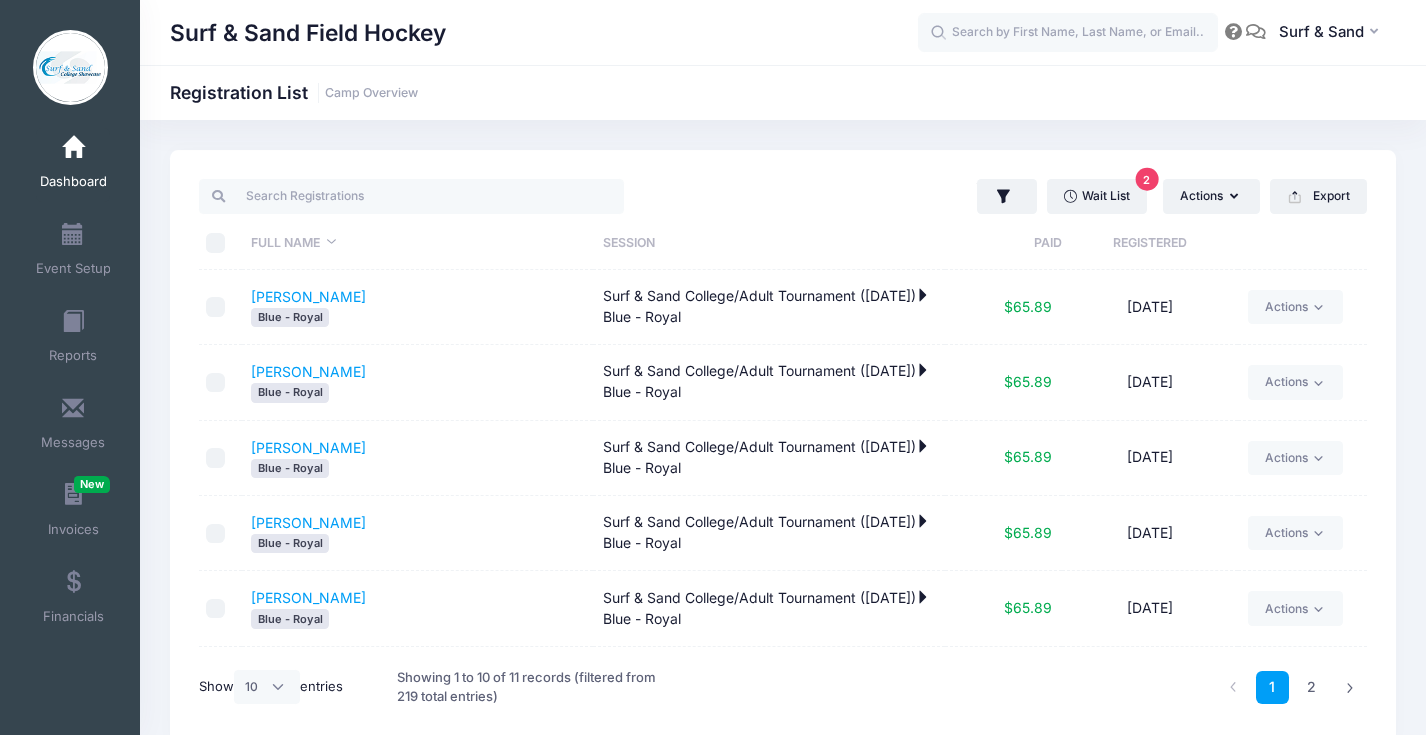 click on "Full Name" at bounding box center (418, 243) 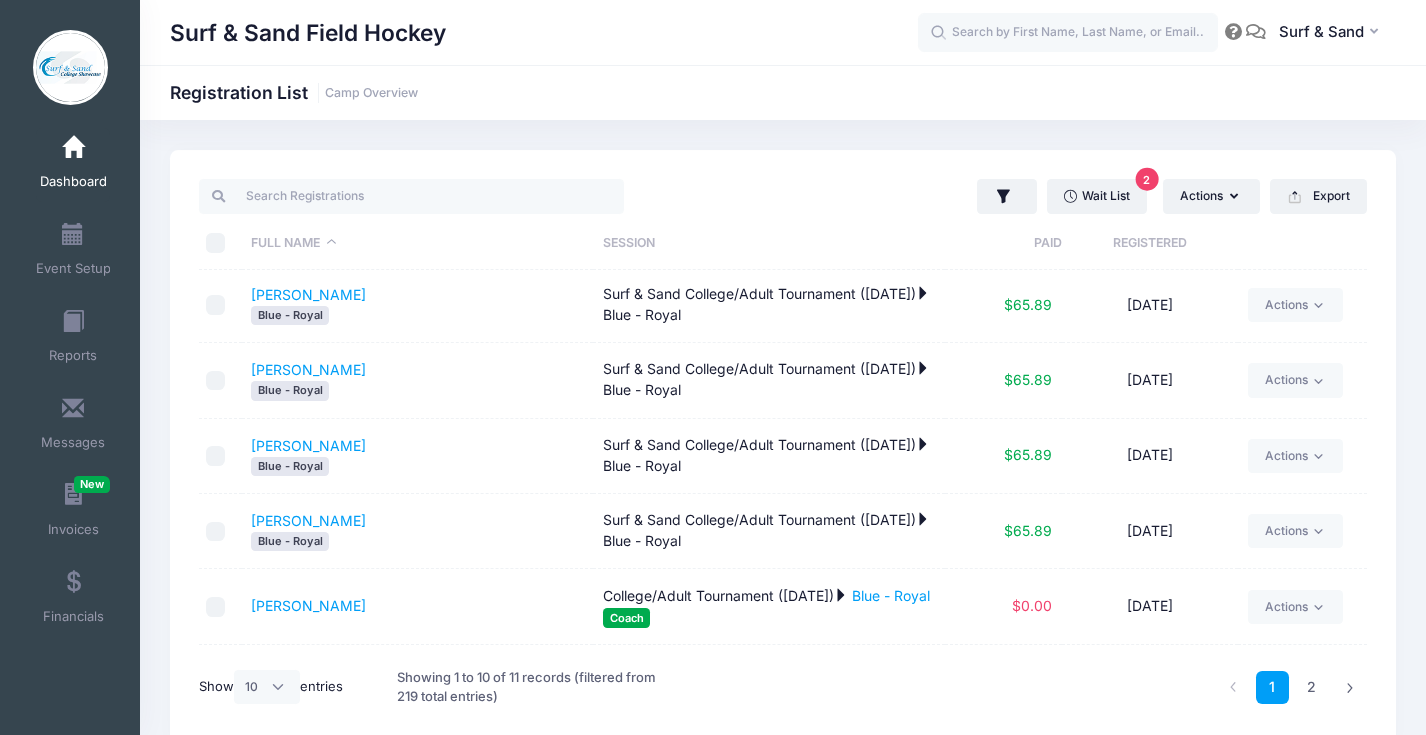 scroll, scrollTop: 0, scrollLeft: 0, axis: both 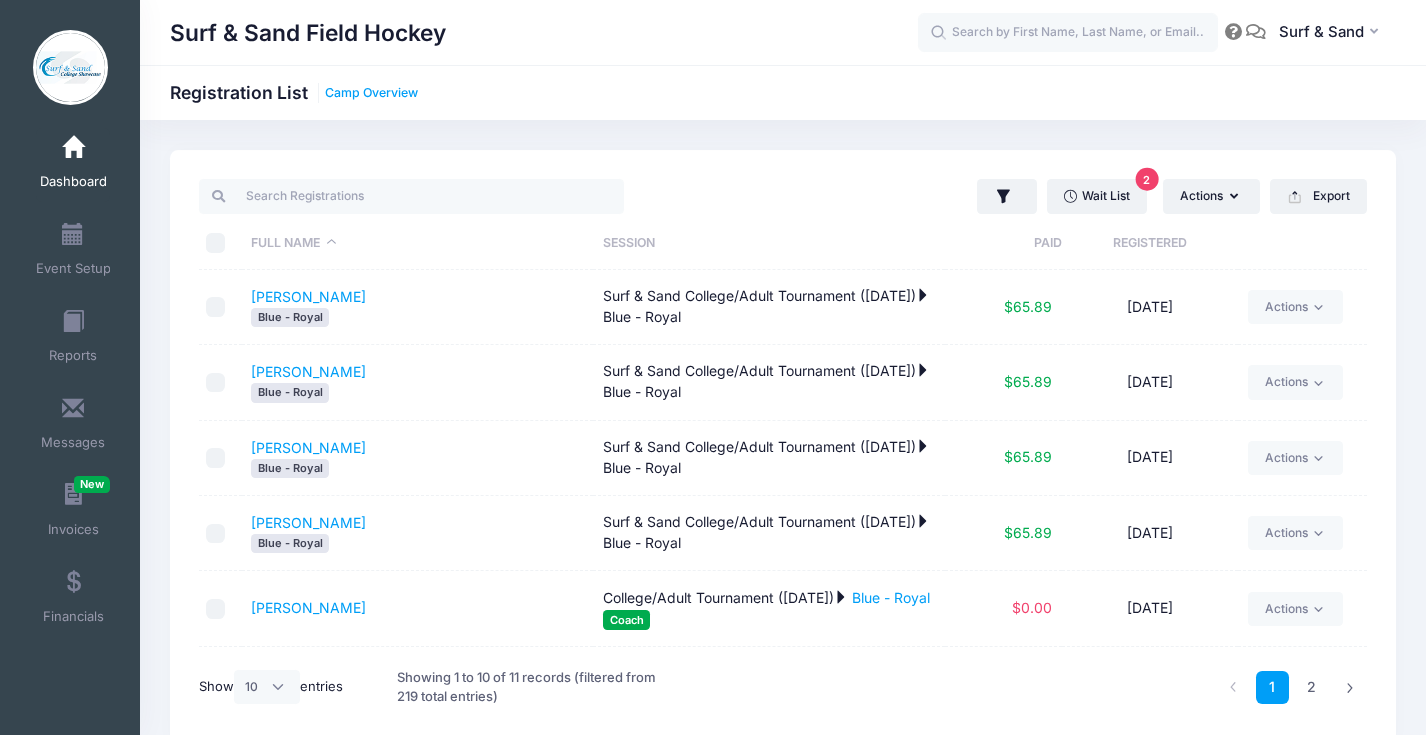 click on "Camp Overview" at bounding box center (371, 93) 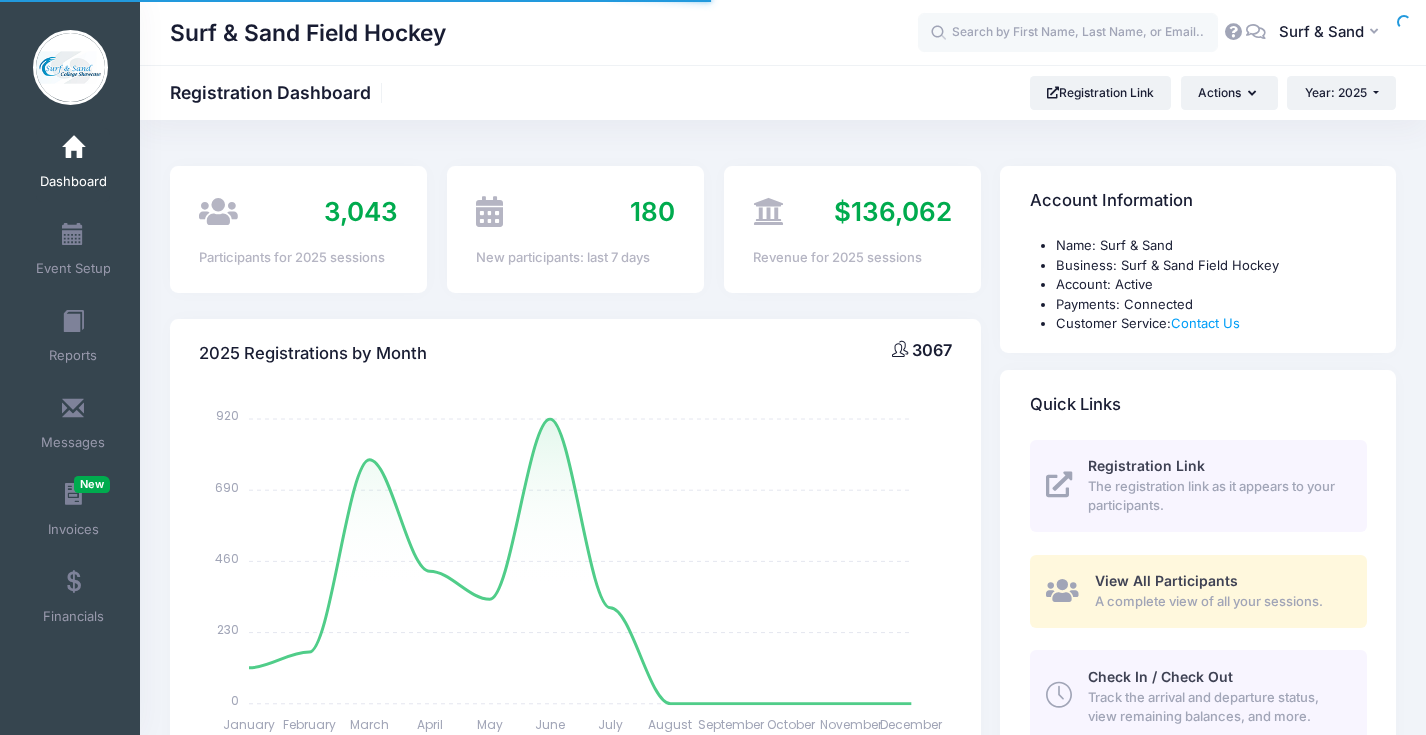 select 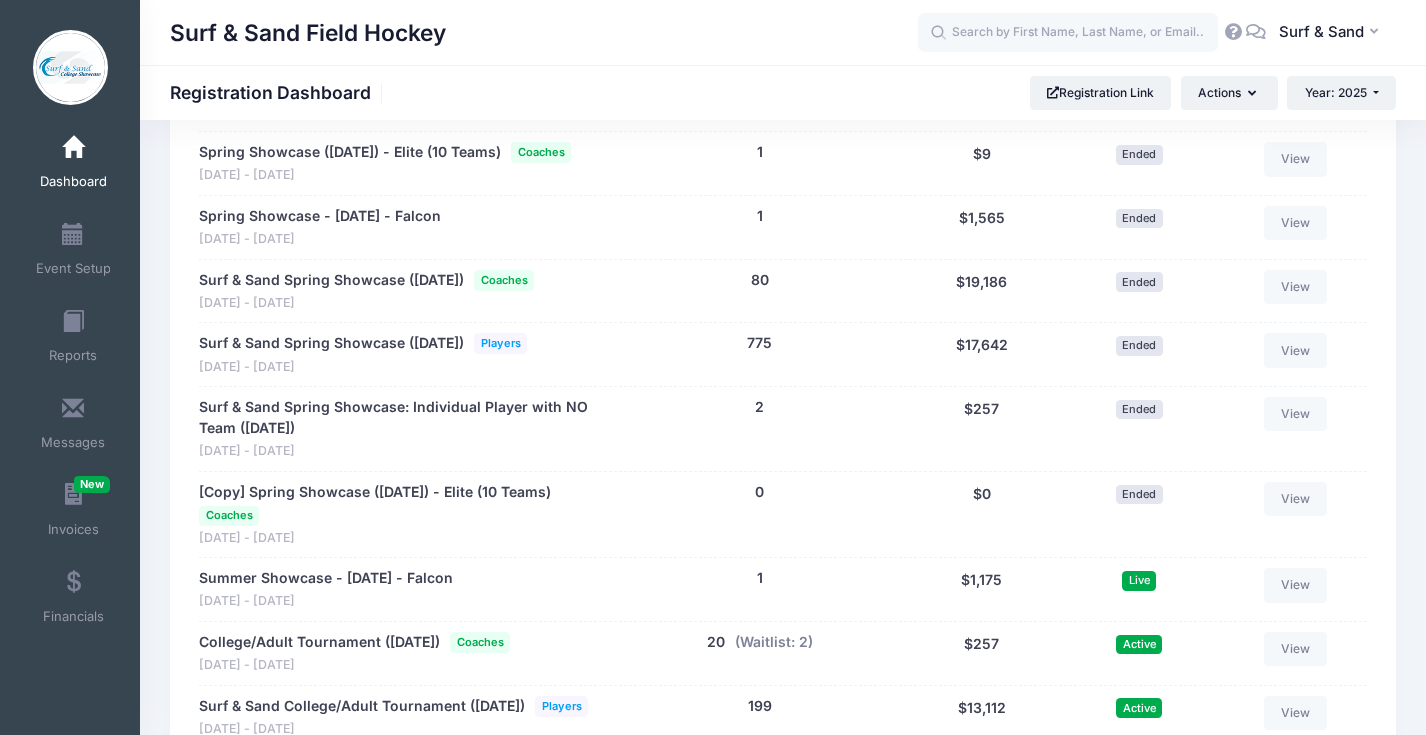 scroll, scrollTop: 3748, scrollLeft: 0, axis: vertical 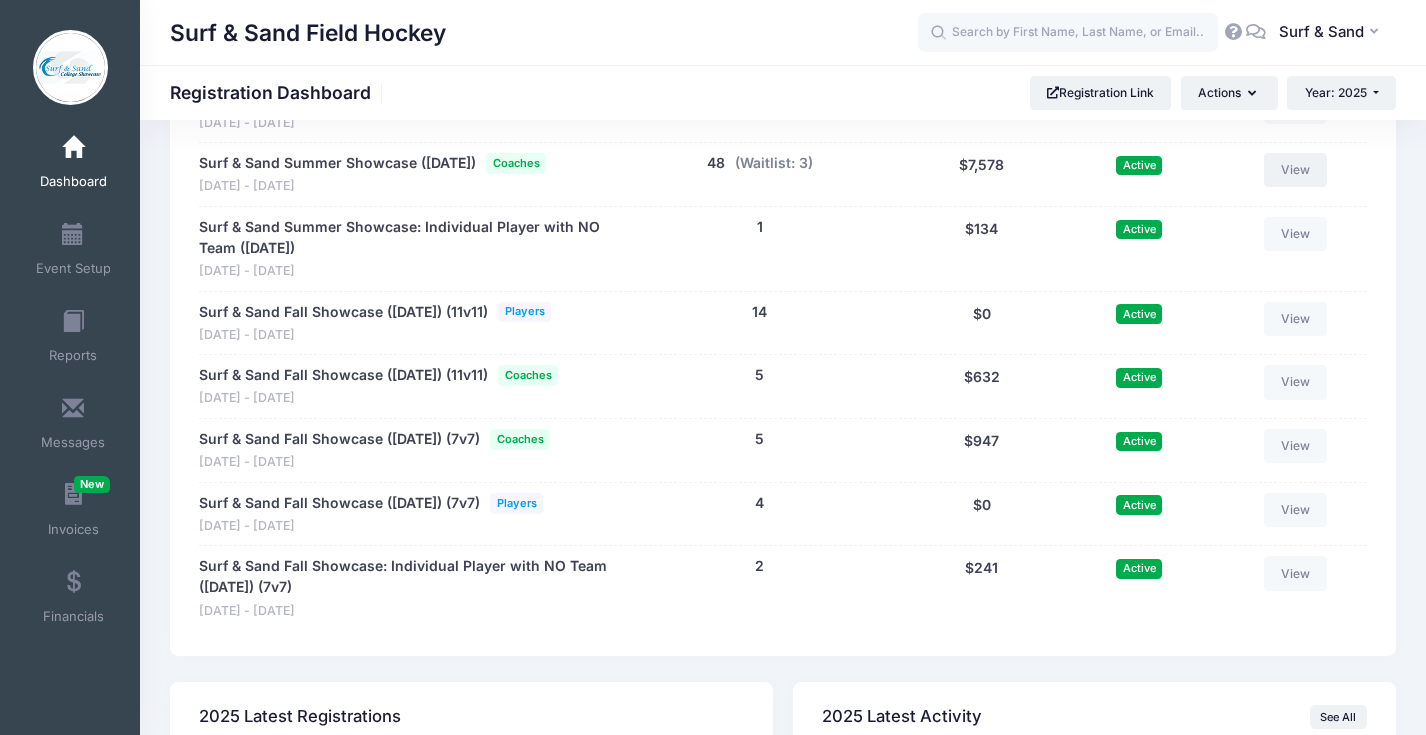 click on "View" at bounding box center [1296, 170] 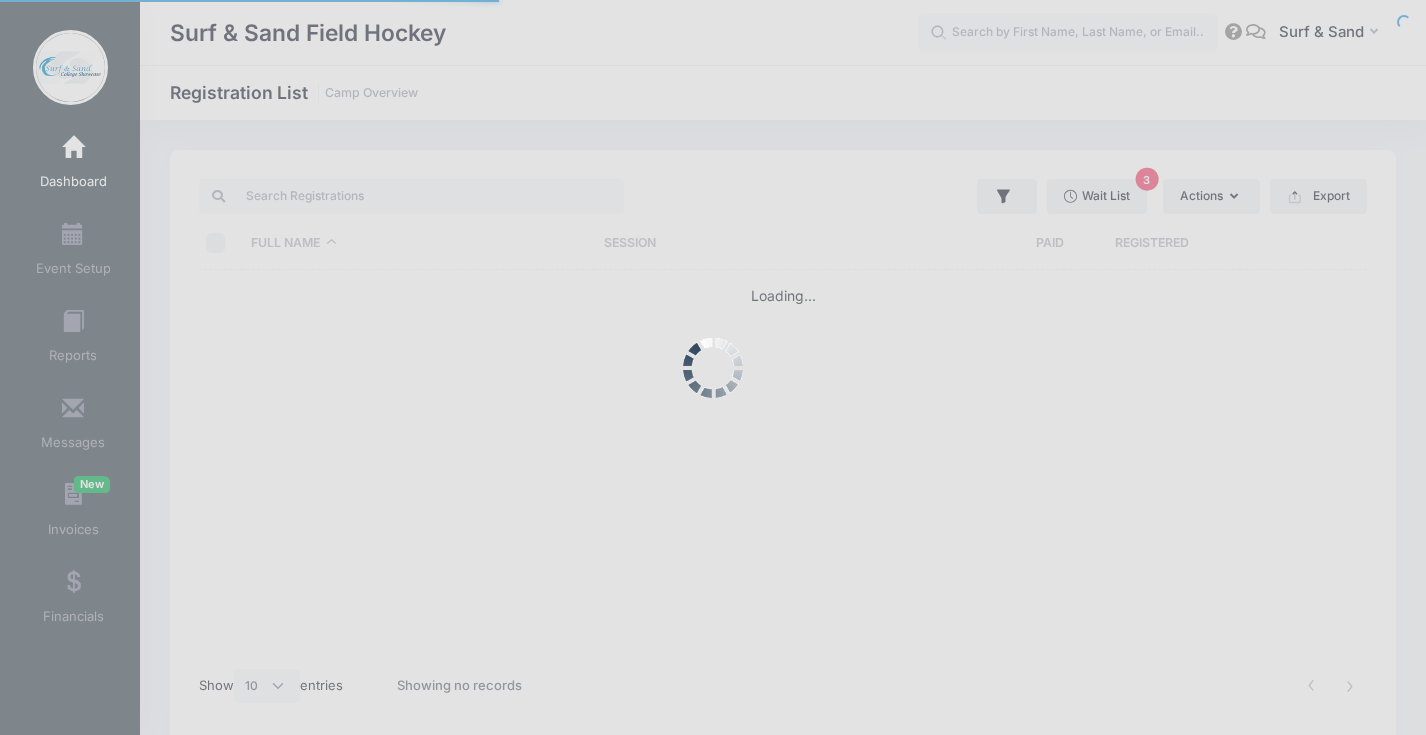 select on "10" 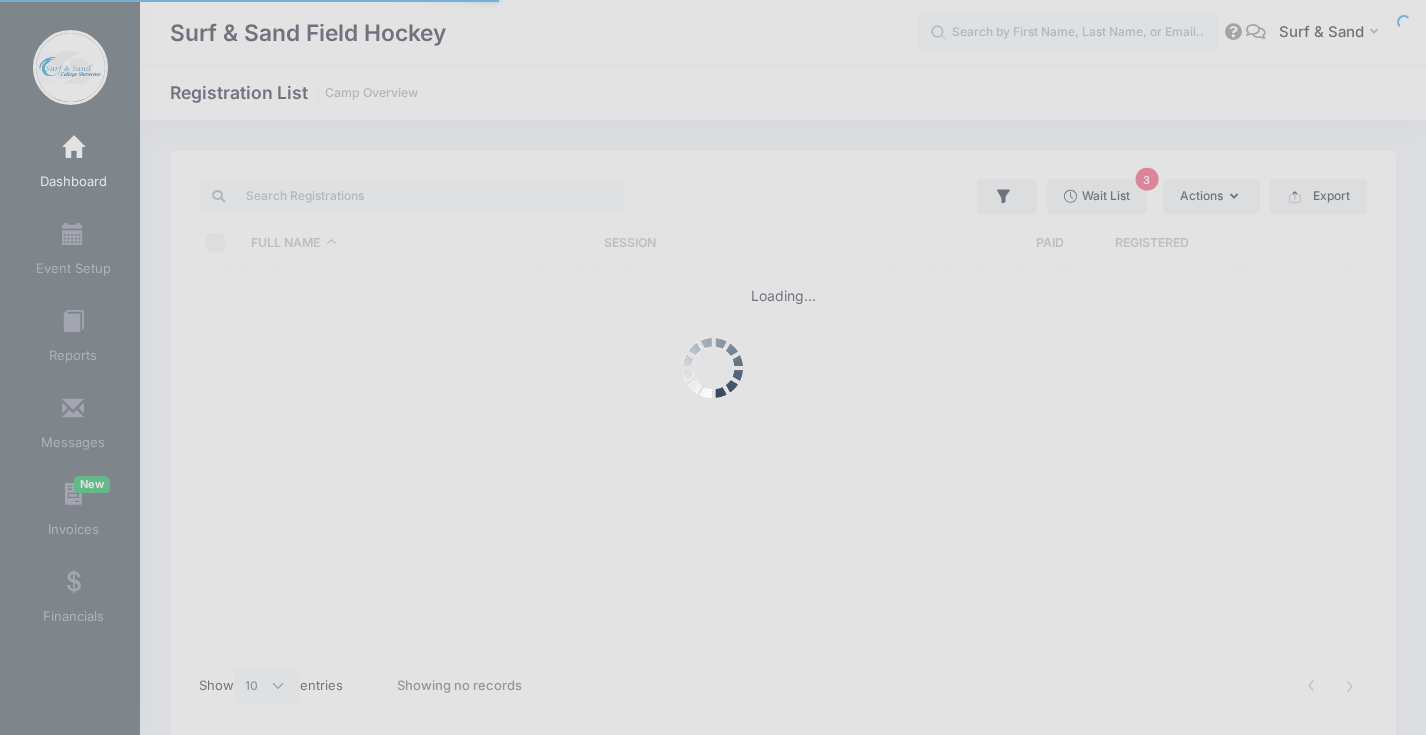 scroll, scrollTop: 0, scrollLeft: 0, axis: both 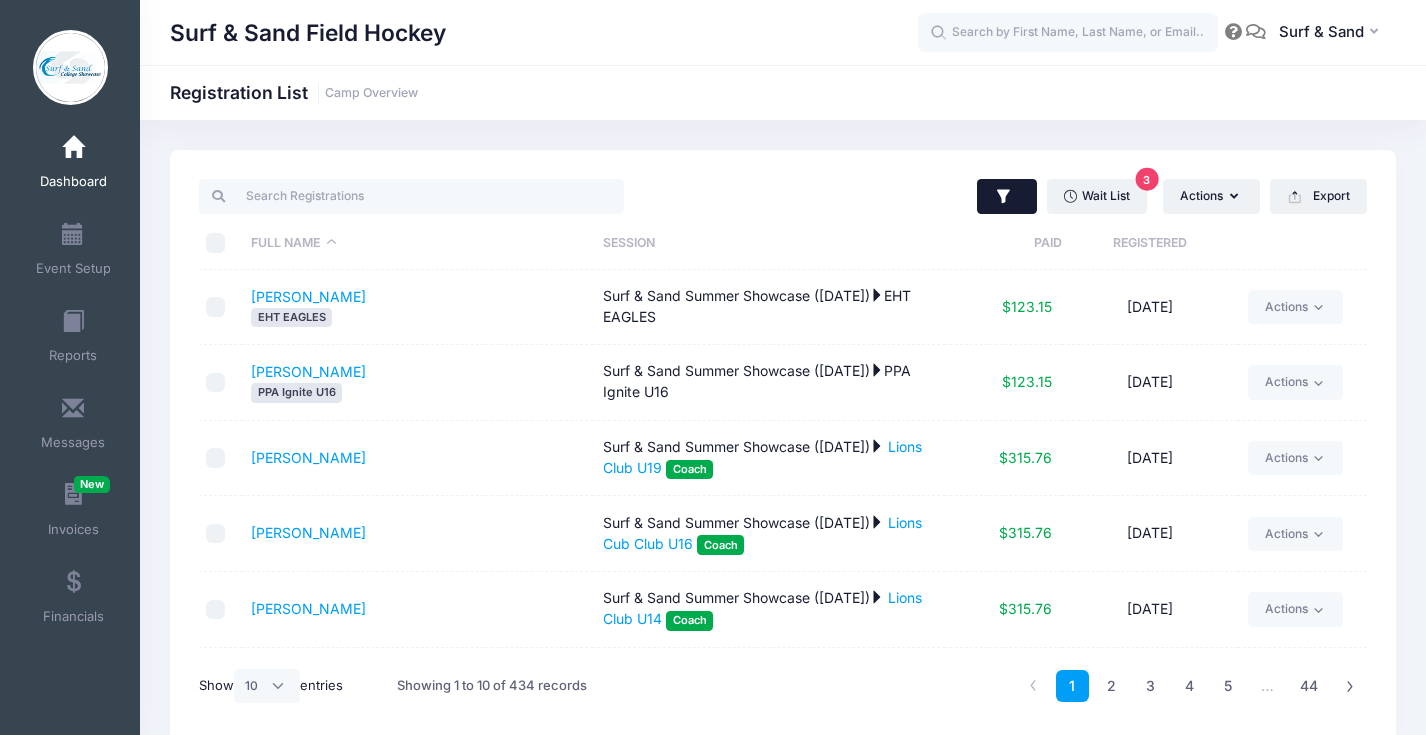 click 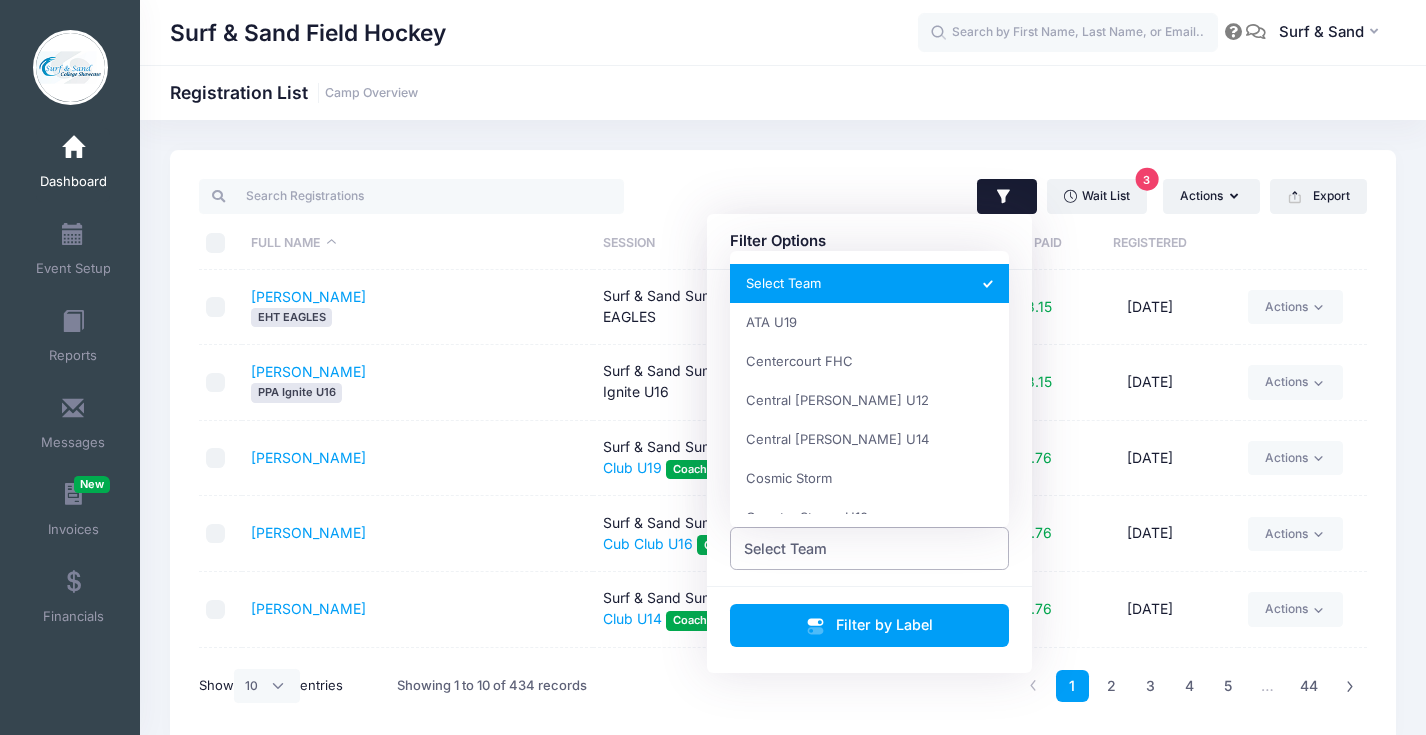click on "Select Team" at bounding box center (870, 548) 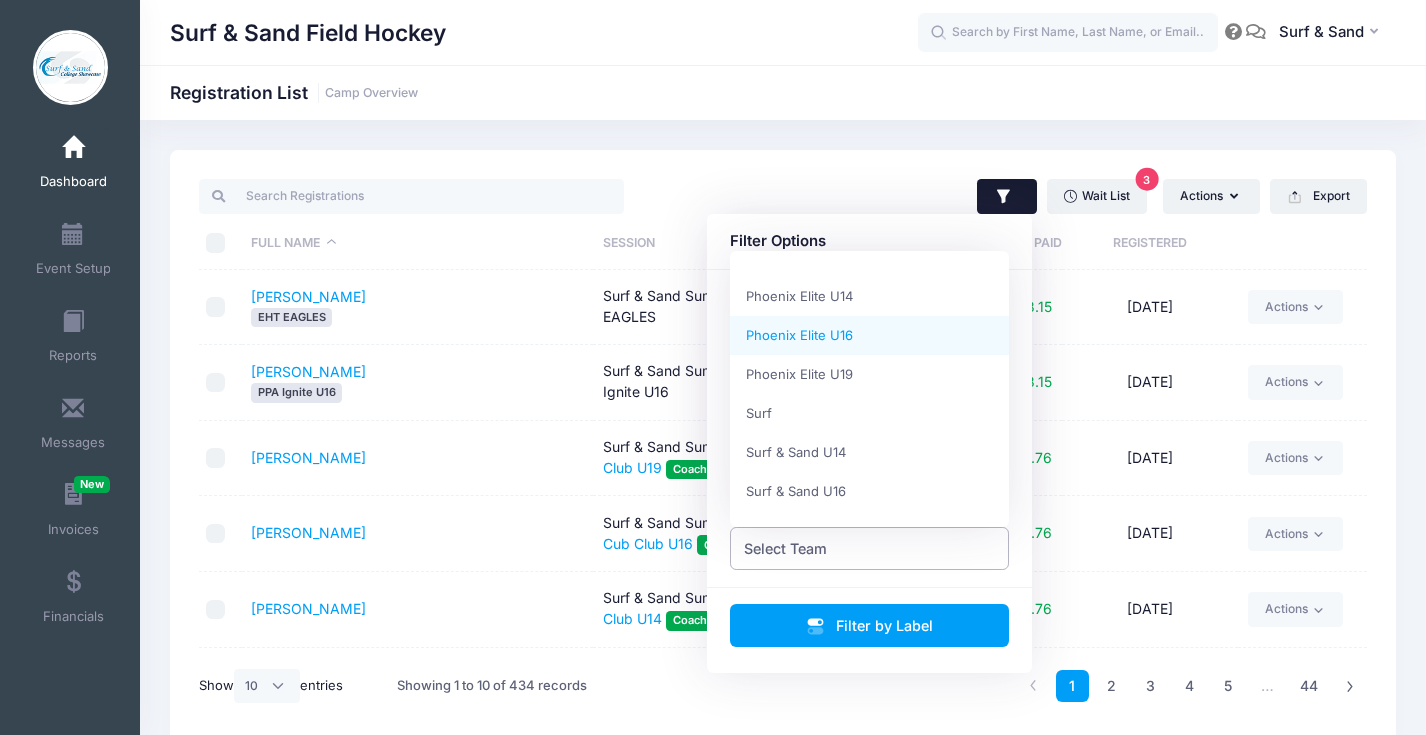 scroll, scrollTop: 1661, scrollLeft: 0, axis: vertical 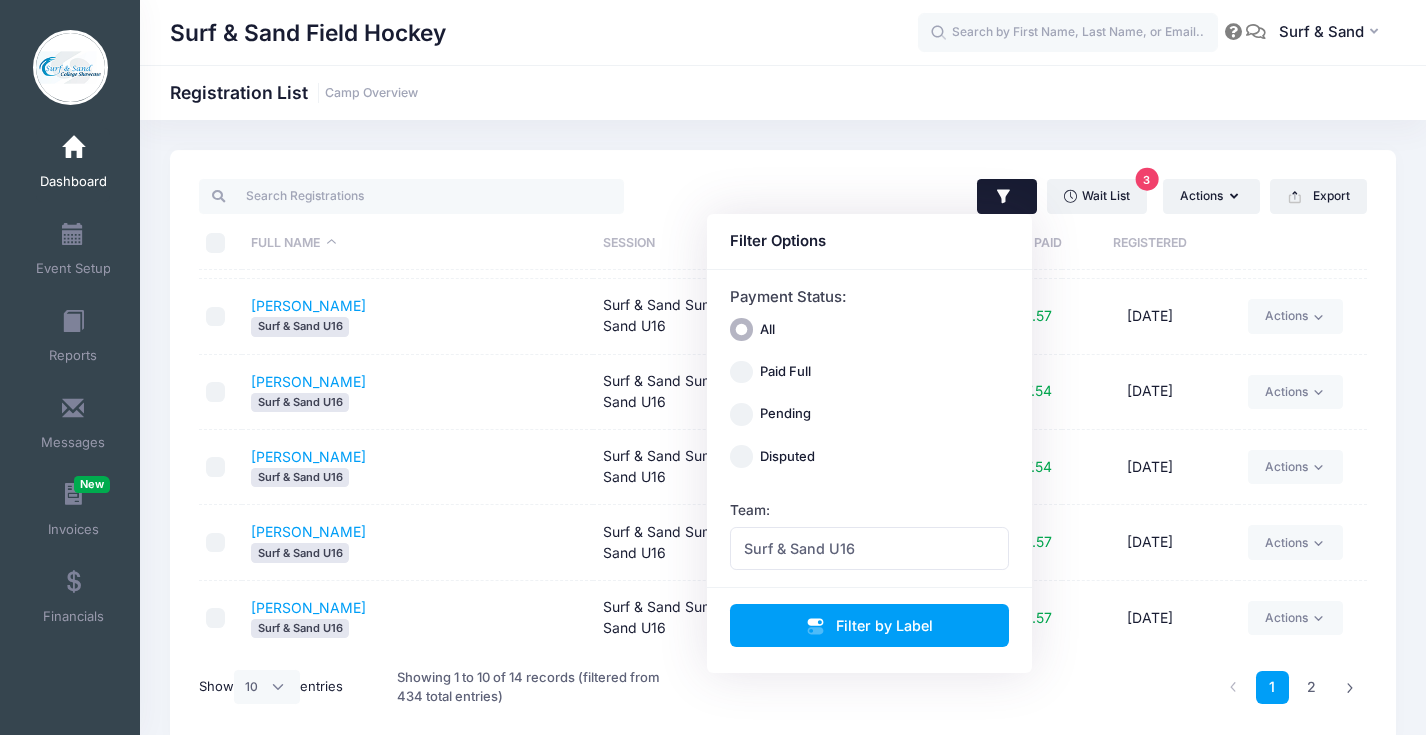 click on "Migliaccio, Cameron Surf & Sand U16" at bounding box center [418, 467] 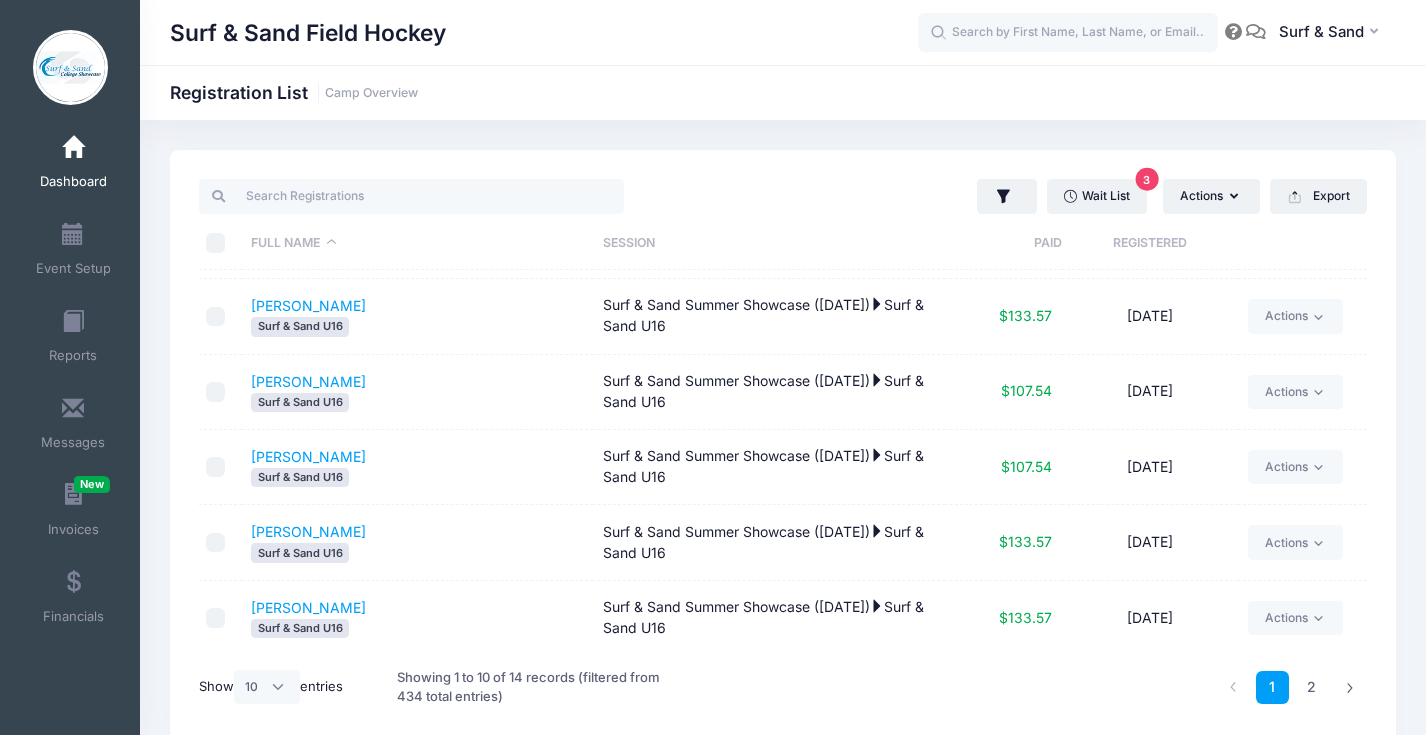 scroll, scrollTop: 87, scrollLeft: 0, axis: vertical 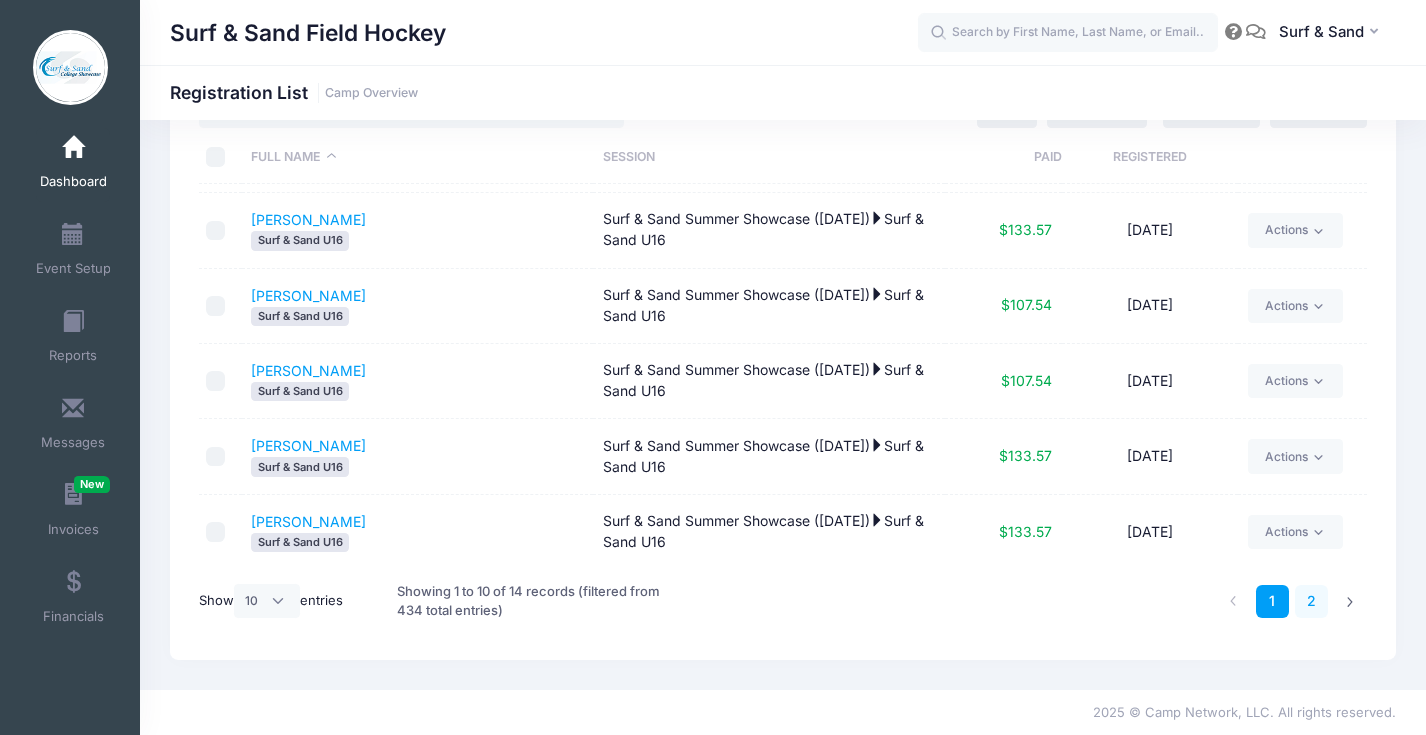 click on "2" at bounding box center [1311, 601] 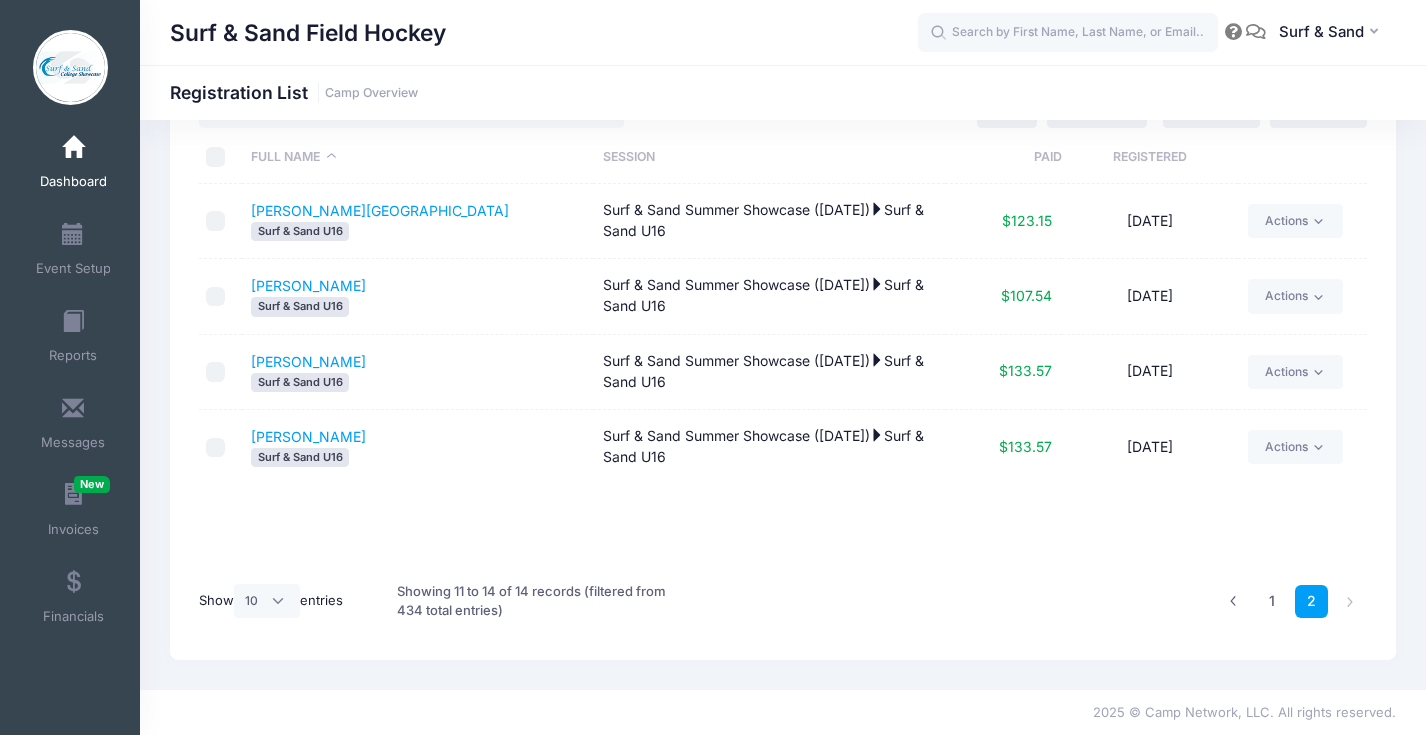 scroll, scrollTop: 0, scrollLeft: 0, axis: both 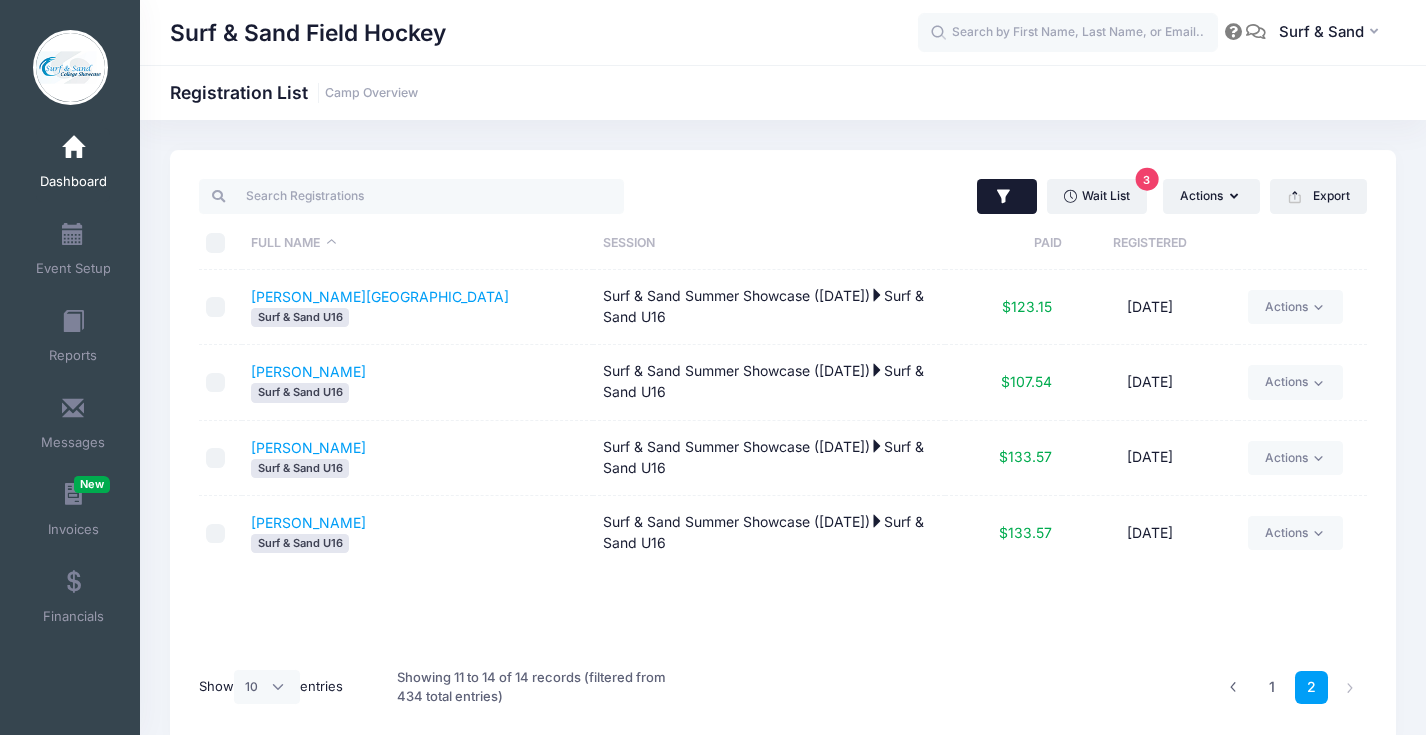 click 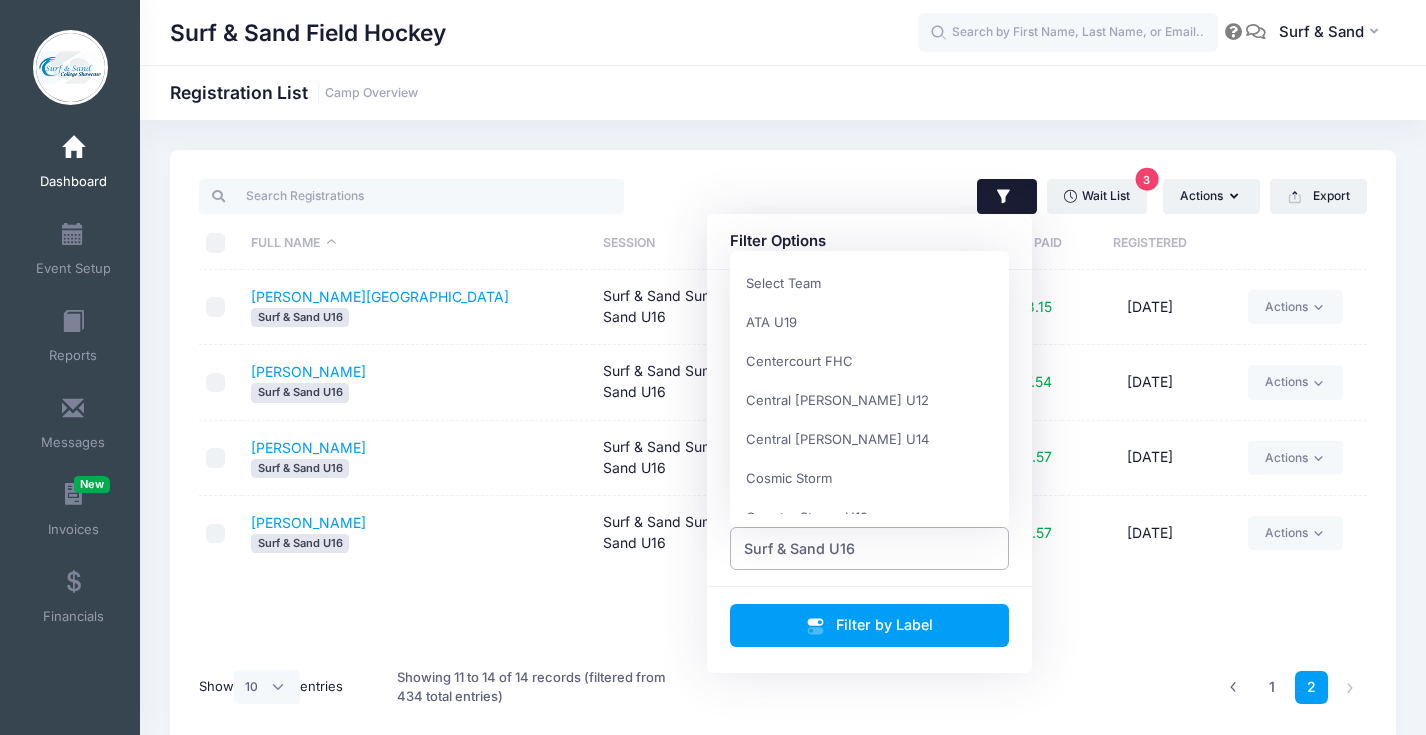 click on "Surf & Sand U16" at bounding box center [799, 548] 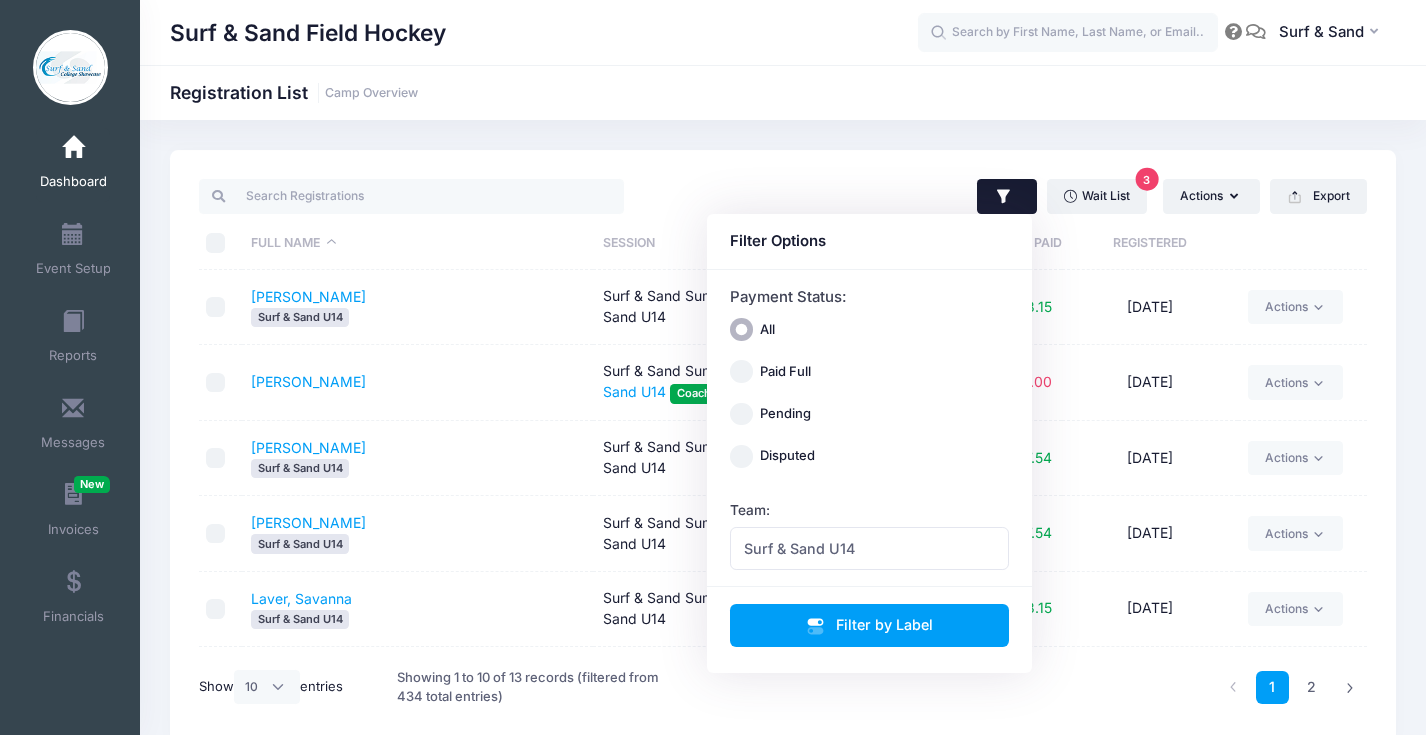 click on "Ganley, Emily Surf & Sand U14" at bounding box center (418, 458) 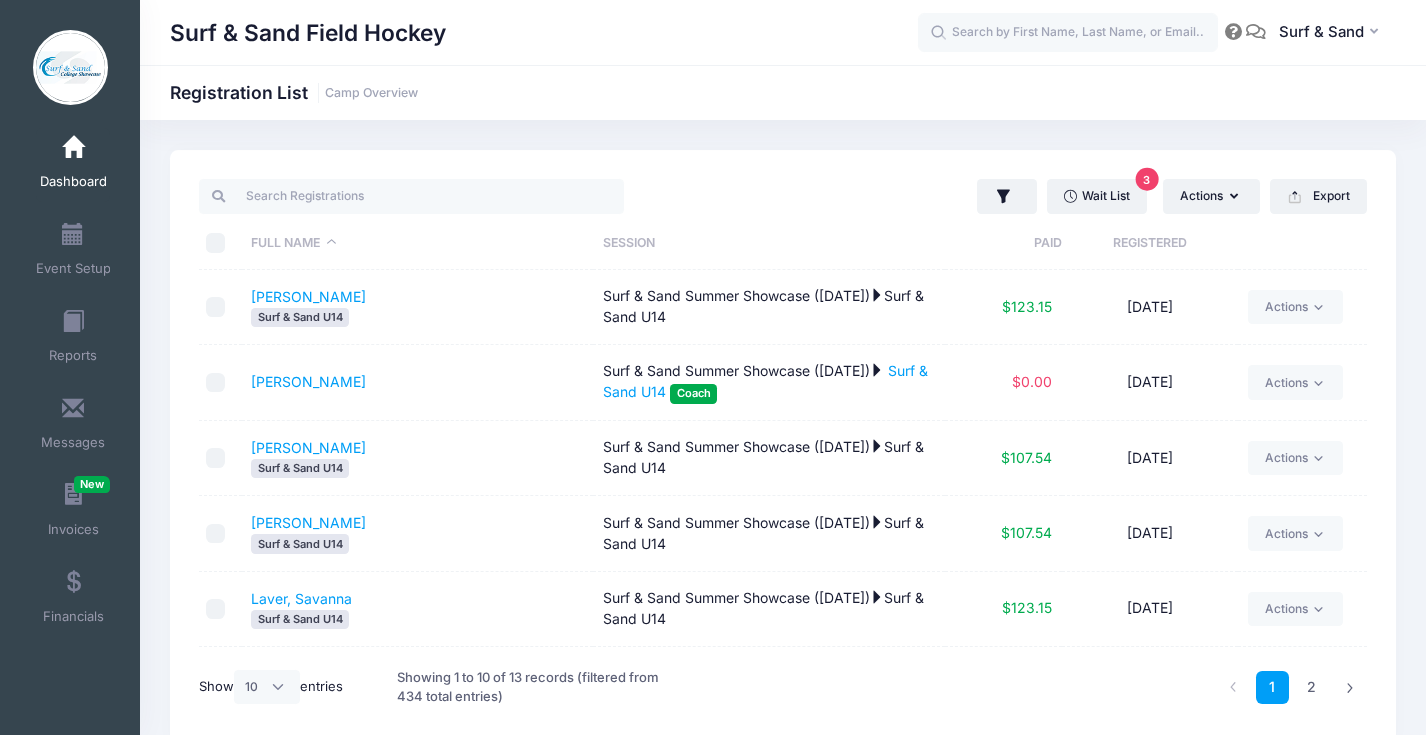 scroll, scrollTop: 369, scrollLeft: 0, axis: vertical 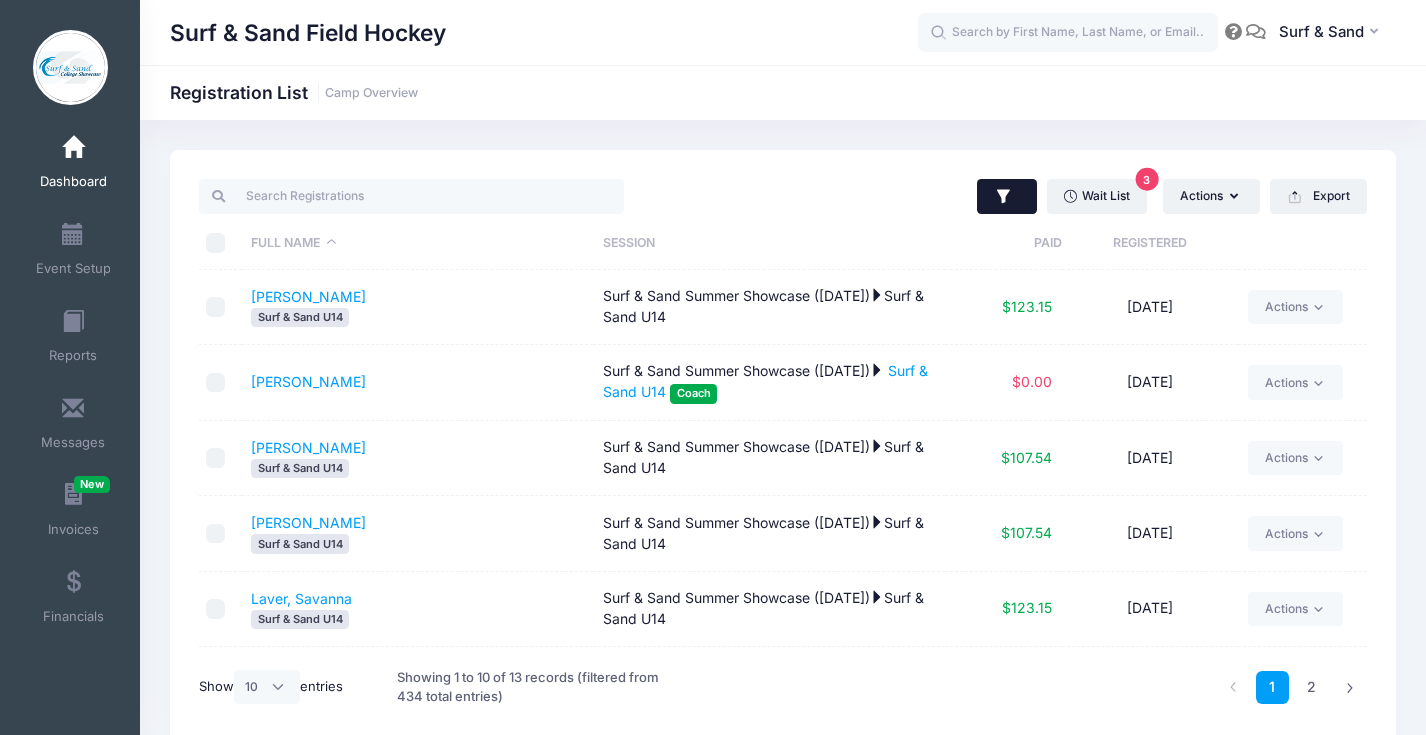 click 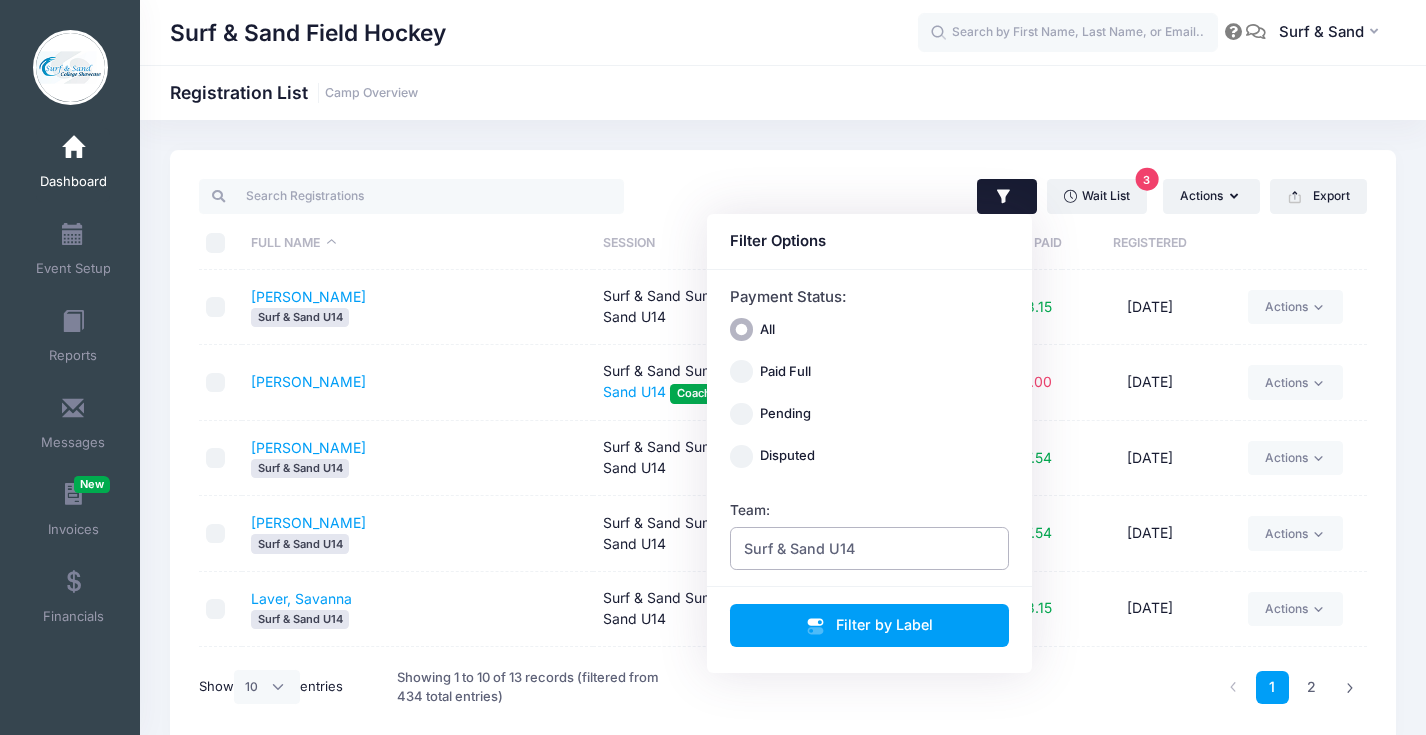 click on "Surf & Sand U14" at bounding box center [870, 548] 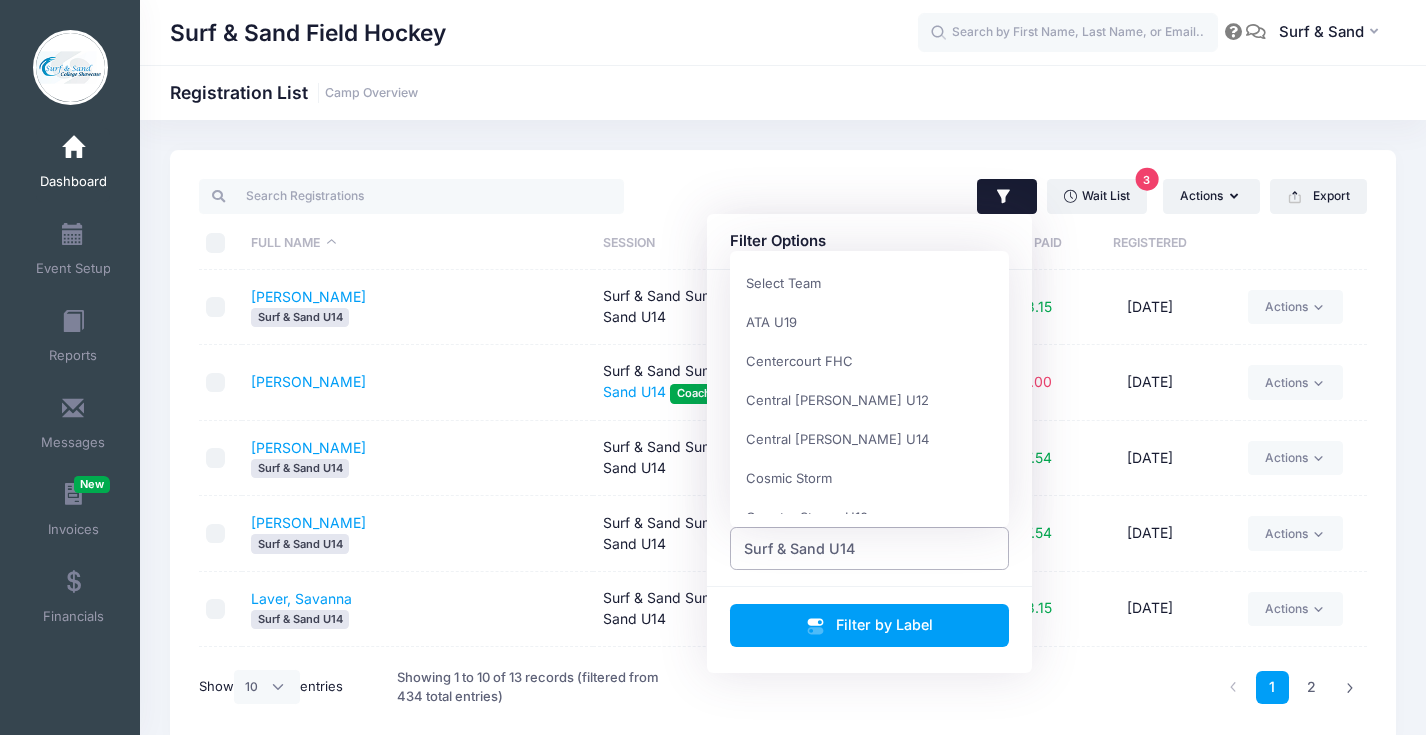 scroll, scrollTop: 1638, scrollLeft: 0, axis: vertical 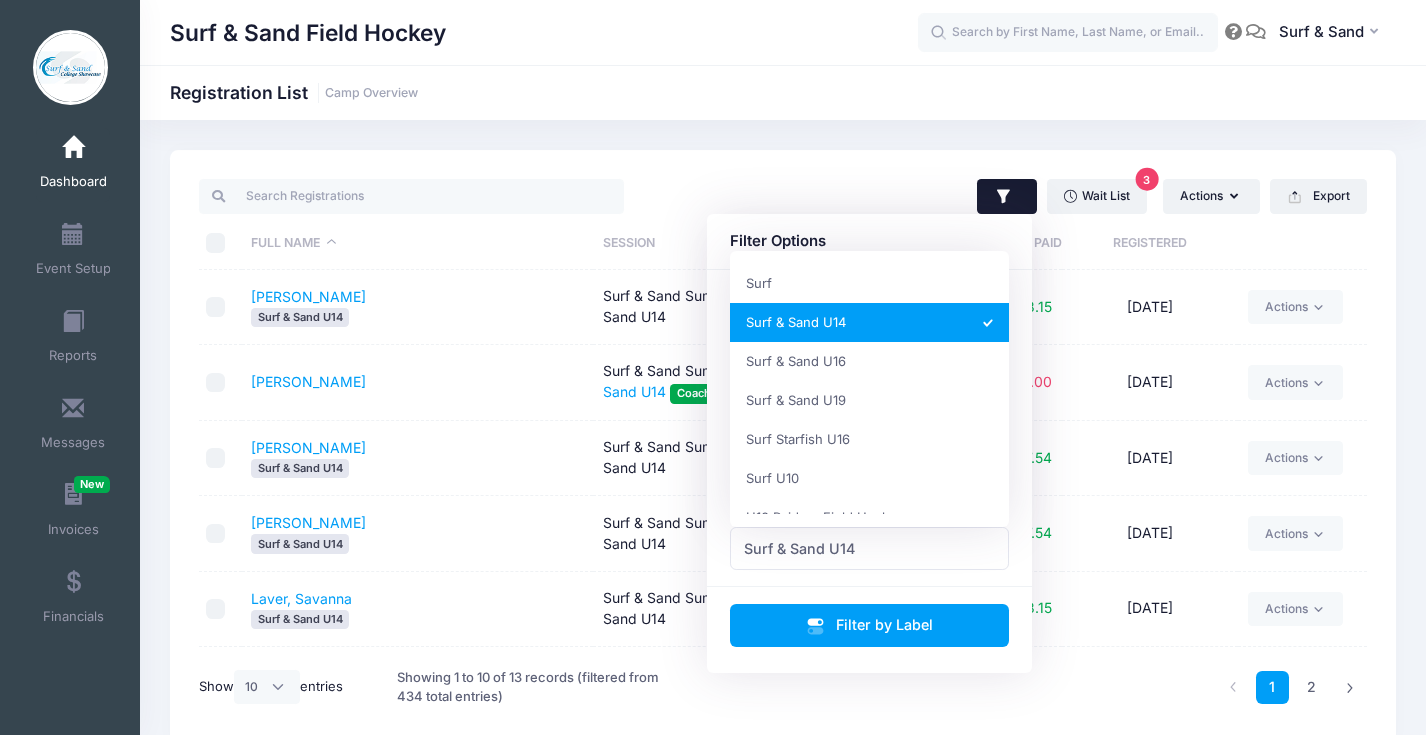 click on "Surf & Sand U14" at bounding box center (417, 468) 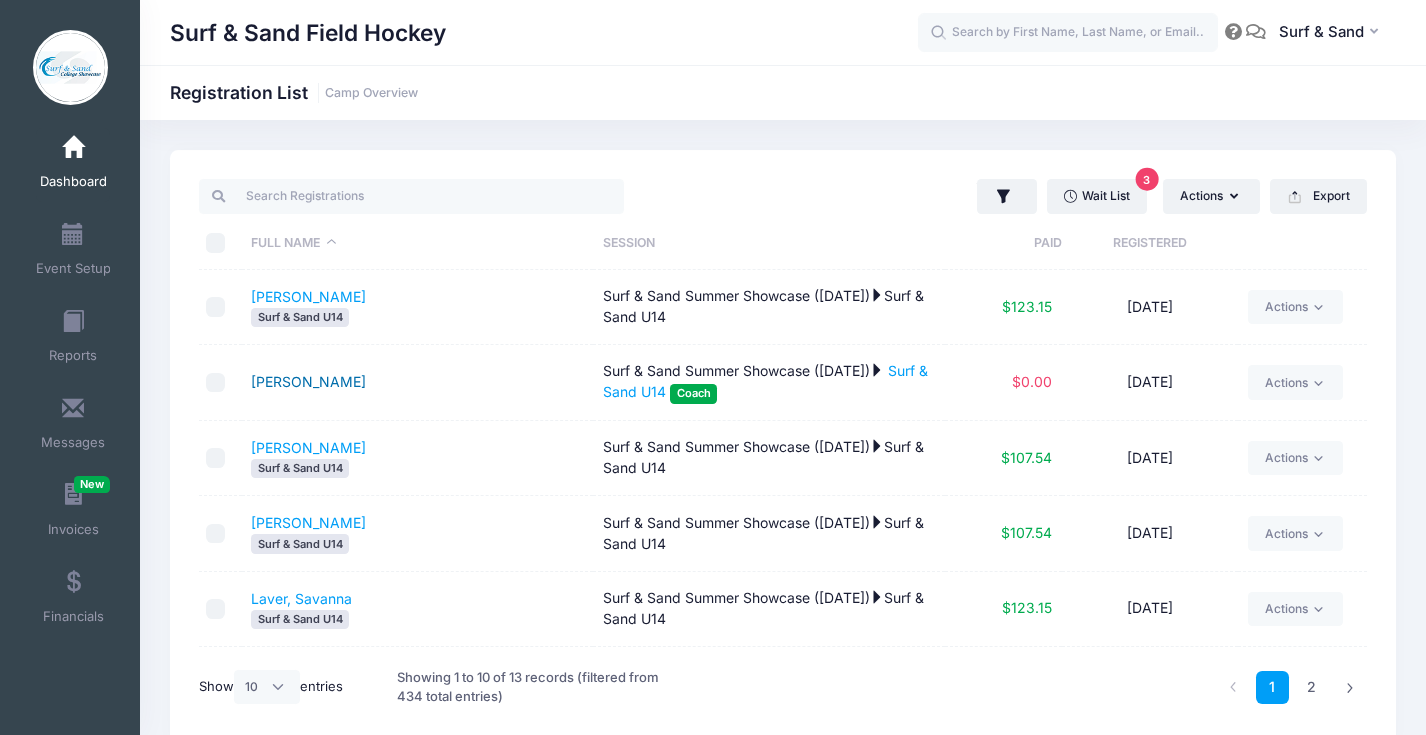 click on "DiSanti, Jill" at bounding box center (308, 381) 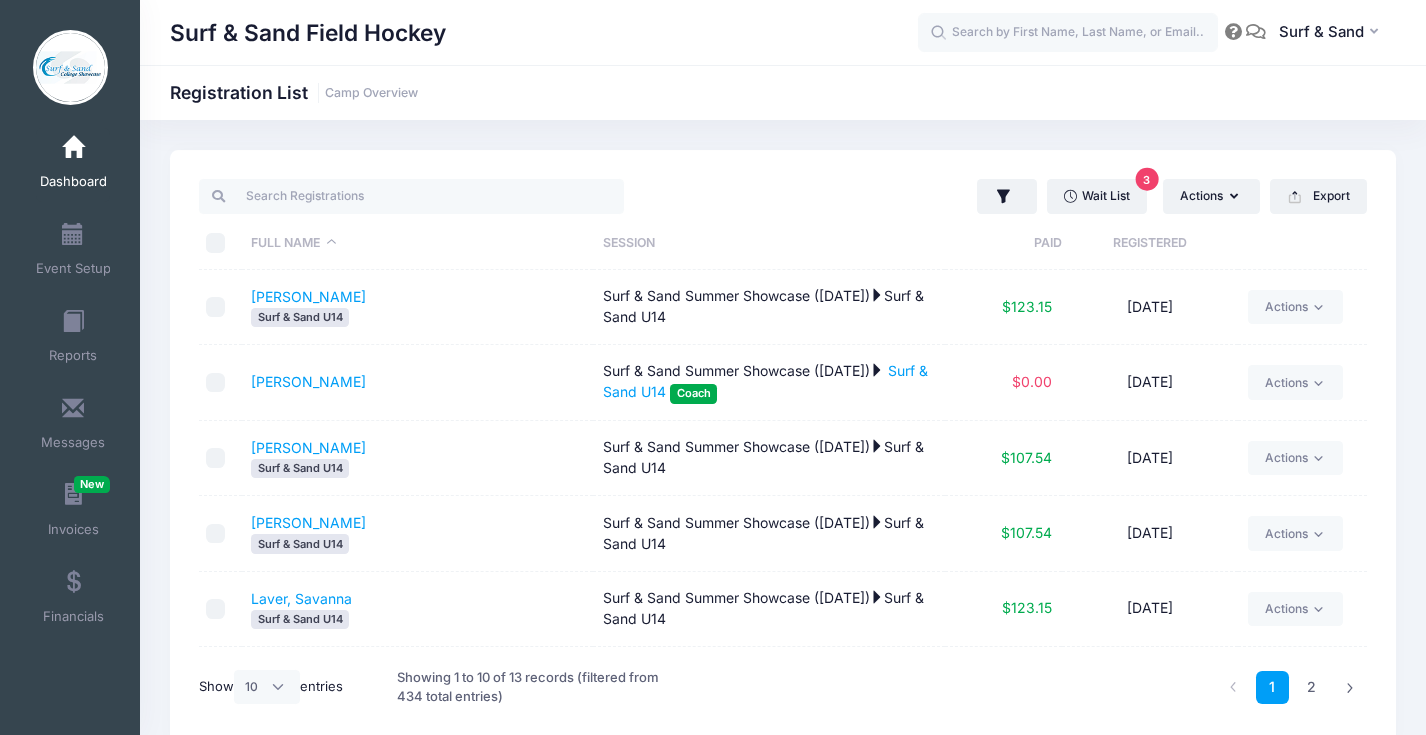 scroll, scrollTop: 369, scrollLeft: 0, axis: vertical 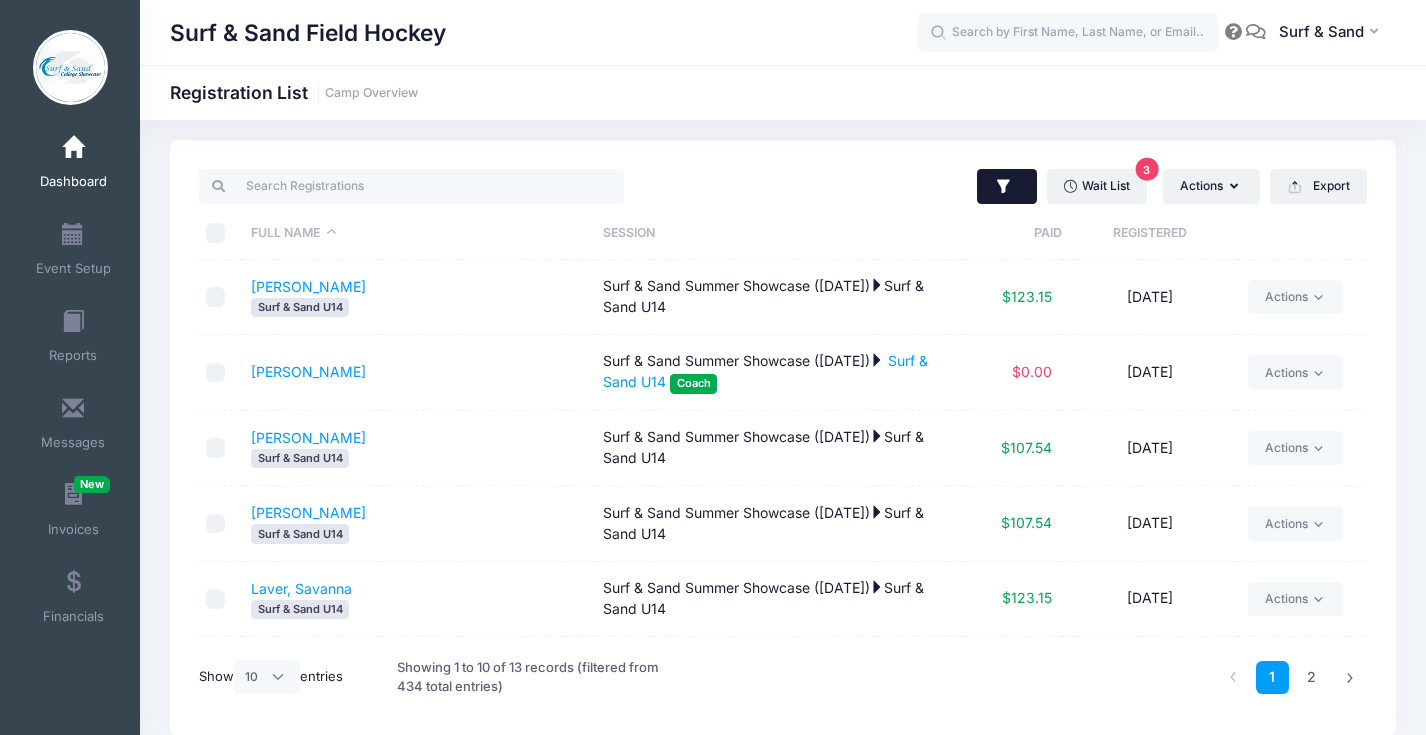 click at bounding box center (1007, 187) 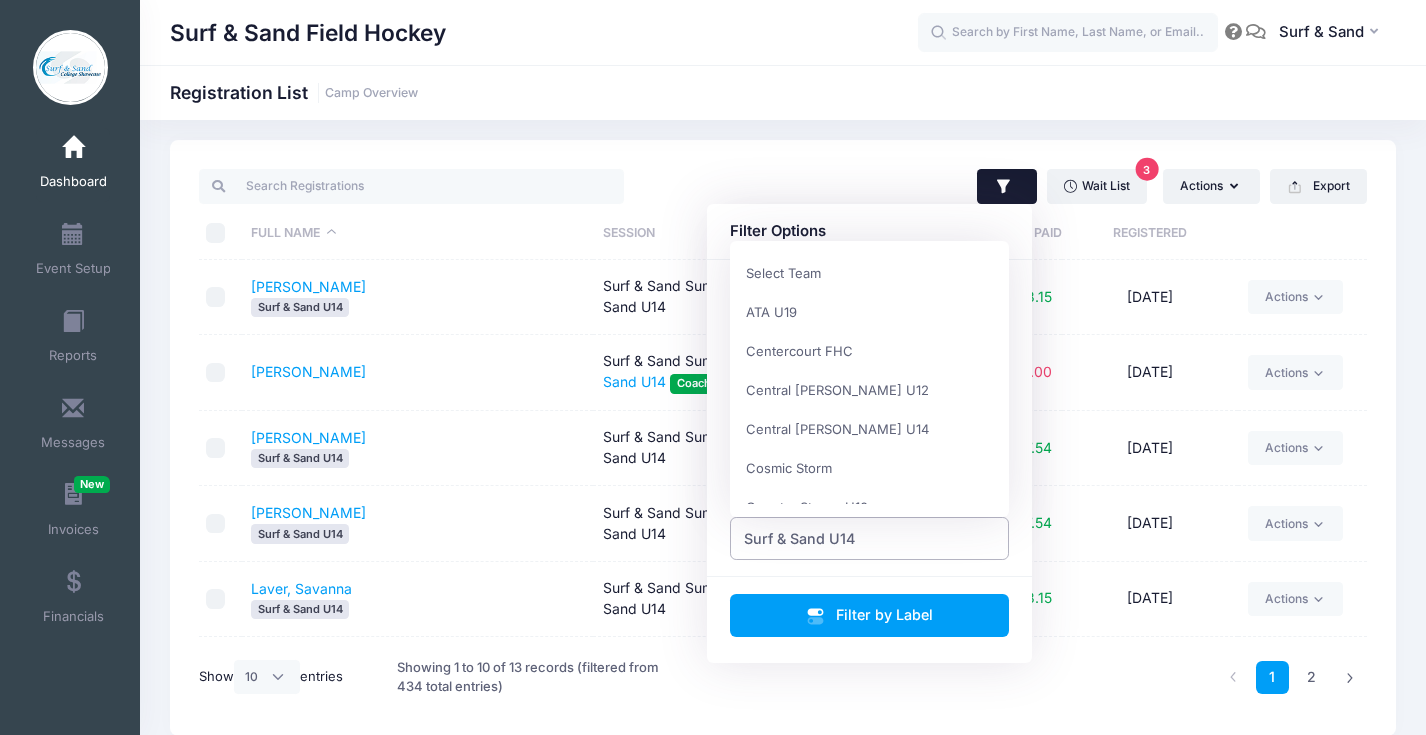 click on "Surf & Sand U14" at bounding box center (870, 538) 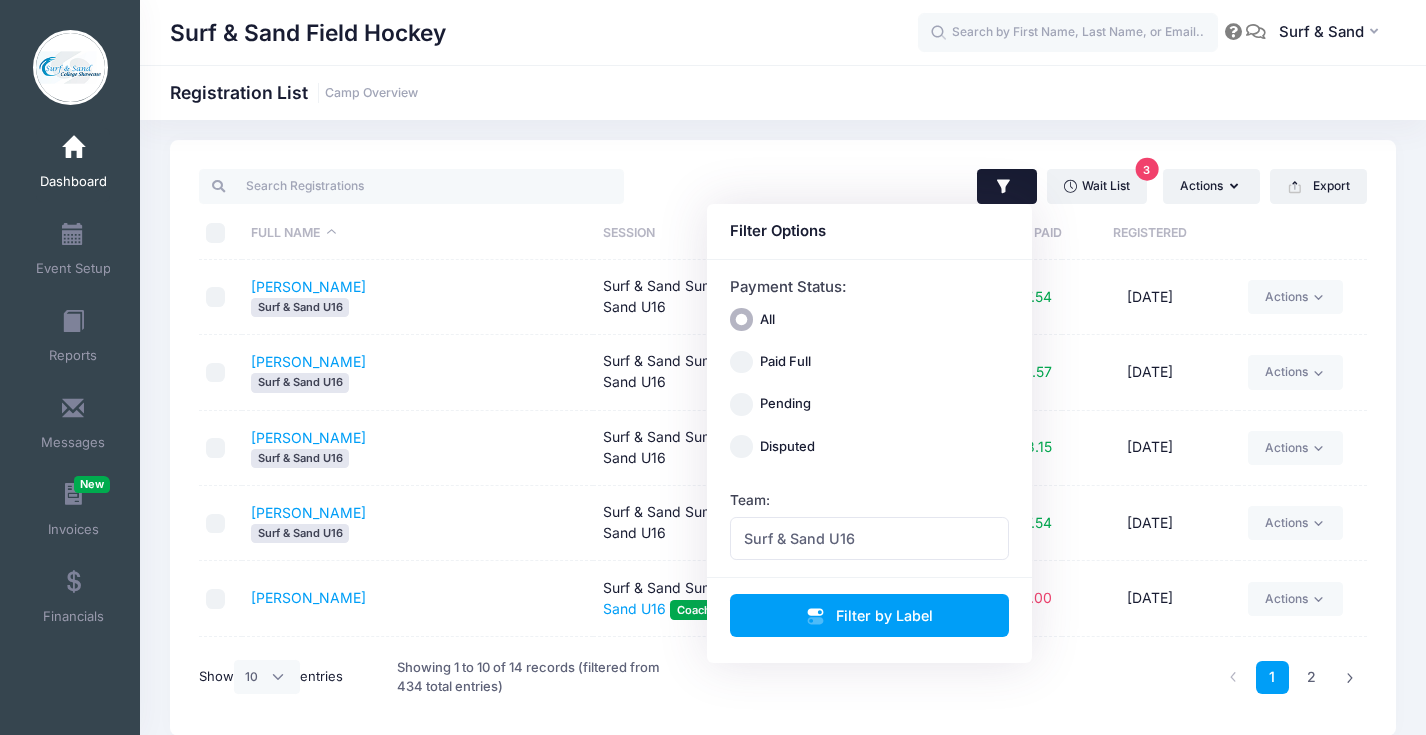 click on "Wait List
3
Actions      Assign Labels
Send Email
Send Payment Reminder
Send Document Upload Reminder
Request Additional Information
Deleted Registrations
Filter Options
Payment Status:
All
Paid Full
Pending Surf" at bounding box center [783, 438] 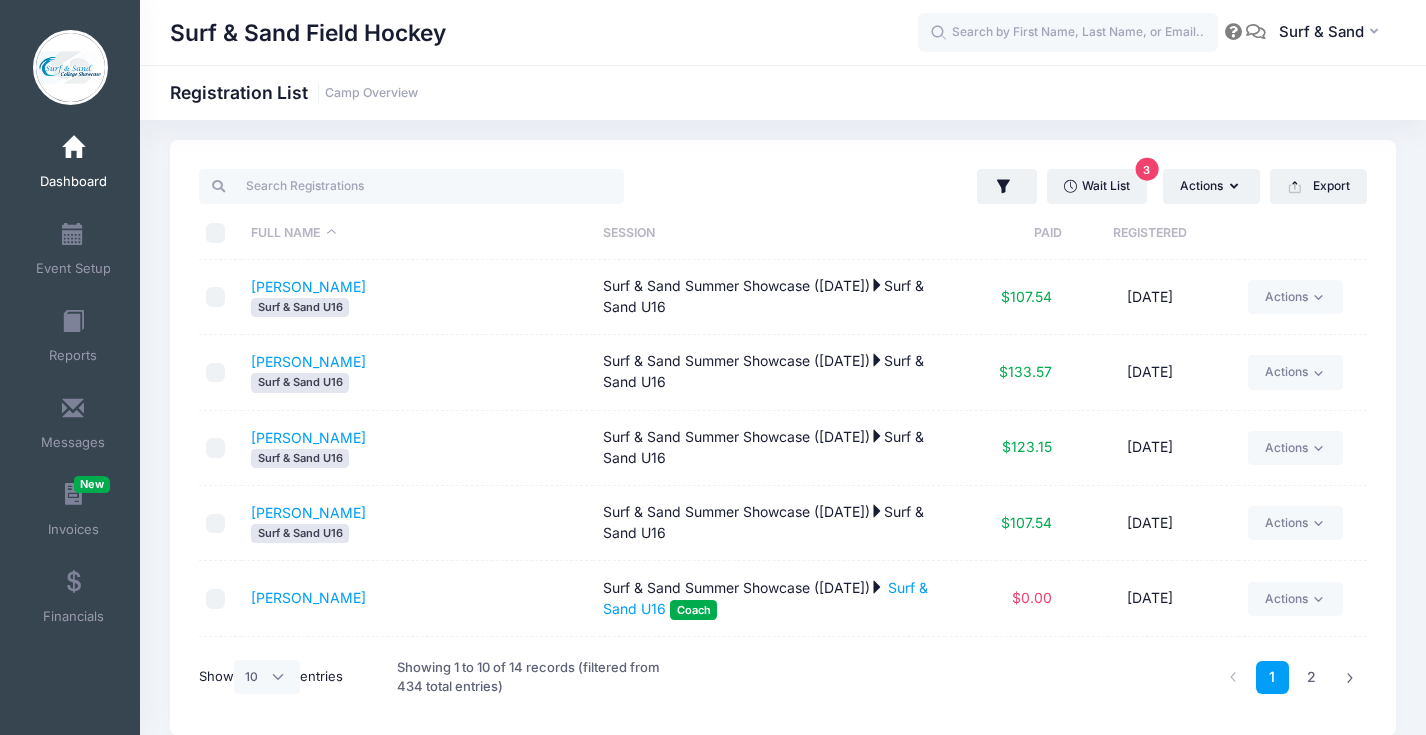 scroll, scrollTop: 369, scrollLeft: 0, axis: vertical 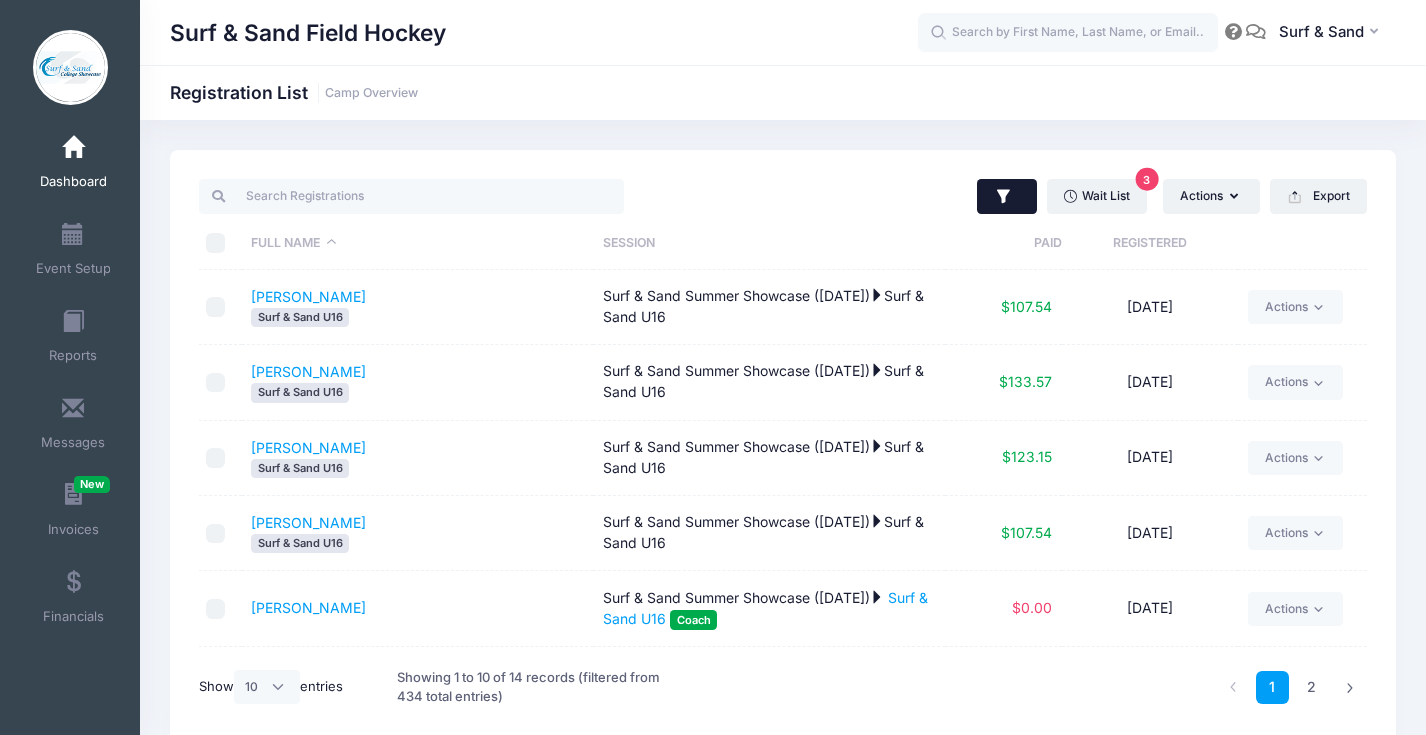 click at bounding box center (1007, 197) 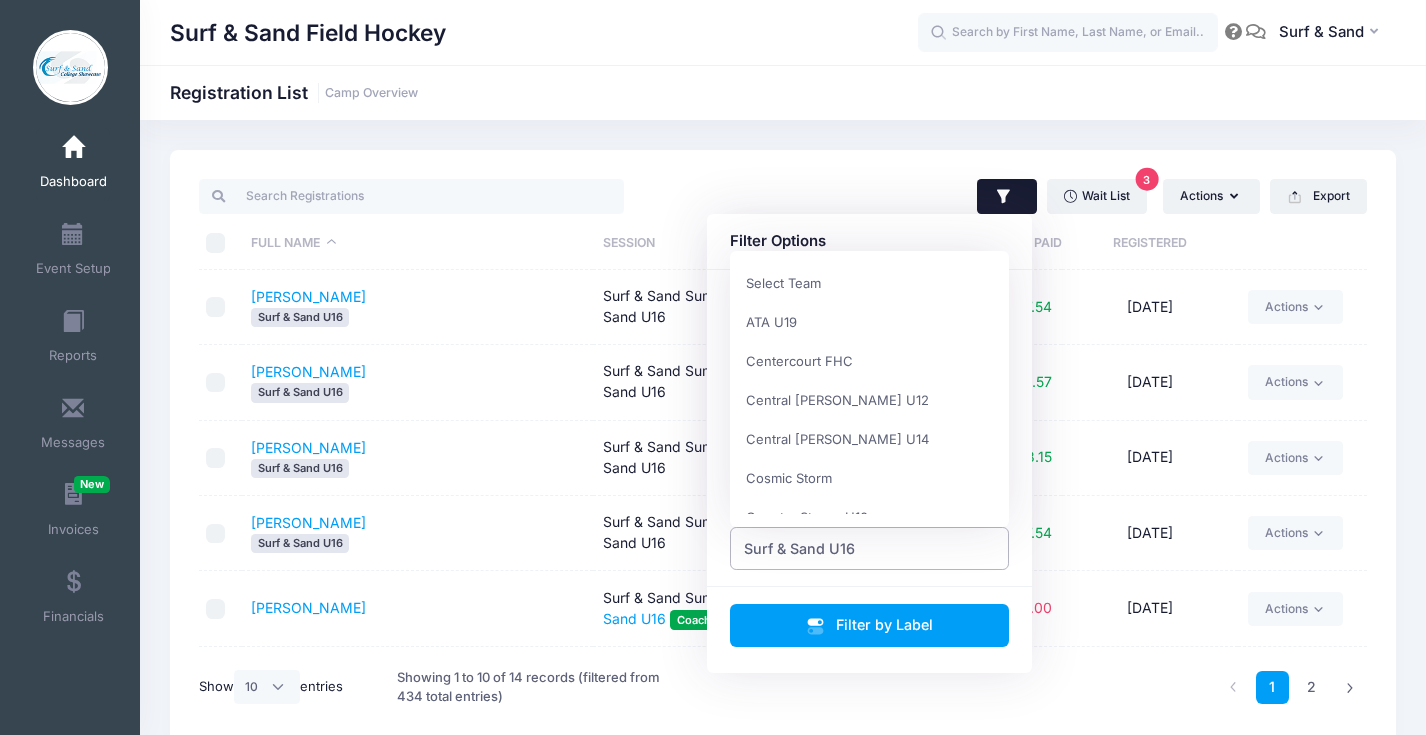 click on "Surf & Sand U16" at bounding box center [870, 548] 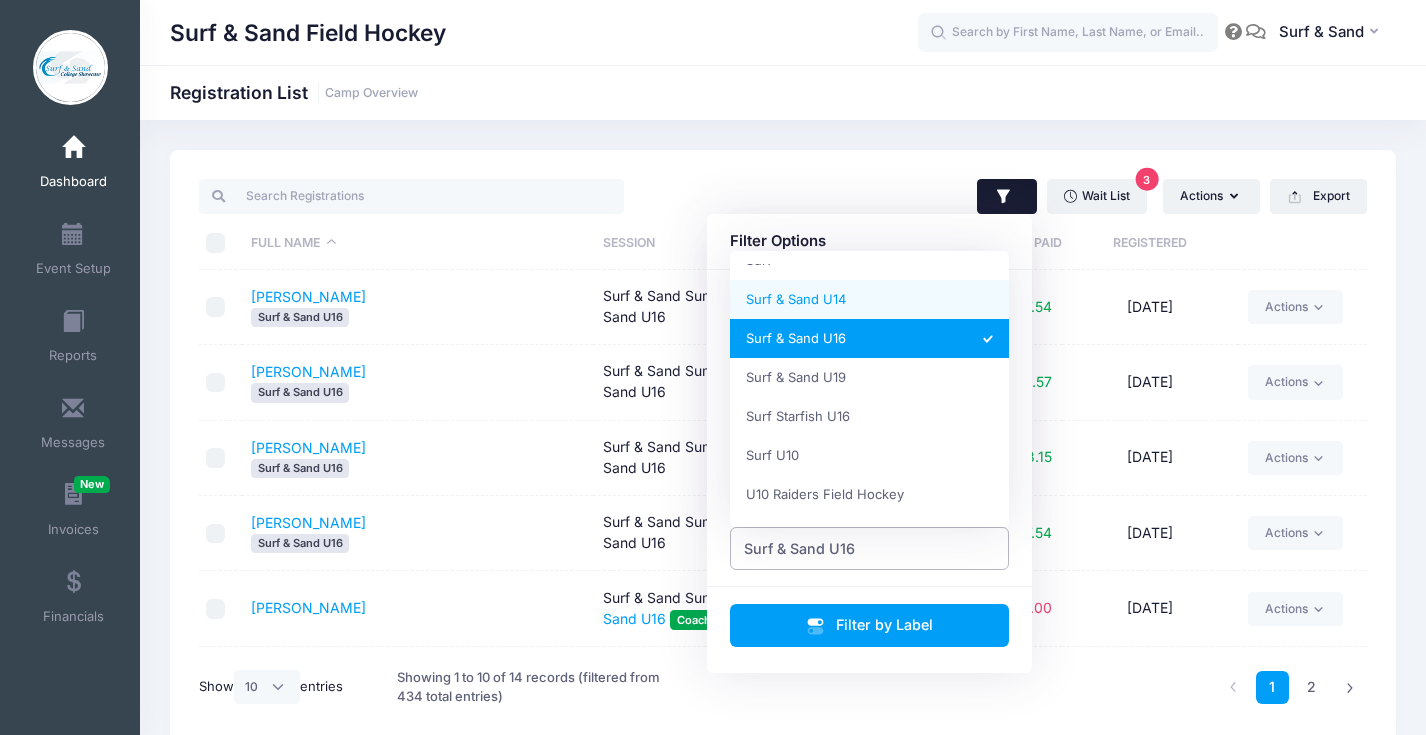 select on "Surf & Sand U14" 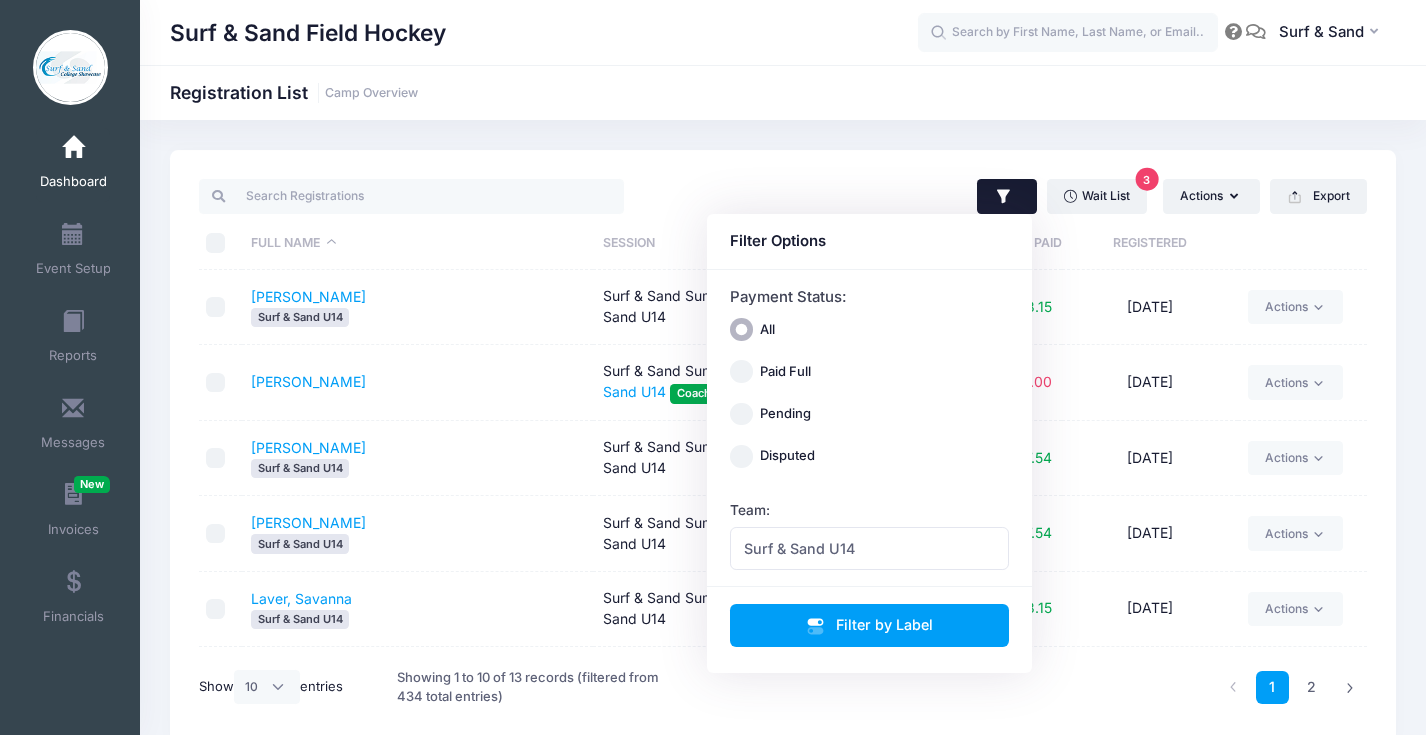 click on "Surf & Sand Summer Showcase (July 19, 2025)   Surf & Sand U14" at bounding box center [769, 307] 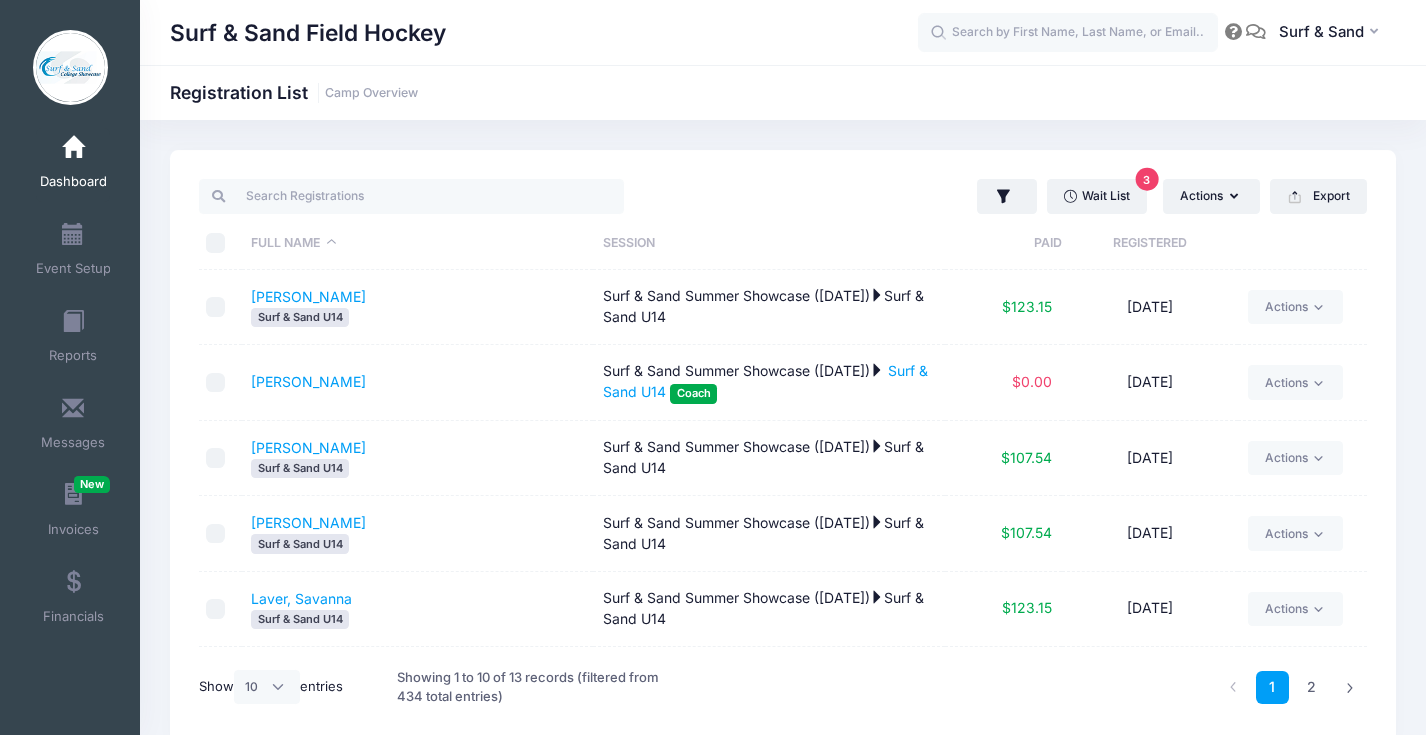 scroll, scrollTop: 369, scrollLeft: 0, axis: vertical 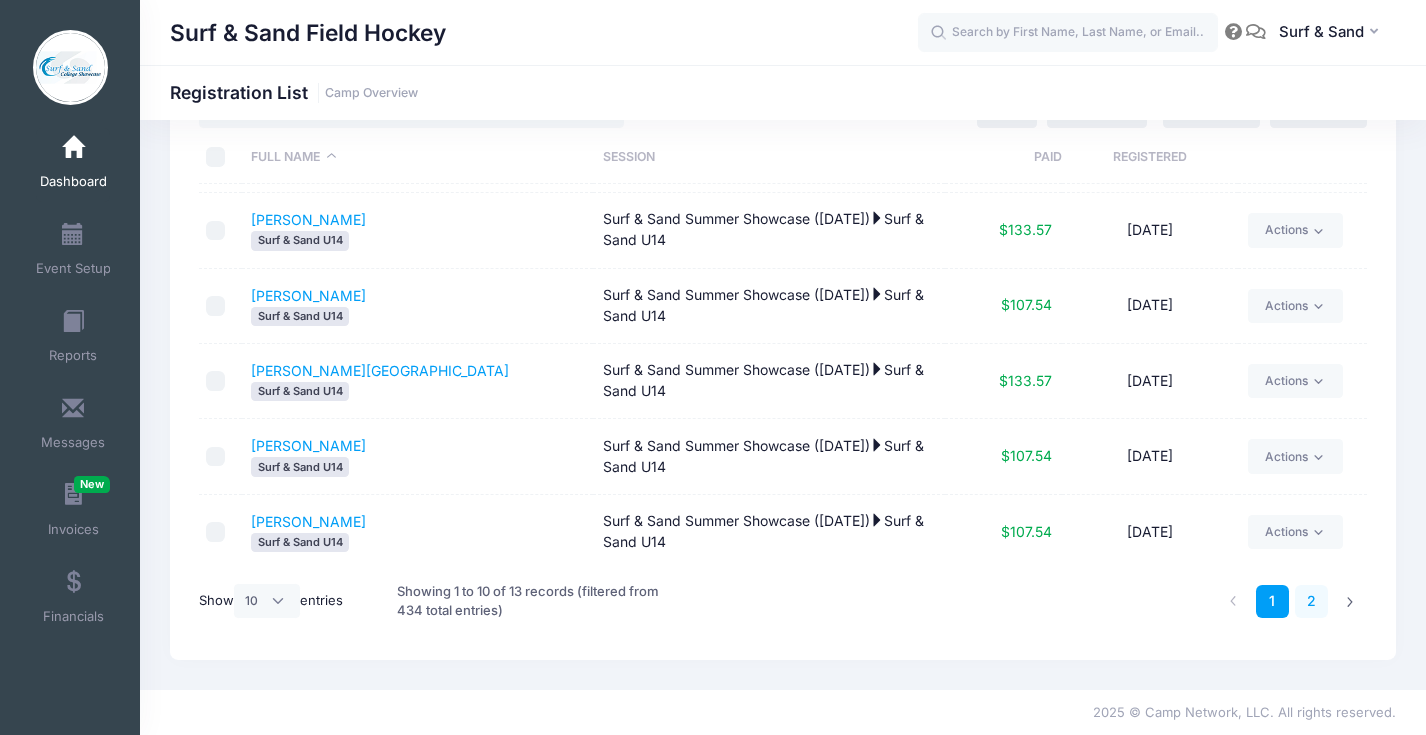 click on "2" at bounding box center (1311, 601) 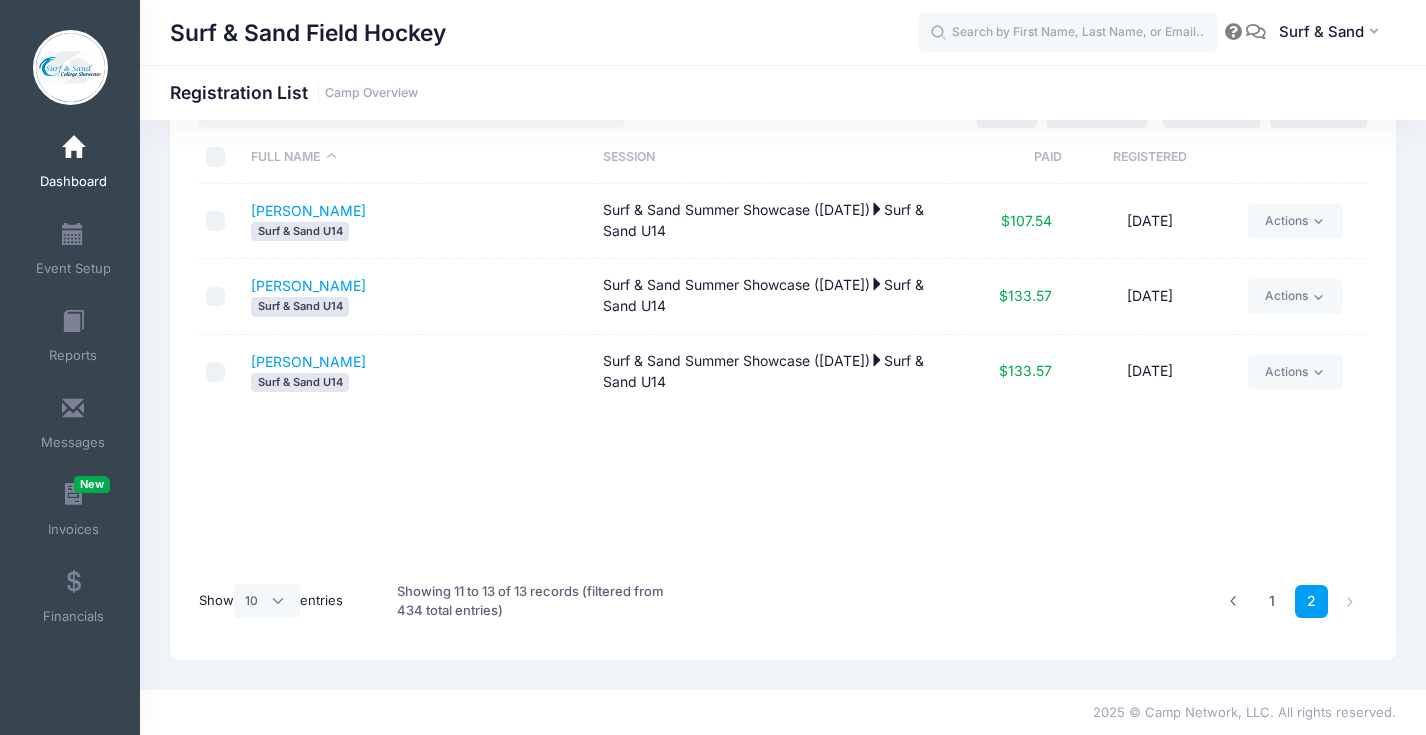 scroll, scrollTop: 0, scrollLeft: 0, axis: both 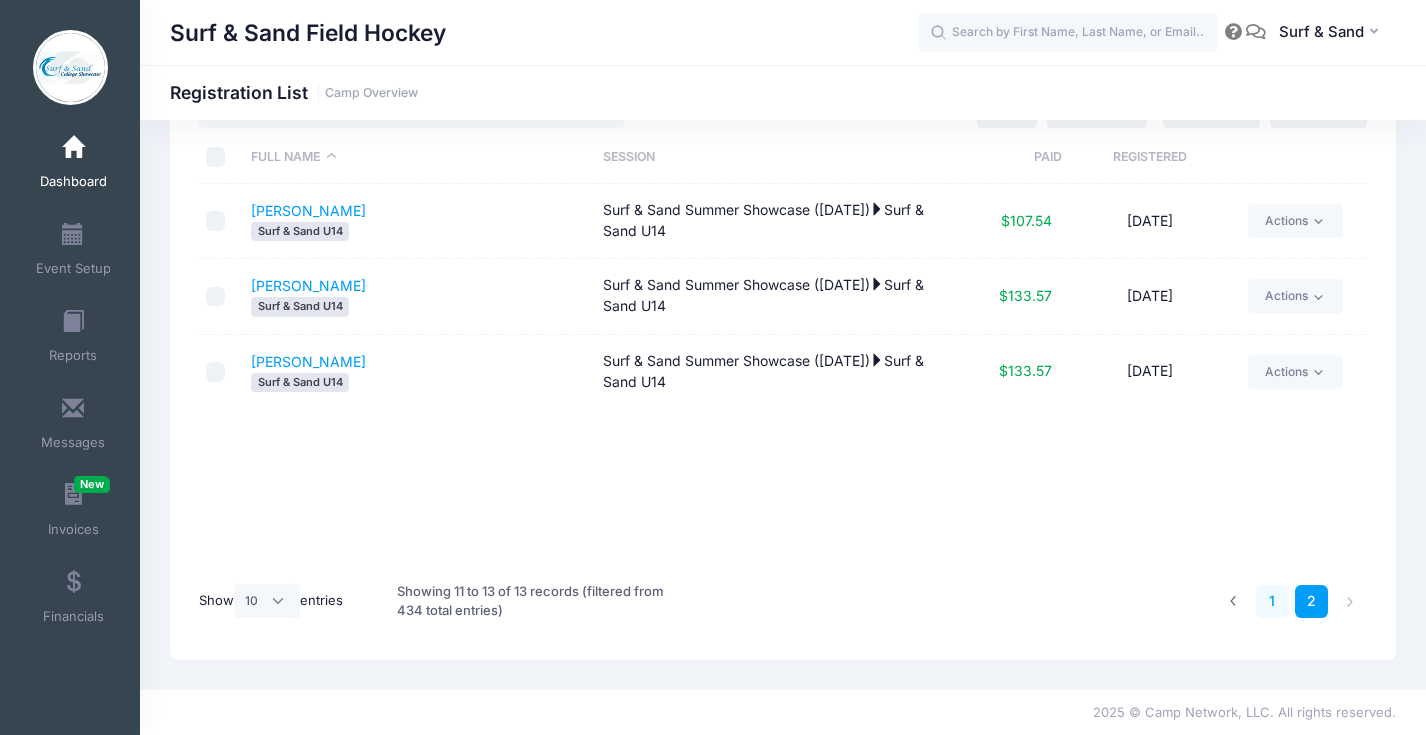 click on "1" at bounding box center [1272, 601] 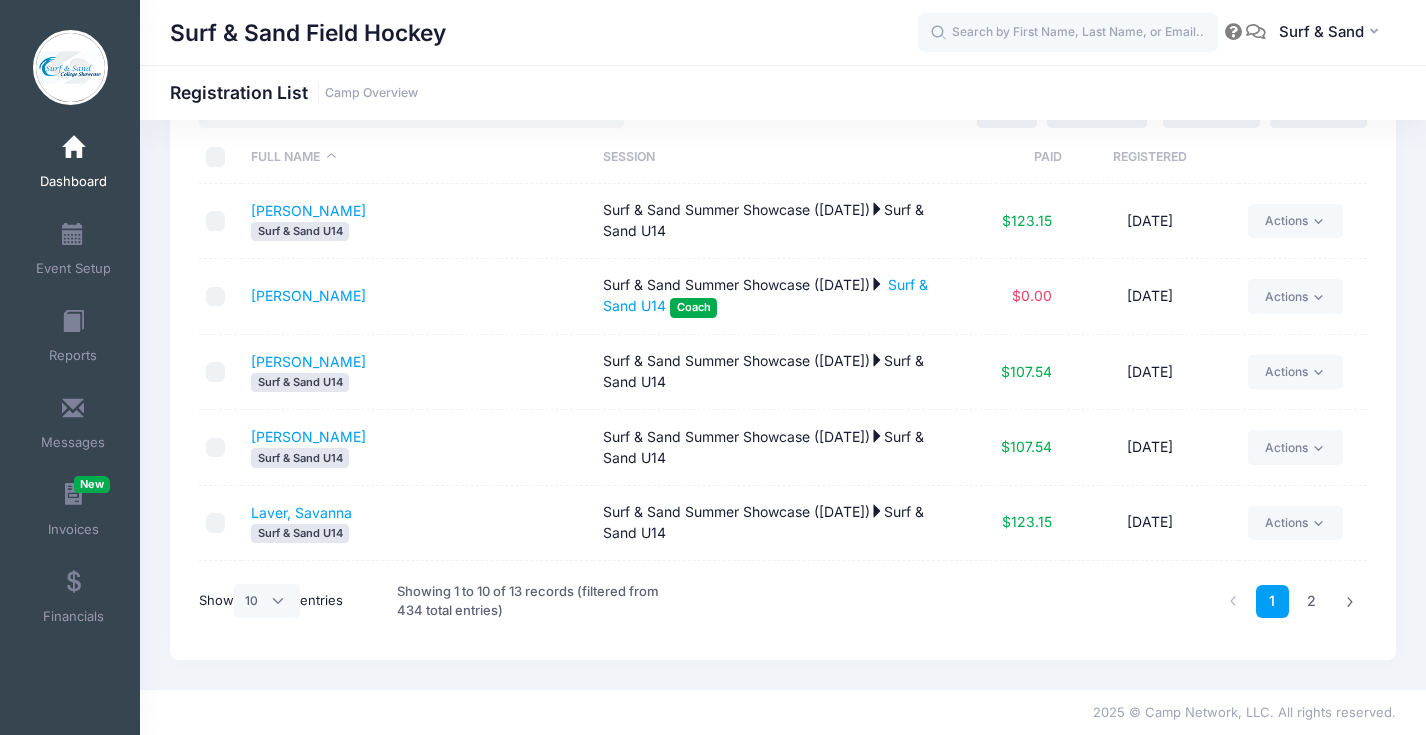 scroll, scrollTop: 0, scrollLeft: 0, axis: both 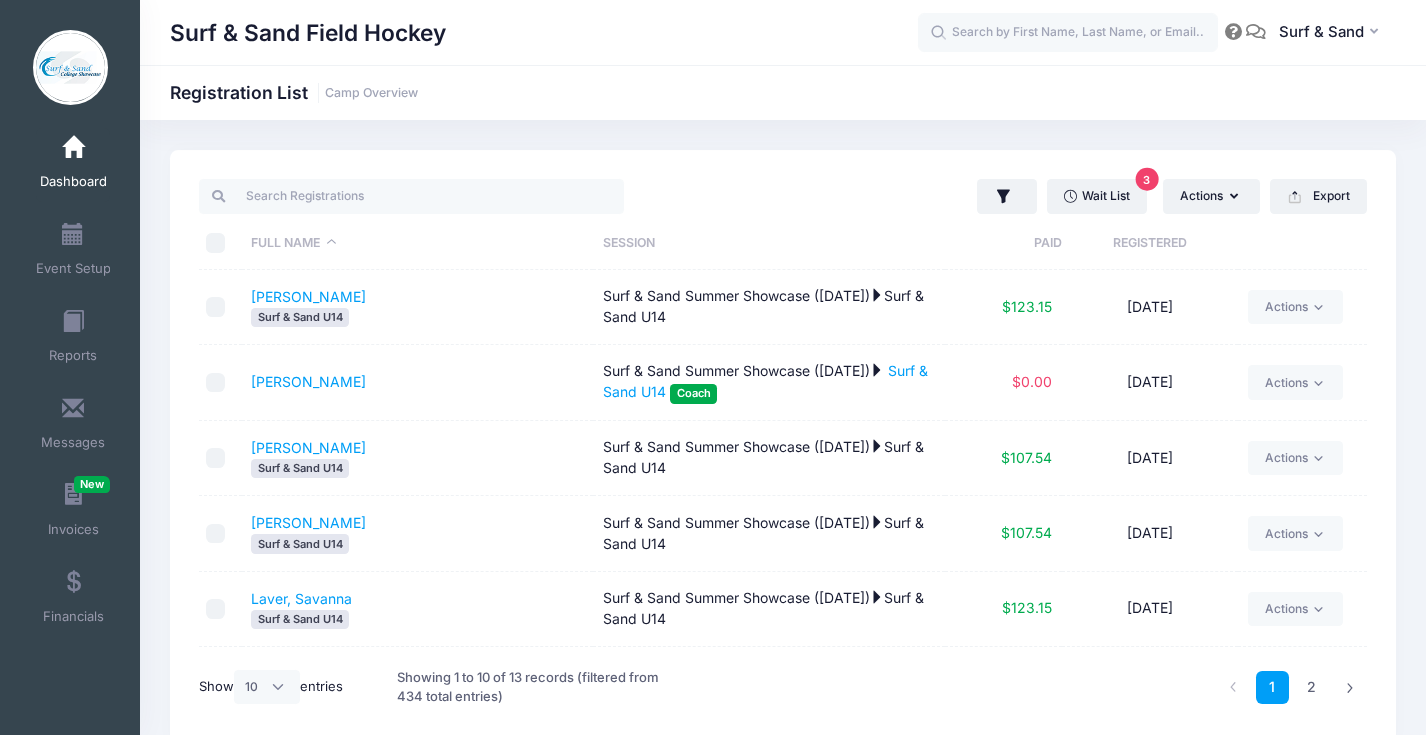 click on "Wait List
3
Actions      Assign Labels
Send Email
Send Payment Reminder
Send Document Upload Reminder
Request Additional Information
Deleted Registrations
Filter Options
Payment Status:
All
Paid Full
Pending Team:" at bounding box center [1080, 196] 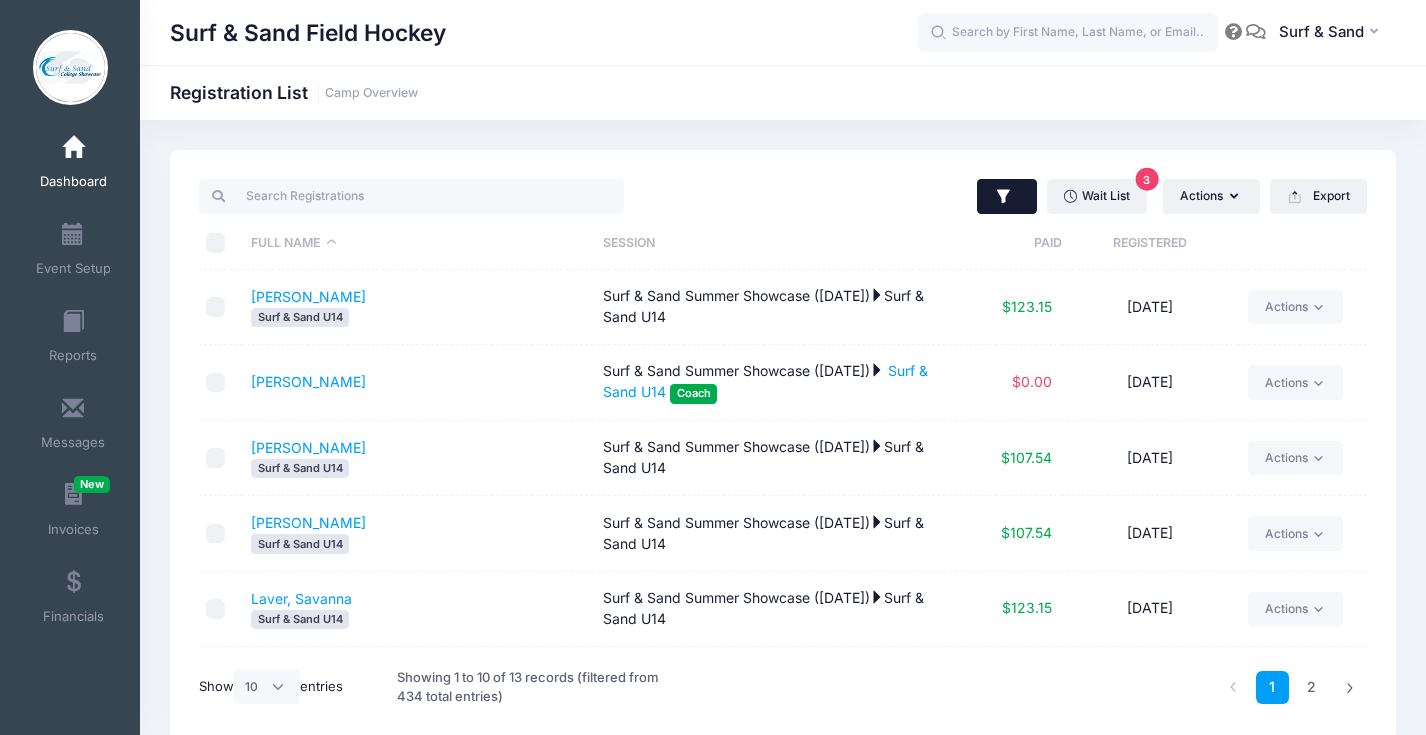 click 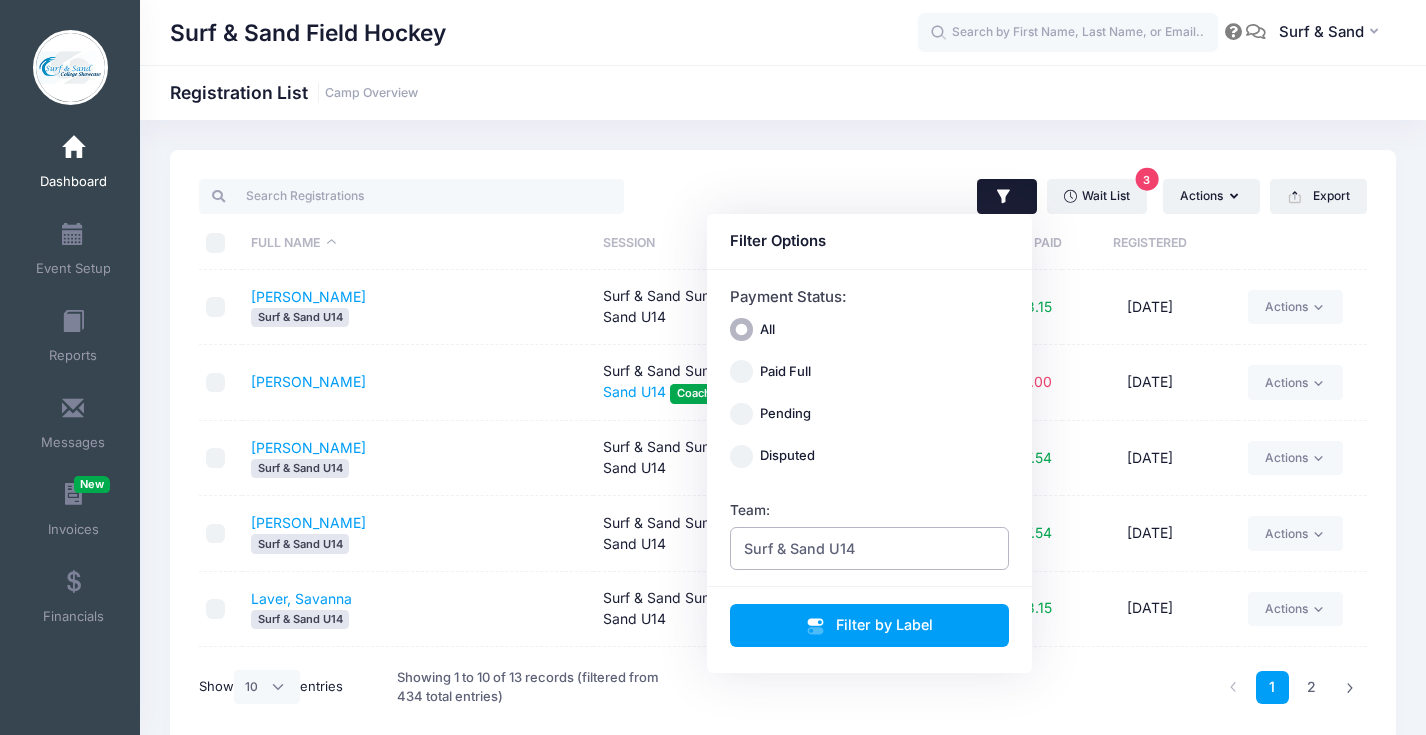 click on "Surf & Sand U14" at bounding box center (870, 548) 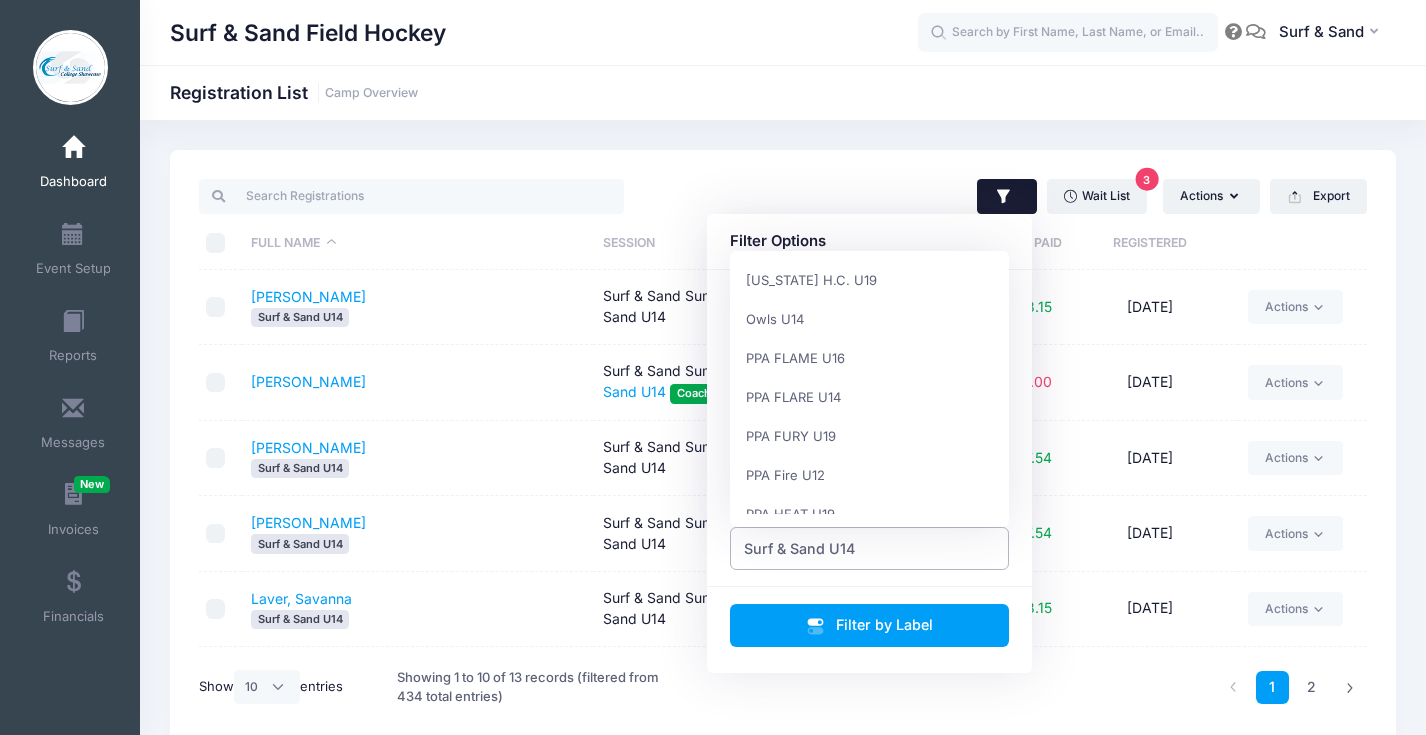 scroll, scrollTop: 0, scrollLeft: 0, axis: both 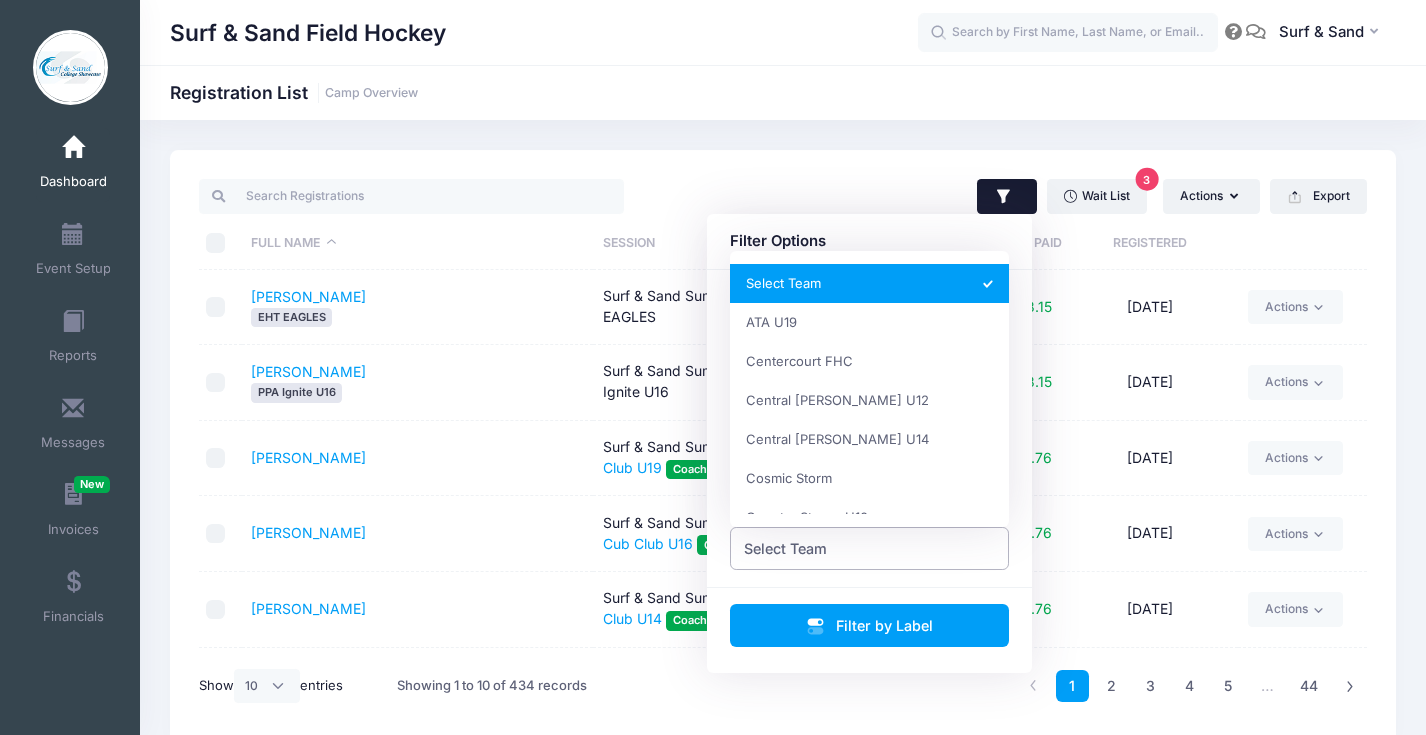 click on "Select Team" at bounding box center (870, 548) 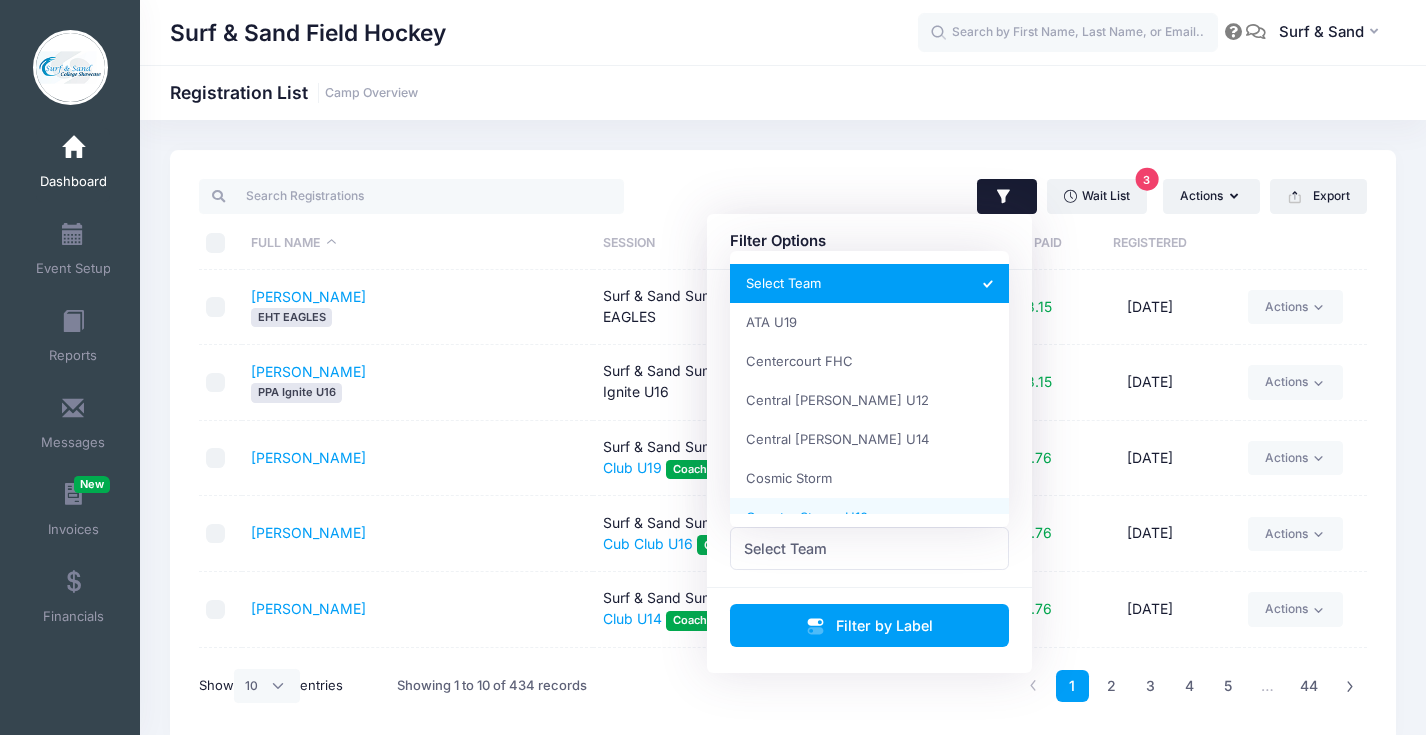 click on "Alessi, Makayla" at bounding box center [418, 459] 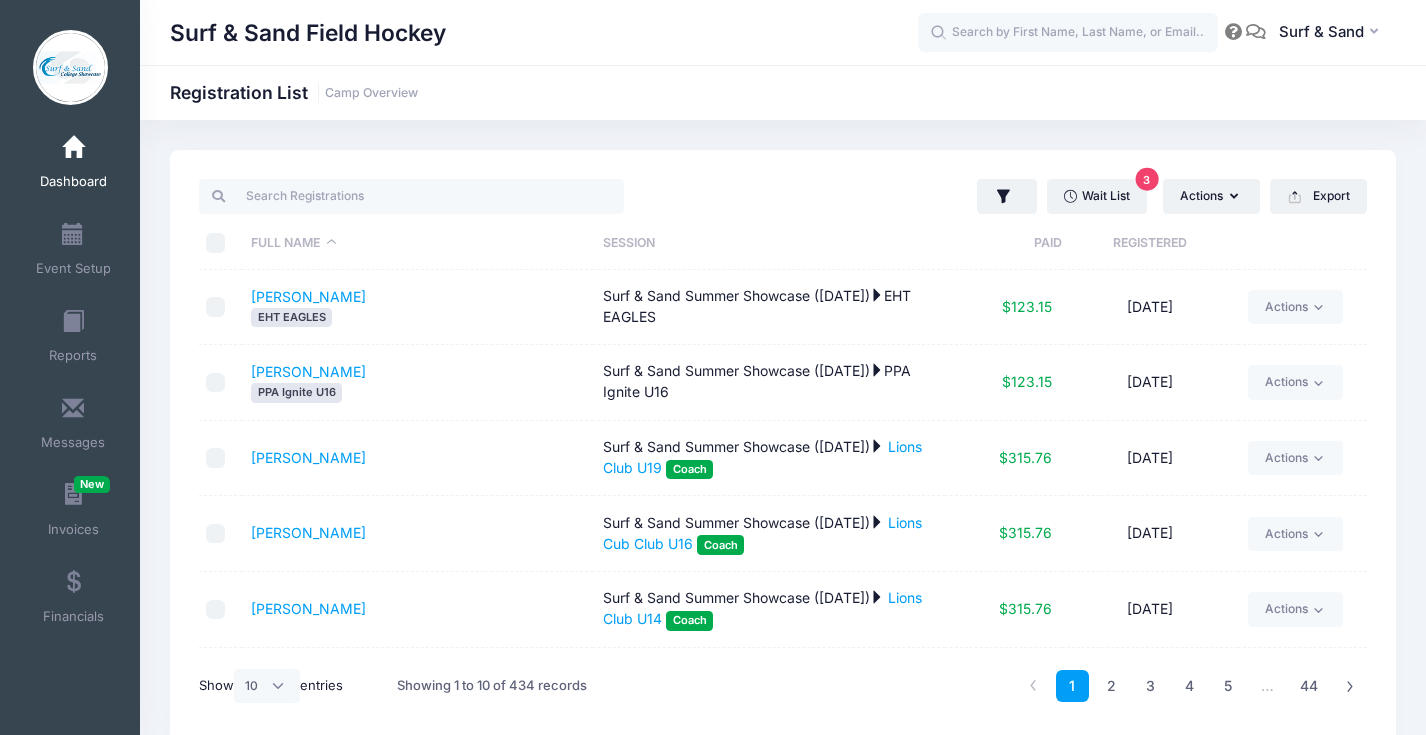 scroll, scrollTop: 370, scrollLeft: 0, axis: vertical 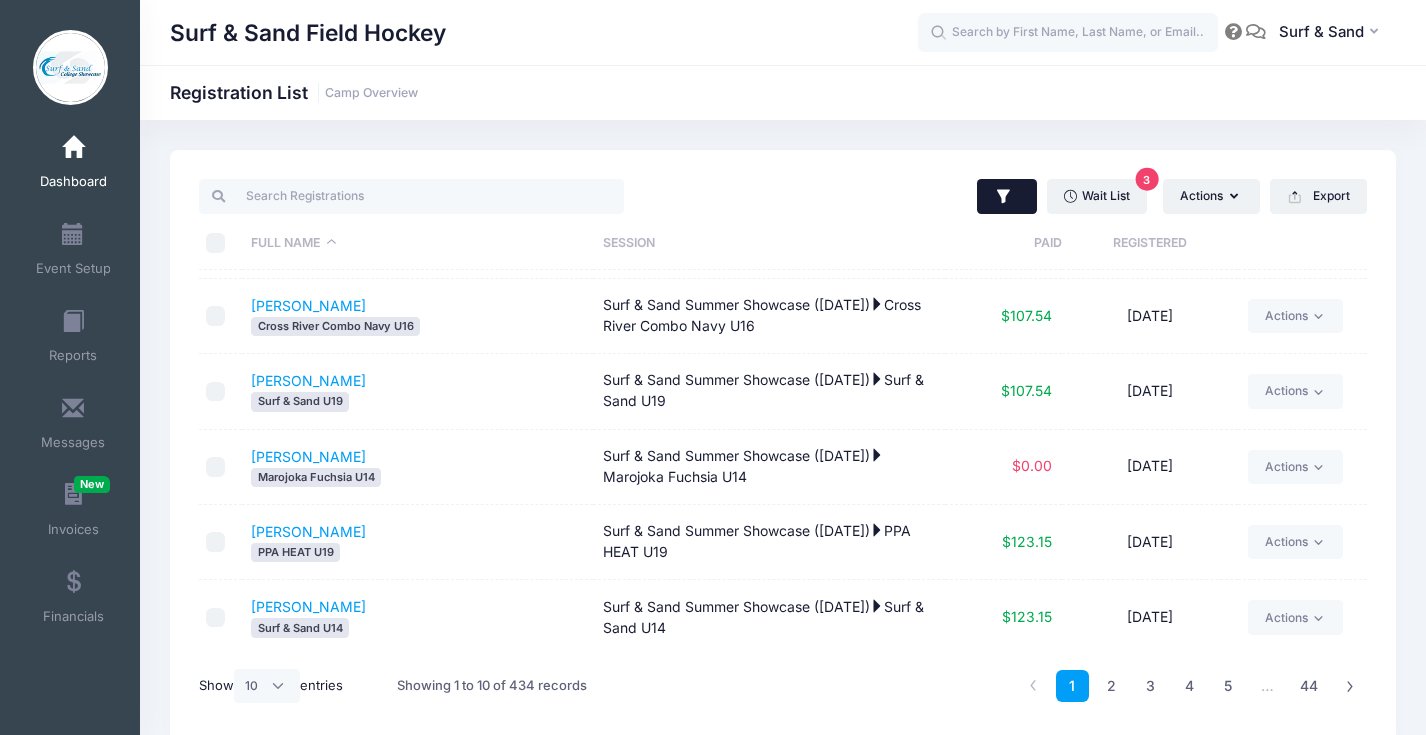 click at bounding box center [1007, 197] 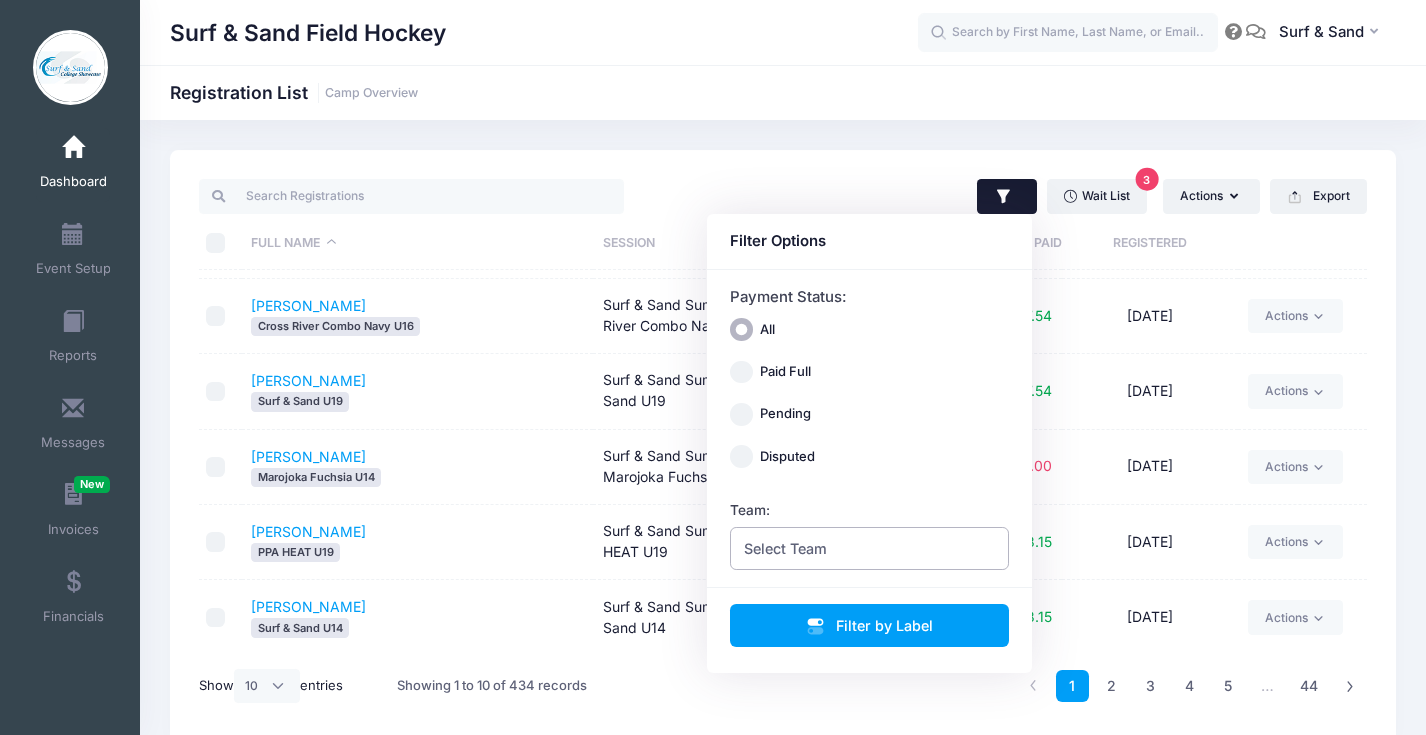 click on "Select Team" at bounding box center (870, 548) 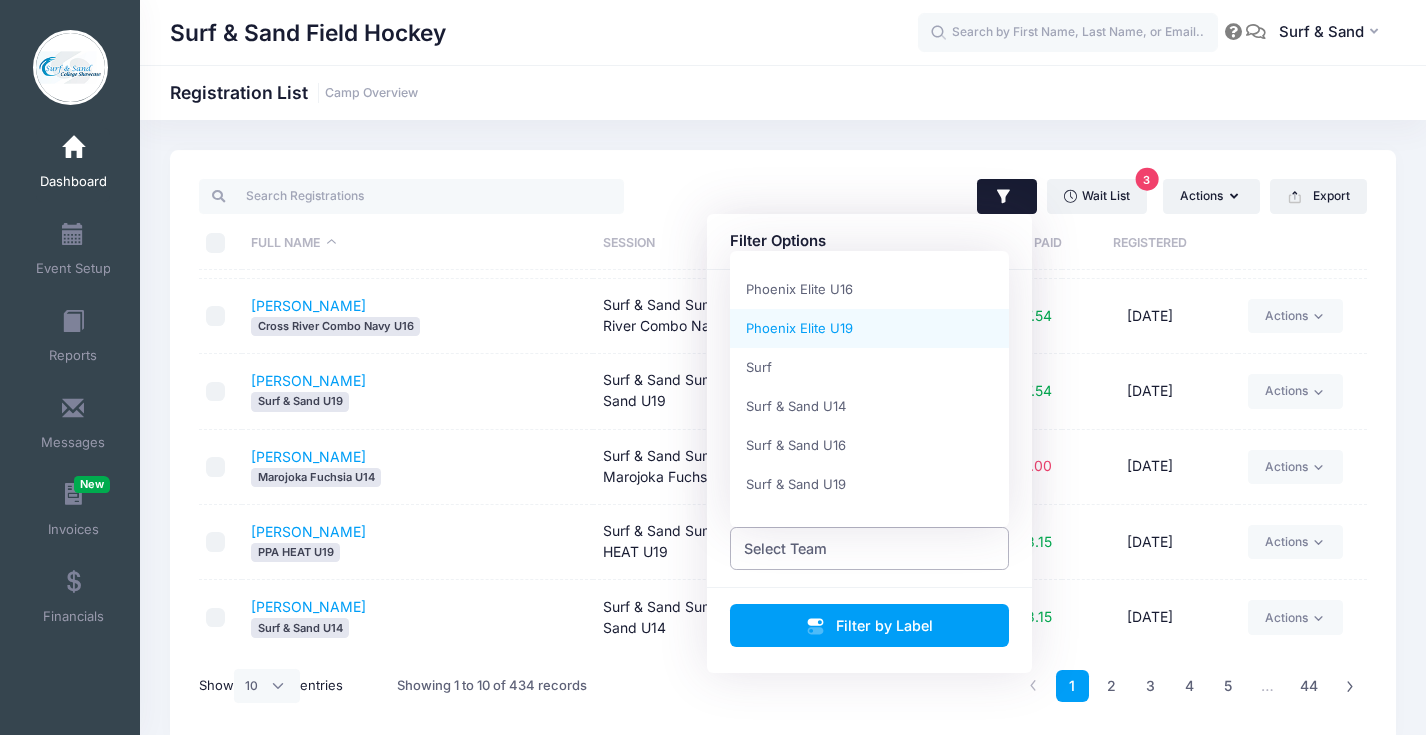scroll, scrollTop: 1631, scrollLeft: 0, axis: vertical 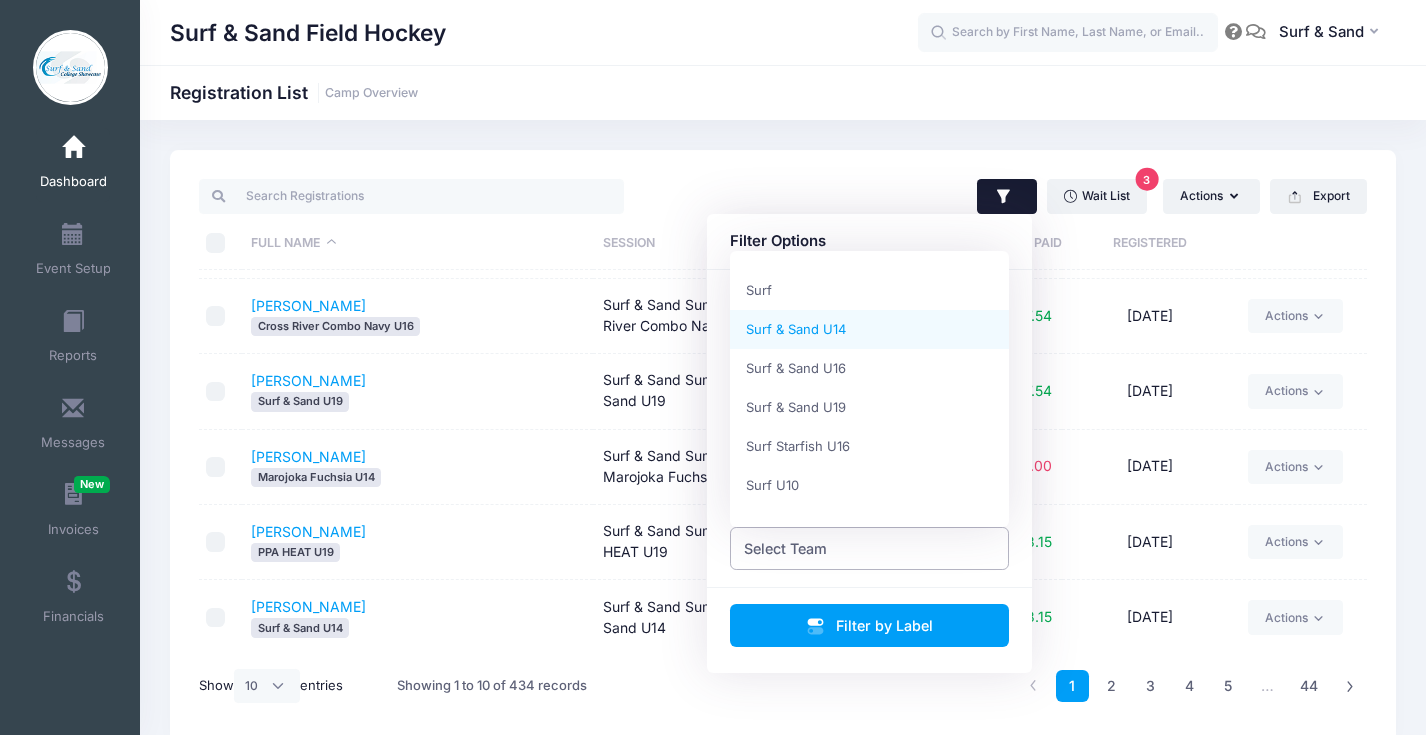 select on "Surf & Sand U14" 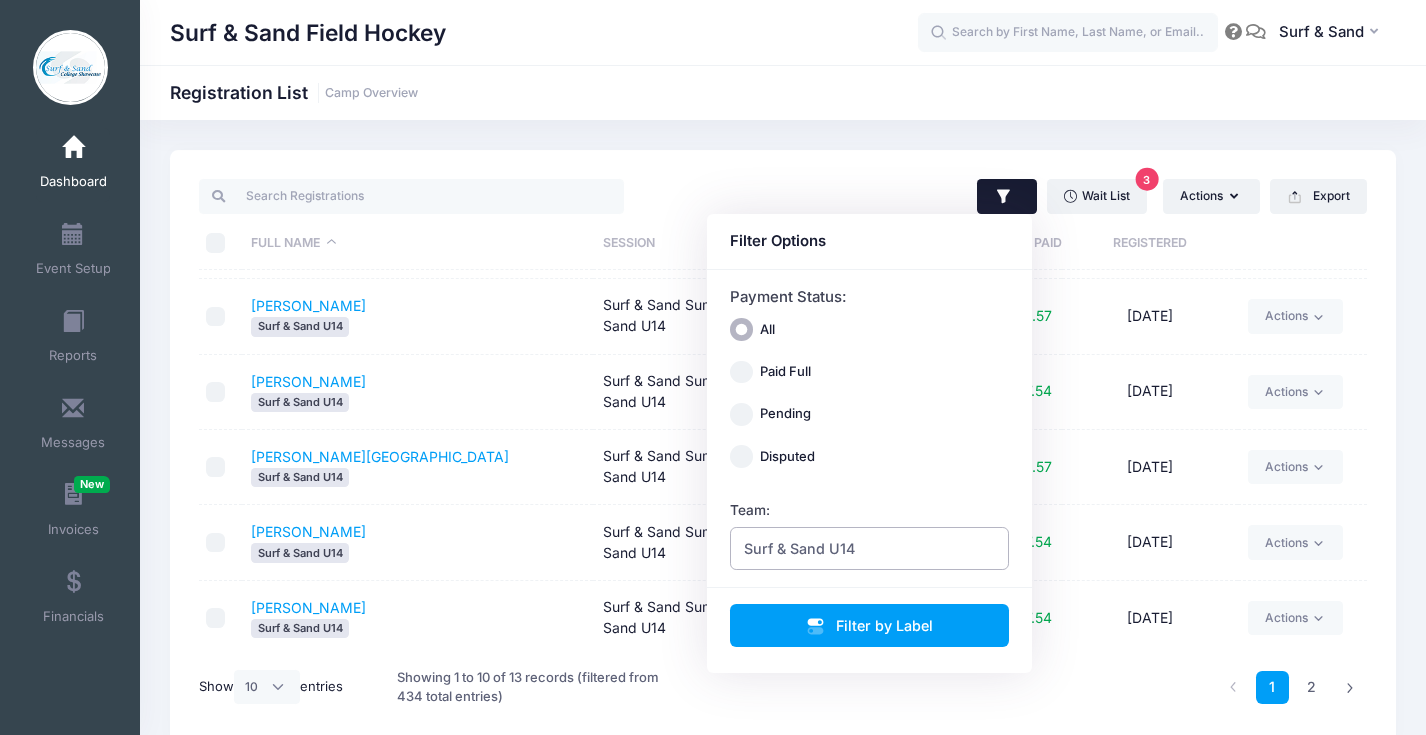 scroll, scrollTop: 0, scrollLeft: 0, axis: both 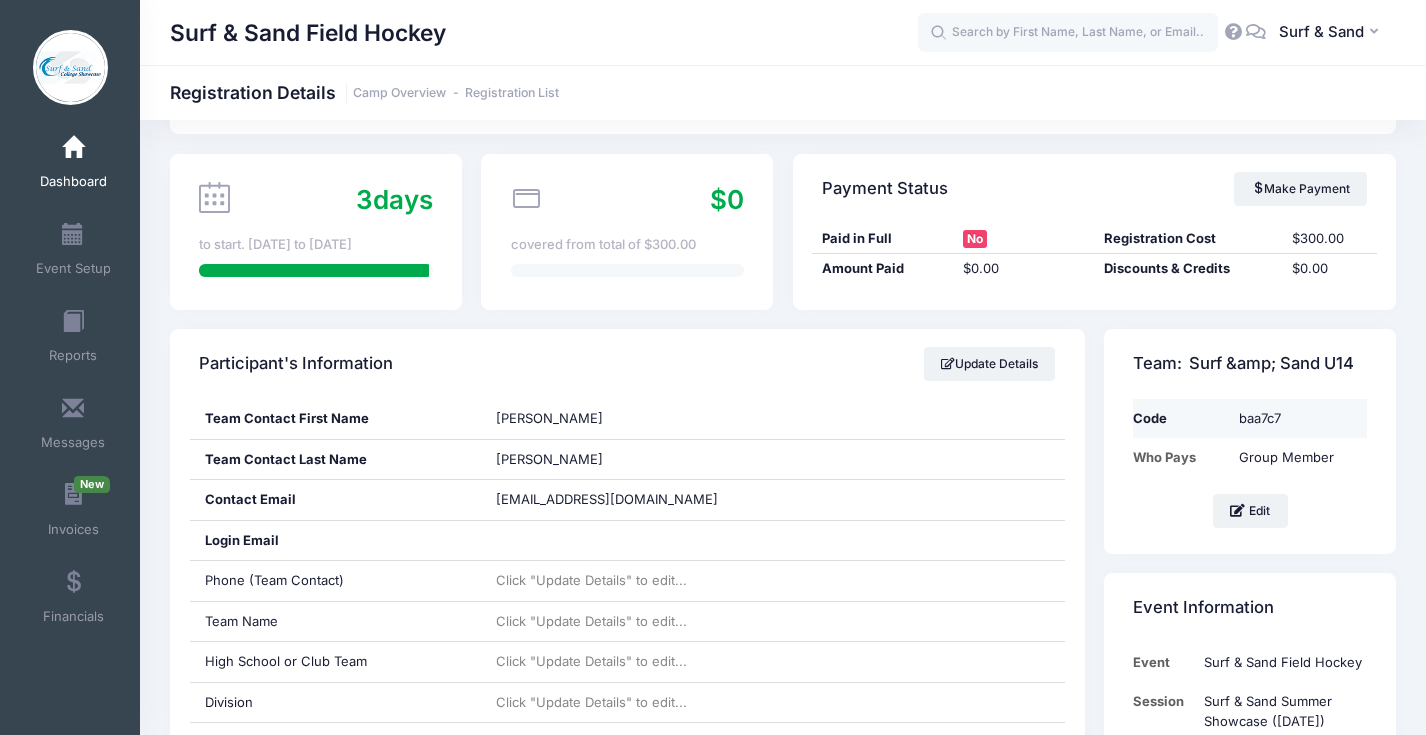 click on "baa7c7" at bounding box center (1298, 418) 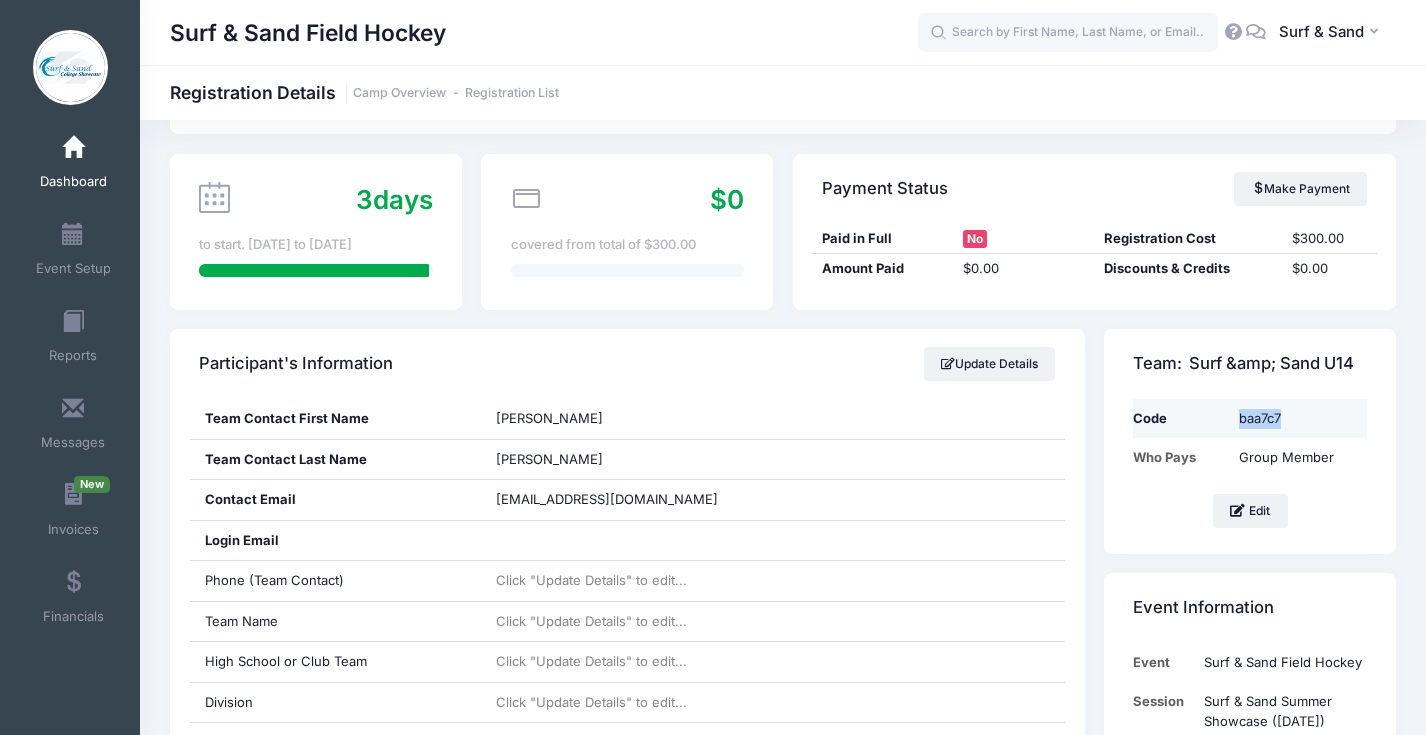 click on "baa7c7" at bounding box center [1298, 418] 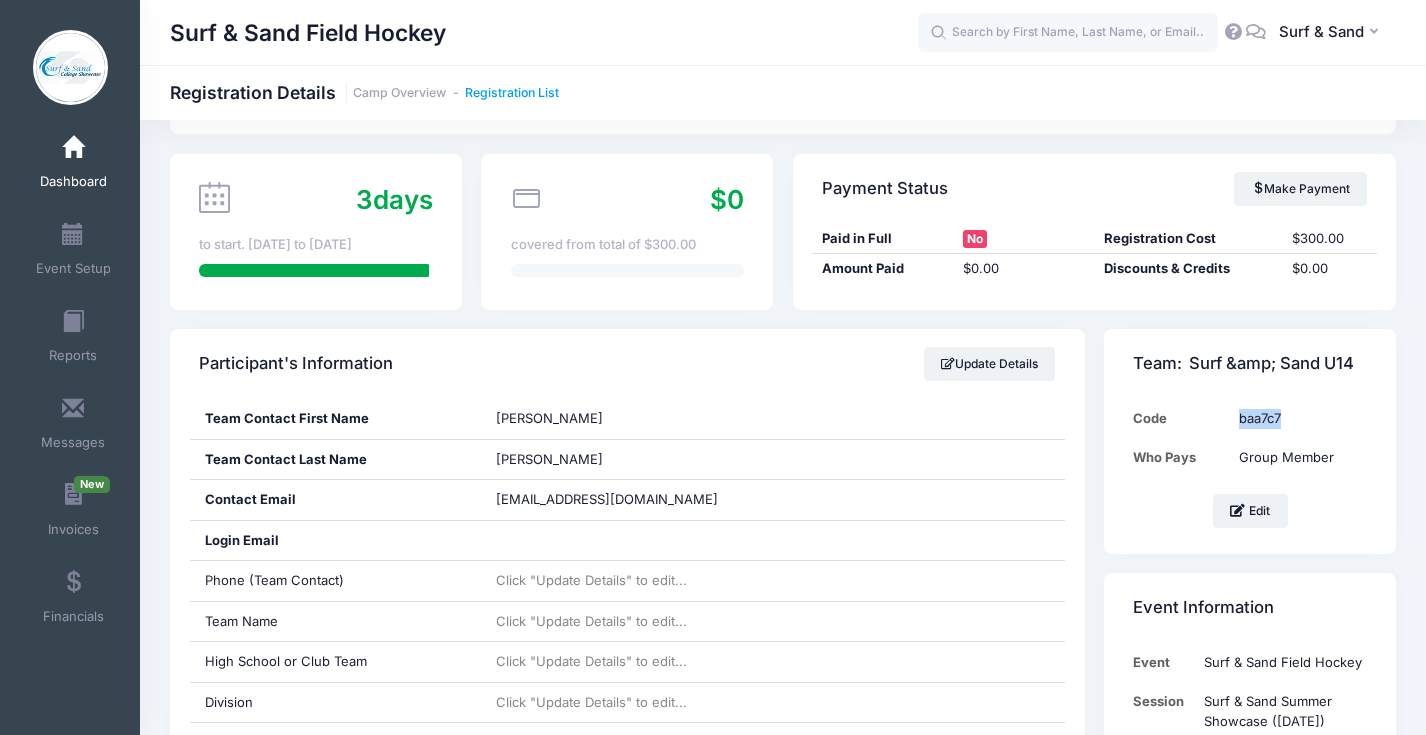 click on "Registration List" at bounding box center [512, 93] 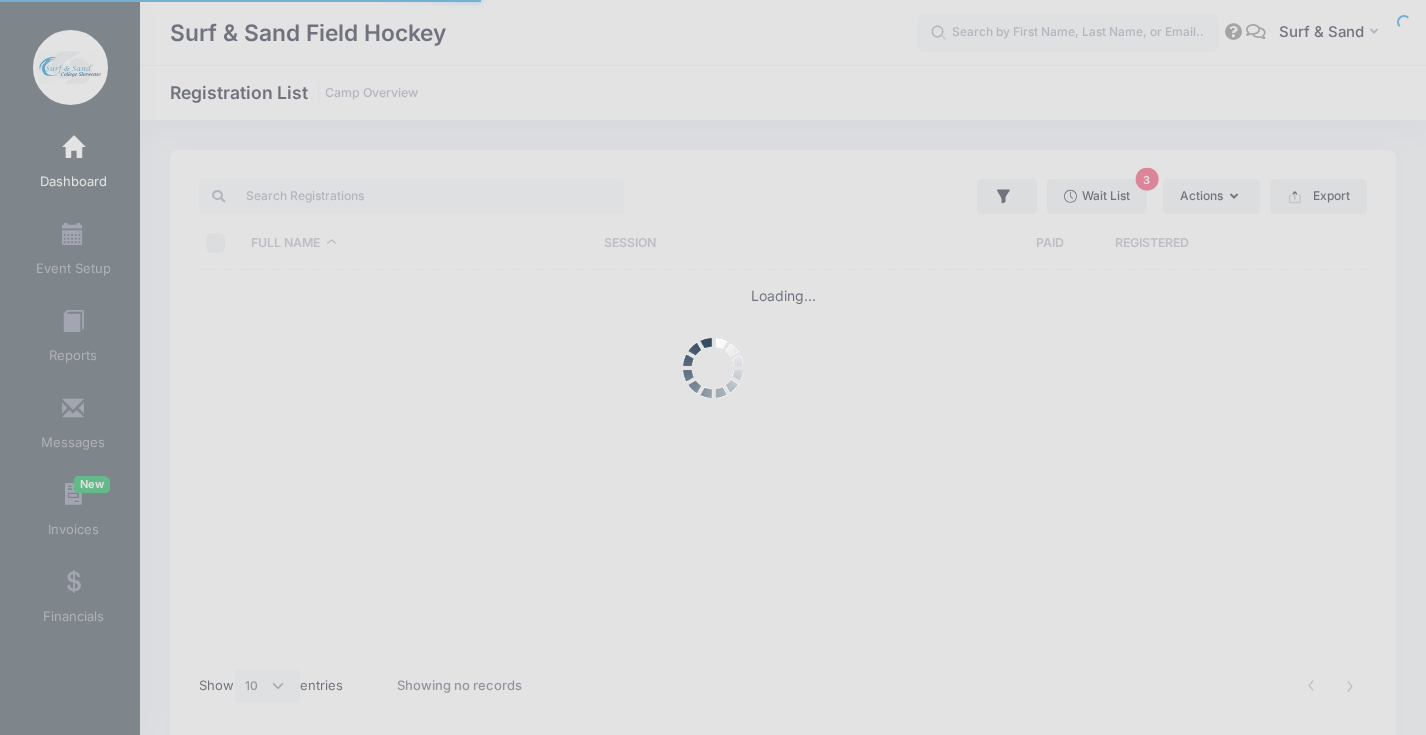 select on "10" 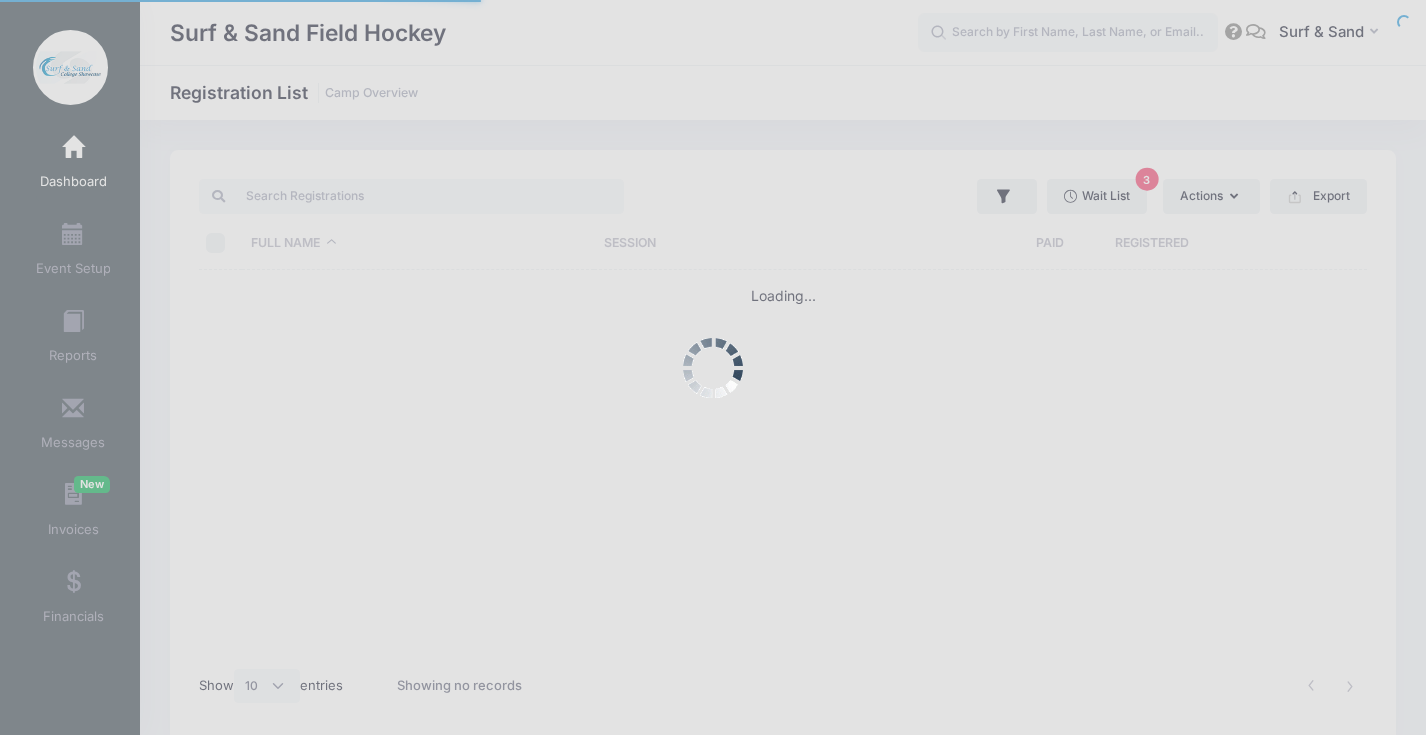 scroll, scrollTop: 0, scrollLeft: 0, axis: both 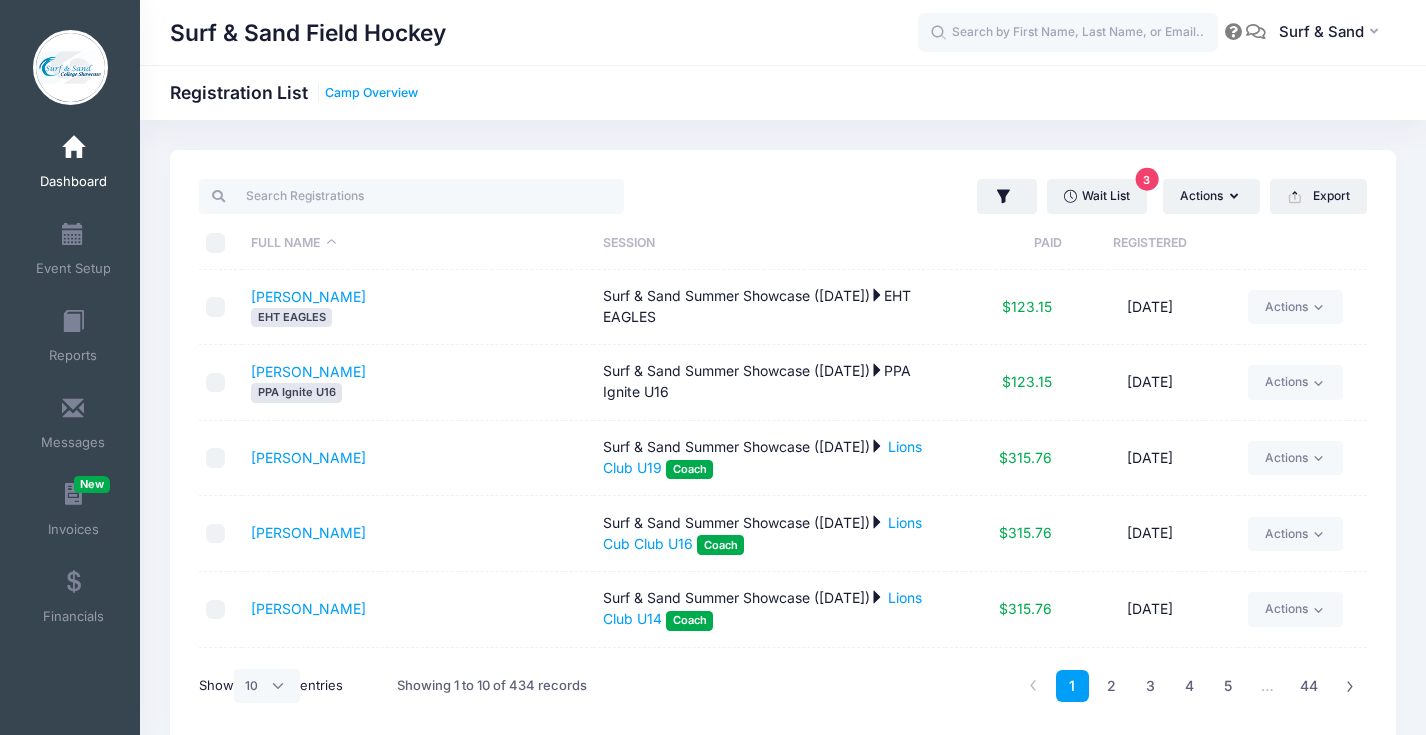 click on "Camp Overview" at bounding box center (371, 93) 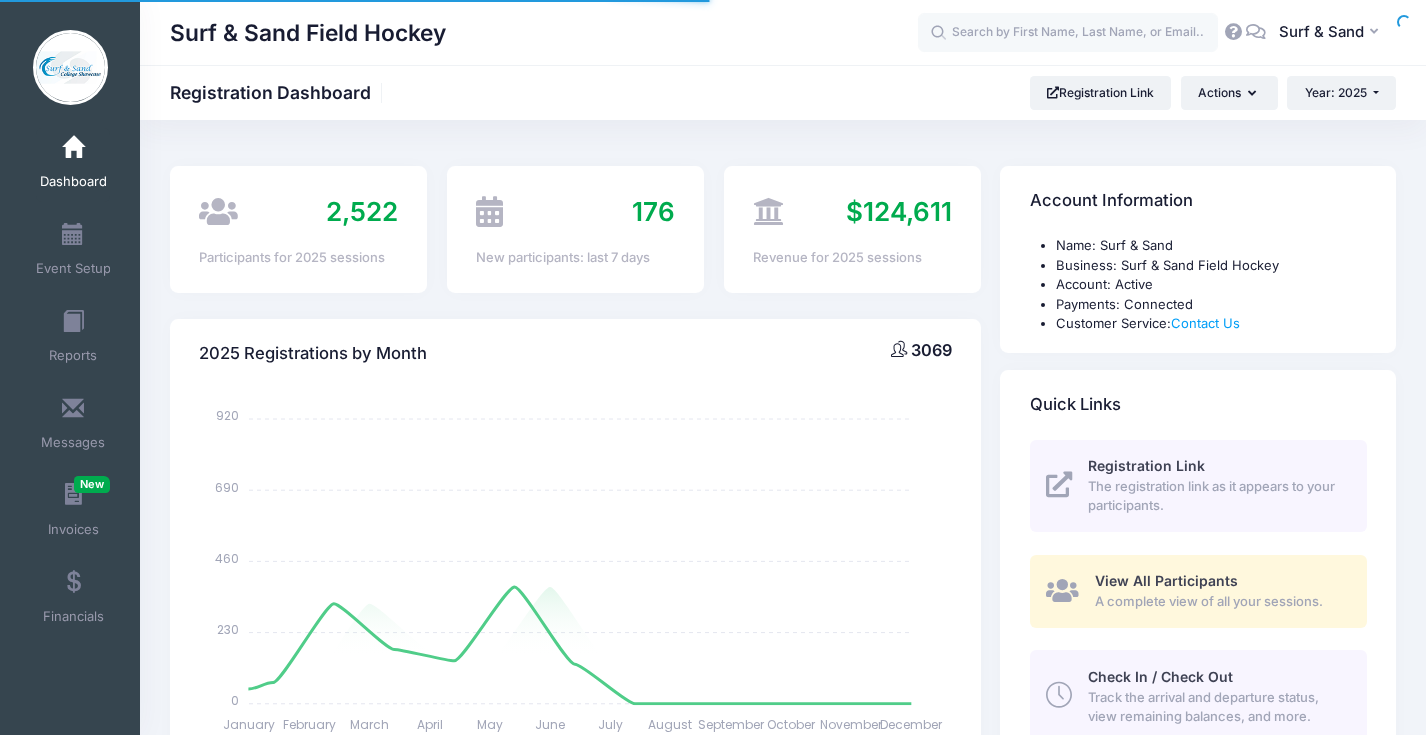 select 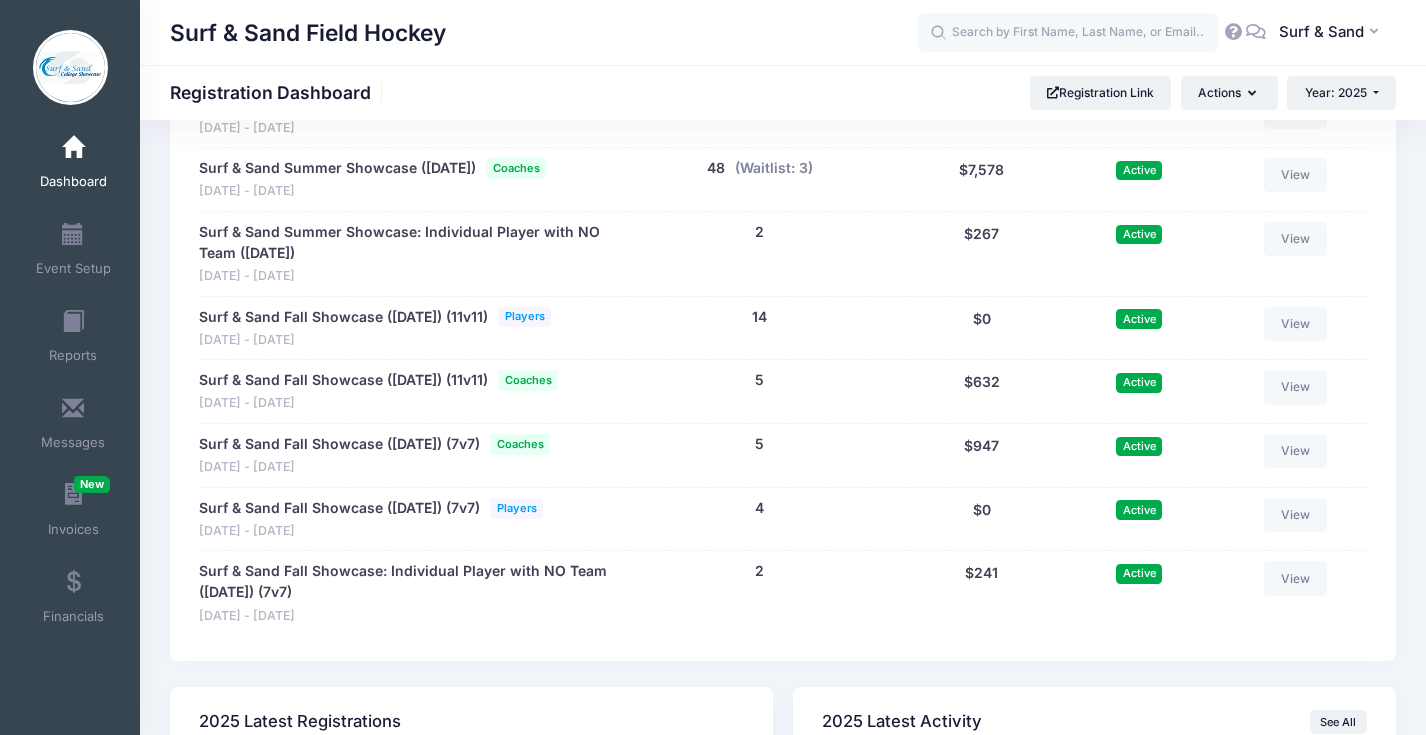 scroll, scrollTop: 3709, scrollLeft: 0, axis: vertical 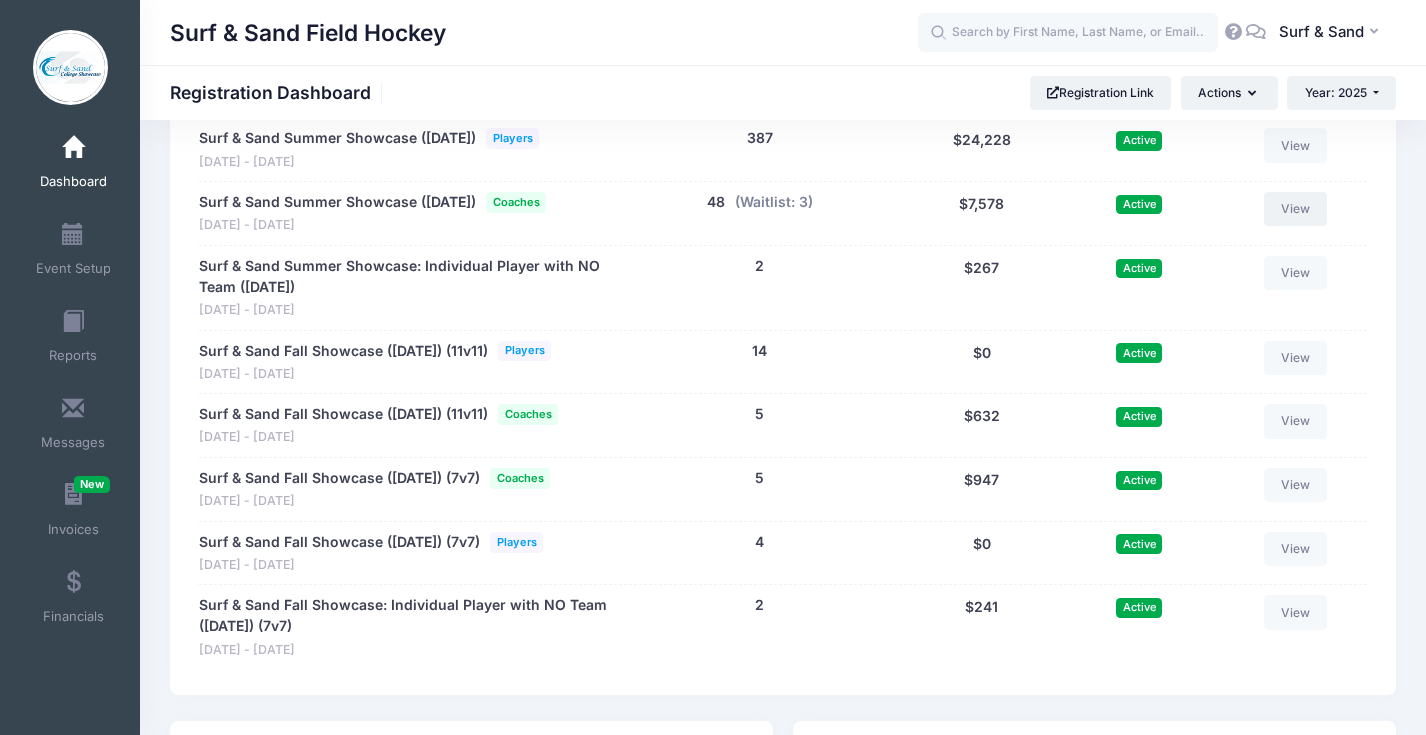 click on "View" at bounding box center [1296, 209] 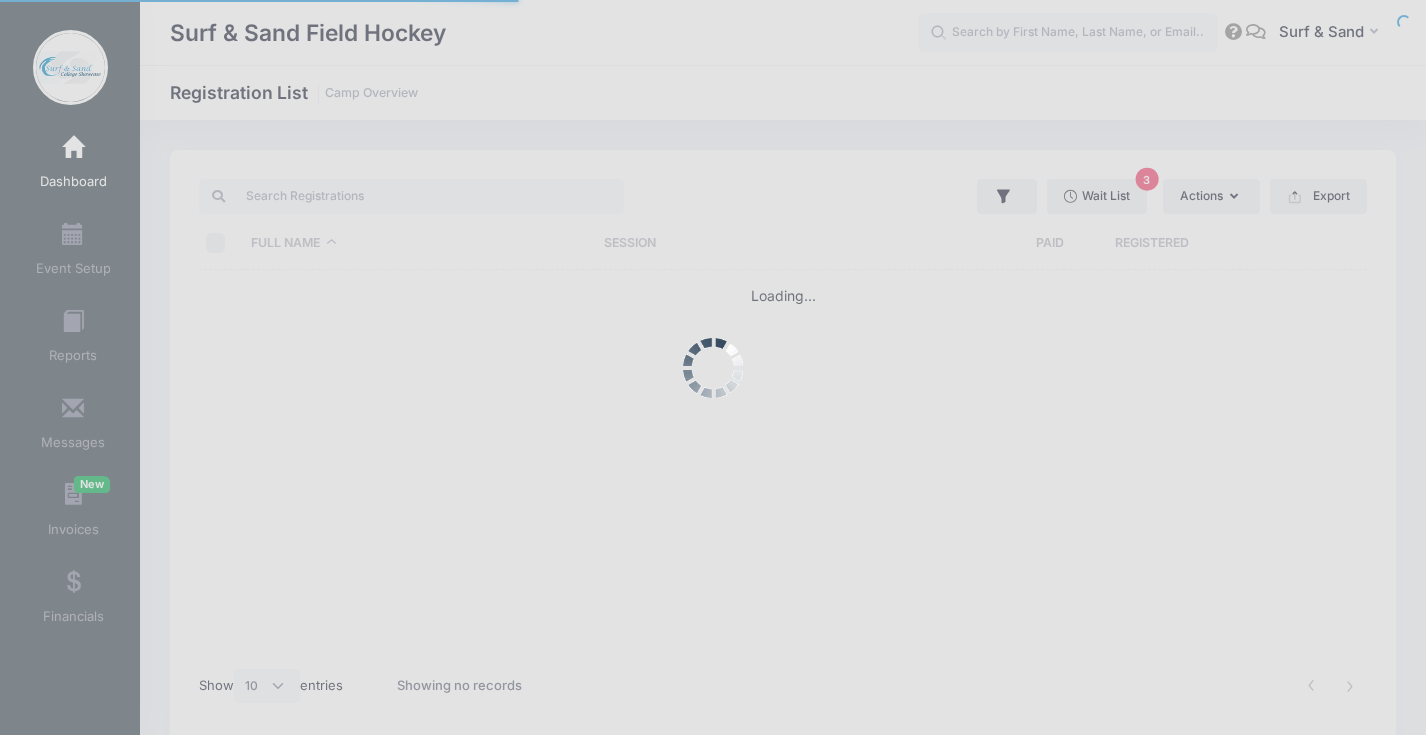 select on "10" 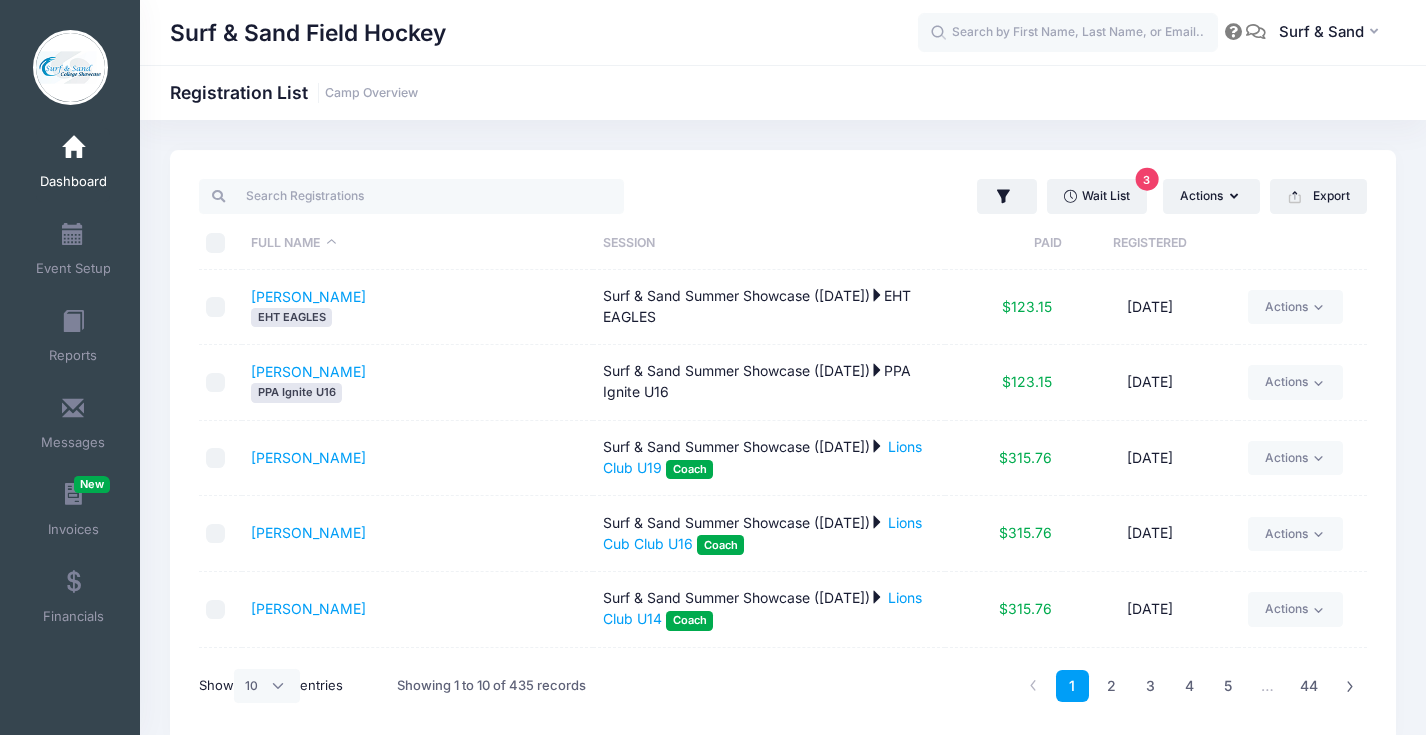 click on "Camp Overview" at bounding box center (371, 93) 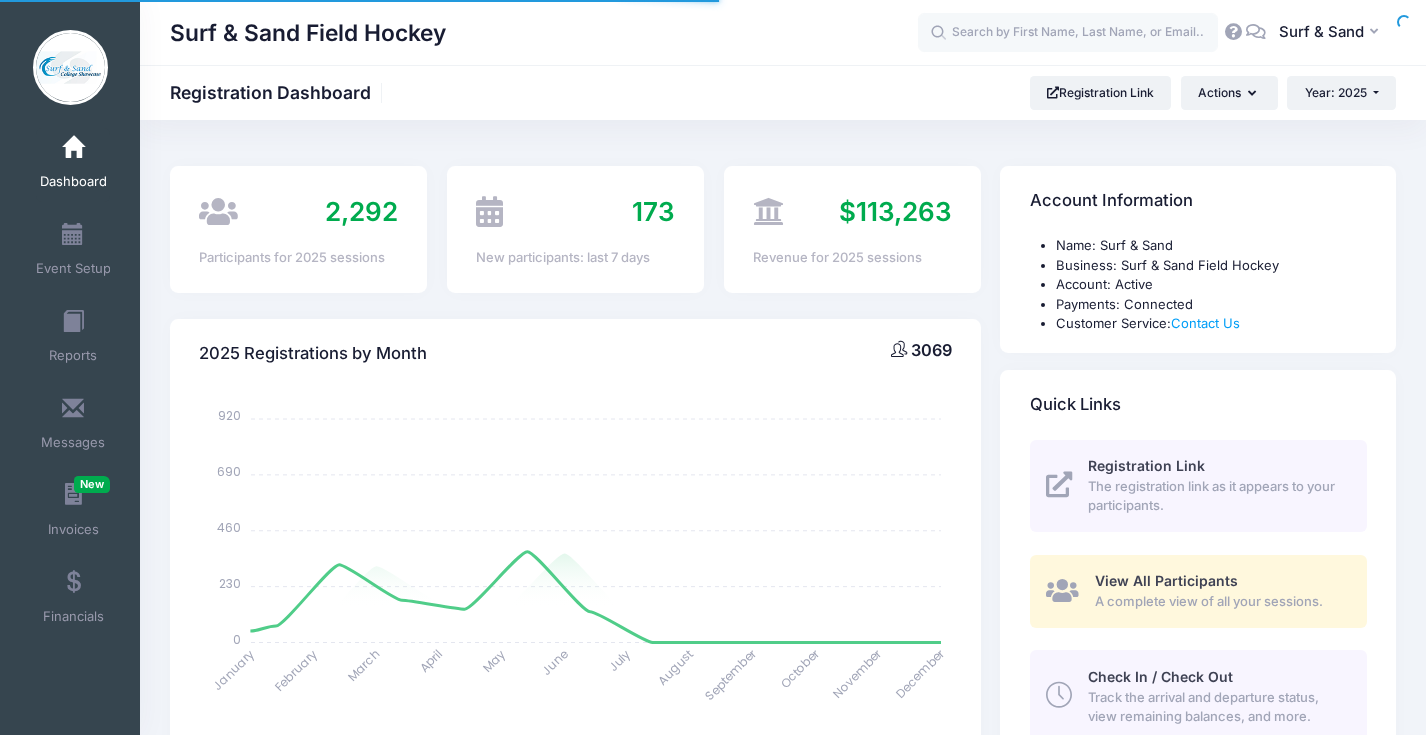 select 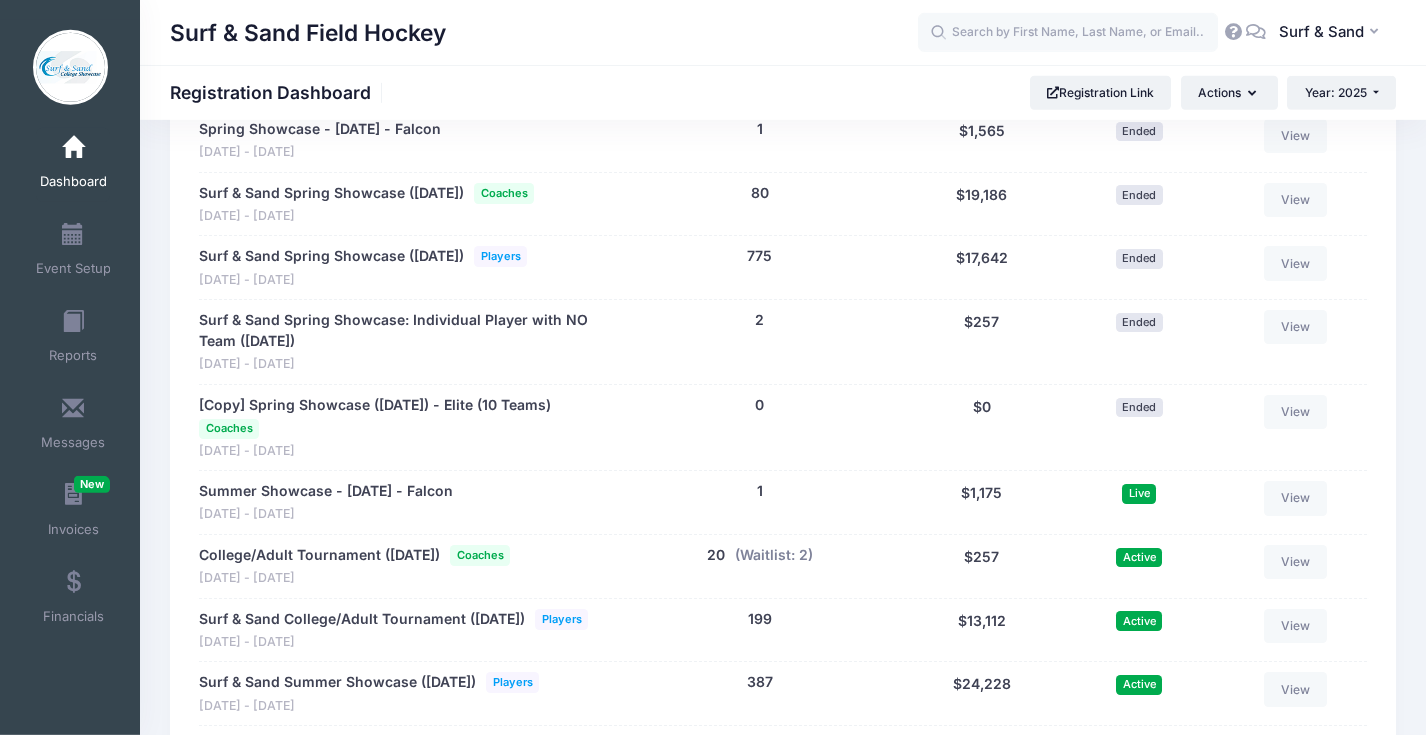 scroll, scrollTop: 3284, scrollLeft: 0, axis: vertical 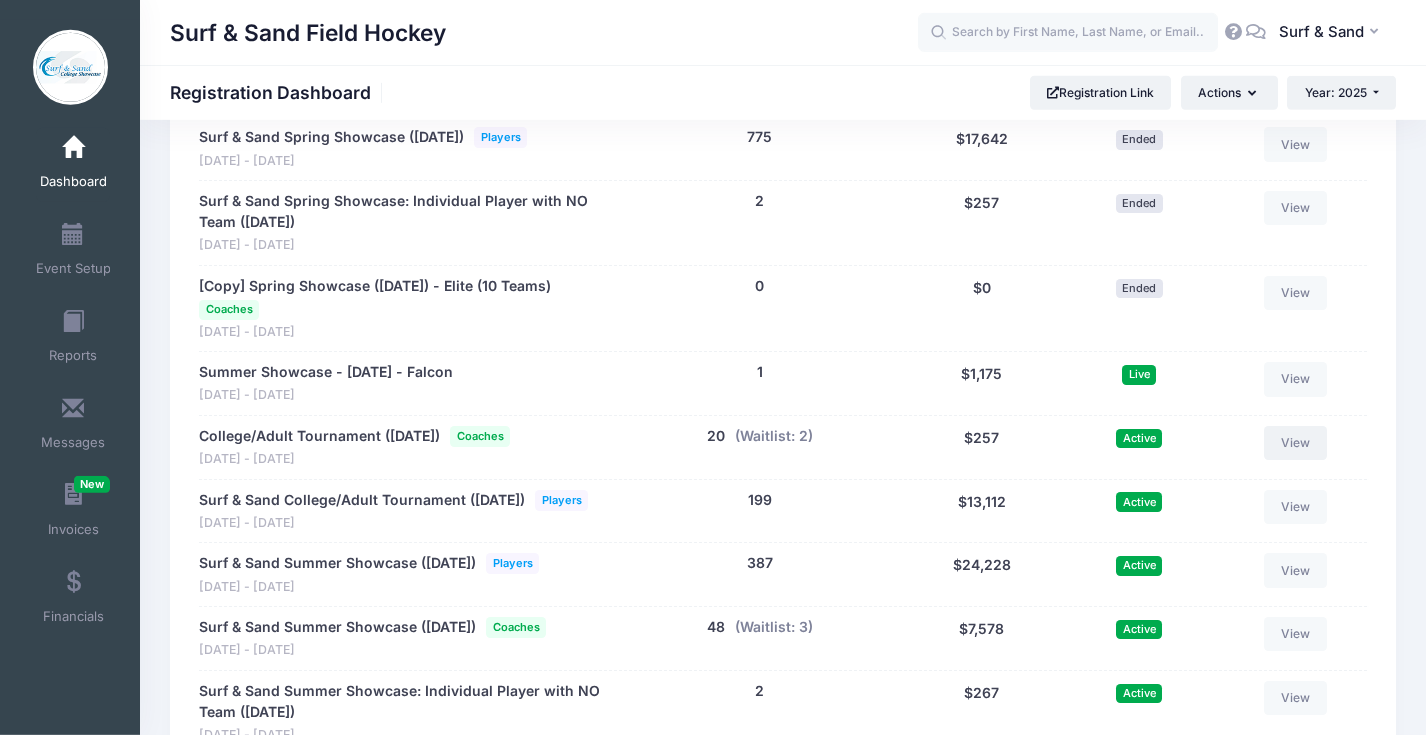 click on "View" at bounding box center [1296, 443] 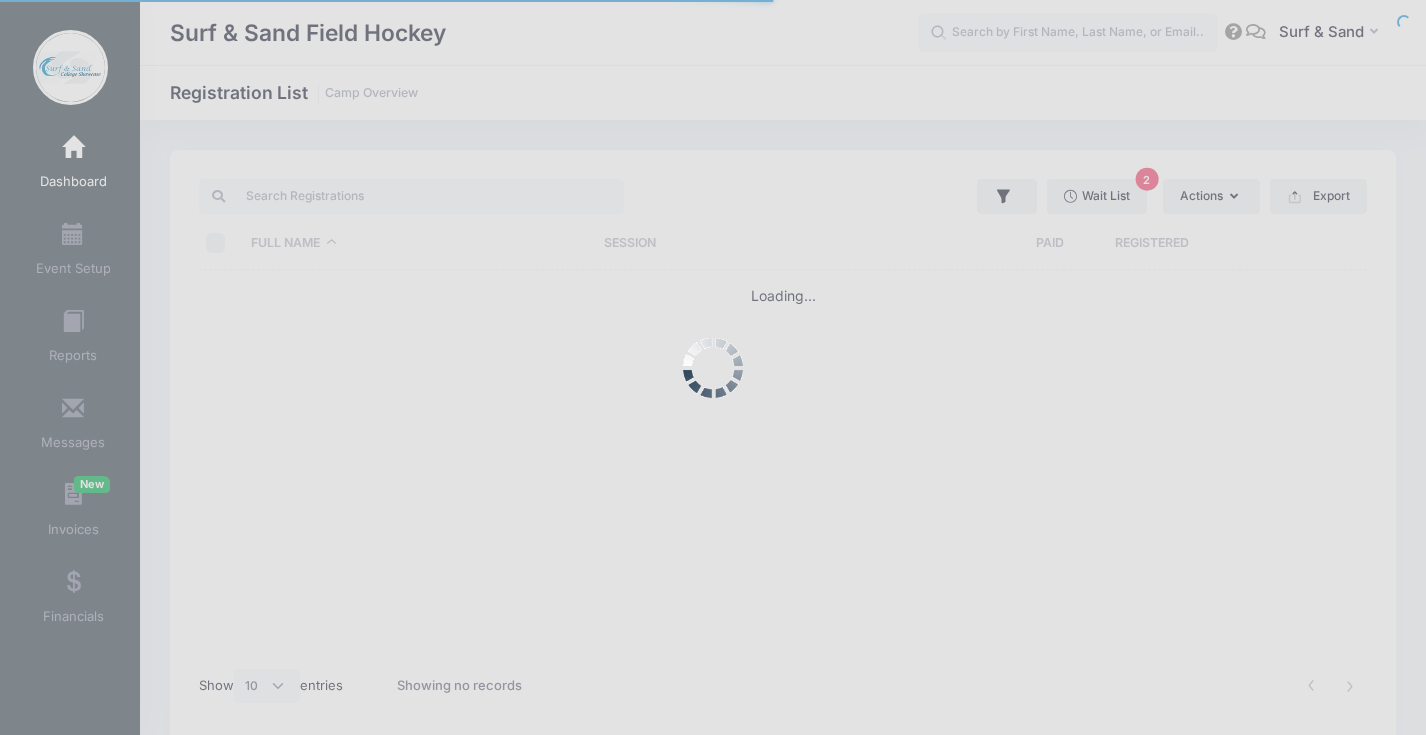 select on "10" 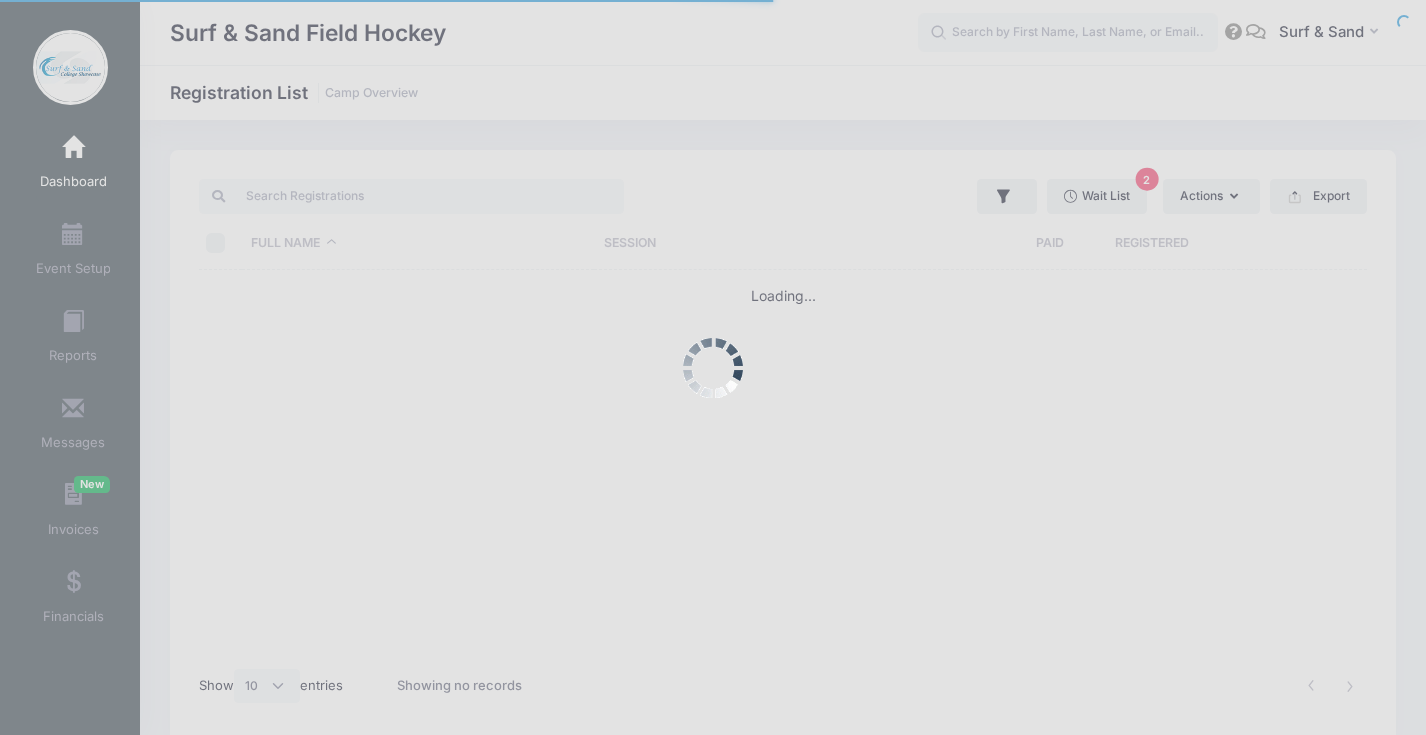 scroll, scrollTop: 0, scrollLeft: 0, axis: both 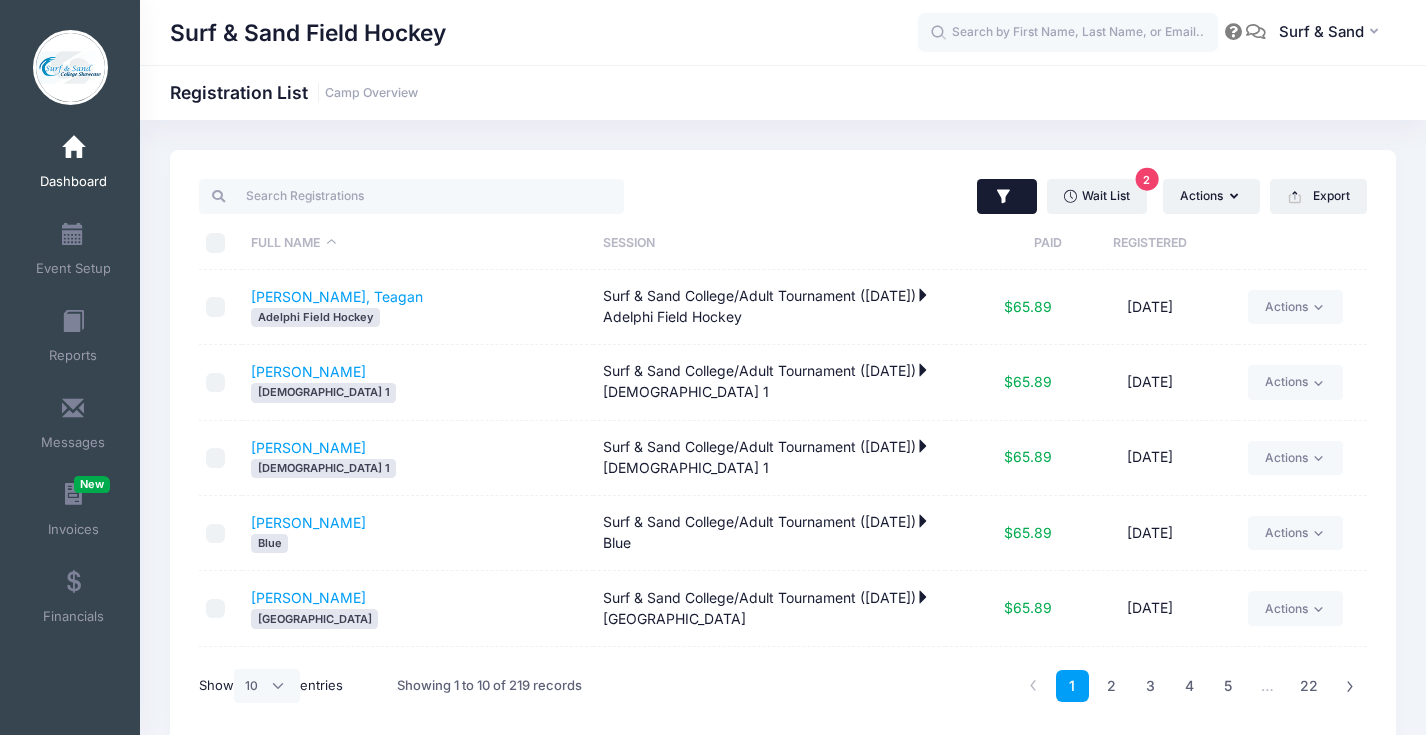 click at bounding box center (1007, 197) 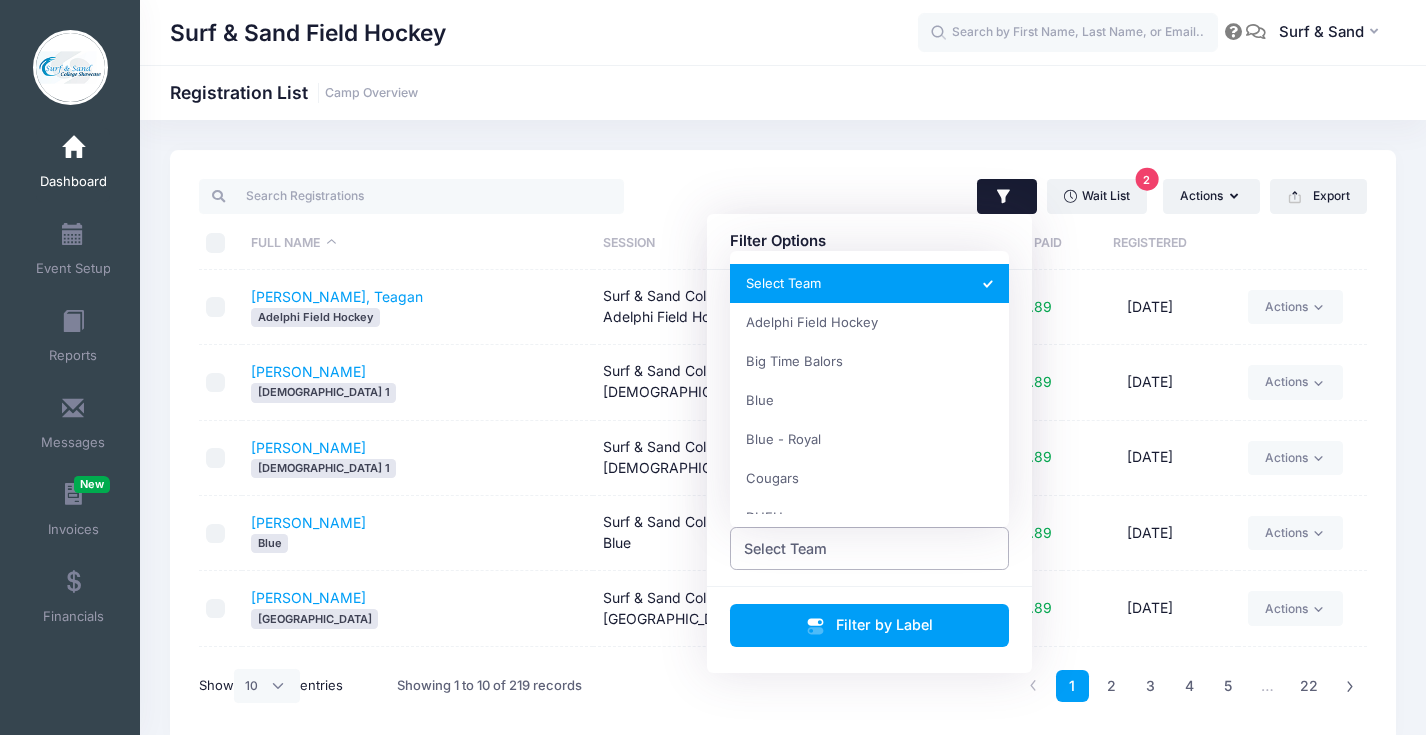 click on "Select Team" at bounding box center (870, 548) 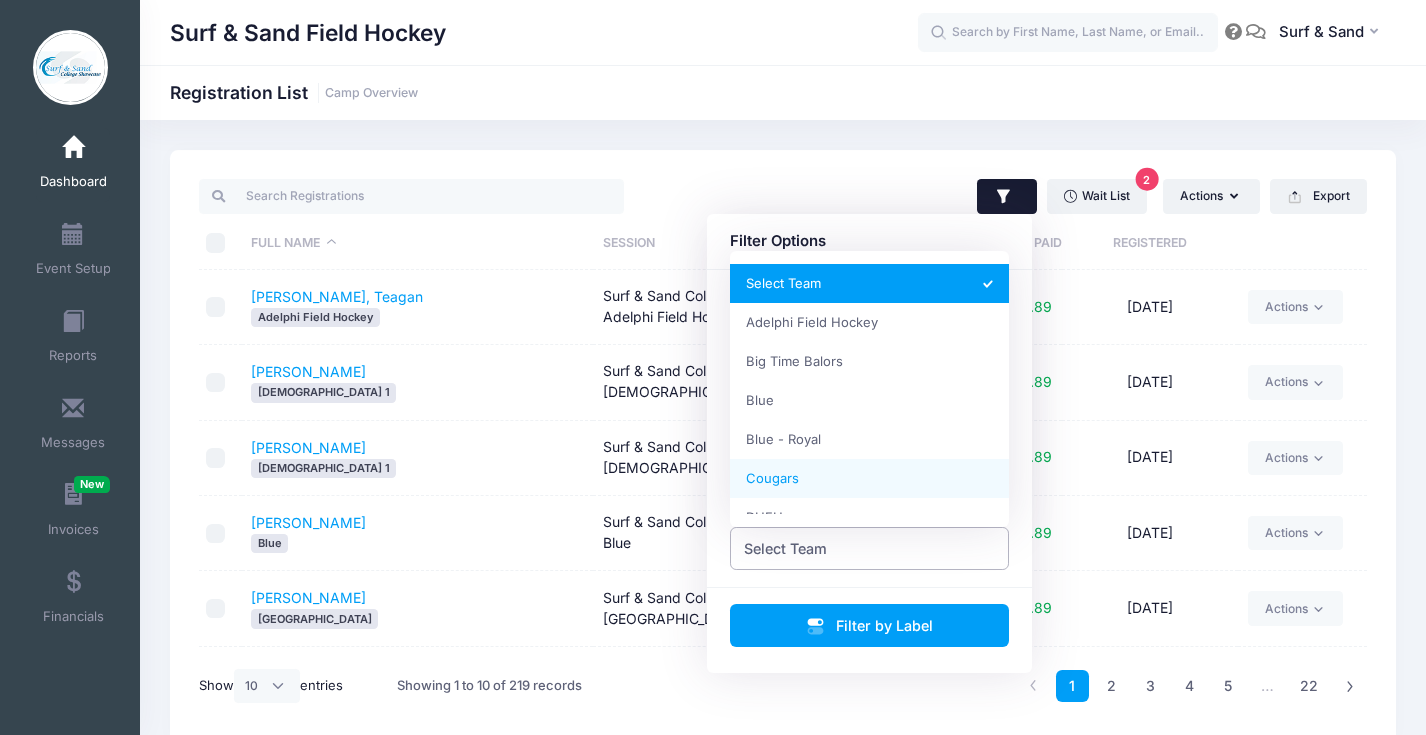 scroll, scrollTop: 38, scrollLeft: 0, axis: vertical 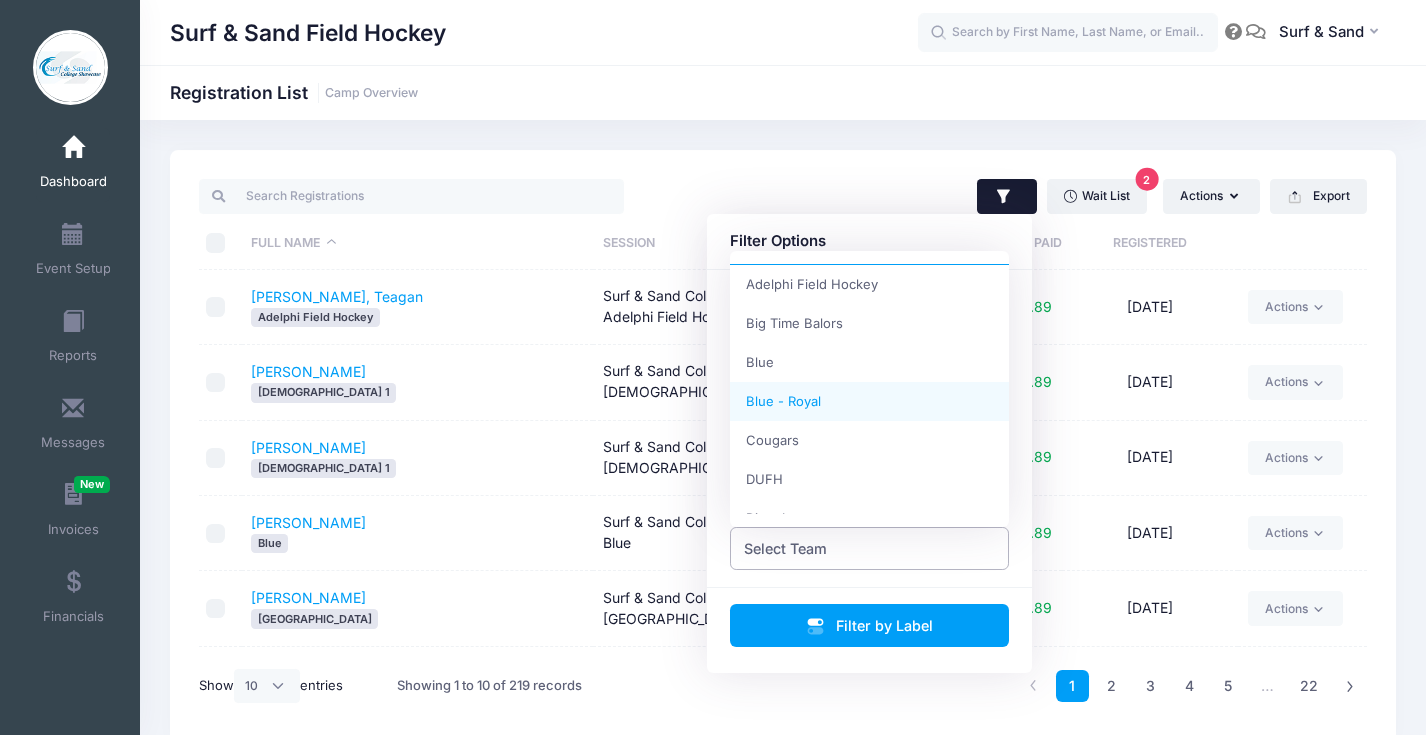 select on "Blue - Royal" 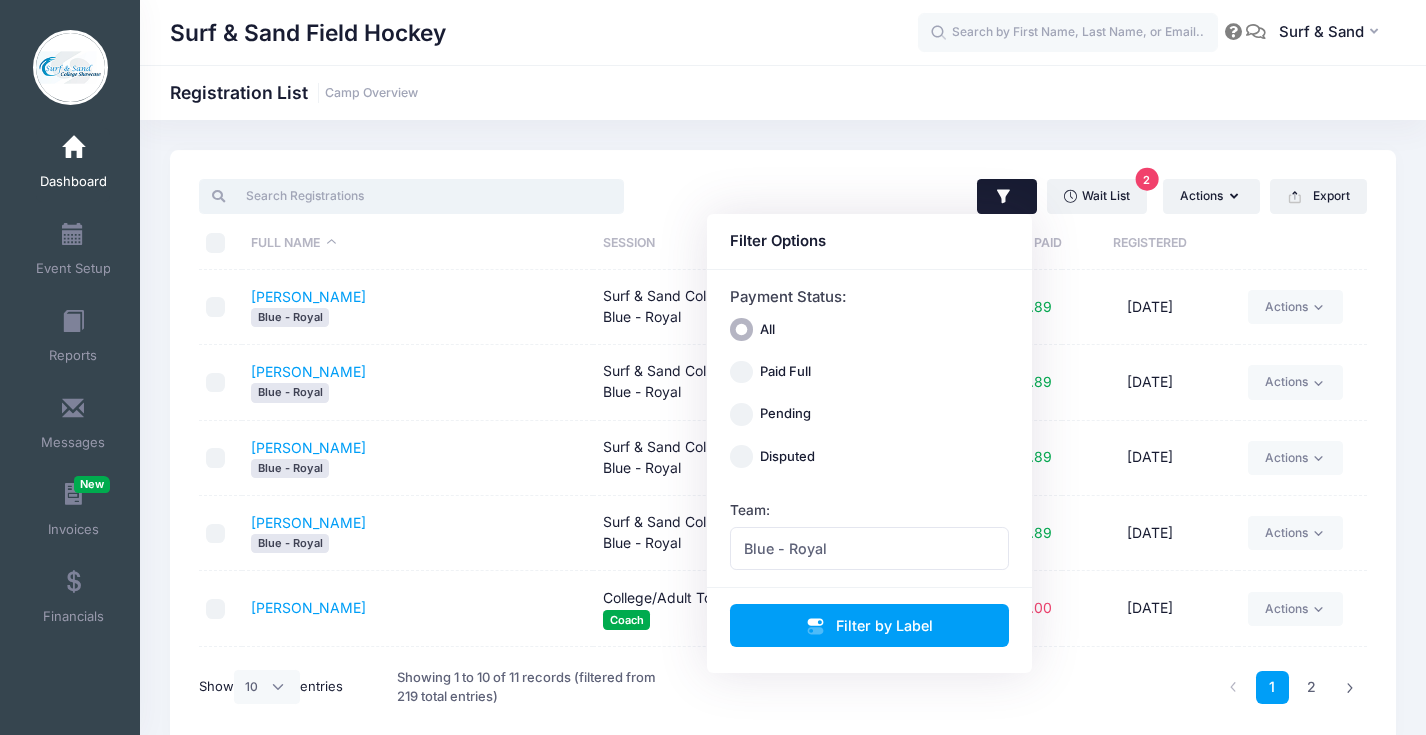 click at bounding box center [411, 196] 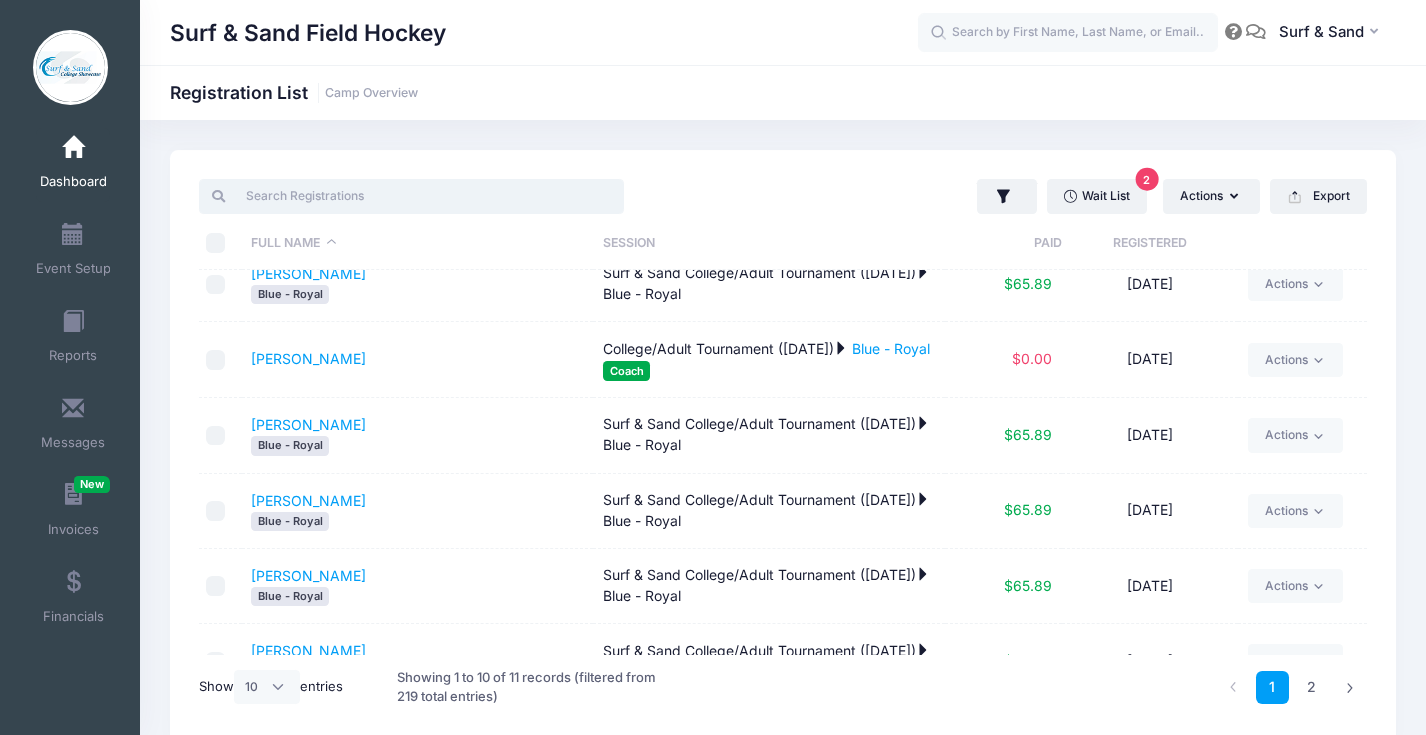 scroll, scrollTop: 369, scrollLeft: 0, axis: vertical 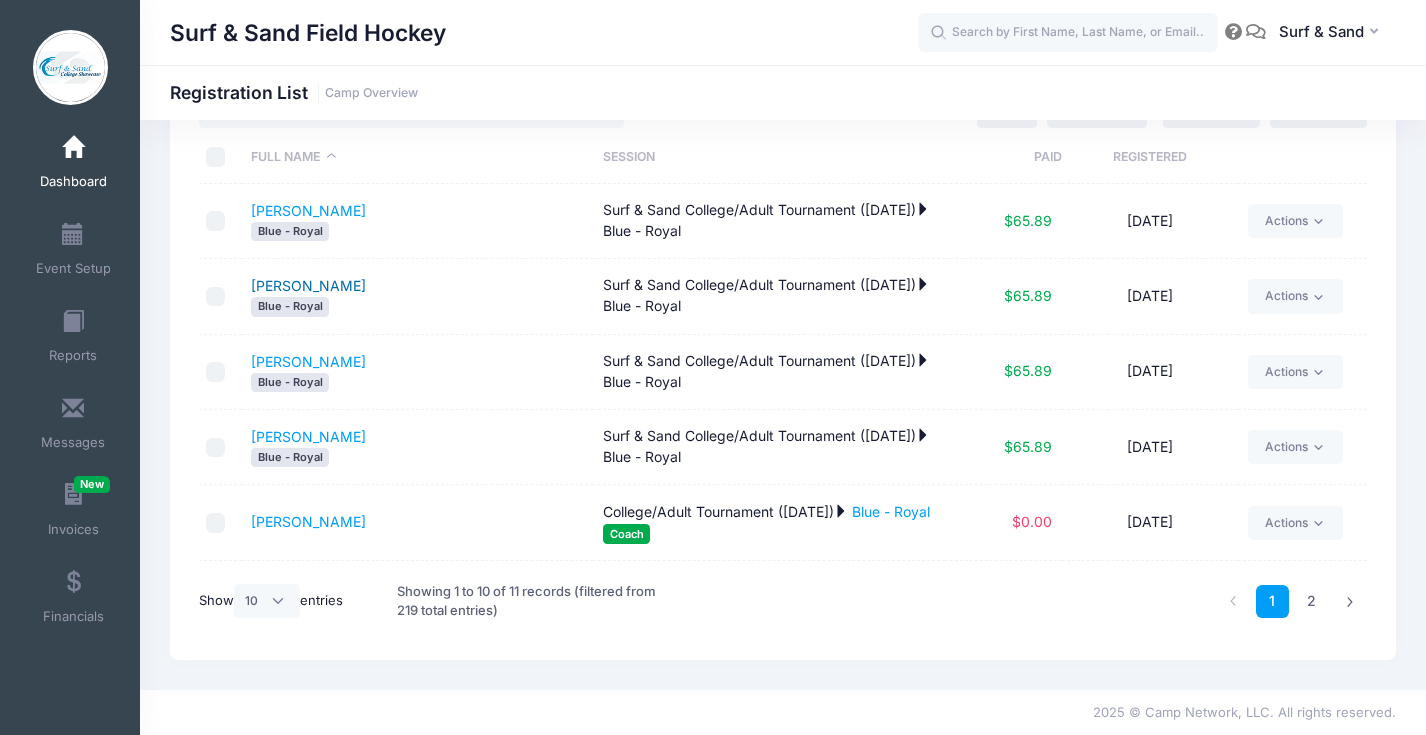 click on "[PERSON_NAME]" at bounding box center [308, 285] 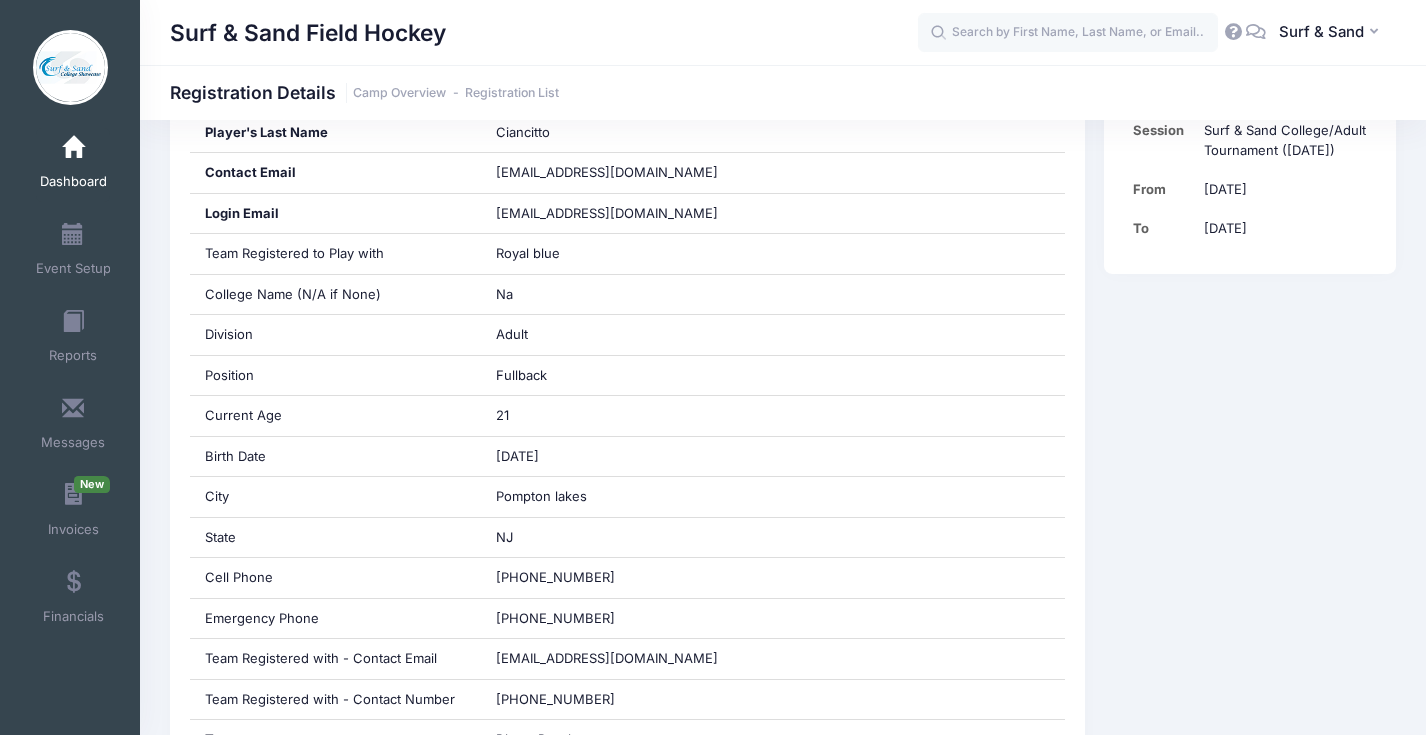 scroll, scrollTop: 463, scrollLeft: 0, axis: vertical 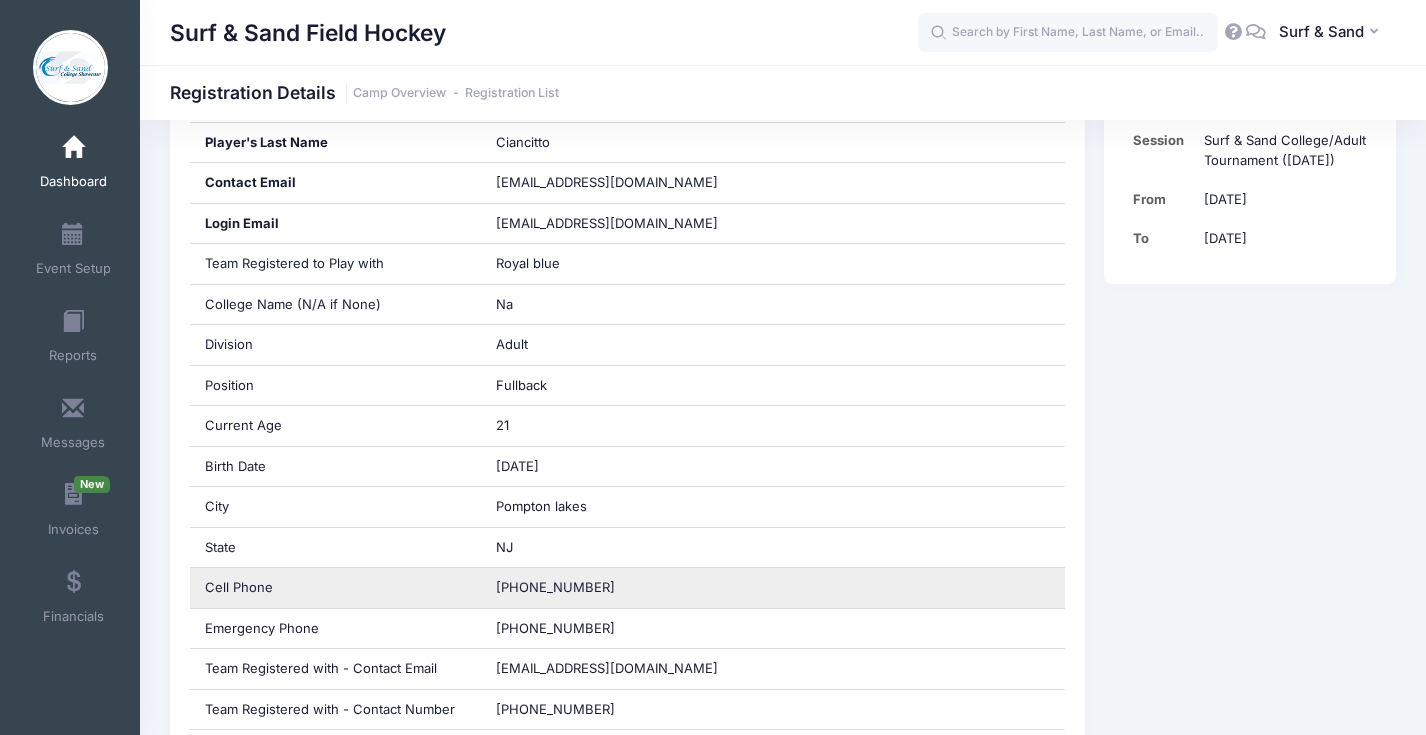 click on "[PHONE_NUMBER]" at bounding box center [555, 587] 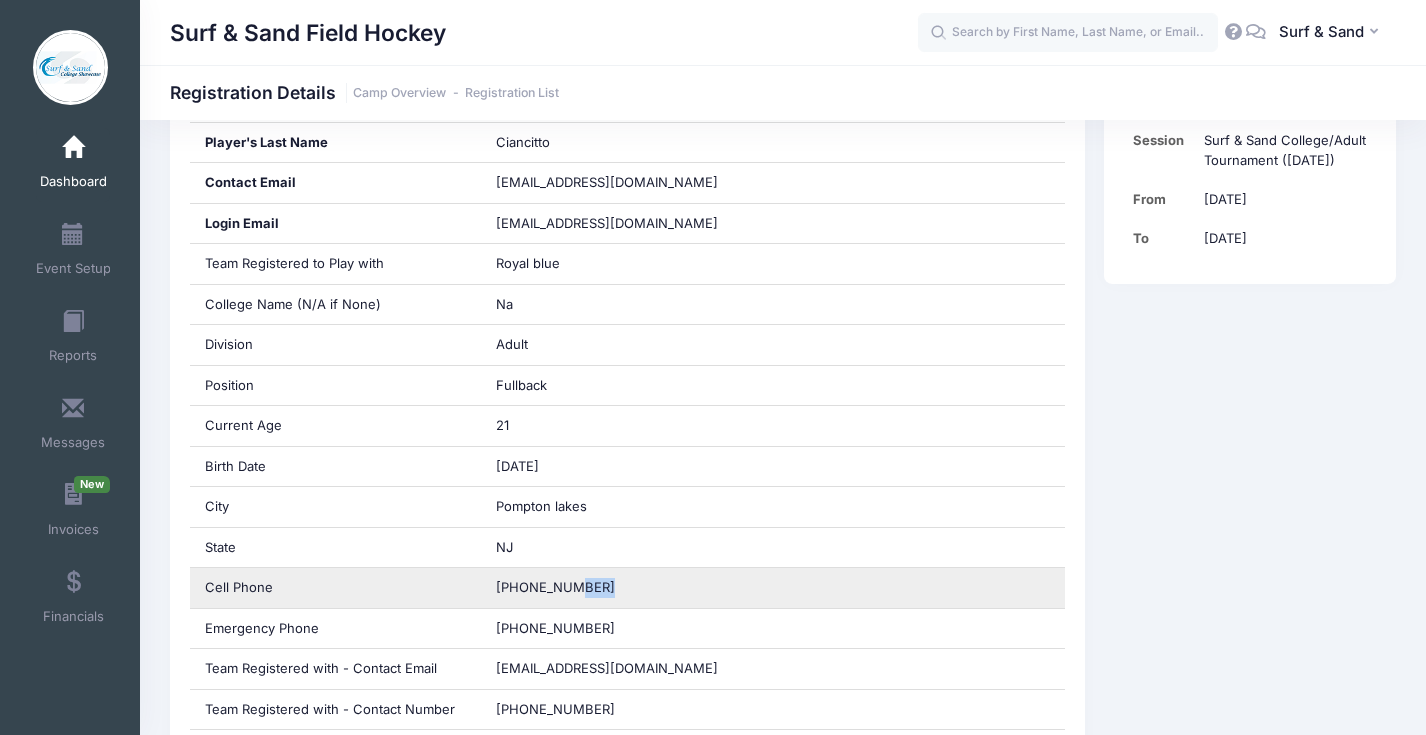 click on "[PHONE_NUMBER]" at bounding box center [555, 587] 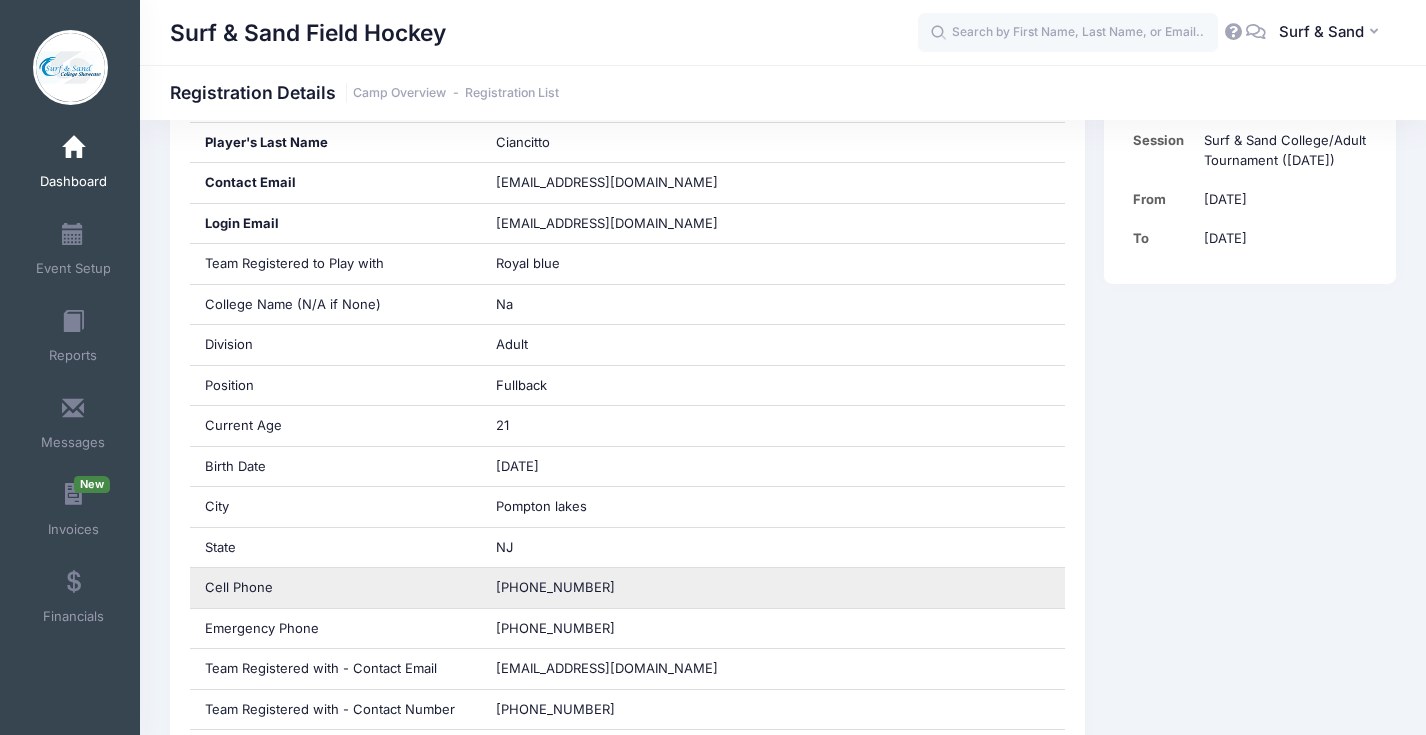 click on "[PHONE_NUMBER]" at bounding box center [555, 587] 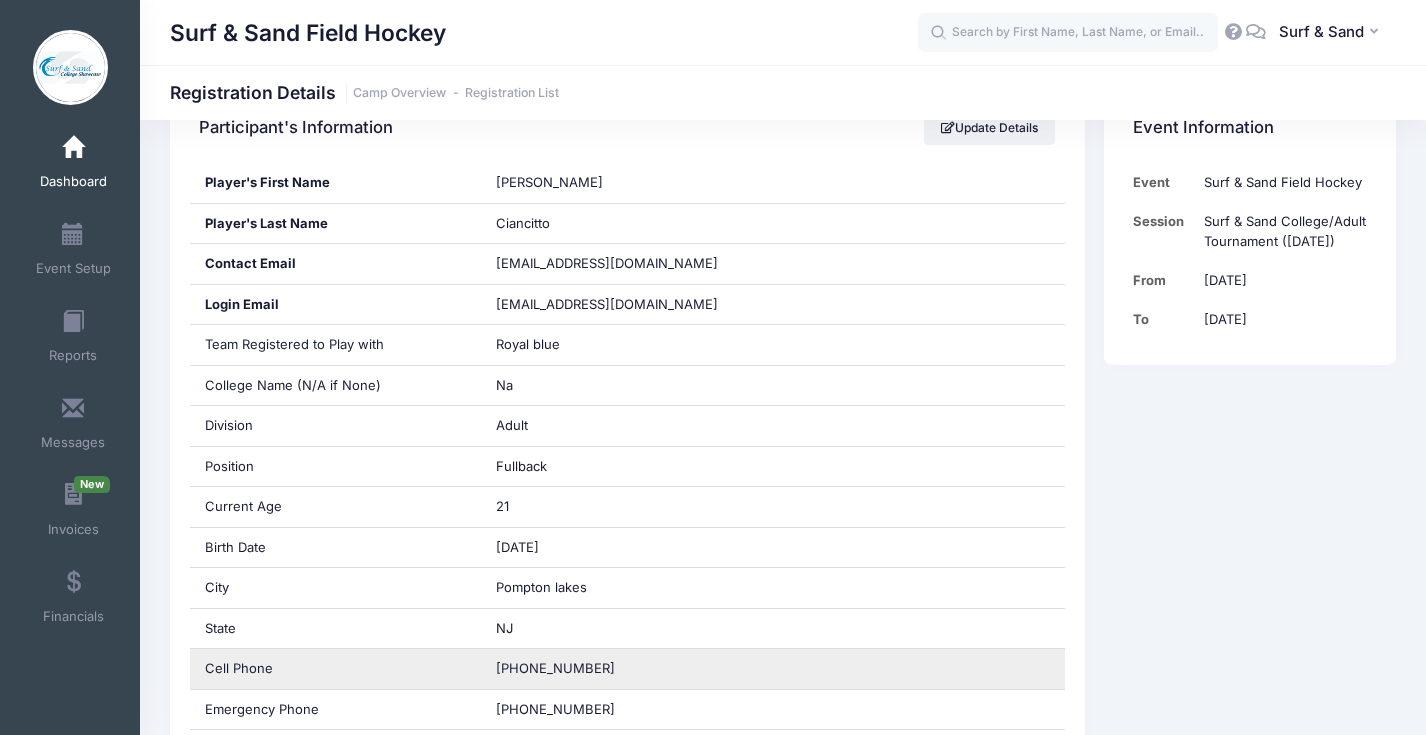 scroll, scrollTop: 384, scrollLeft: 0, axis: vertical 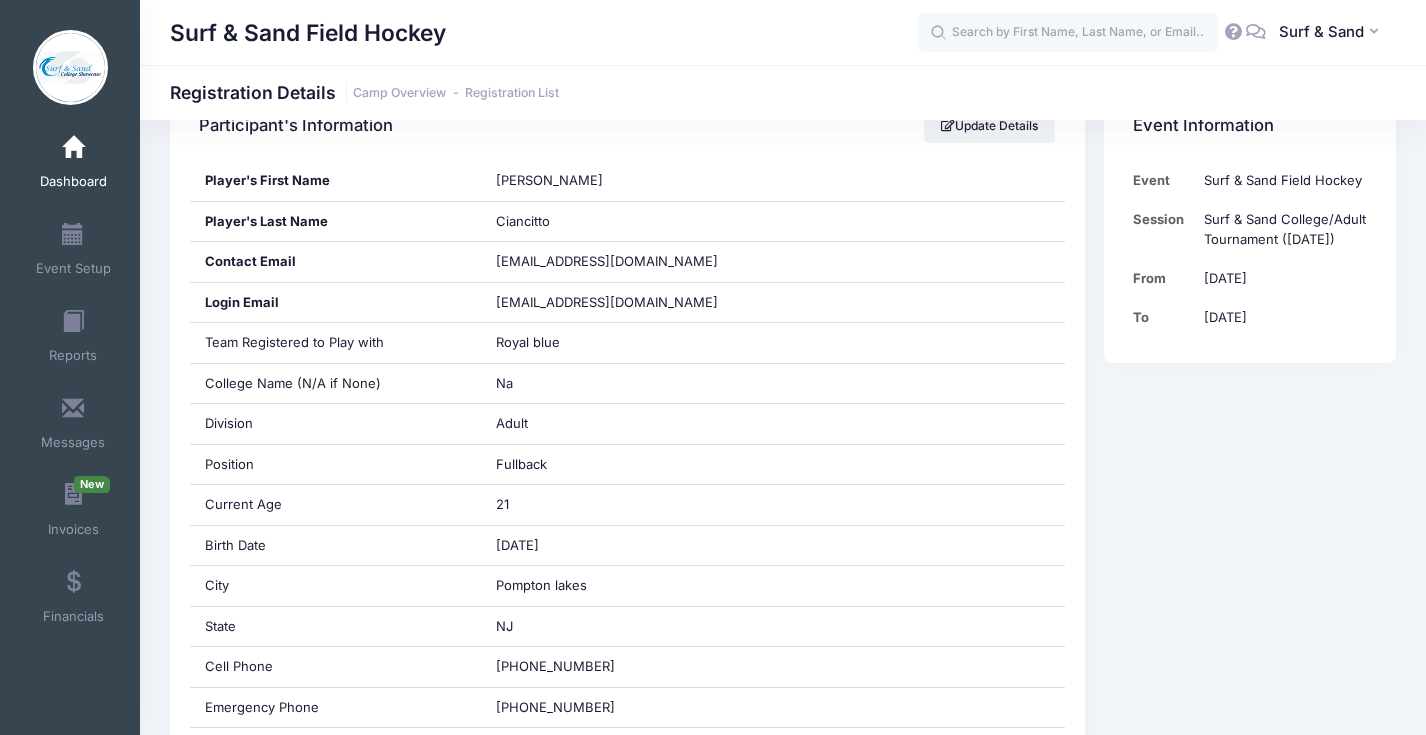 click on "Dashboard" at bounding box center (73, 165) 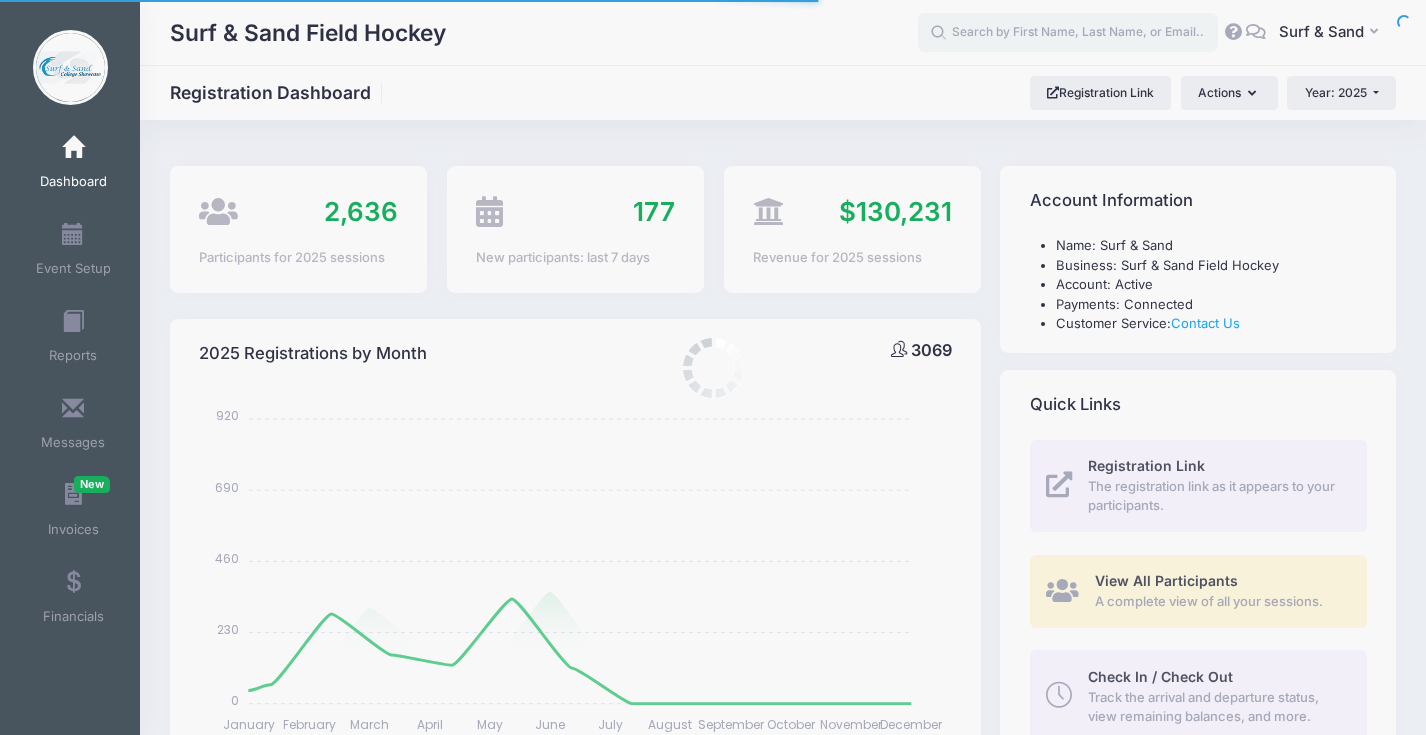 select 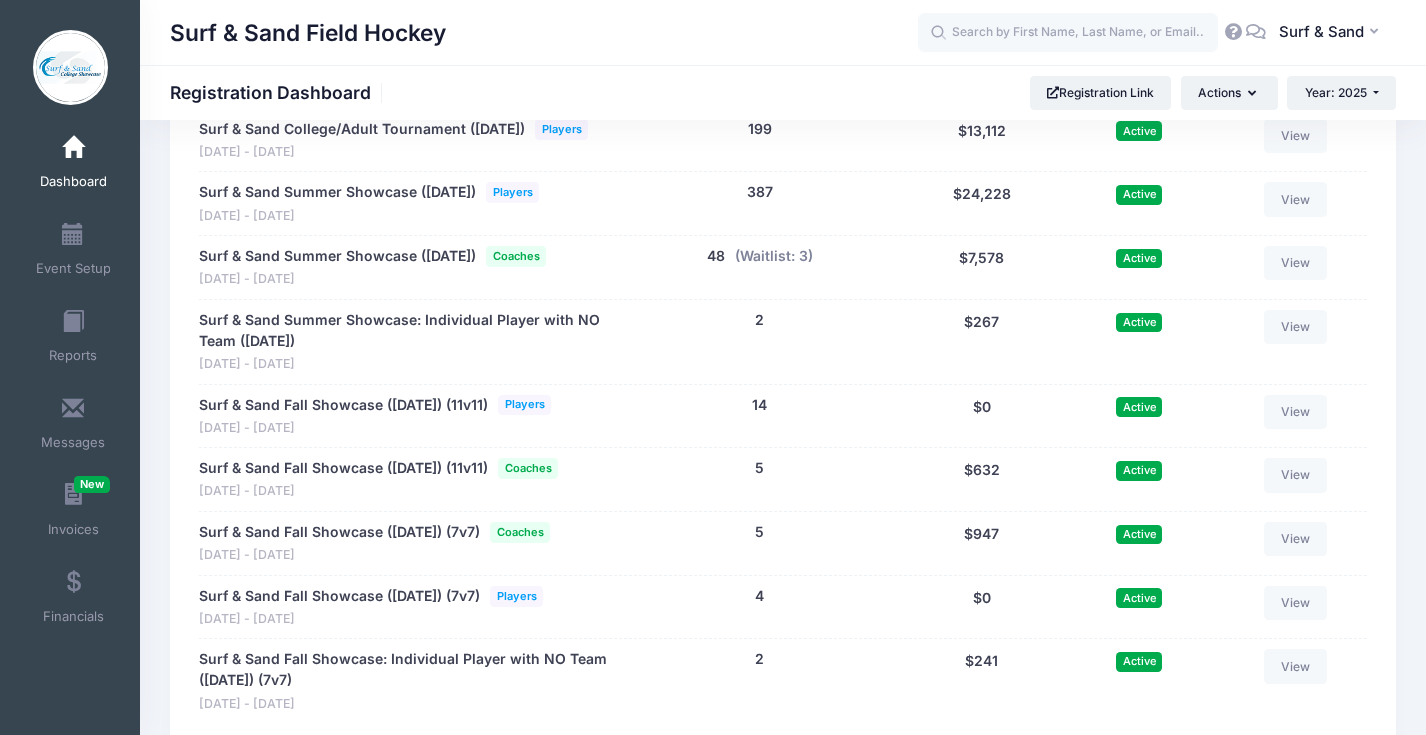 scroll, scrollTop: 3779, scrollLeft: 0, axis: vertical 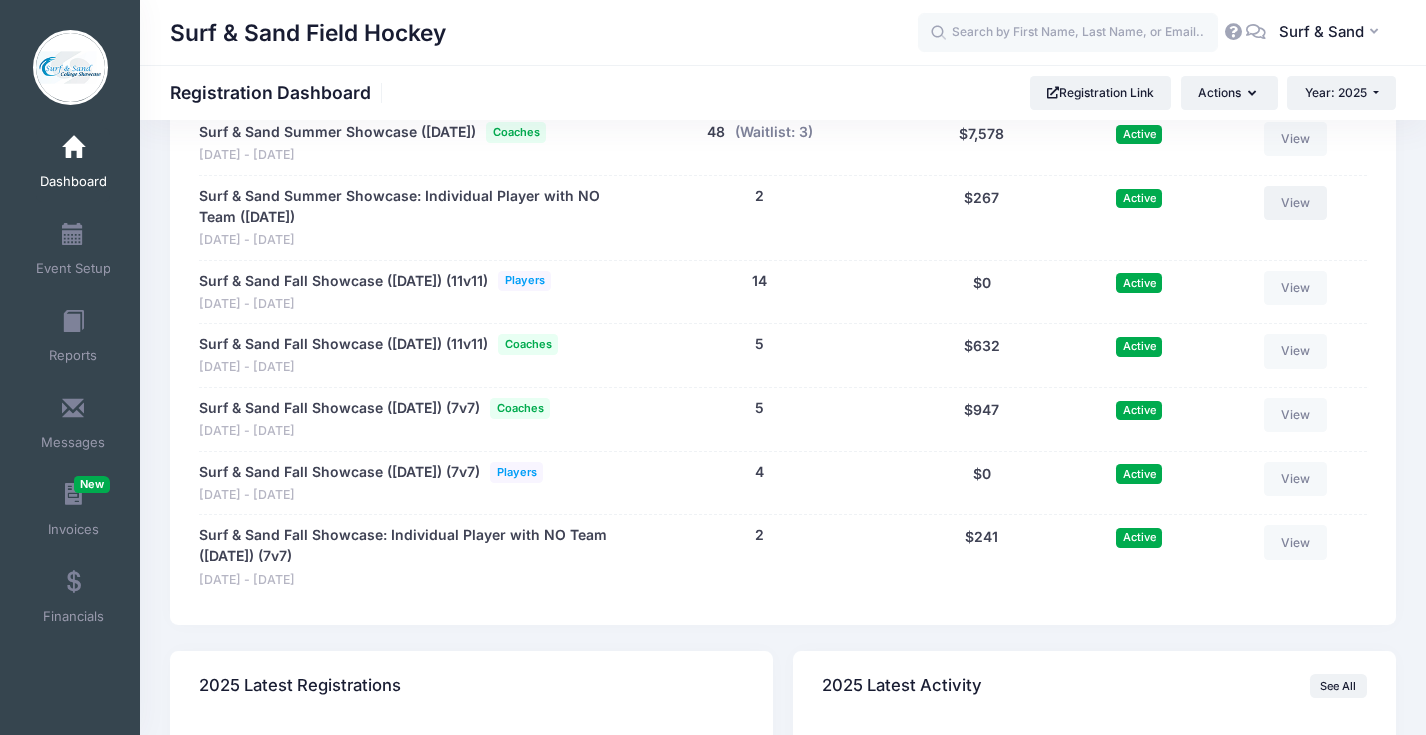 click on "View" at bounding box center [1296, 203] 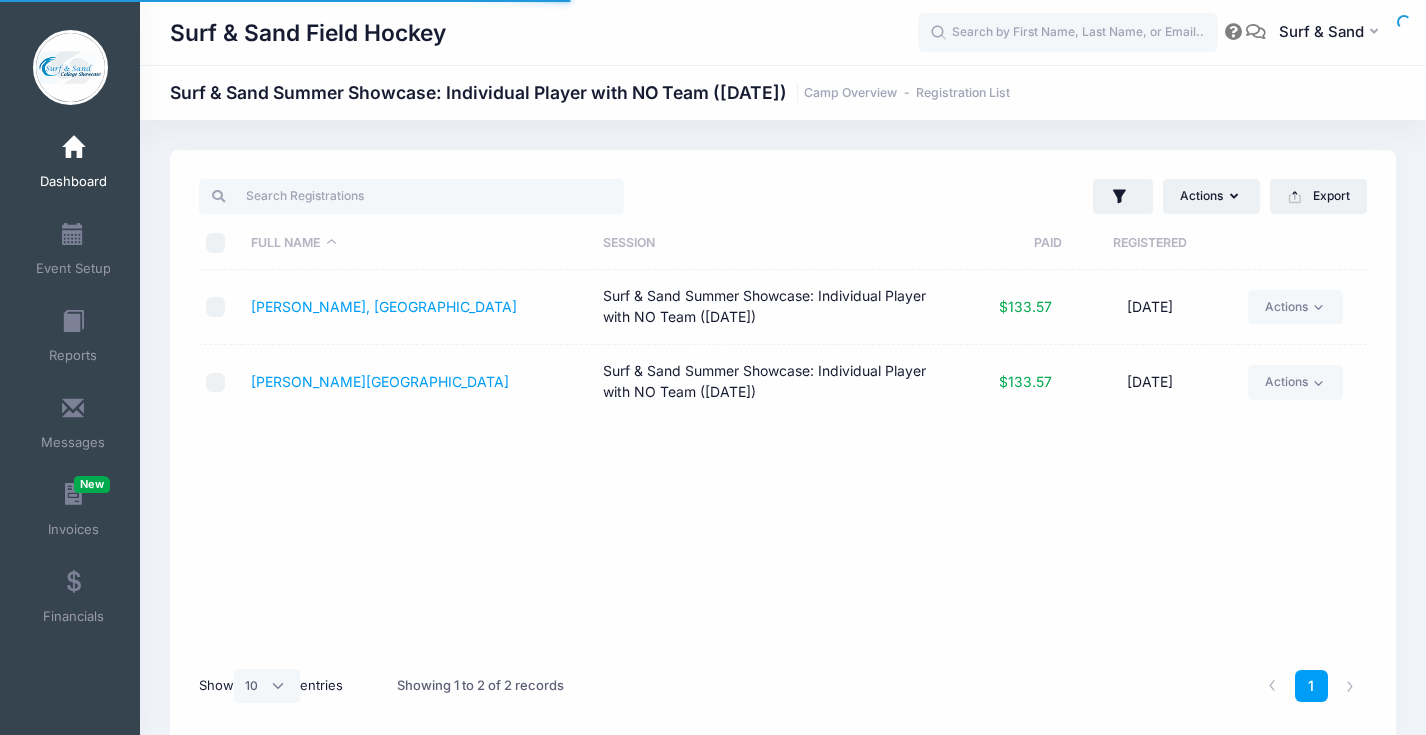 select on "10" 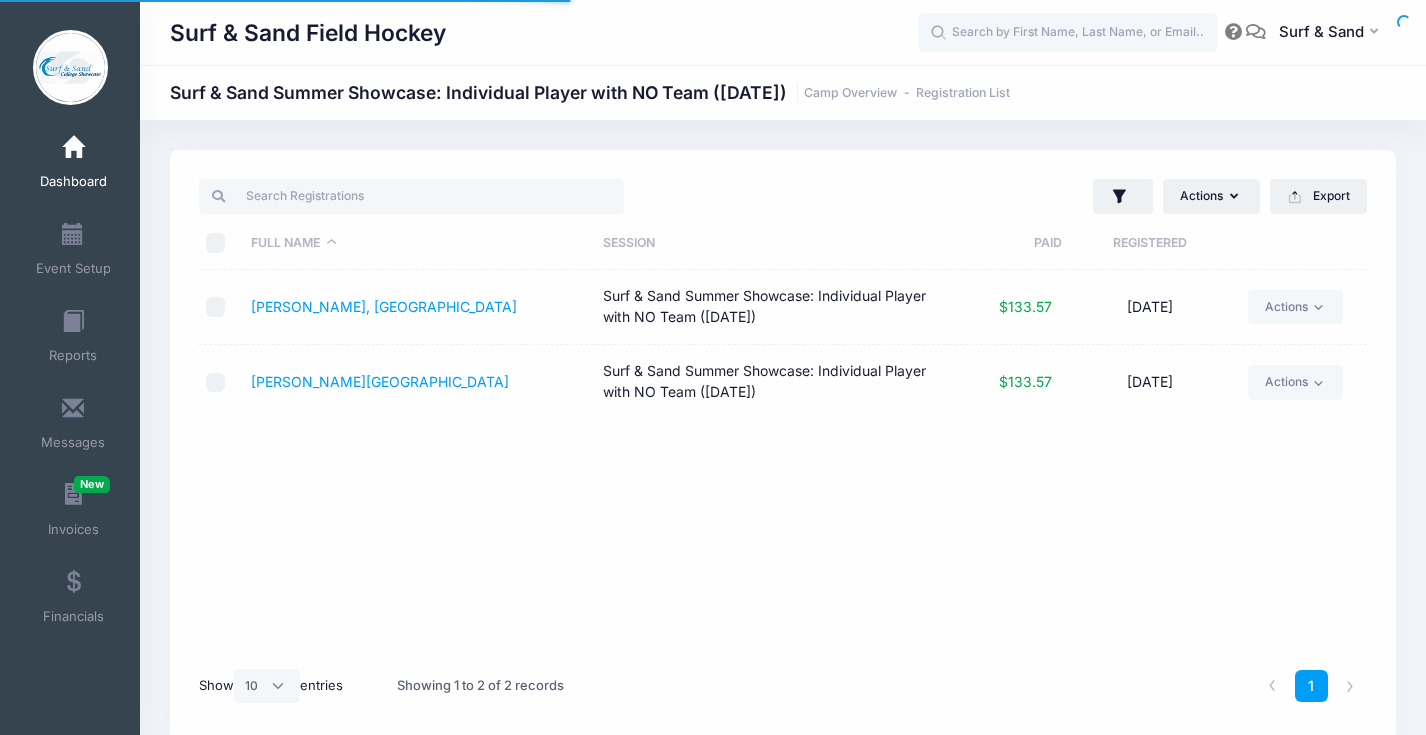 scroll, scrollTop: 0, scrollLeft: 0, axis: both 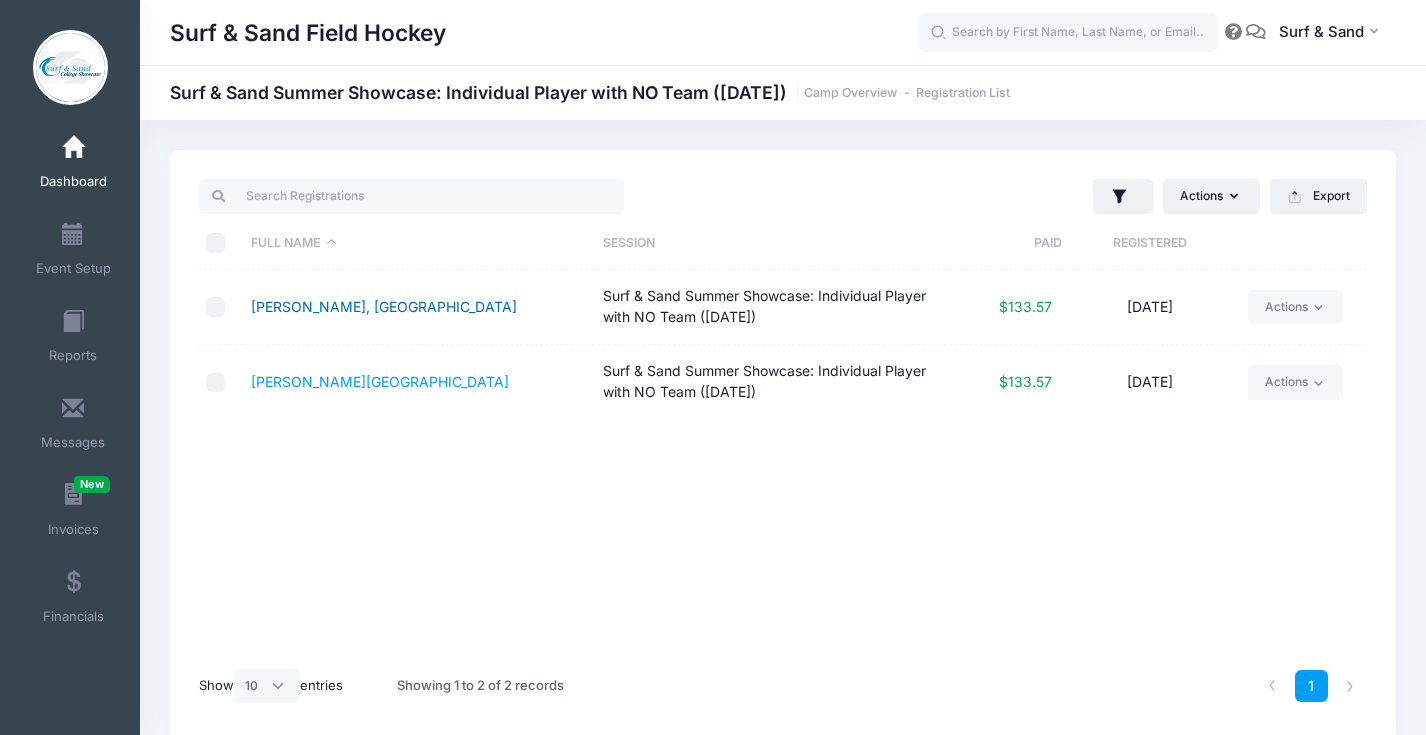 click on "[PERSON_NAME], [GEOGRAPHIC_DATA]" at bounding box center [384, 306] 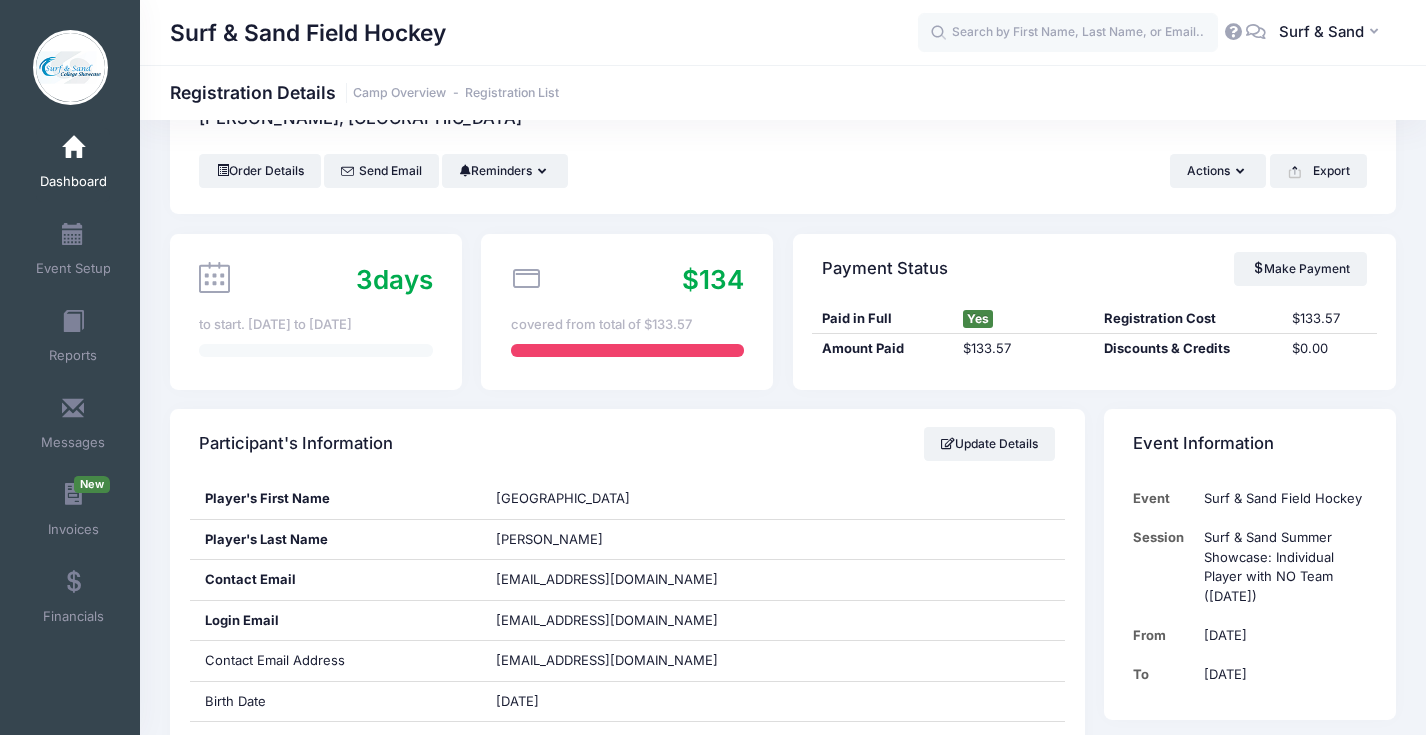 scroll, scrollTop: 0, scrollLeft: 0, axis: both 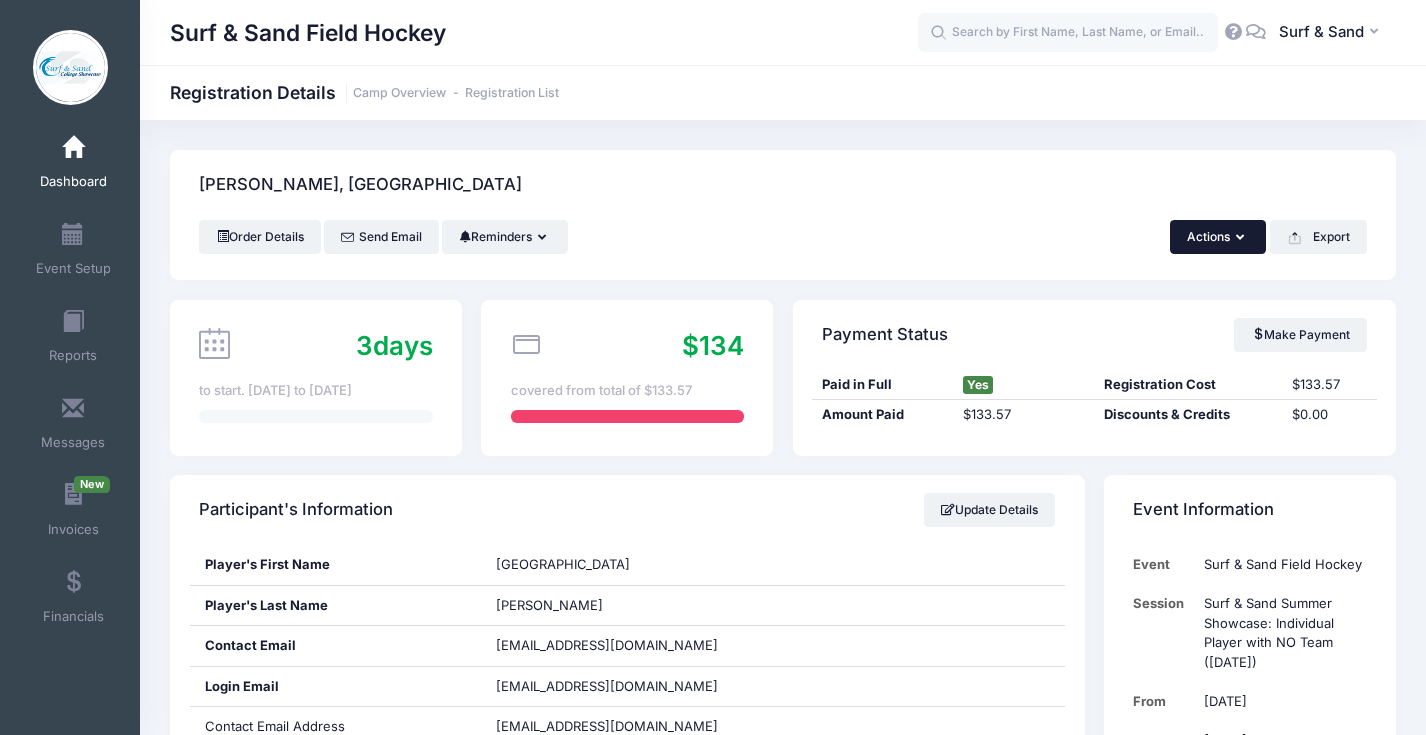 click on "Actions" at bounding box center (1218, 237) 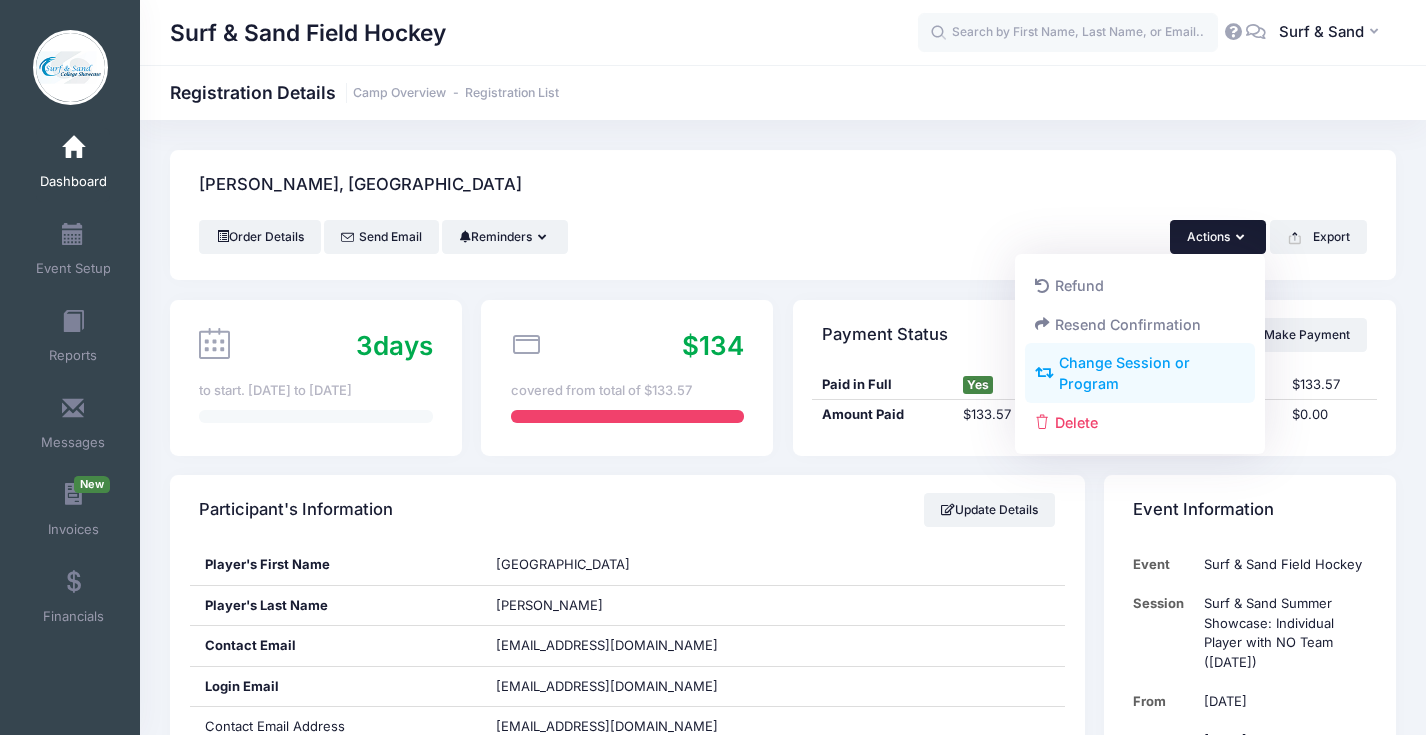 click on "Change Session or Program" at bounding box center (1140, 374) 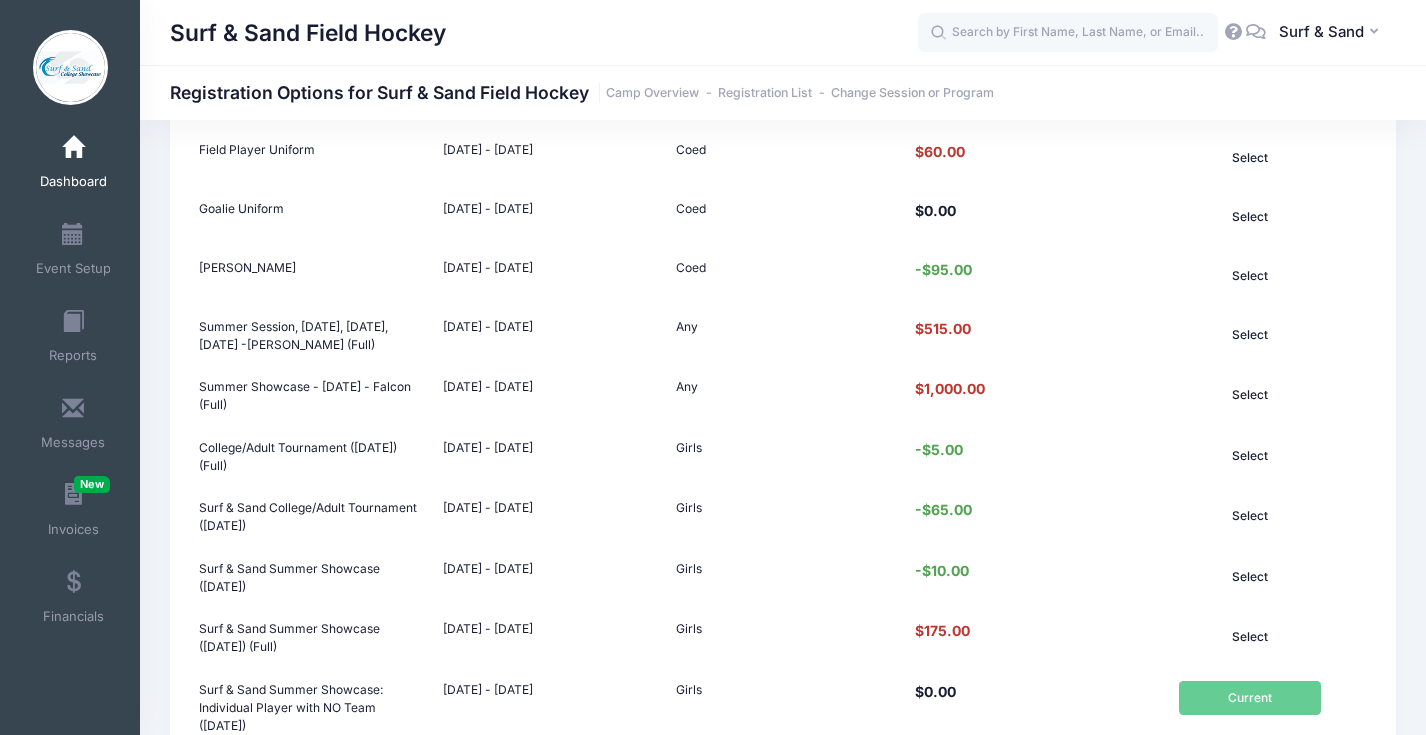 scroll, scrollTop: 273, scrollLeft: 0, axis: vertical 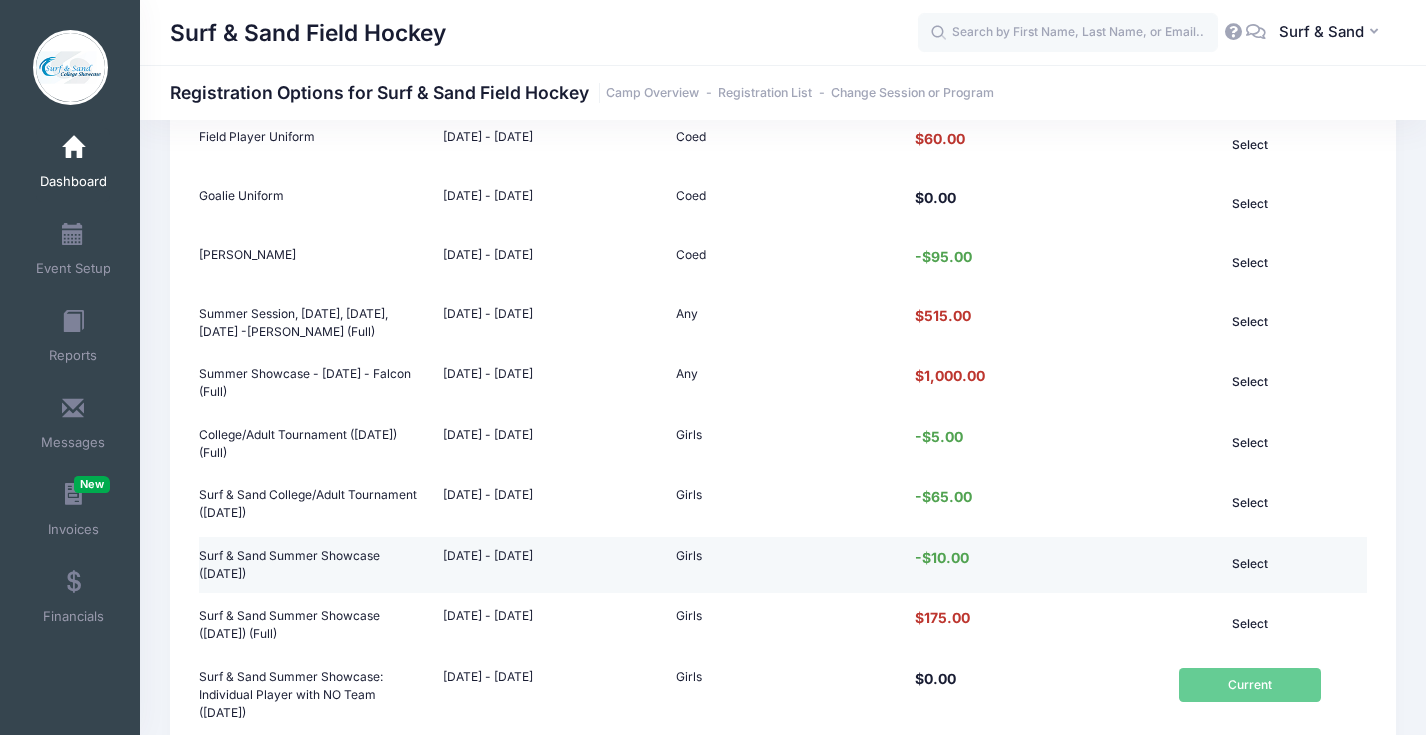 click on "Select" at bounding box center [1250, 564] 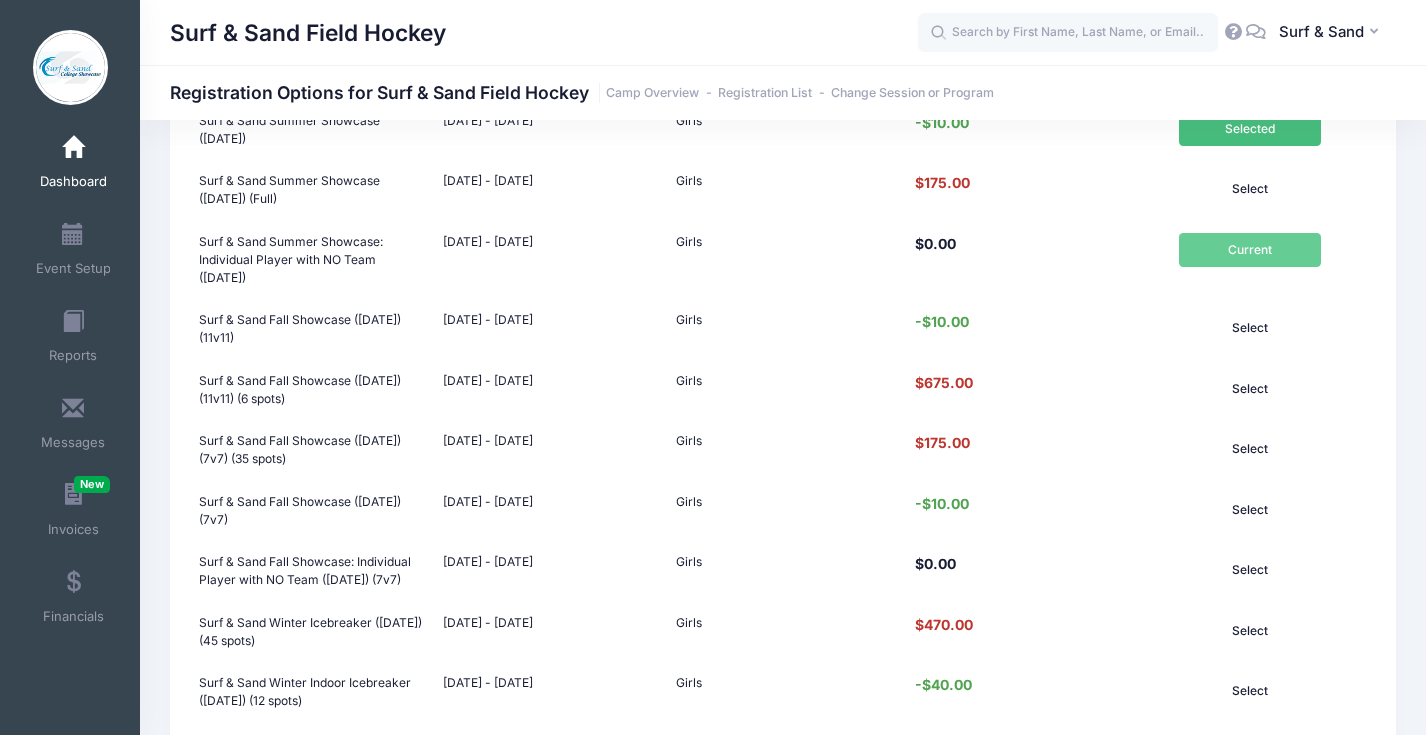 scroll, scrollTop: 867, scrollLeft: 0, axis: vertical 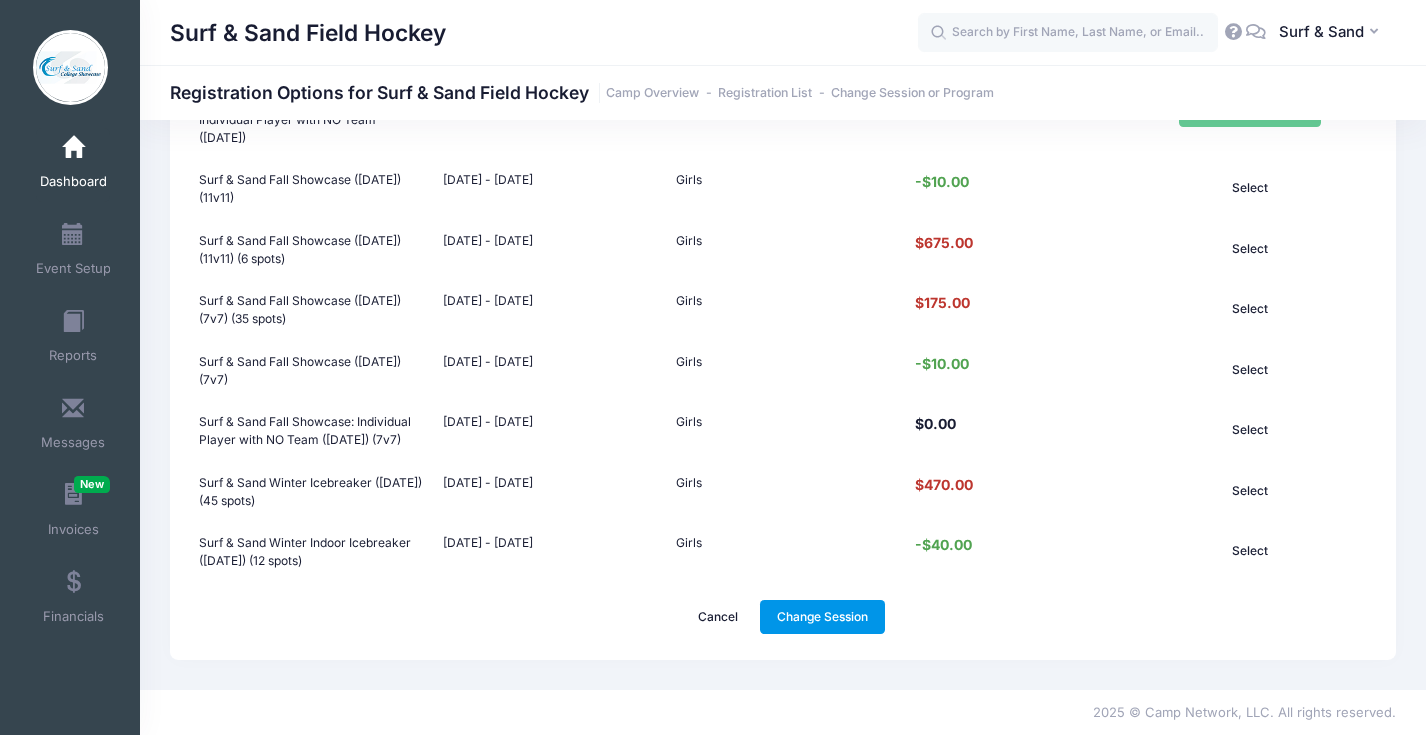 click on "Change Session" at bounding box center (823, 617) 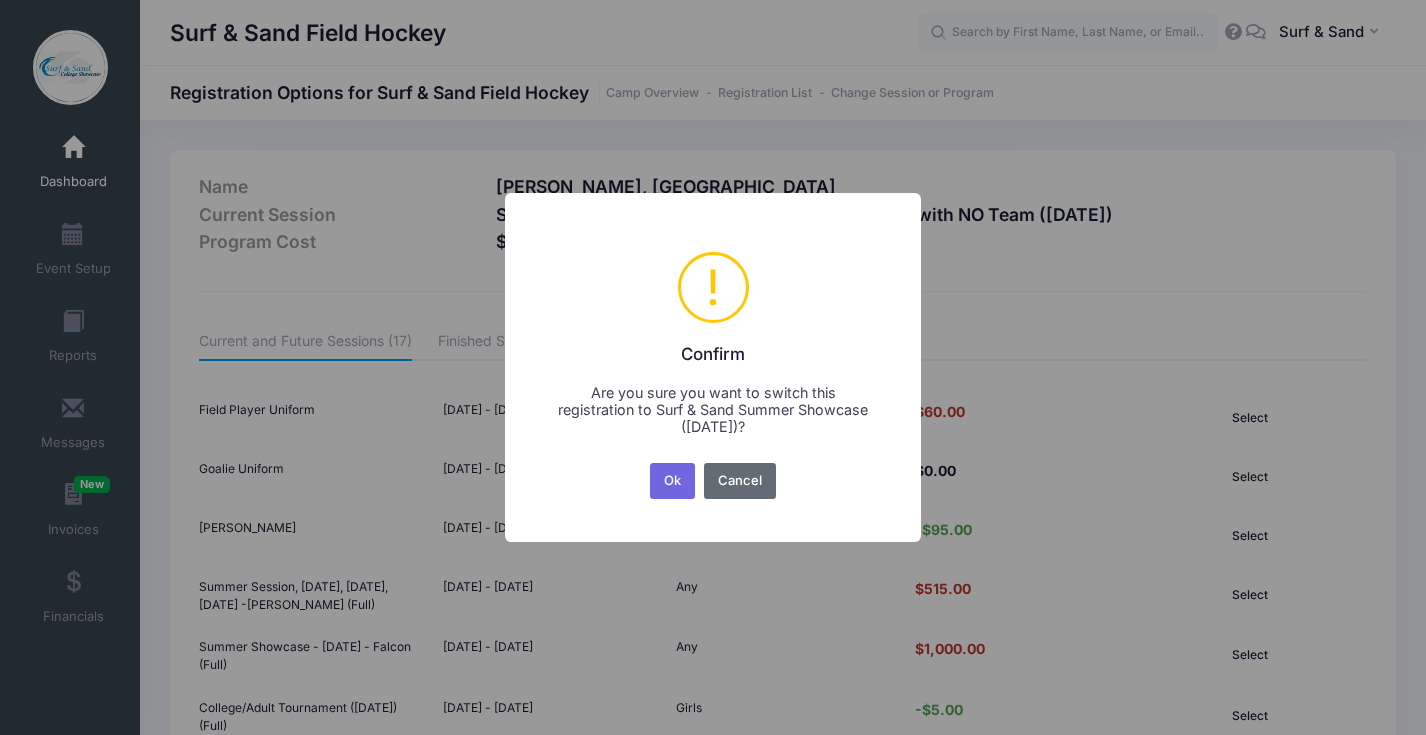 click on "Cancel" at bounding box center (740, 481) 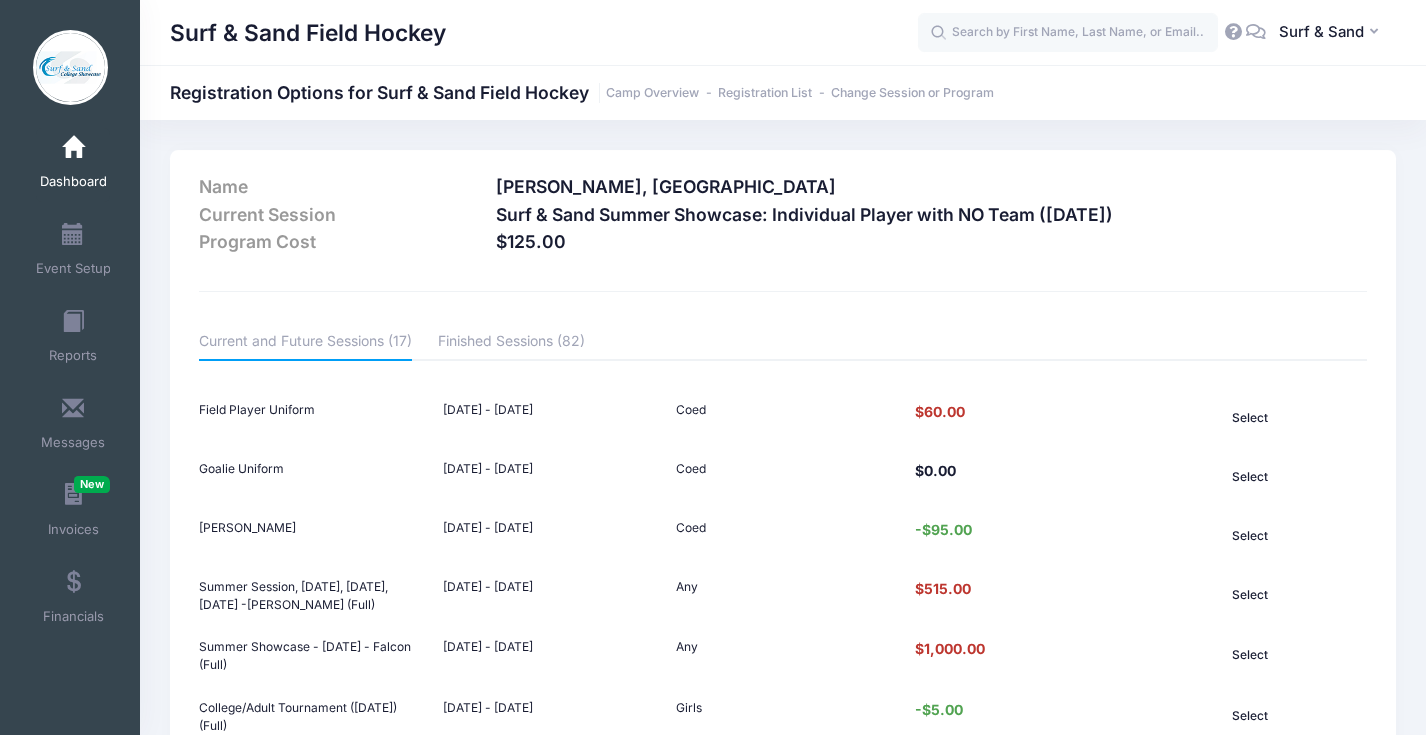 scroll, scrollTop: 867, scrollLeft: 0, axis: vertical 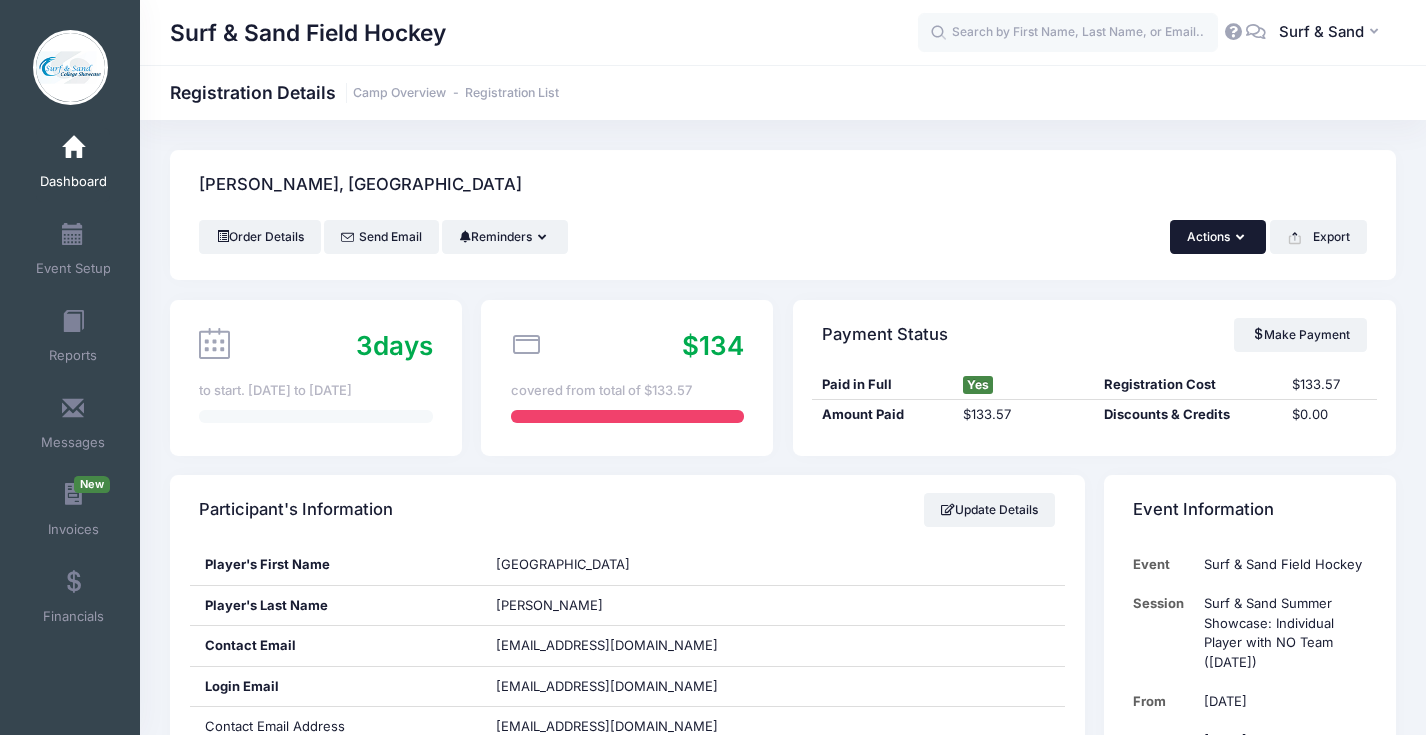 click on "Actions" at bounding box center (1218, 237) 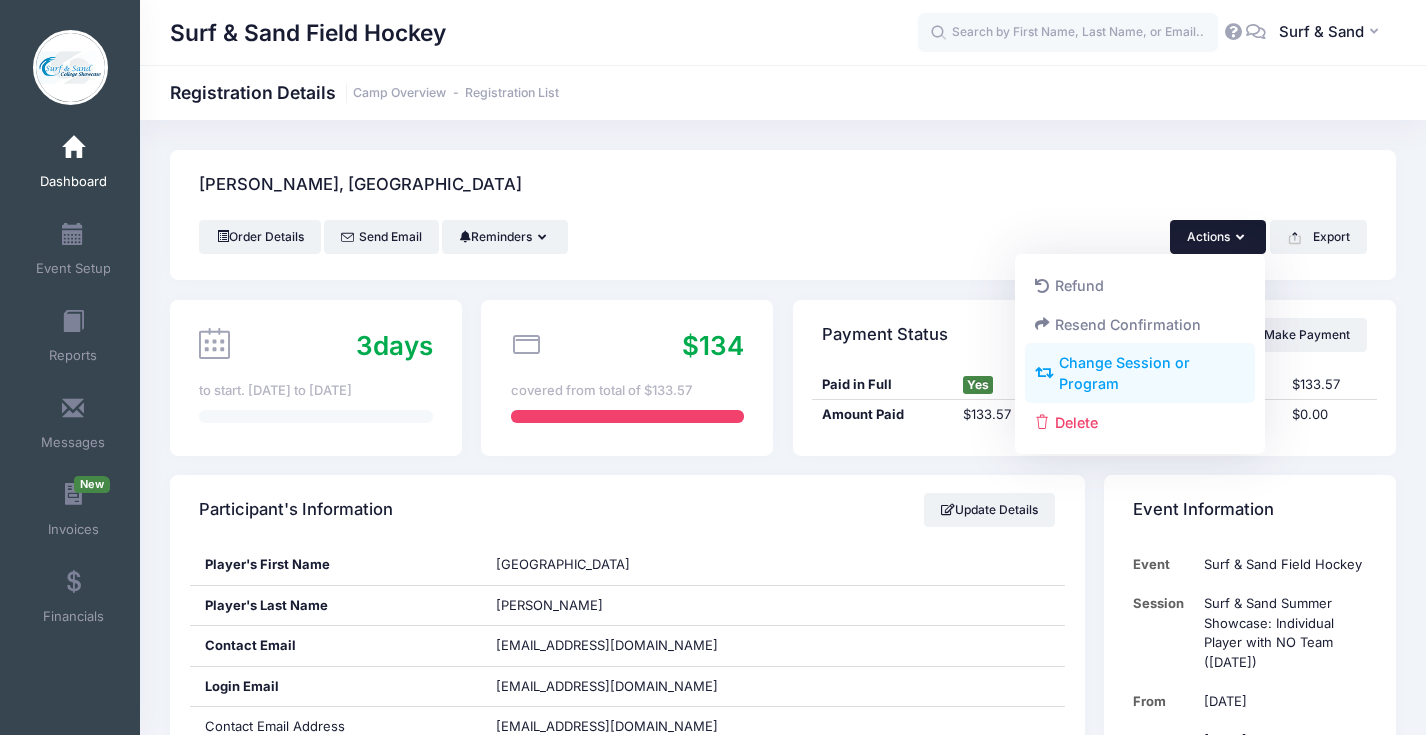 click on "Change Session or Program" at bounding box center (1140, 374) 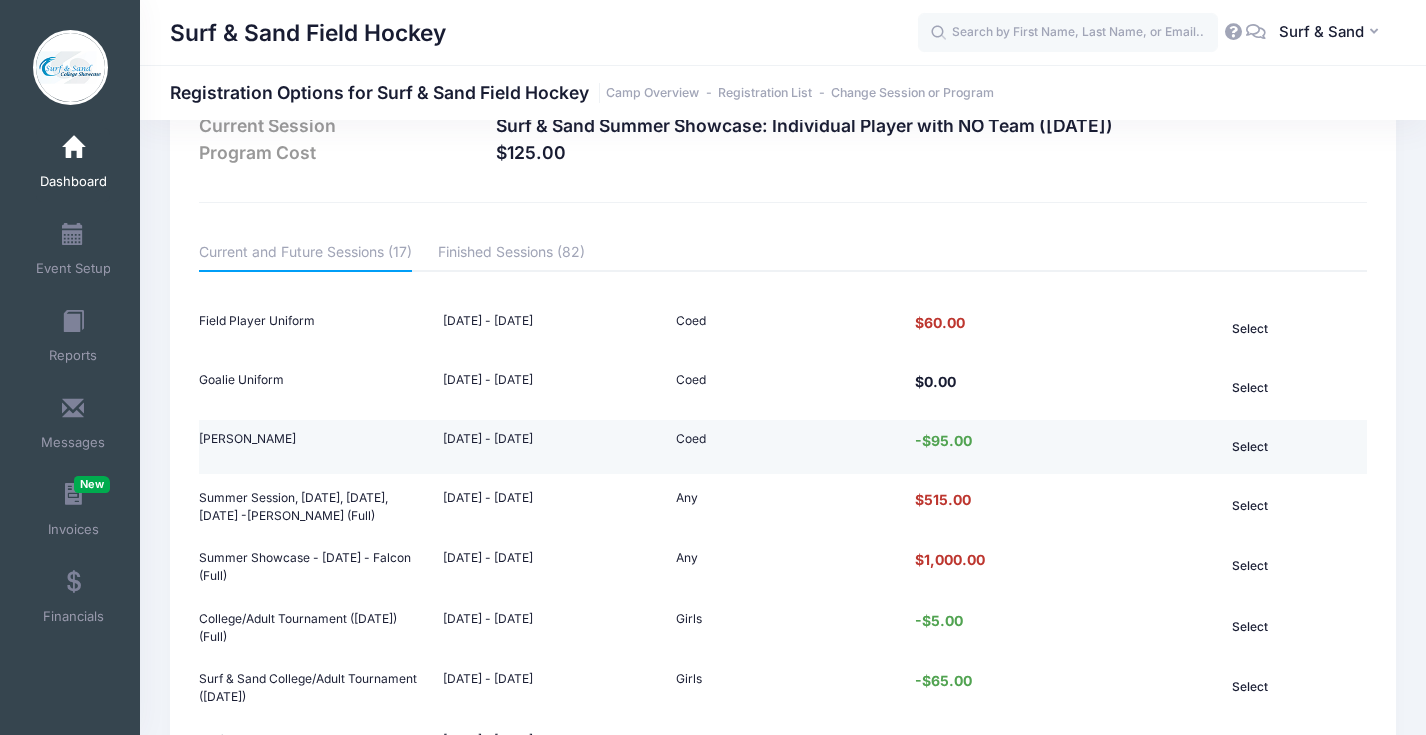 scroll, scrollTop: 423, scrollLeft: 0, axis: vertical 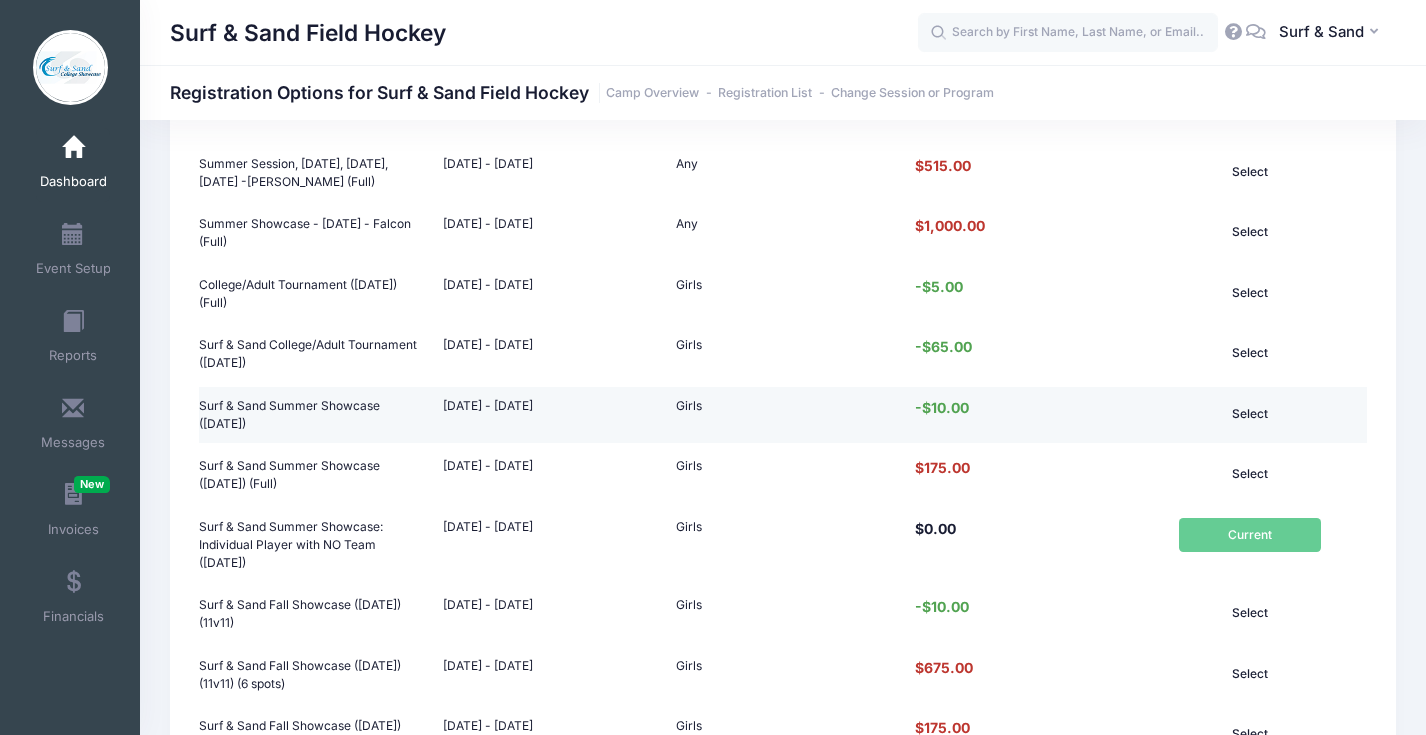click on "Select" at bounding box center (1250, 414) 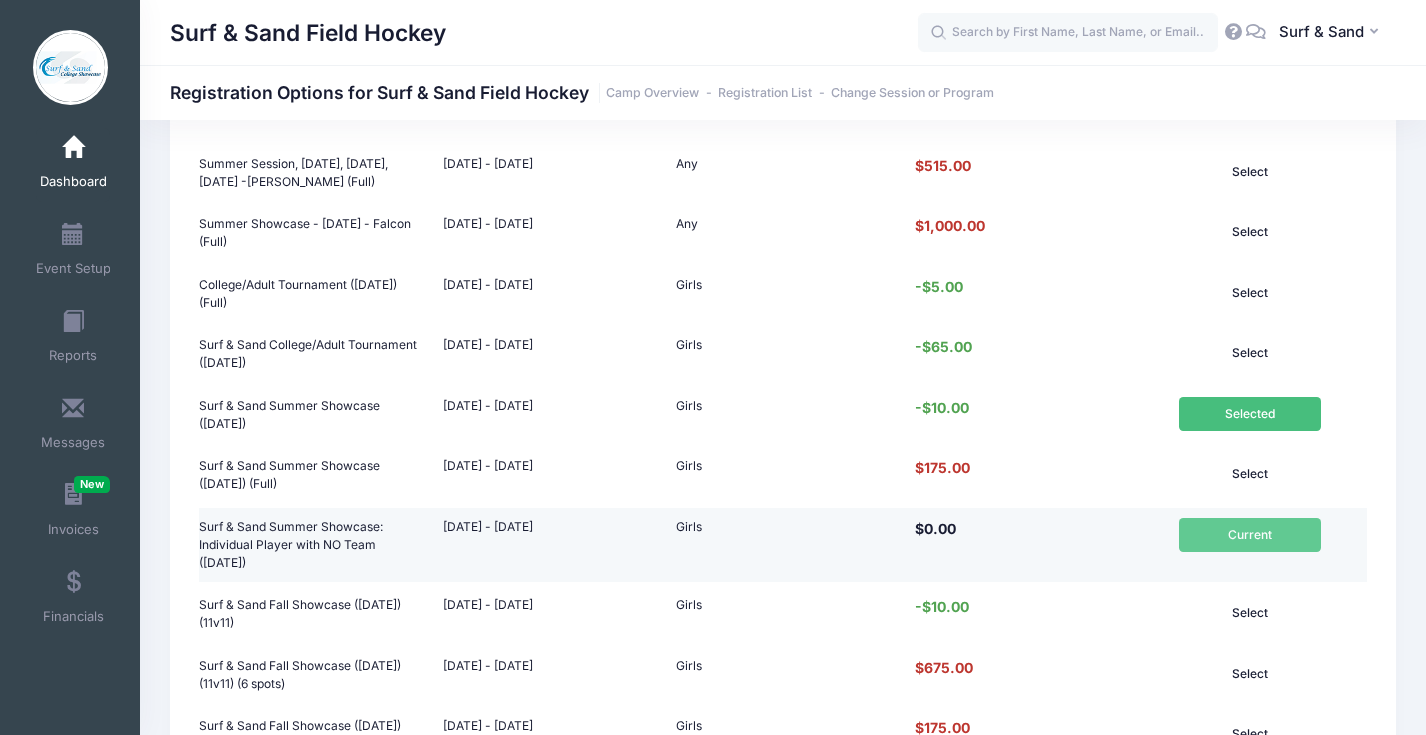 scroll, scrollTop: 867, scrollLeft: 0, axis: vertical 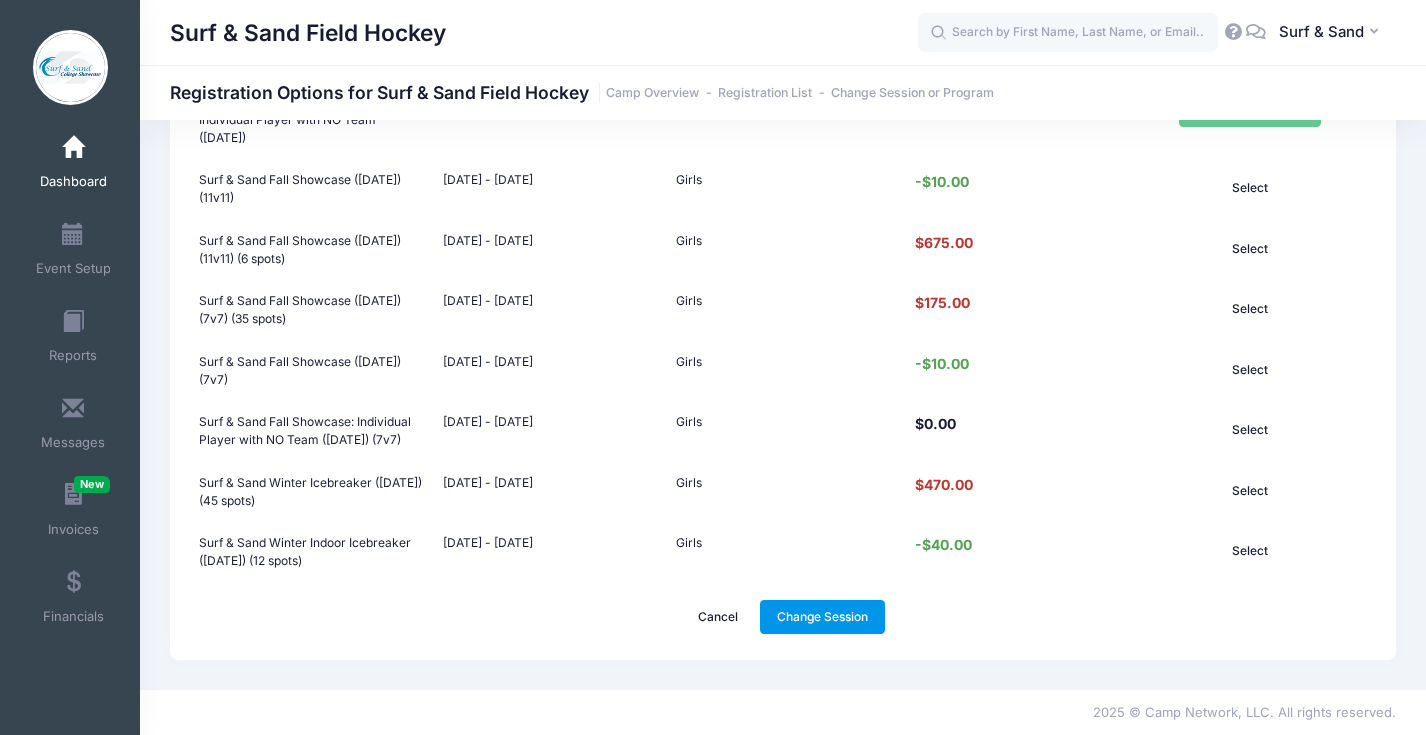 click on "Change Session" at bounding box center (823, 617) 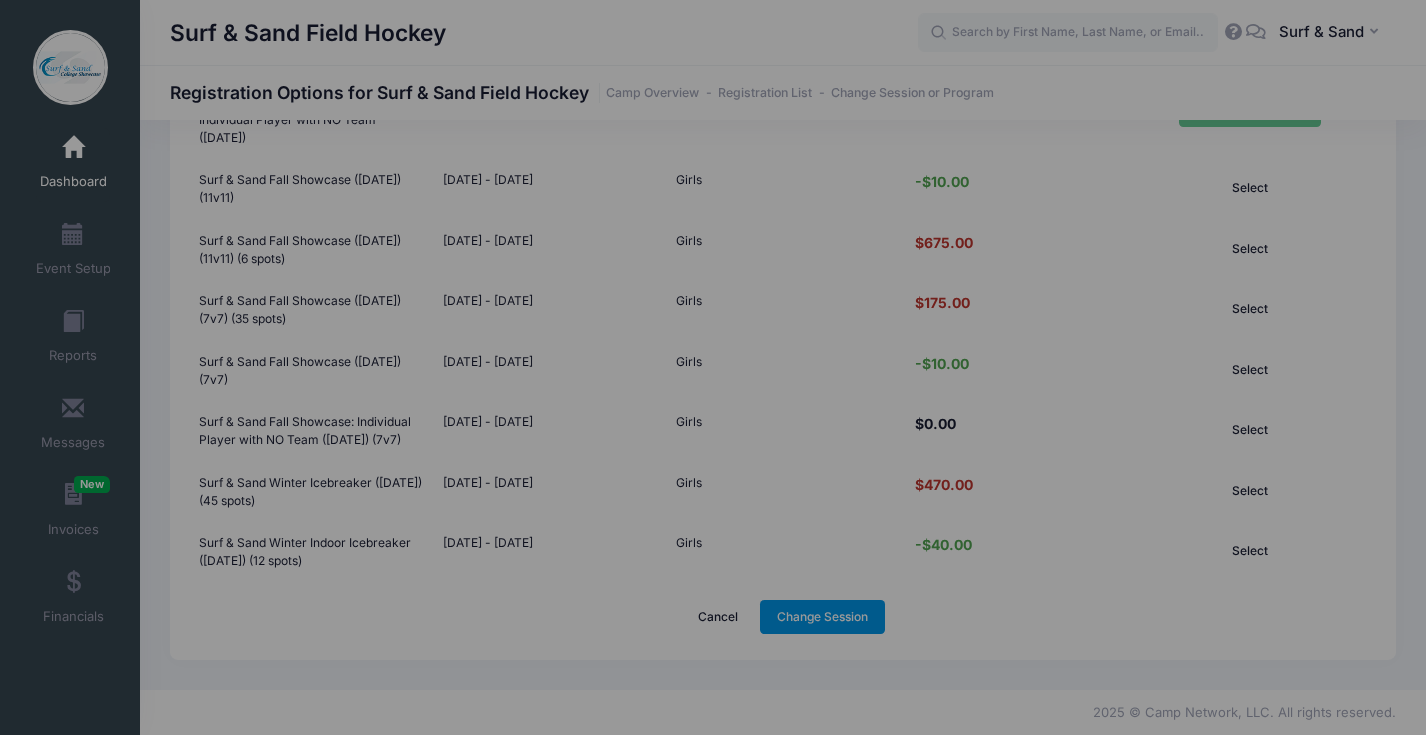 scroll, scrollTop: 0, scrollLeft: 0, axis: both 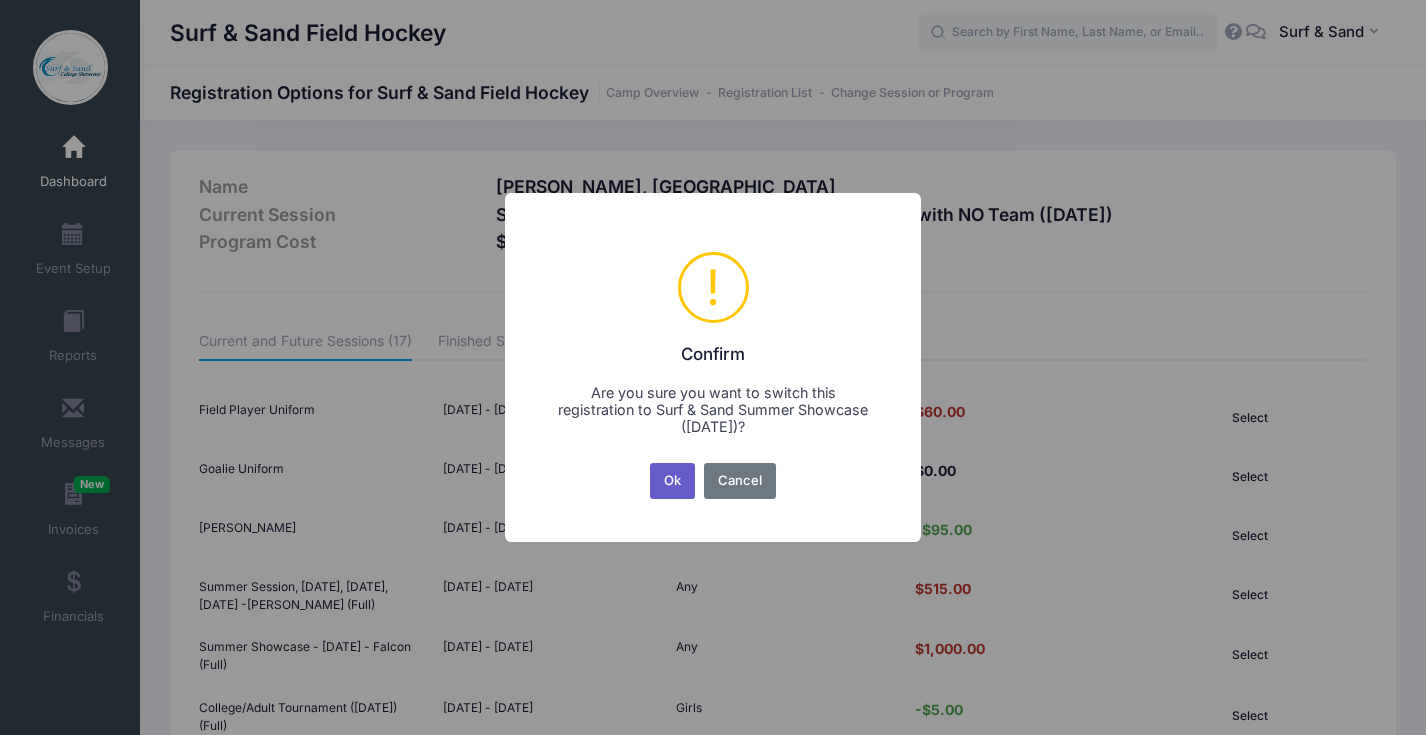 click on "Ok" at bounding box center [673, 481] 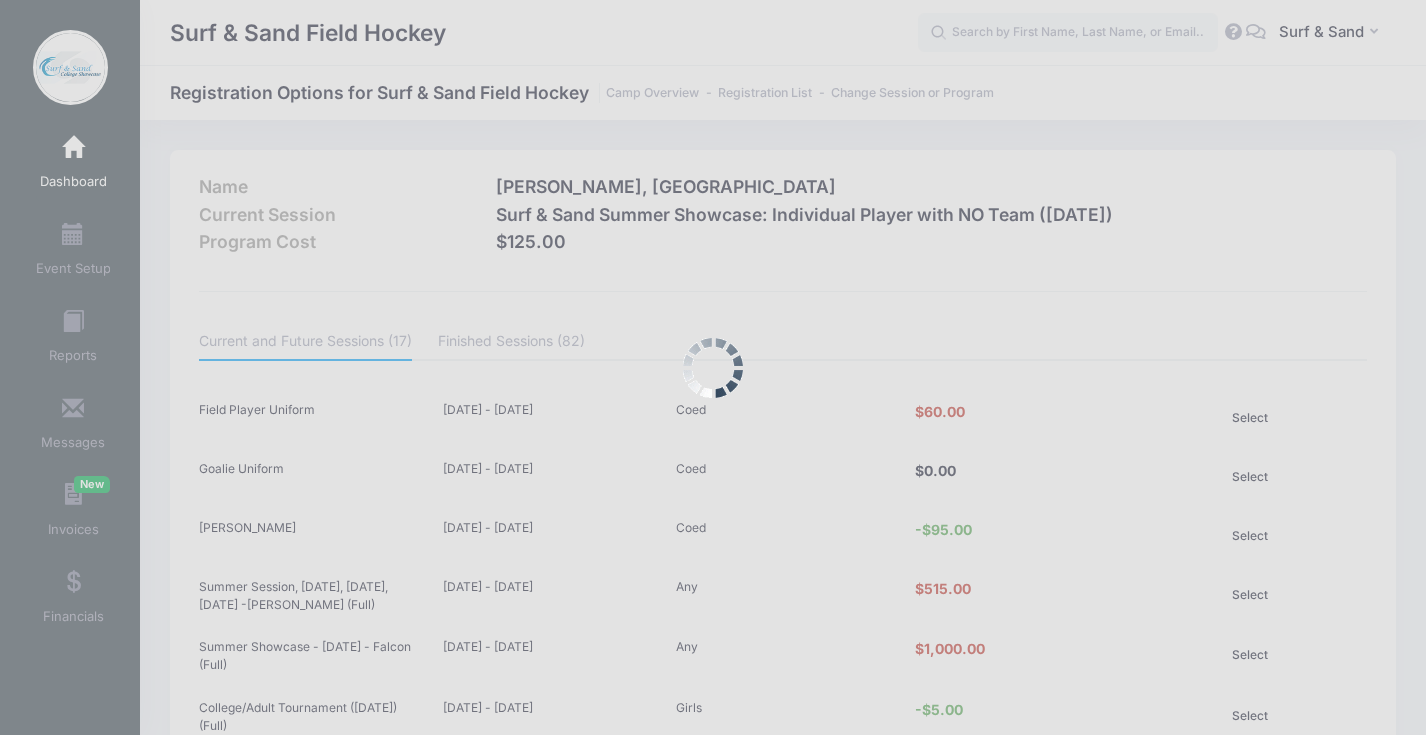 scroll, scrollTop: 867, scrollLeft: 0, axis: vertical 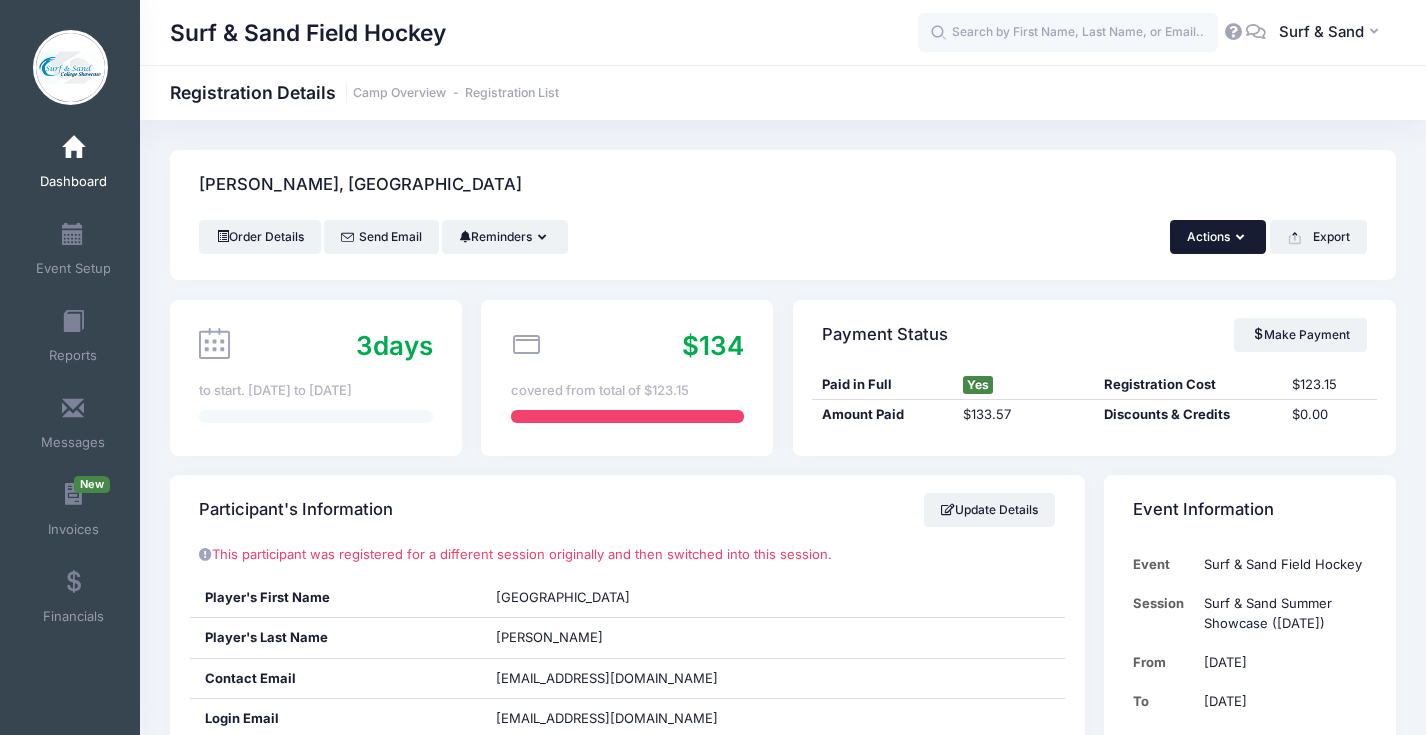 click on "Actions" at bounding box center [1218, 237] 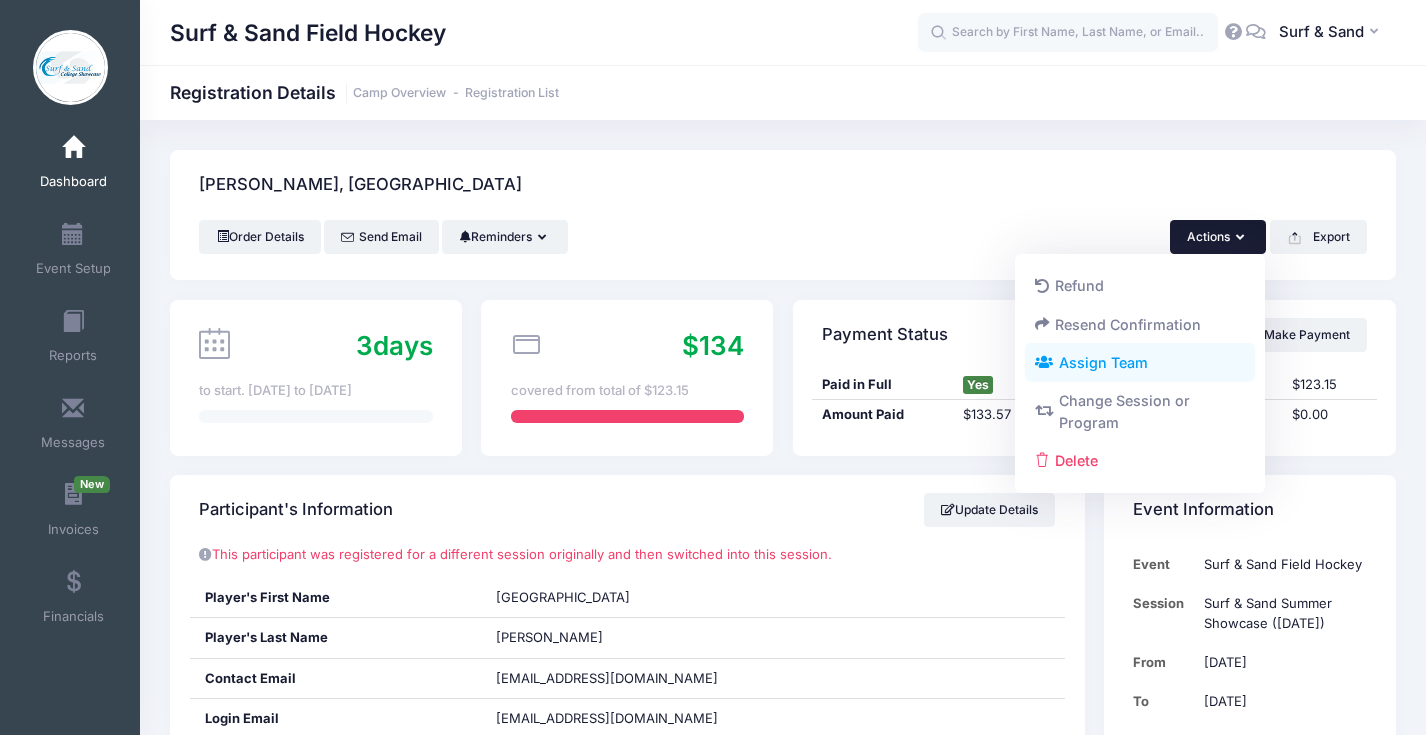 click on "Assign Team" at bounding box center (1140, 363) 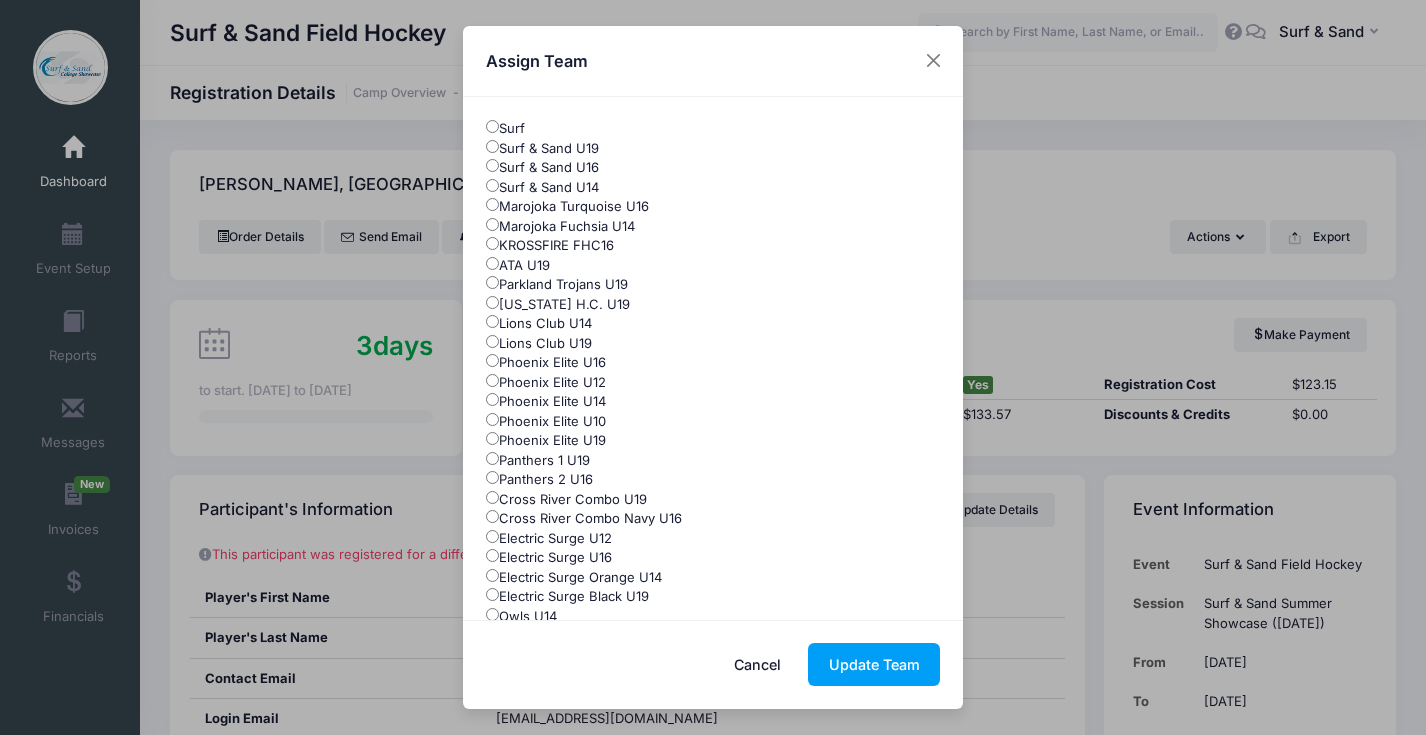 scroll, scrollTop: 459, scrollLeft: 0, axis: vertical 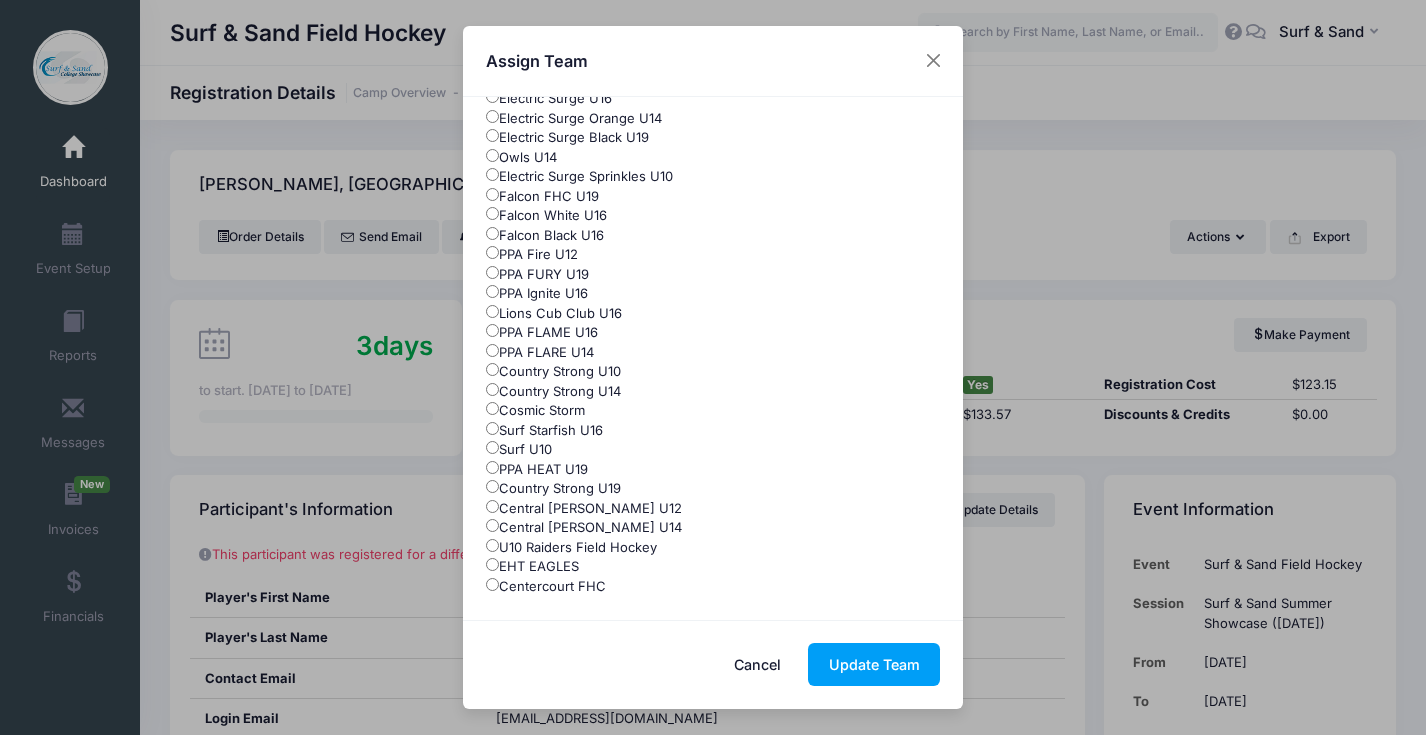 click on "Country Strong U14" at bounding box center [553, 392] 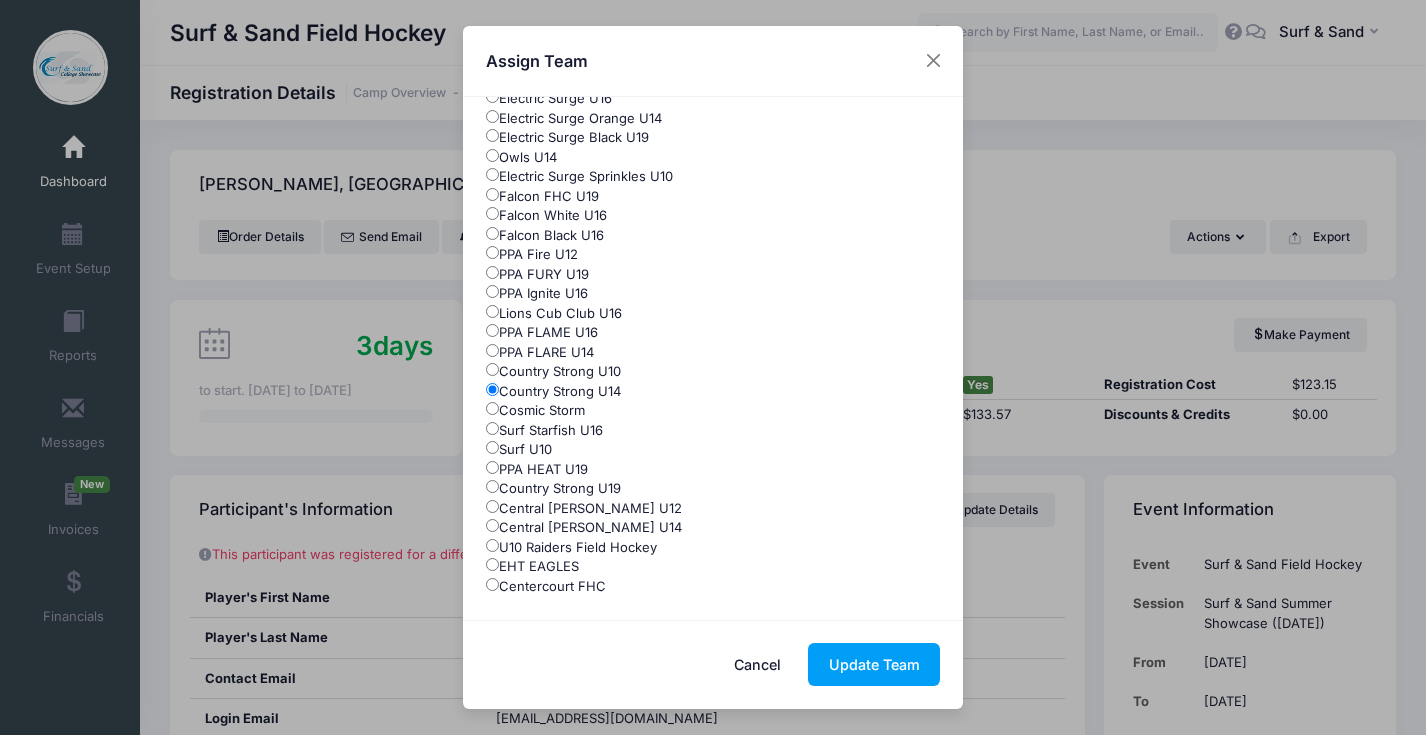 click on "Cancel
Update Team" at bounding box center (713, 664) 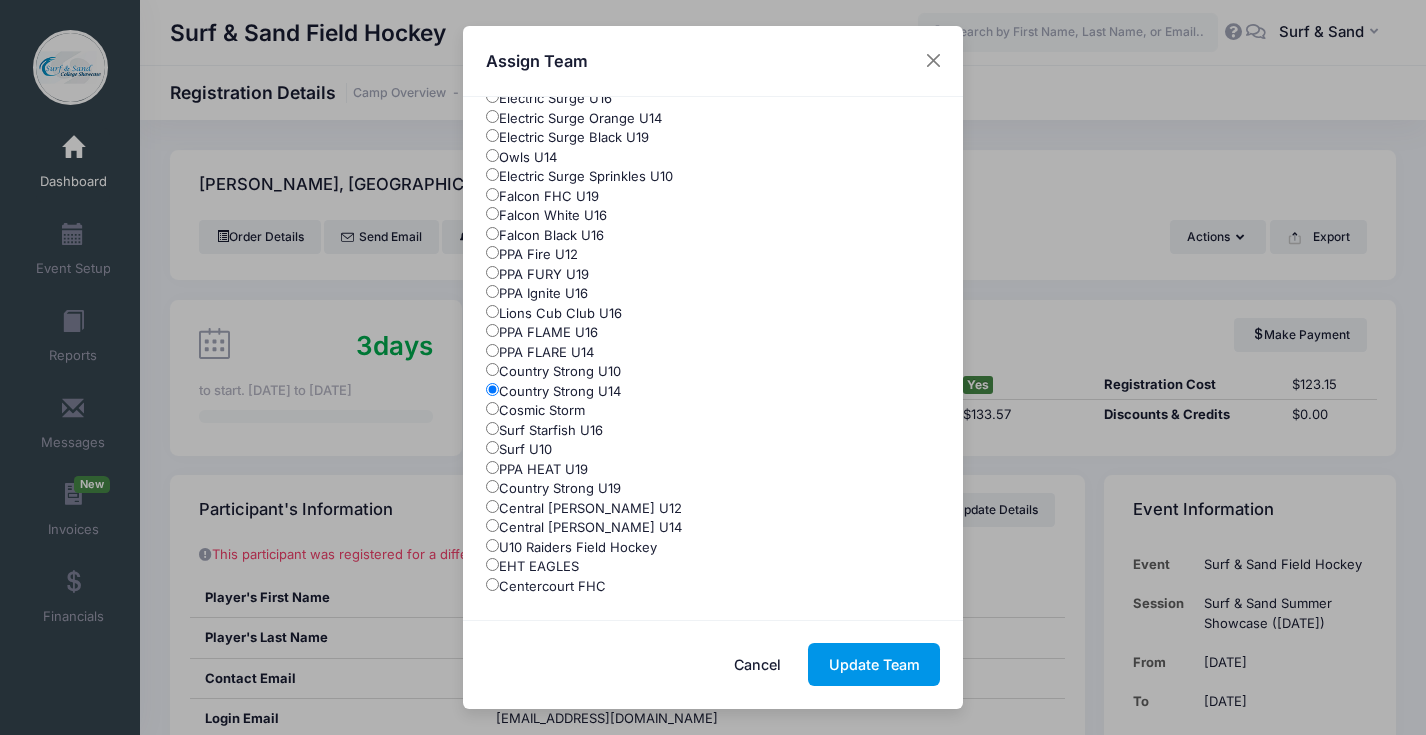click on "Update Team" at bounding box center (874, 664) 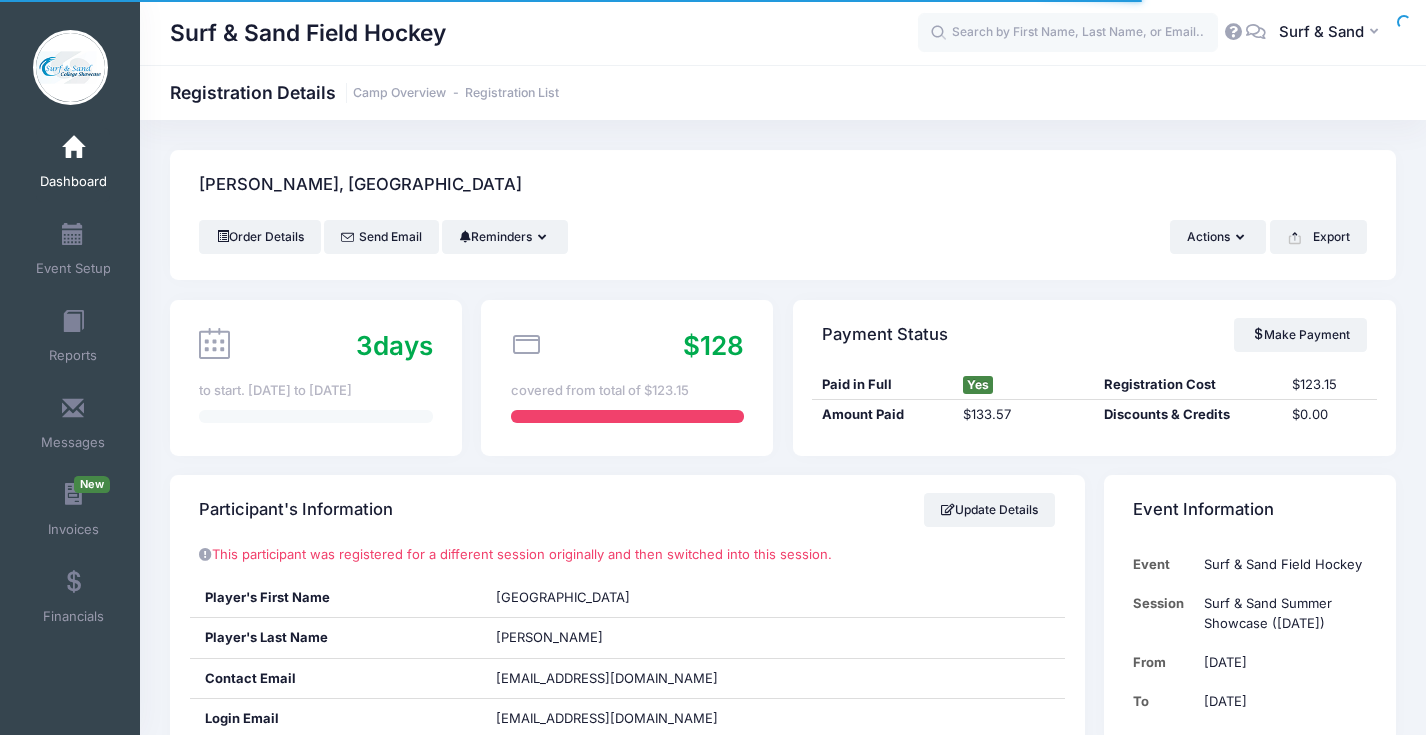 scroll, scrollTop: 0, scrollLeft: 0, axis: both 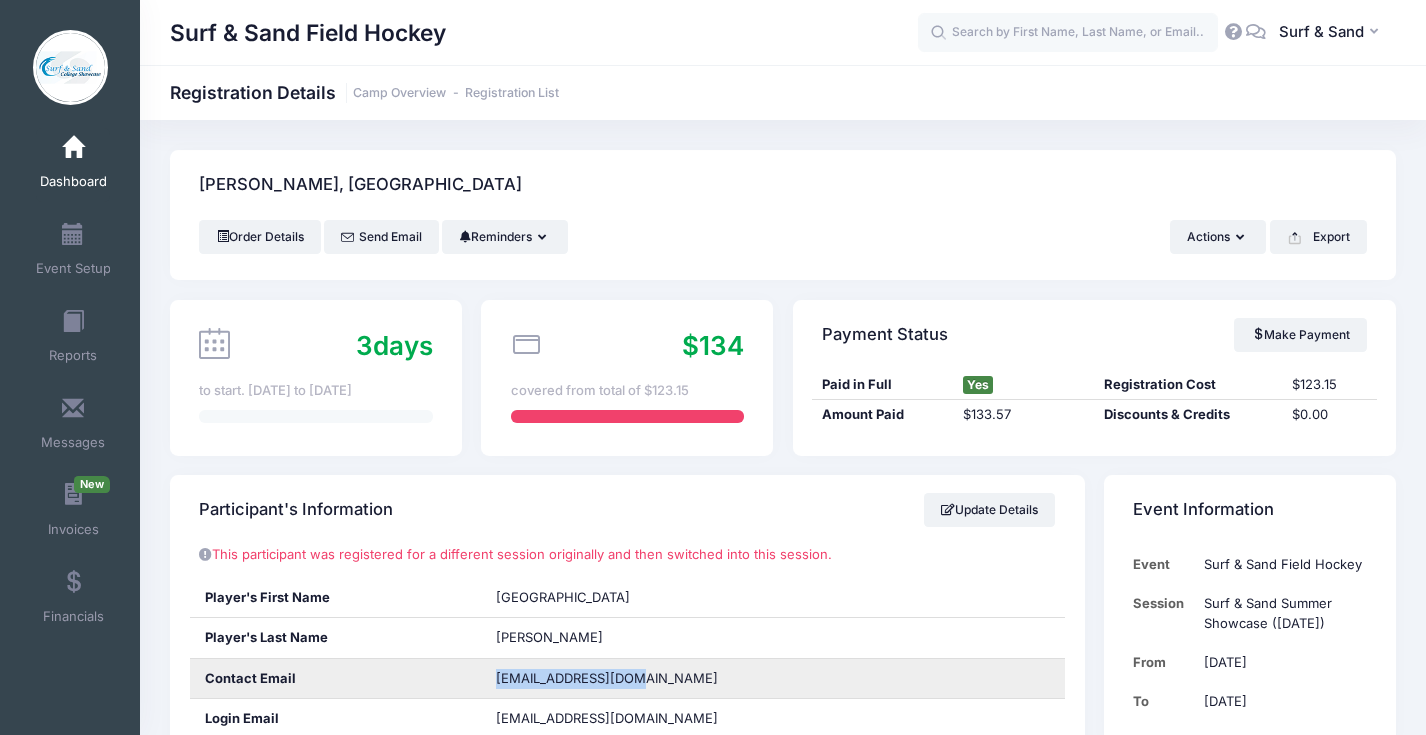 drag, startPoint x: 556, startPoint y: 682, endPoint x: 491, endPoint y: 682, distance: 65 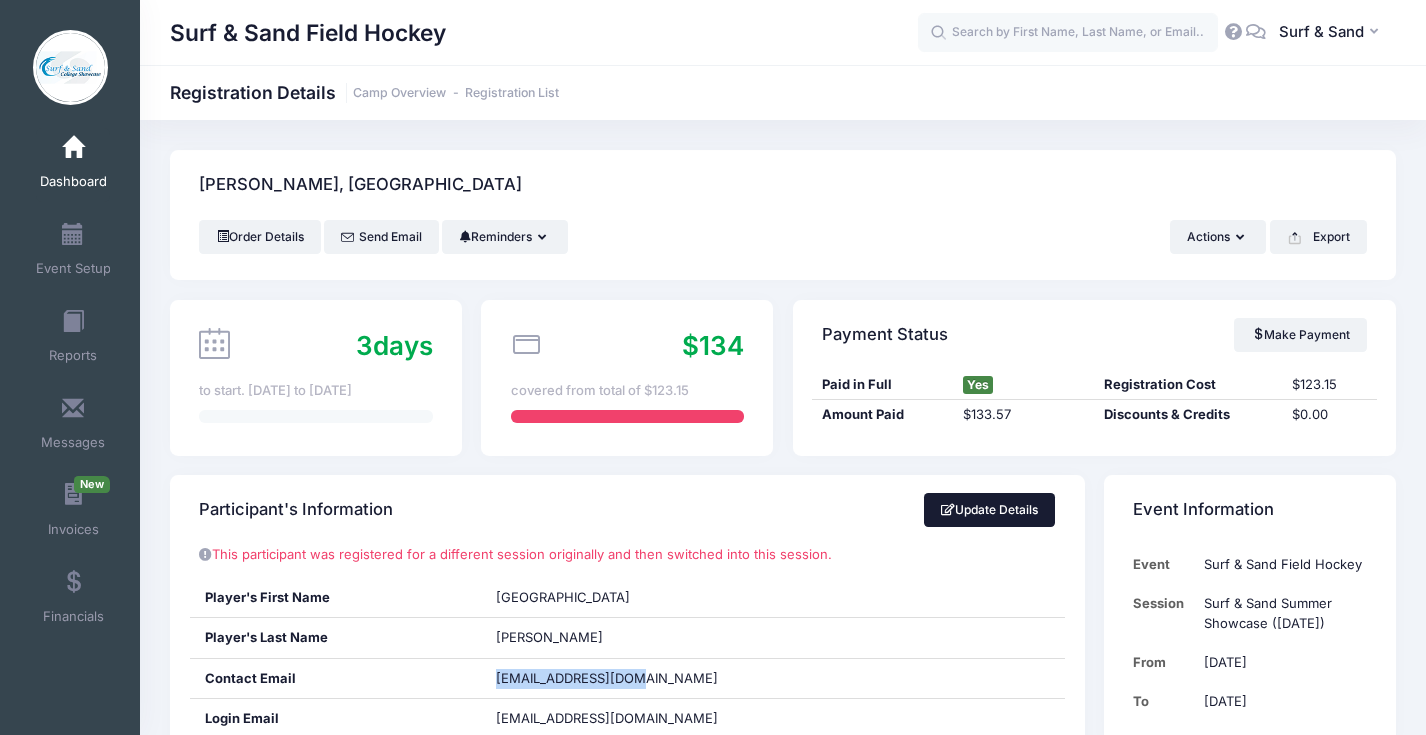 click on "Update Details" at bounding box center (990, 510) 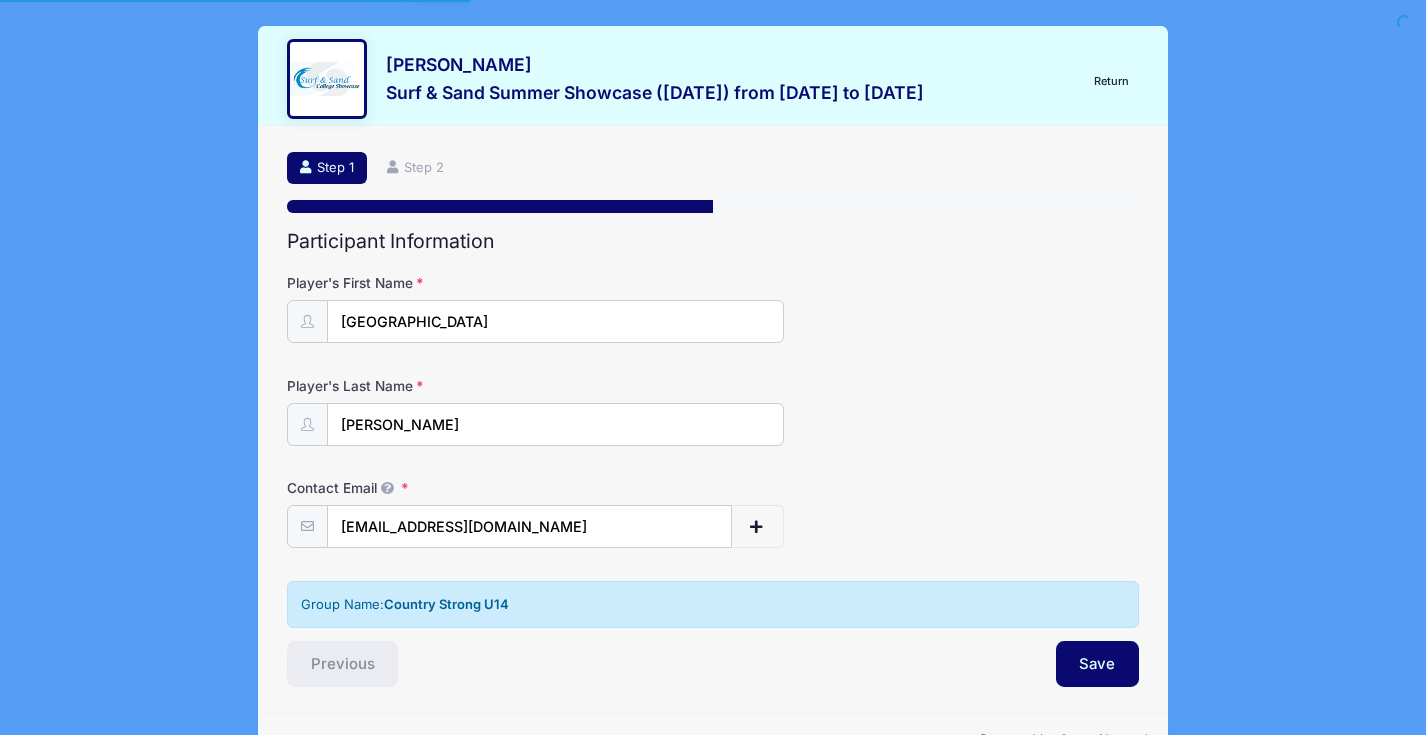 select on "PA" 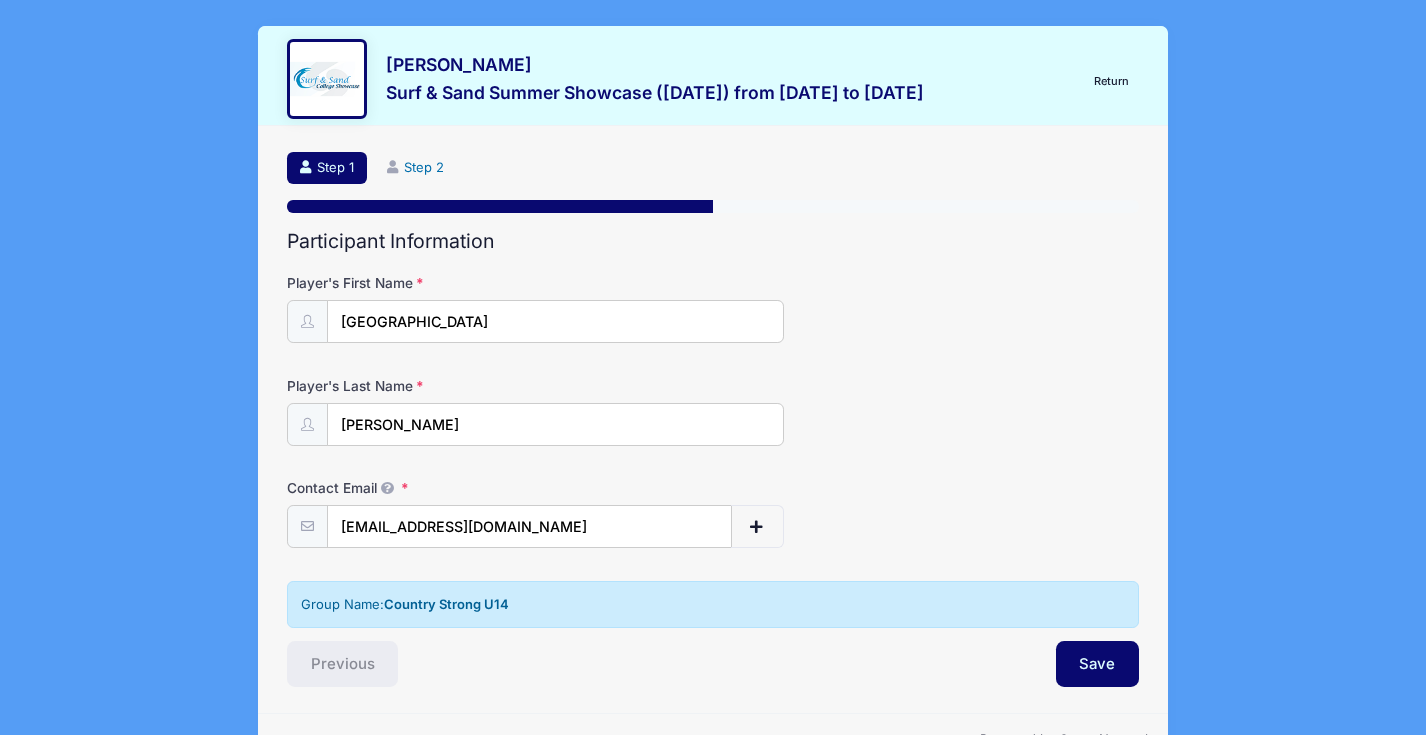 click on "Step 2" at bounding box center (416, 168) 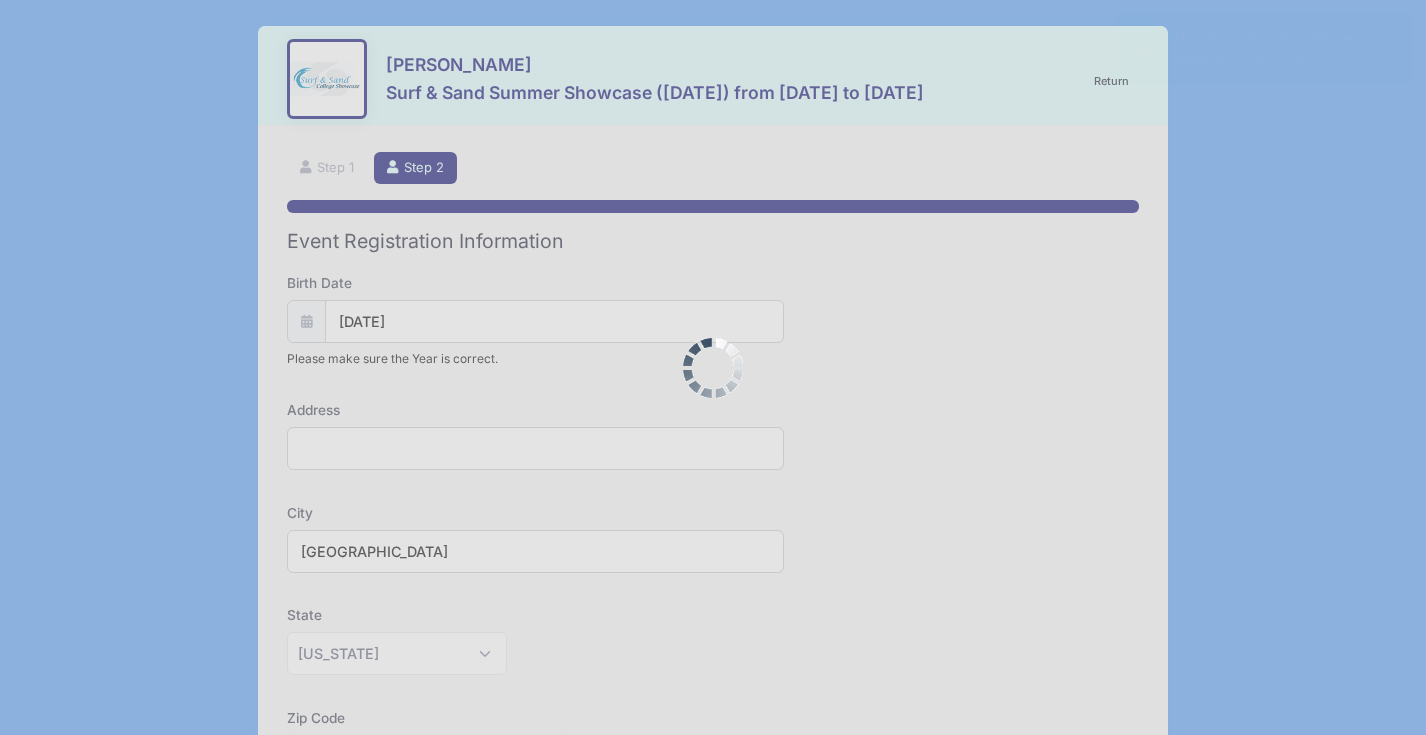 scroll, scrollTop: 43, scrollLeft: 0, axis: vertical 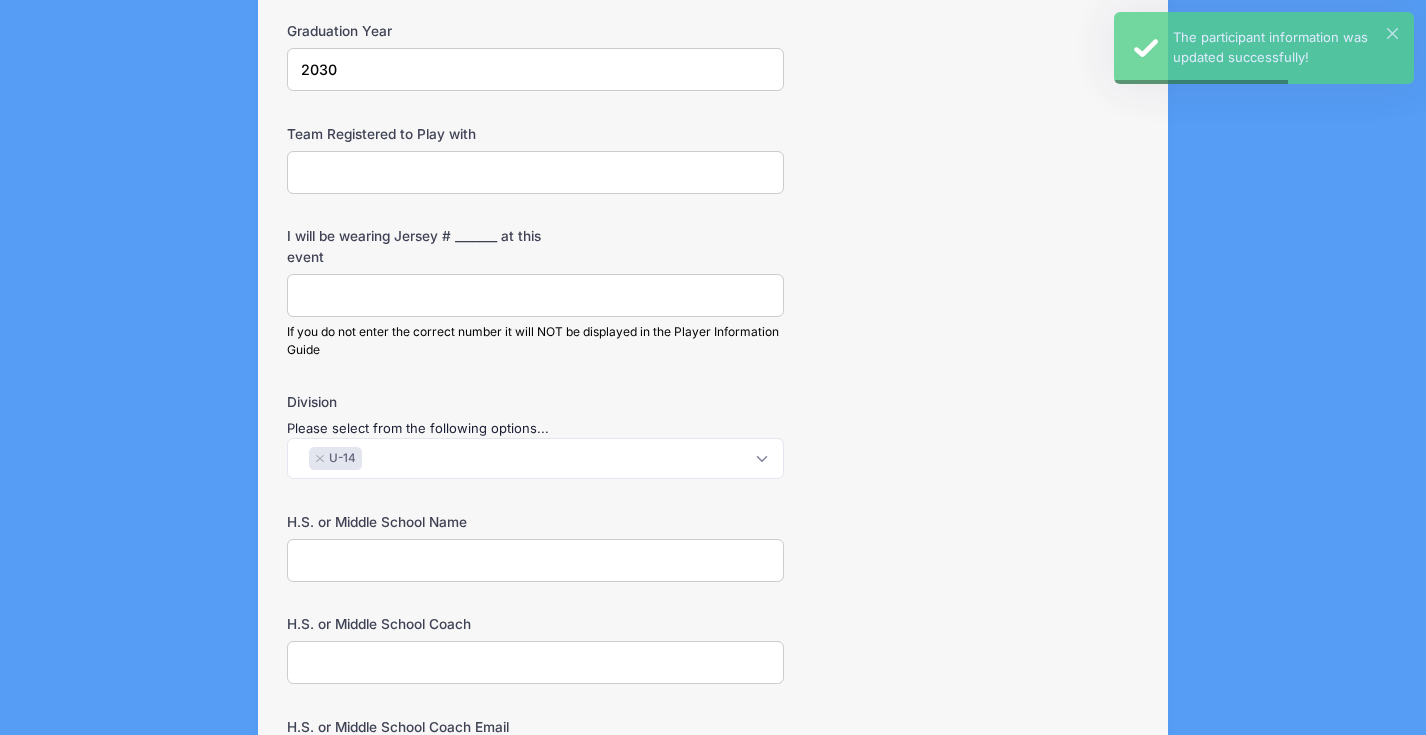 click on "I will be wearing Jersey # _______ at this event" at bounding box center [535, 295] 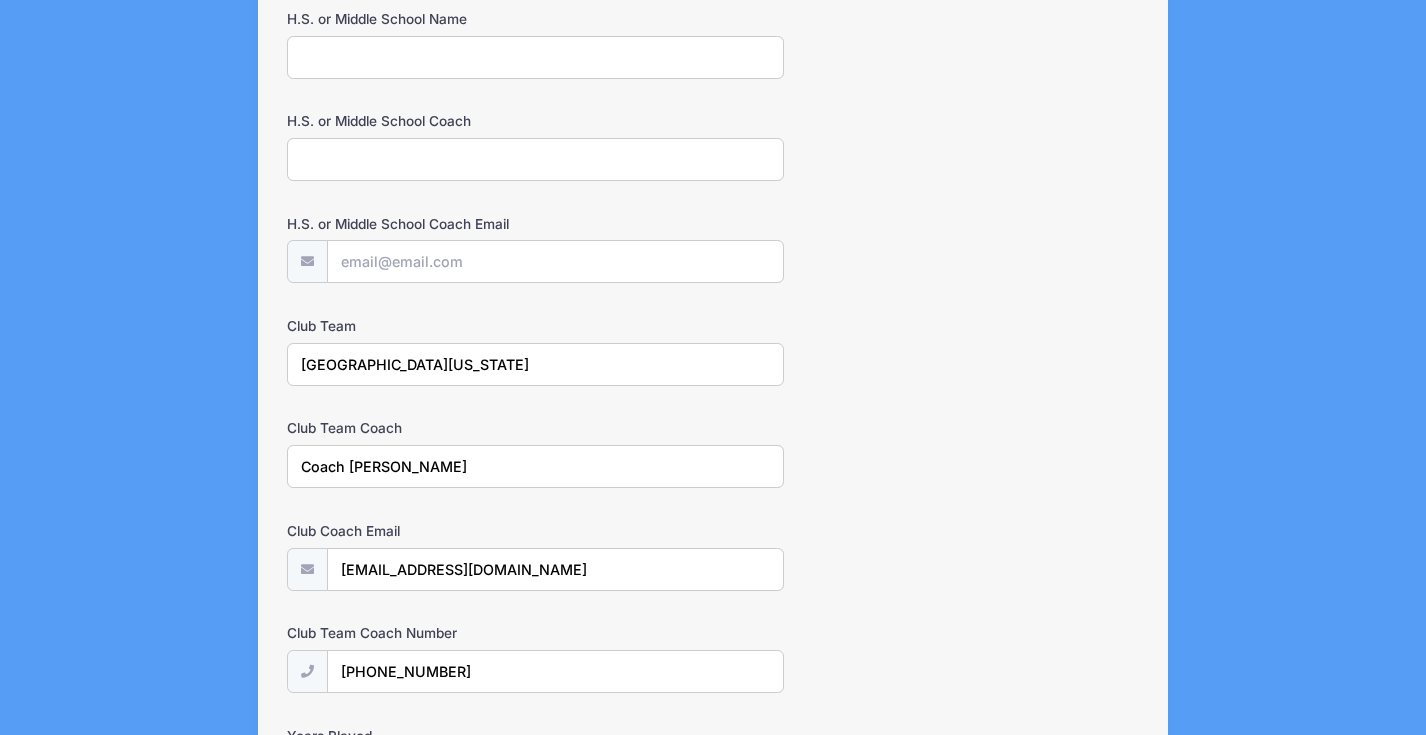 scroll, scrollTop: 2047, scrollLeft: 0, axis: vertical 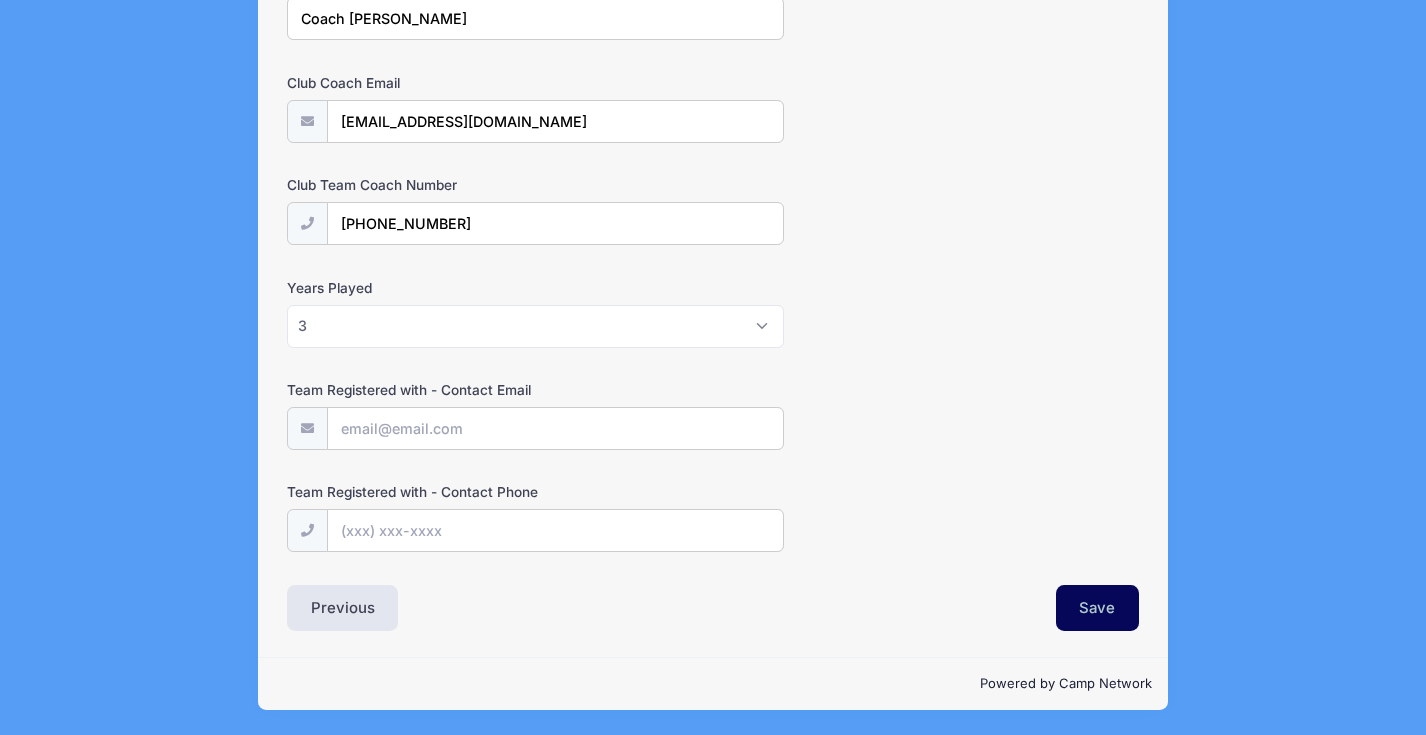 type on "85" 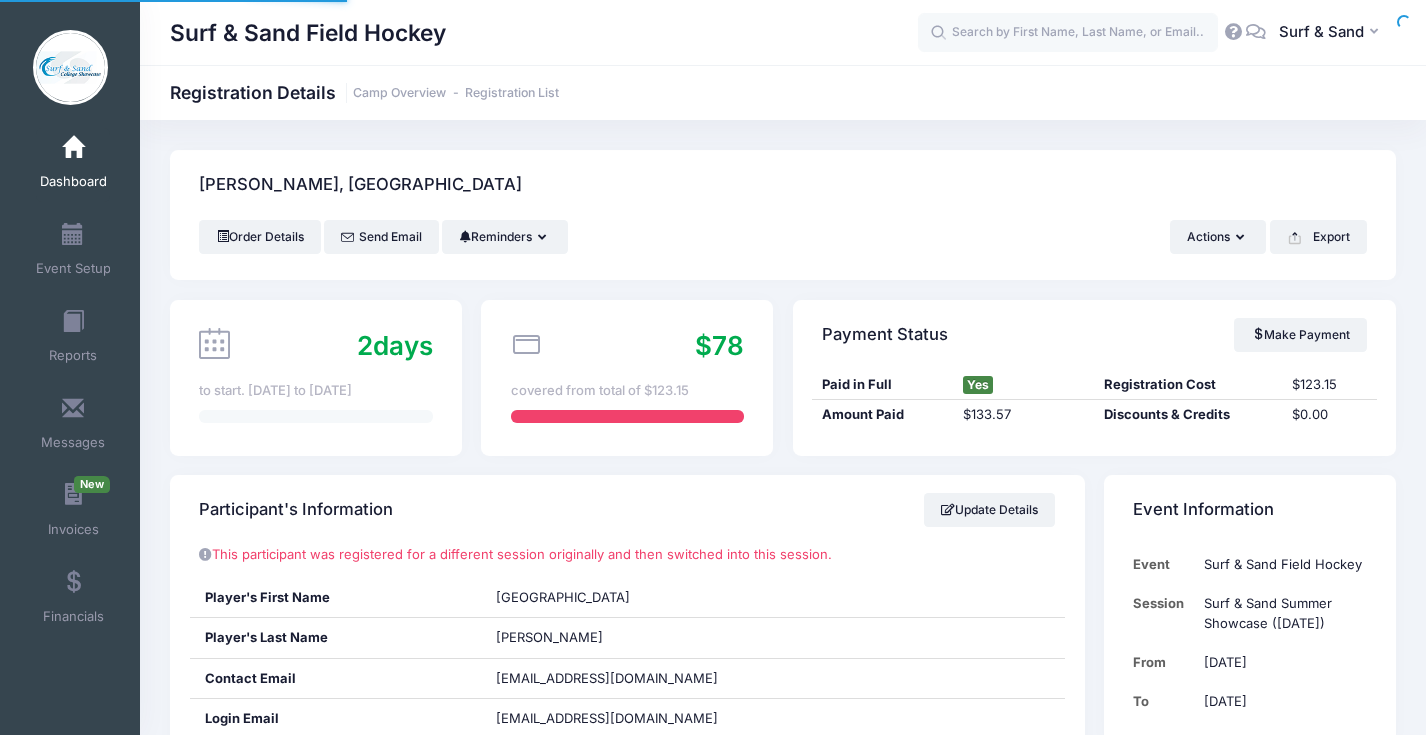 scroll, scrollTop: 0, scrollLeft: 0, axis: both 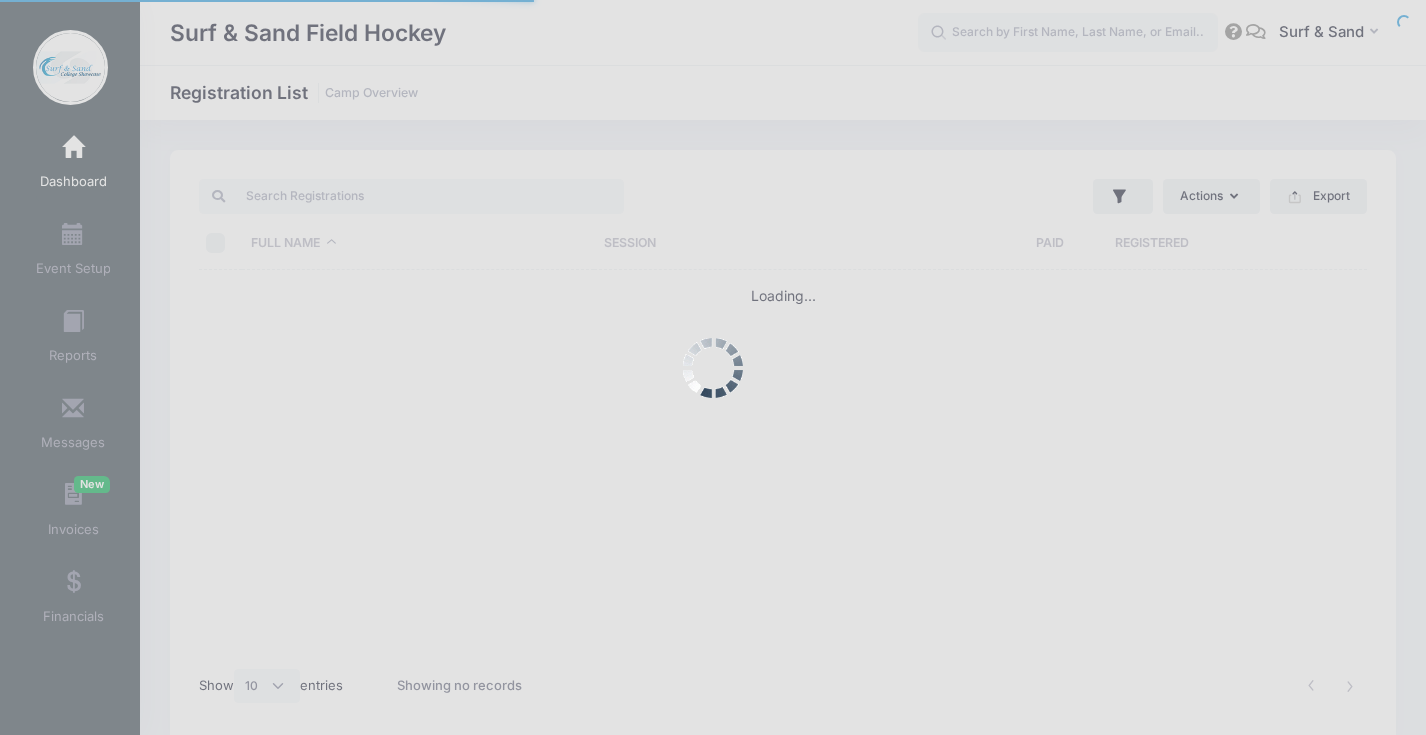 select on "10" 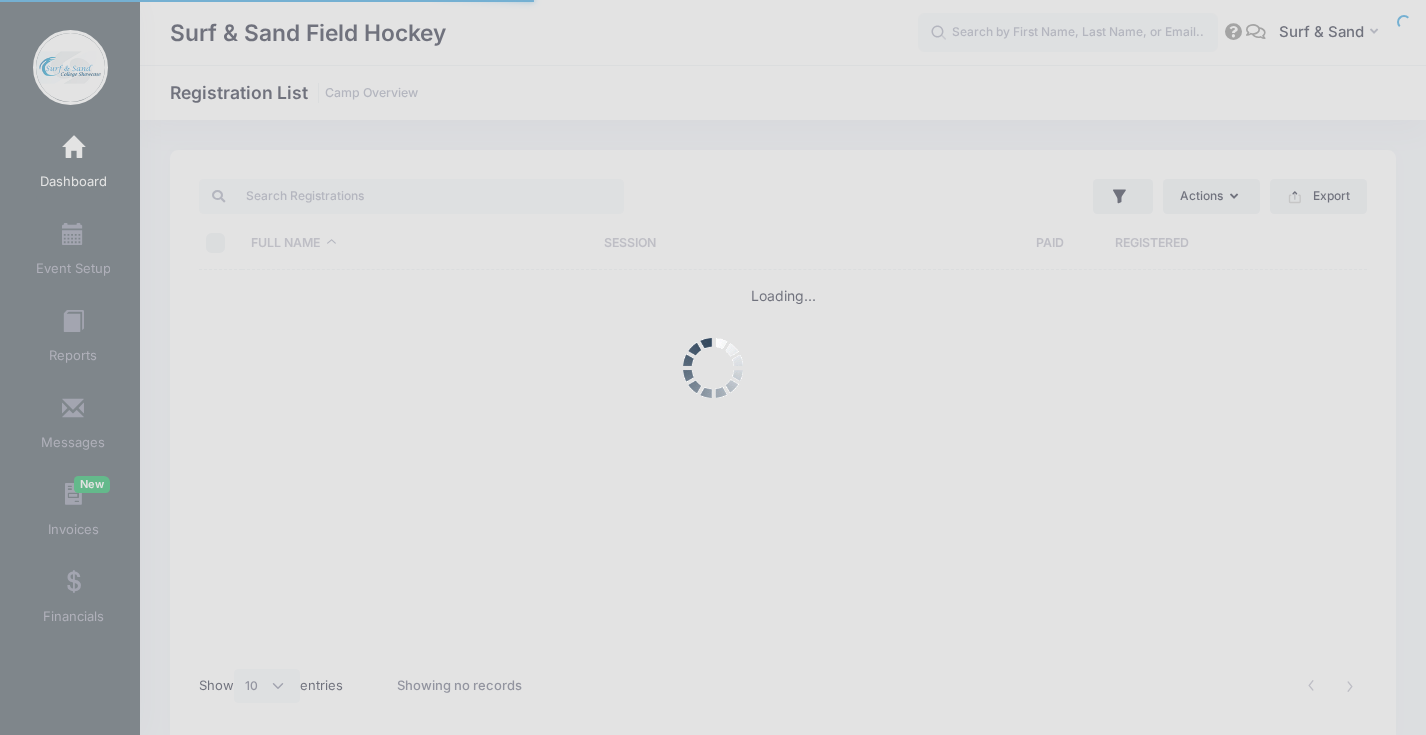 scroll, scrollTop: 0, scrollLeft: 0, axis: both 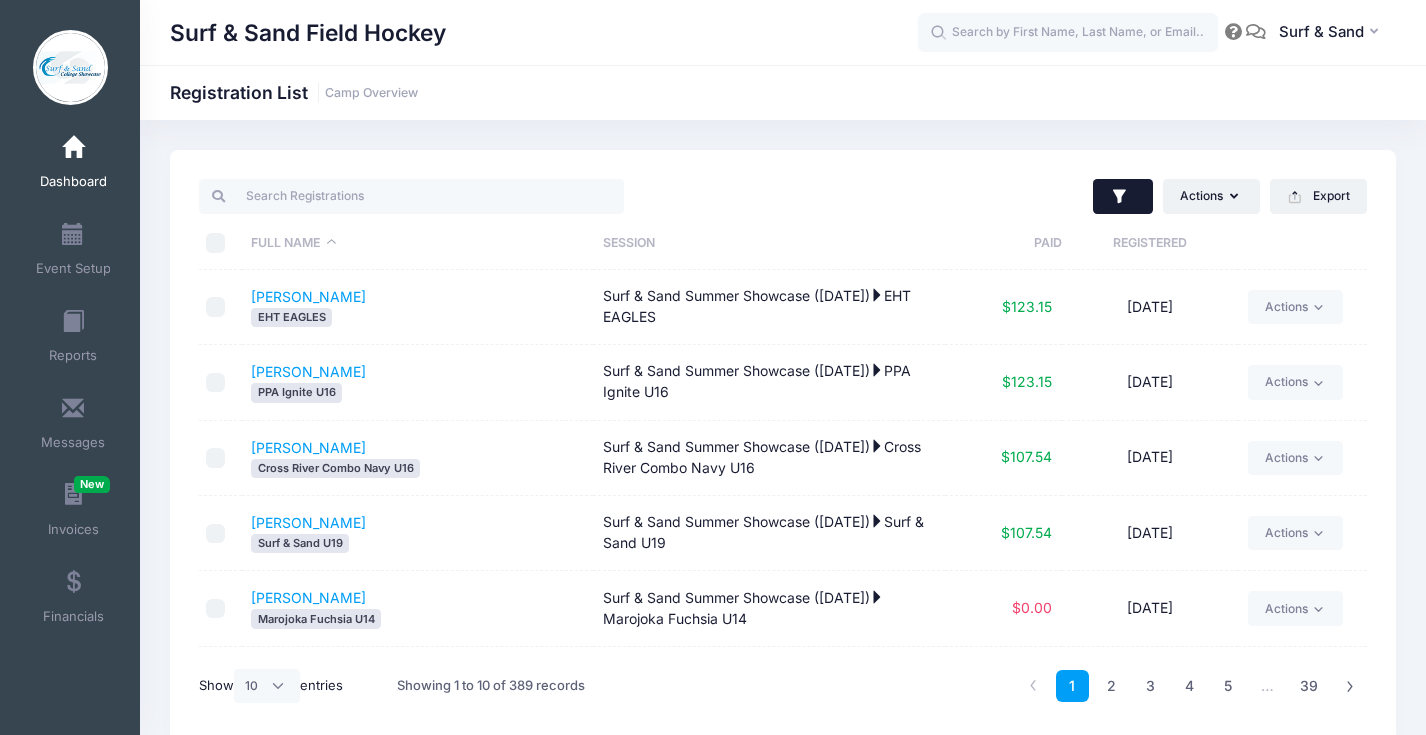 click at bounding box center [1123, 197] 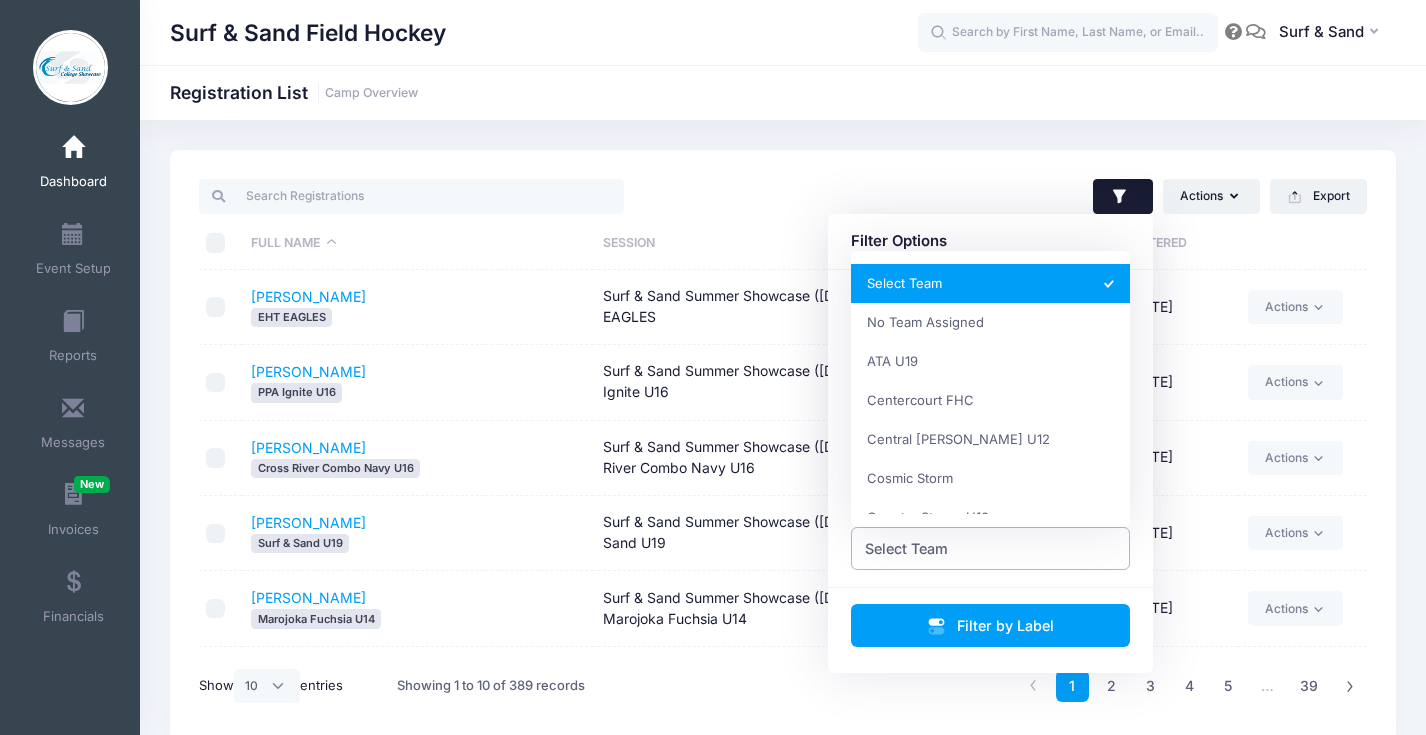 click on "Select Team" at bounding box center (991, 548) 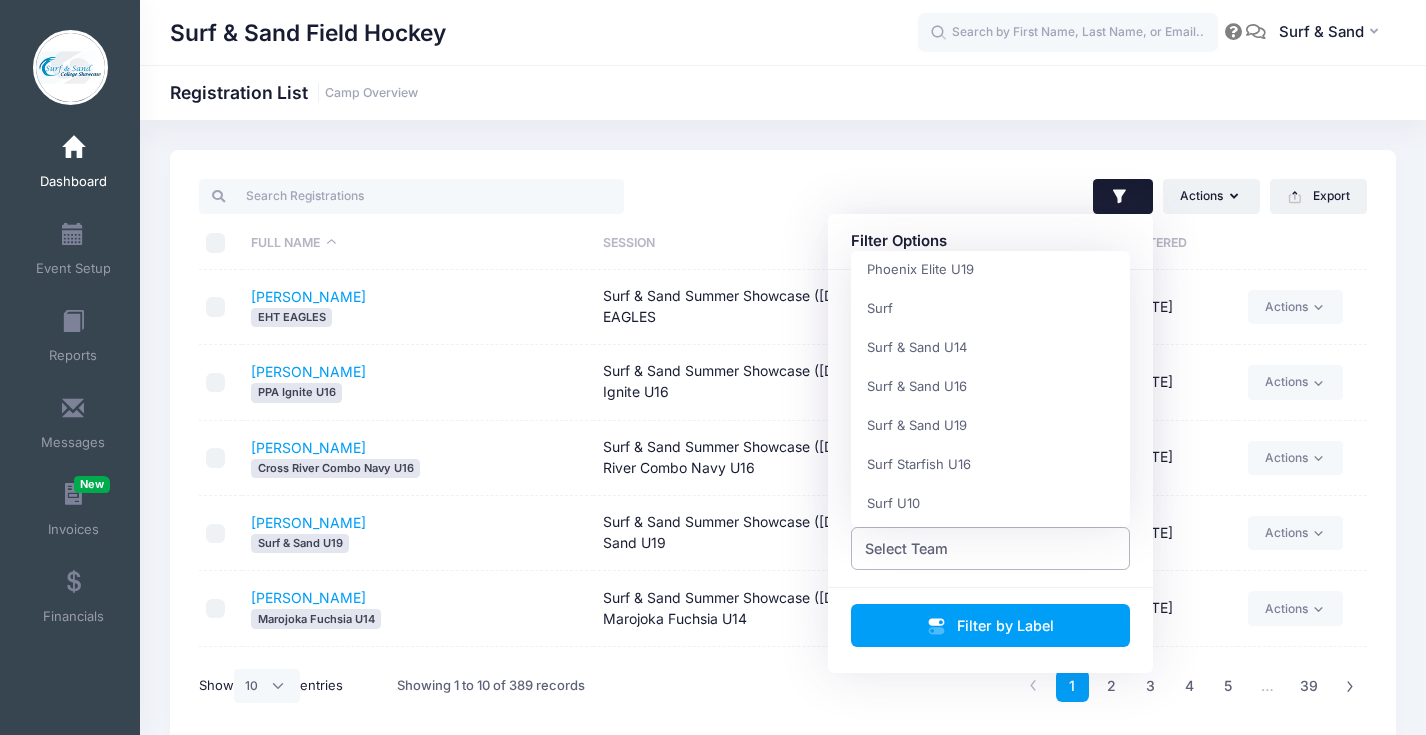 scroll, scrollTop: 1622, scrollLeft: 0, axis: vertical 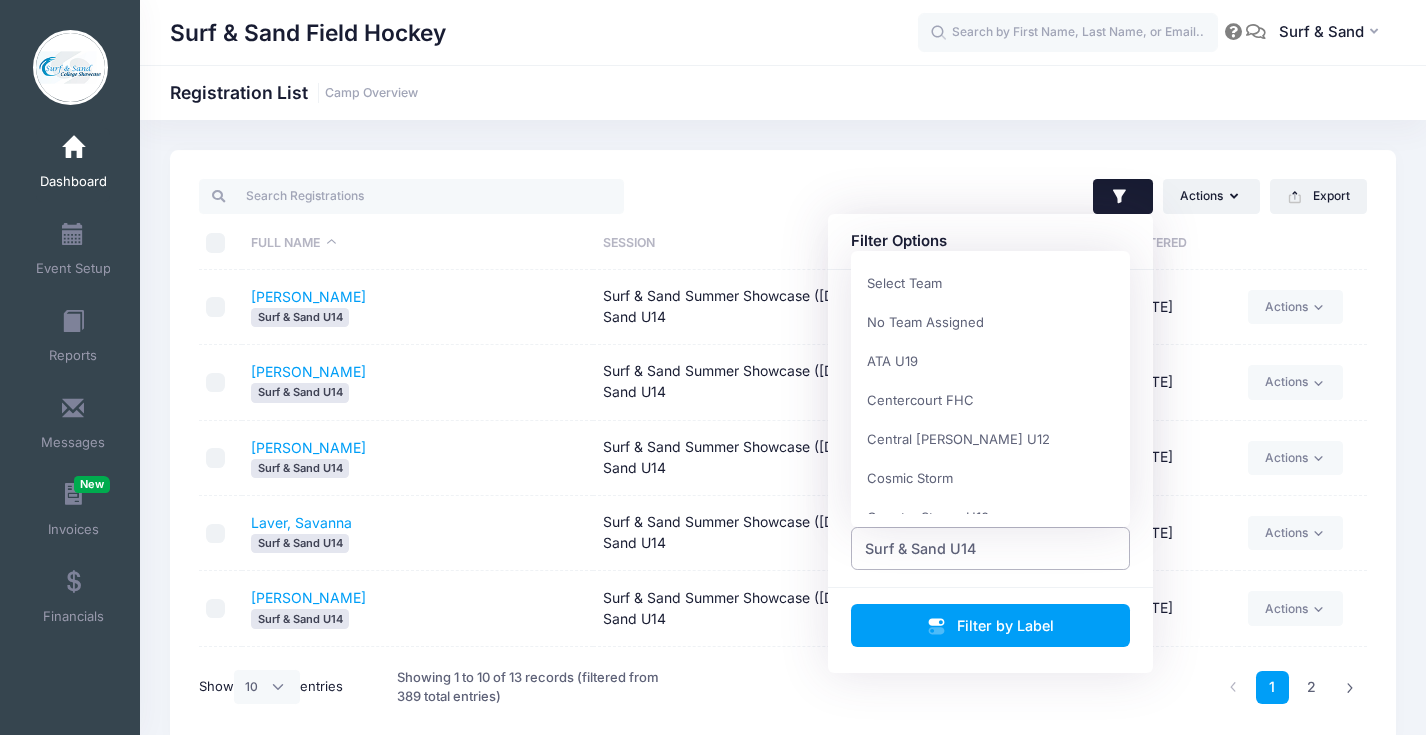 click on "Surf & Sand U14" at bounding box center (991, 548) 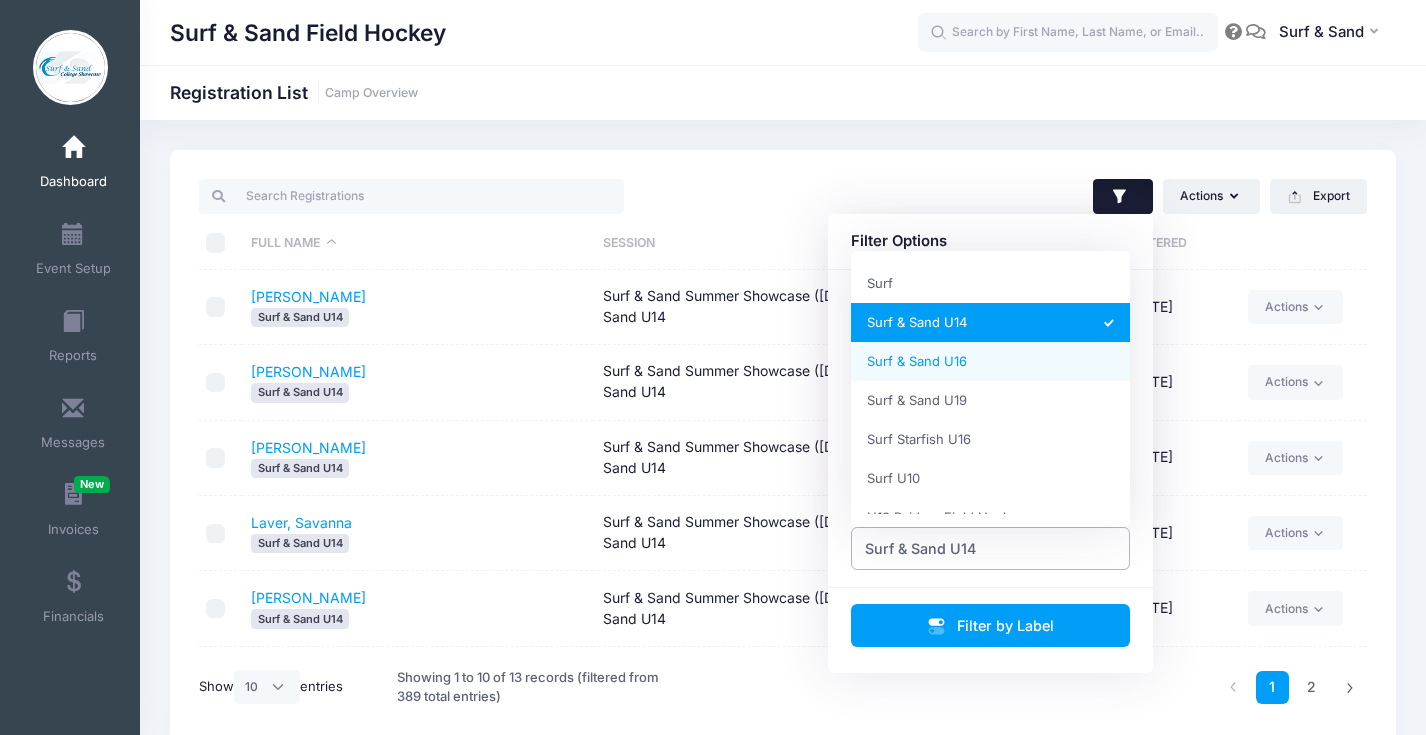 select on "Surf & Sand U16" 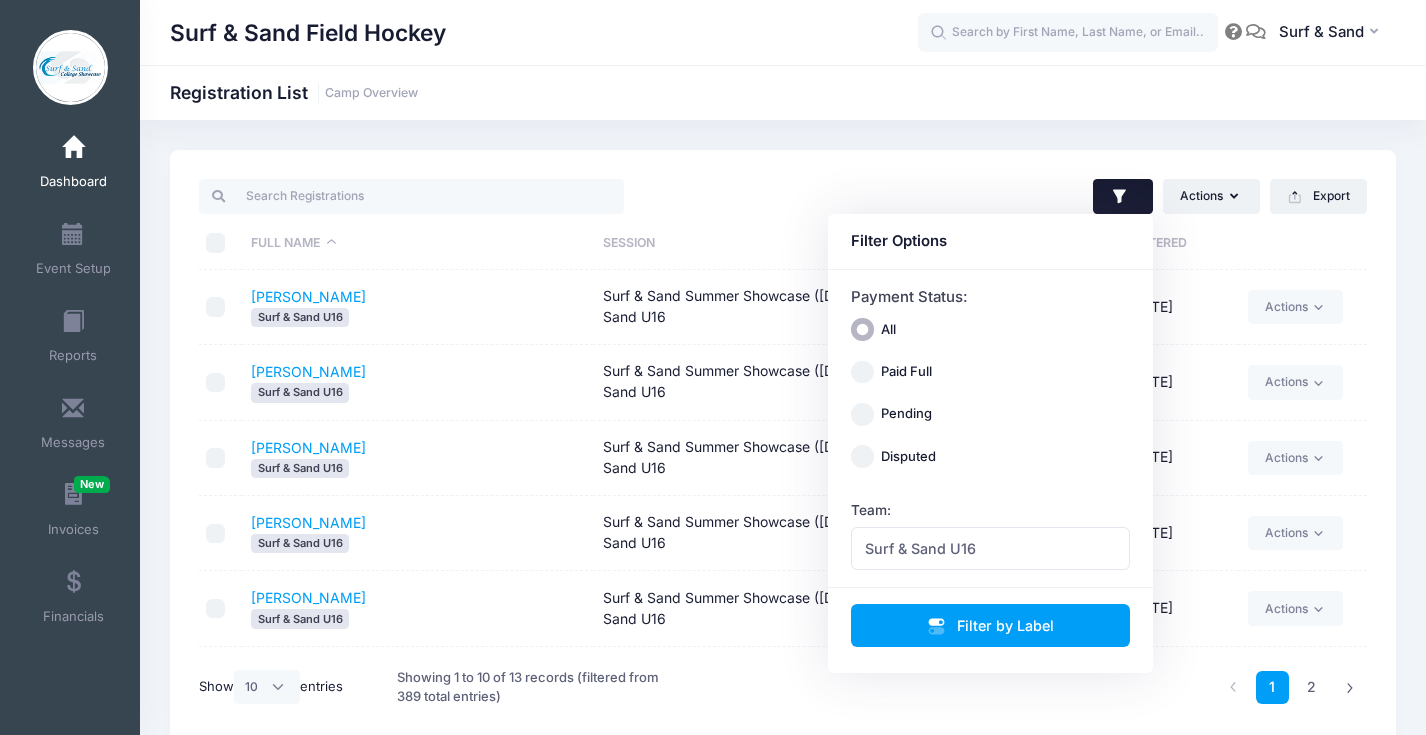 click on "Capello, Anabel Surf & Sand U16" at bounding box center (418, 458) 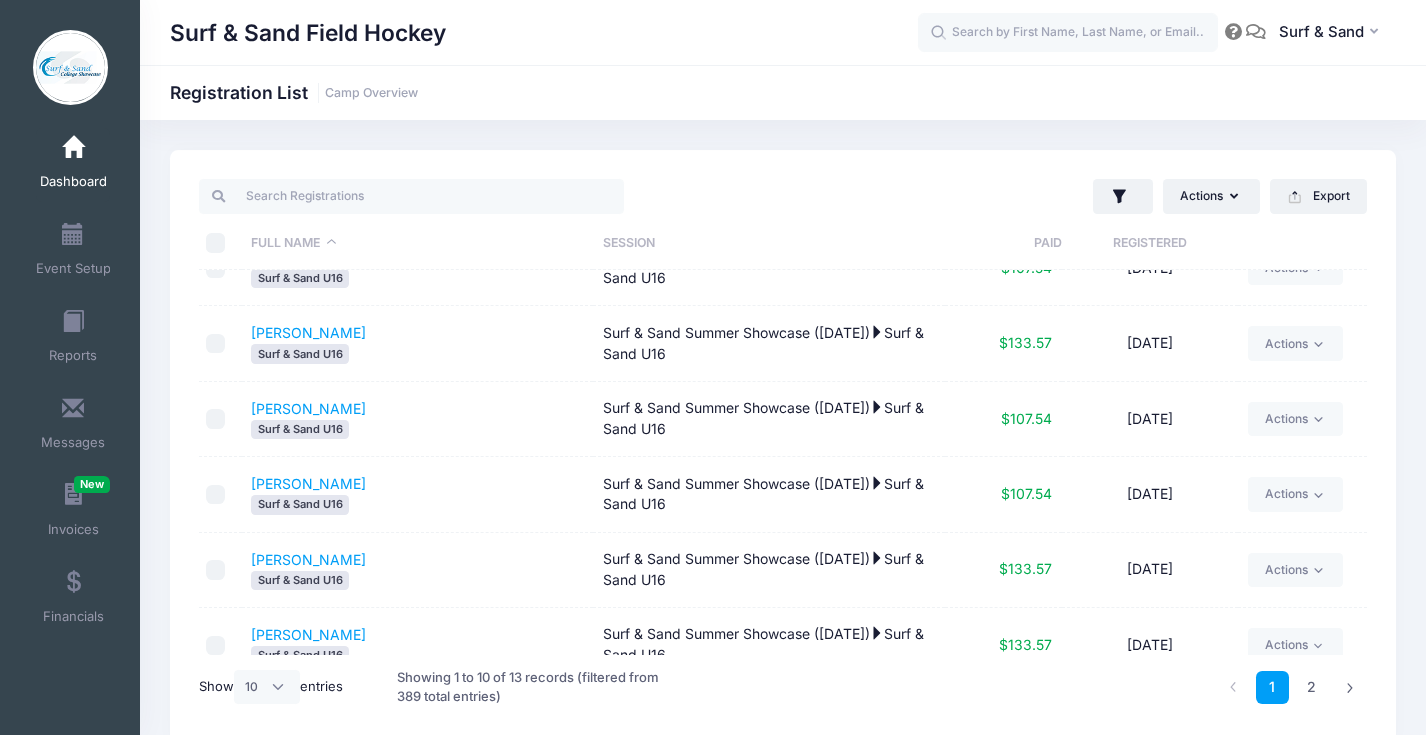 scroll, scrollTop: 368, scrollLeft: 0, axis: vertical 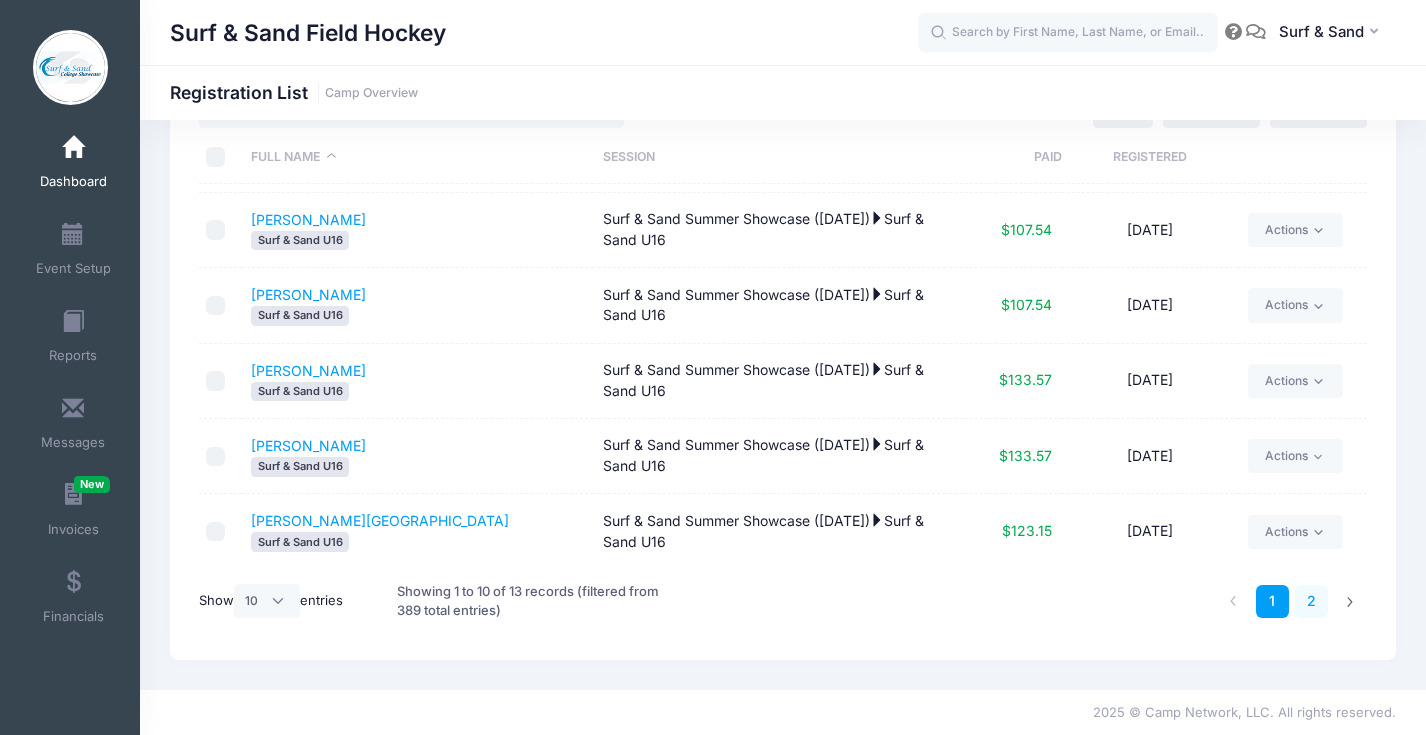 click on "2" at bounding box center (1311, 601) 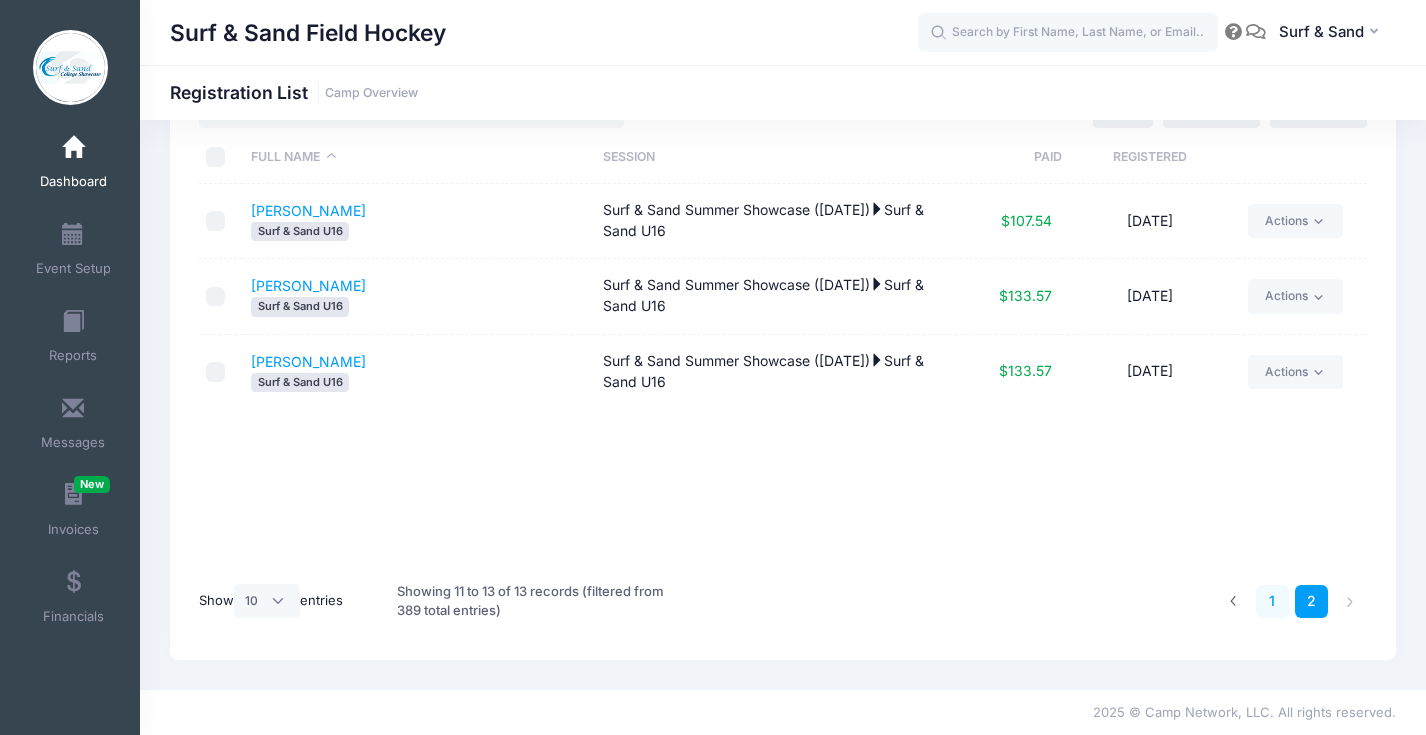 click on "1" at bounding box center (1272, 601) 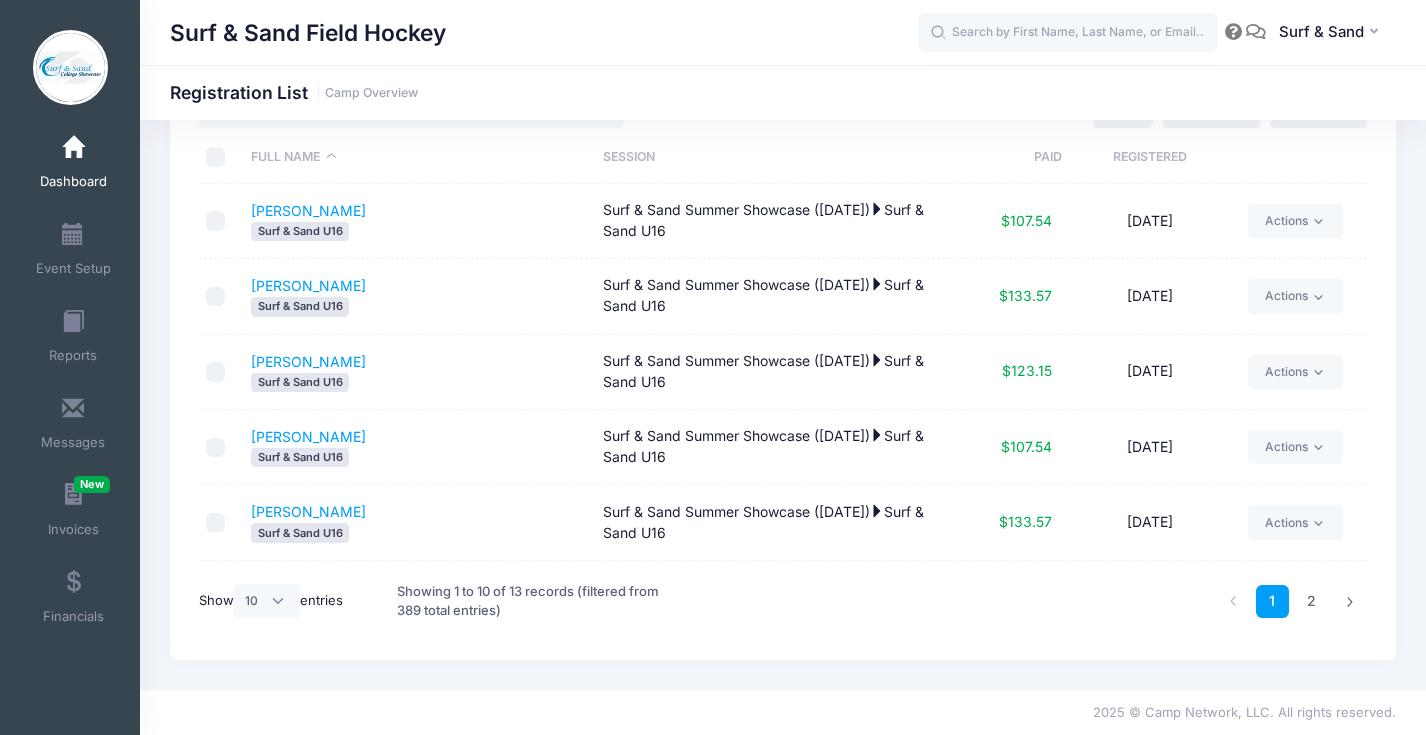 scroll, scrollTop: 0, scrollLeft: 0, axis: both 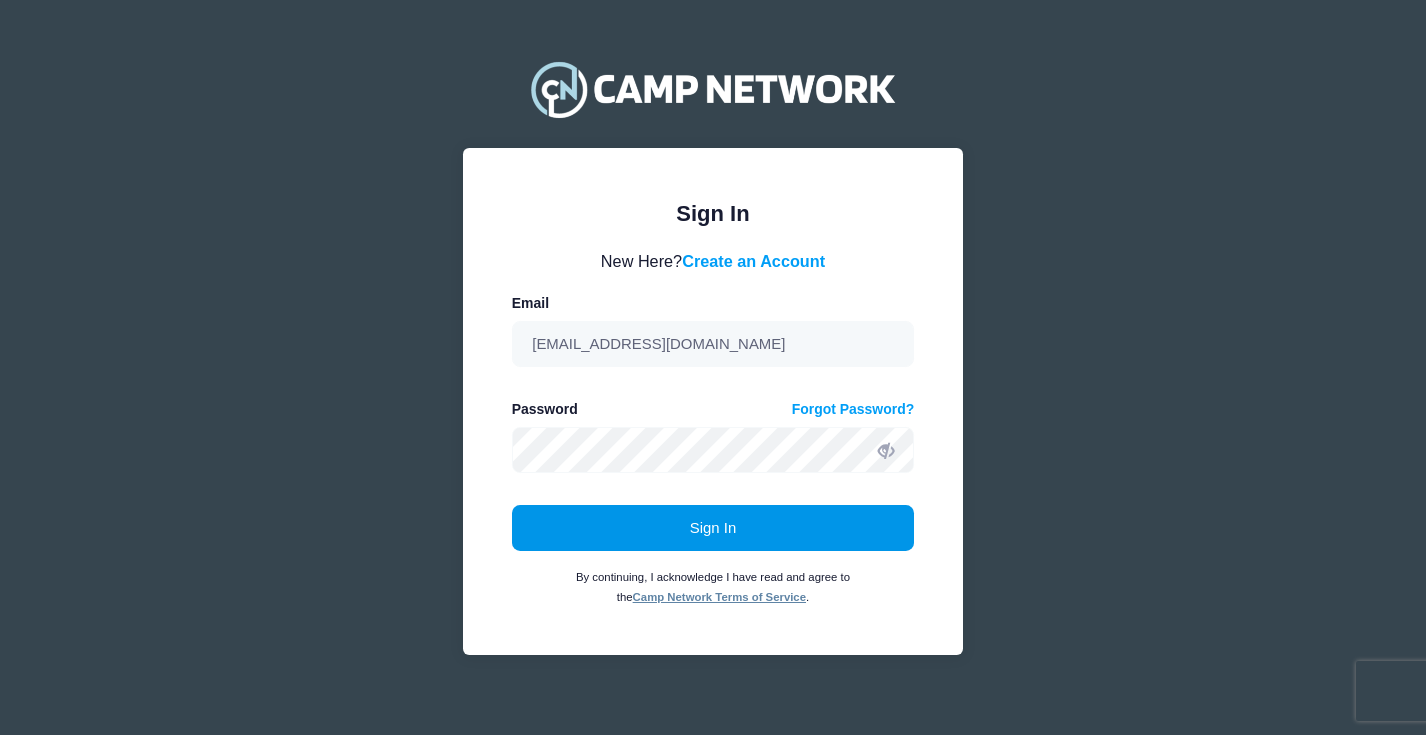 click on "Sign In" at bounding box center (713, 528) 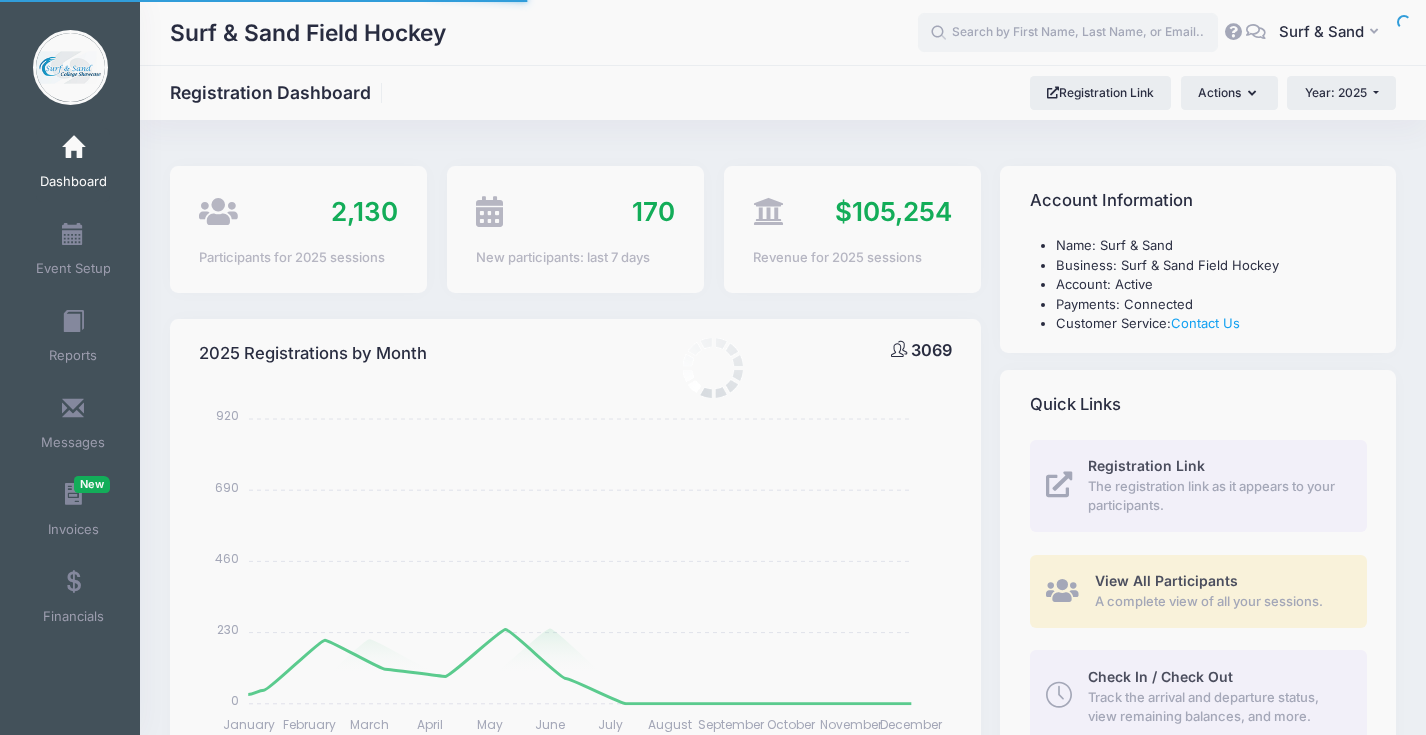 select 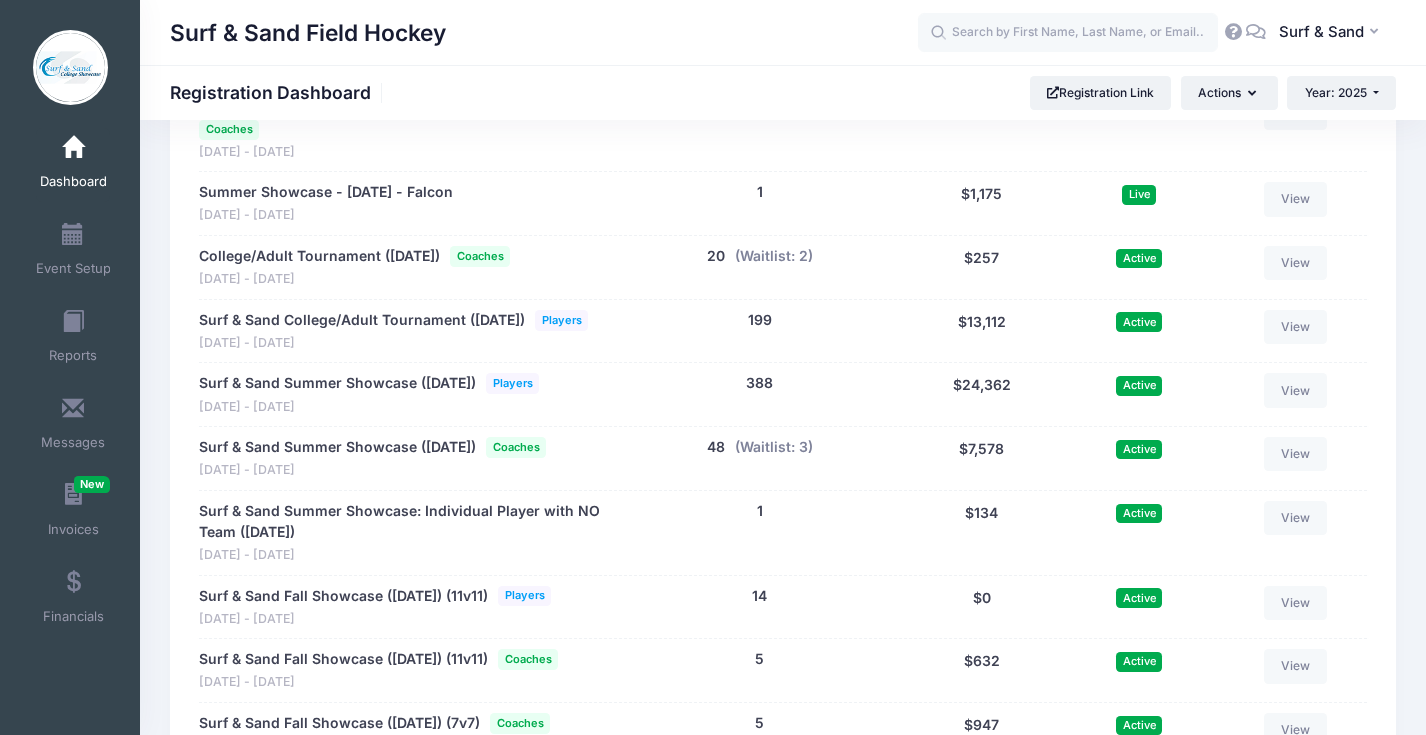 scroll, scrollTop: 3463, scrollLeft: 0, axis: vertical 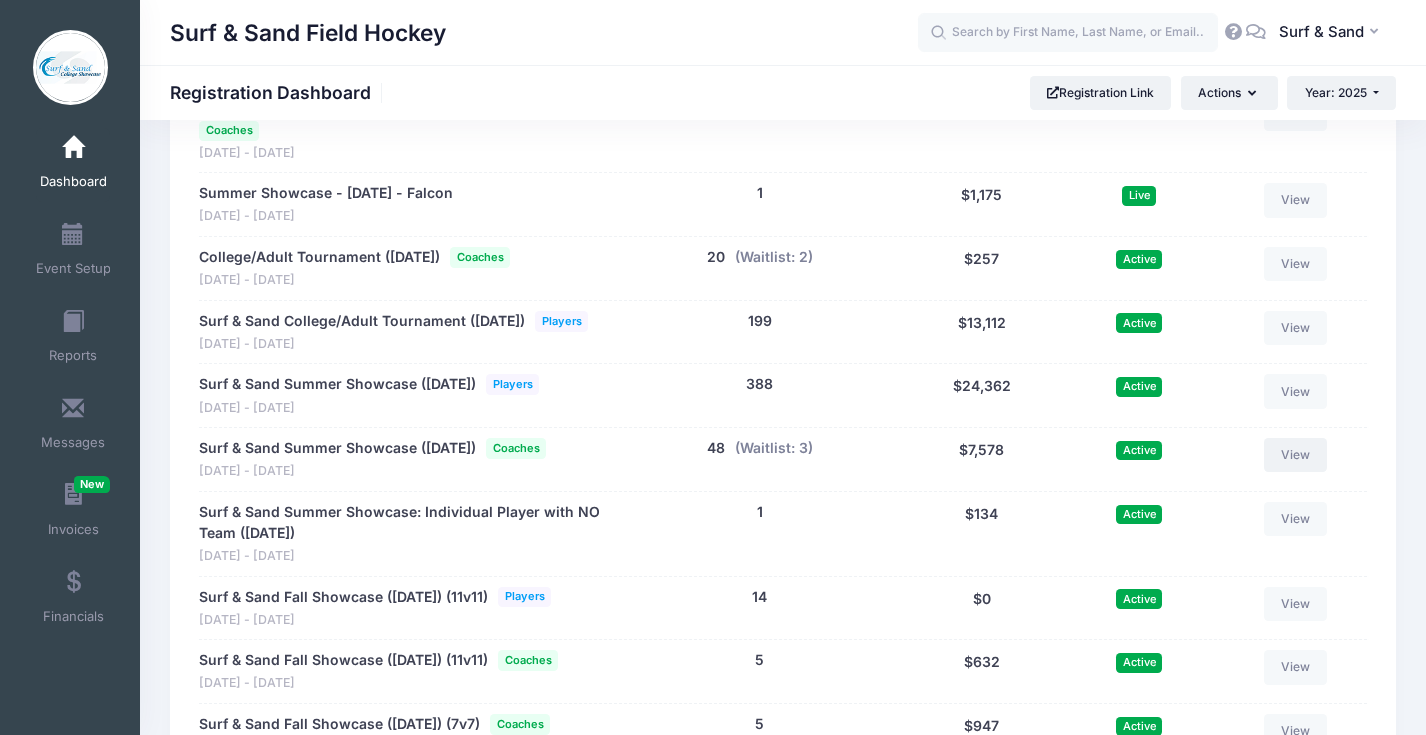 click on "View" at bounding box center [1296, 455] 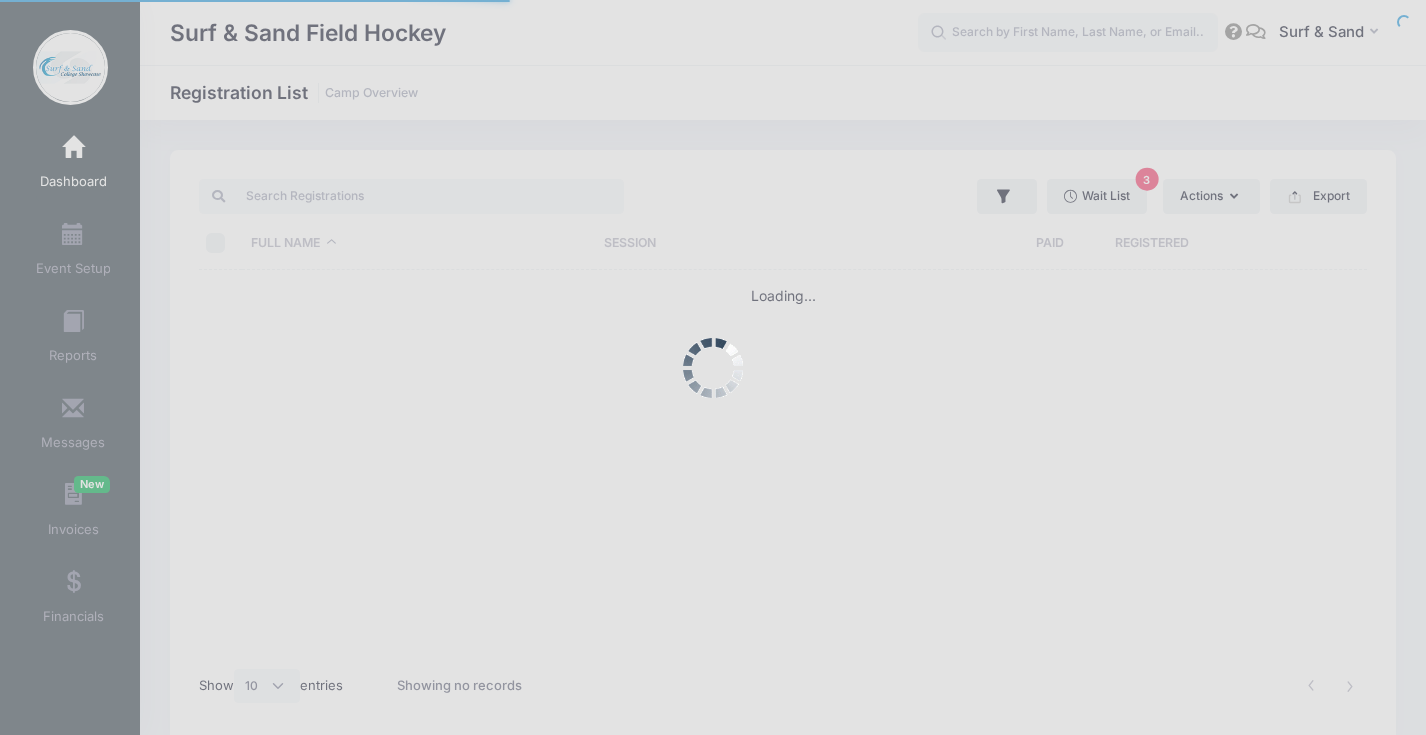 select on "10" 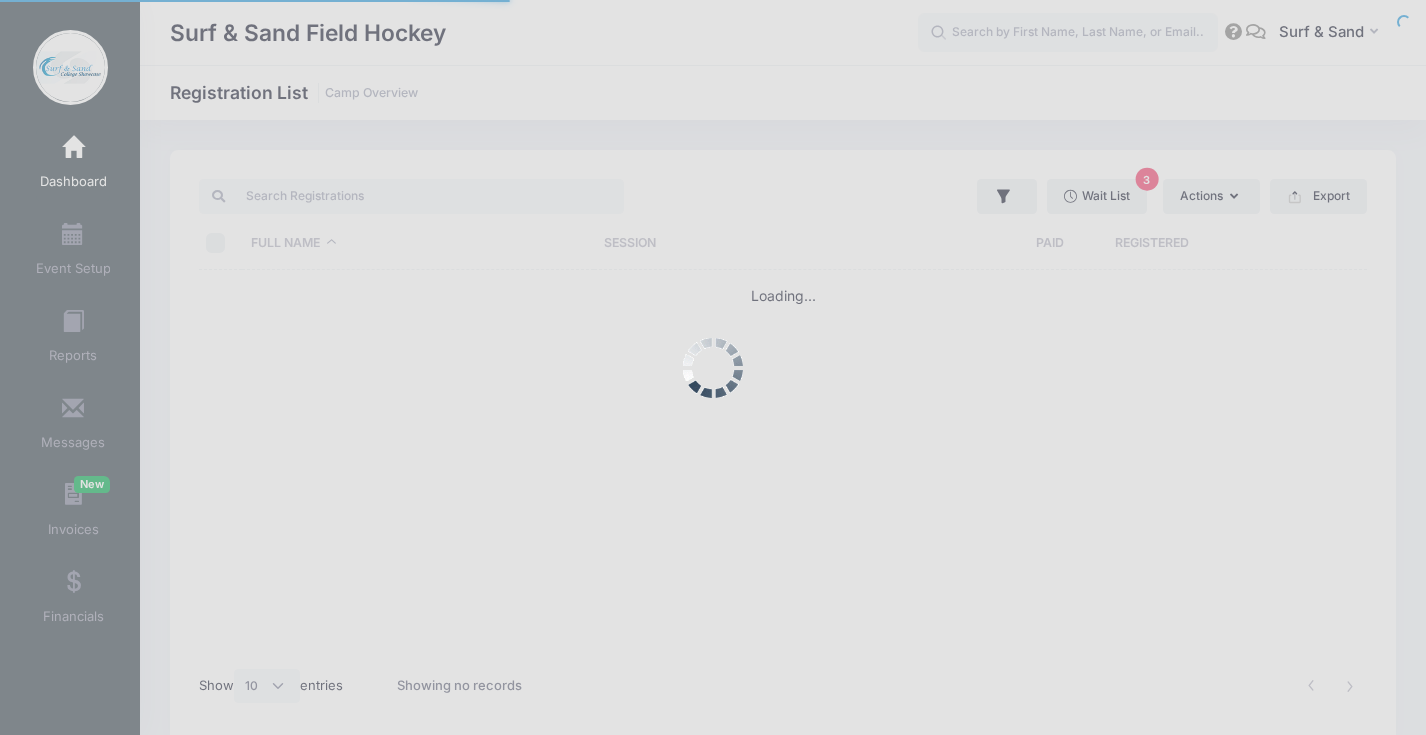 scroll, scrollTop: 0, scrollLeft: 0, axis: both 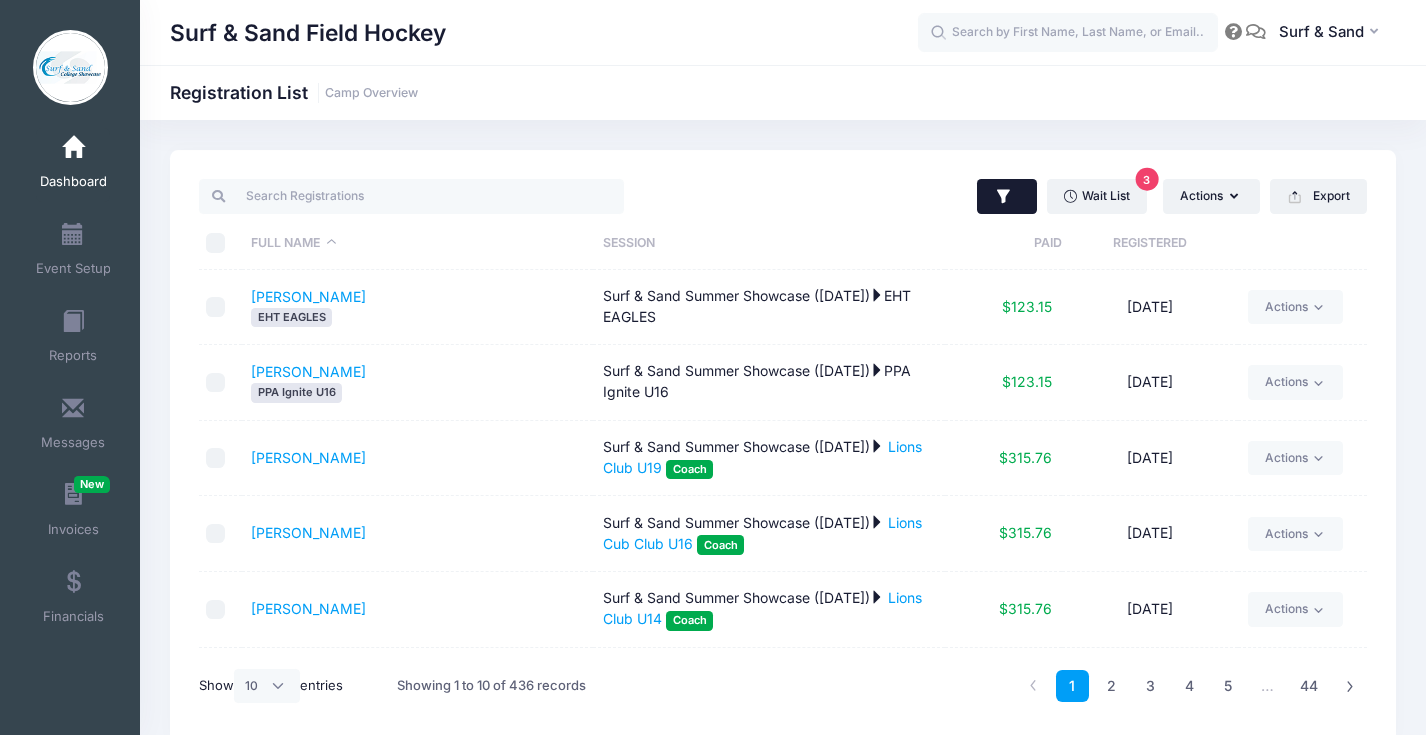 click at bounding box center (1007, 197) 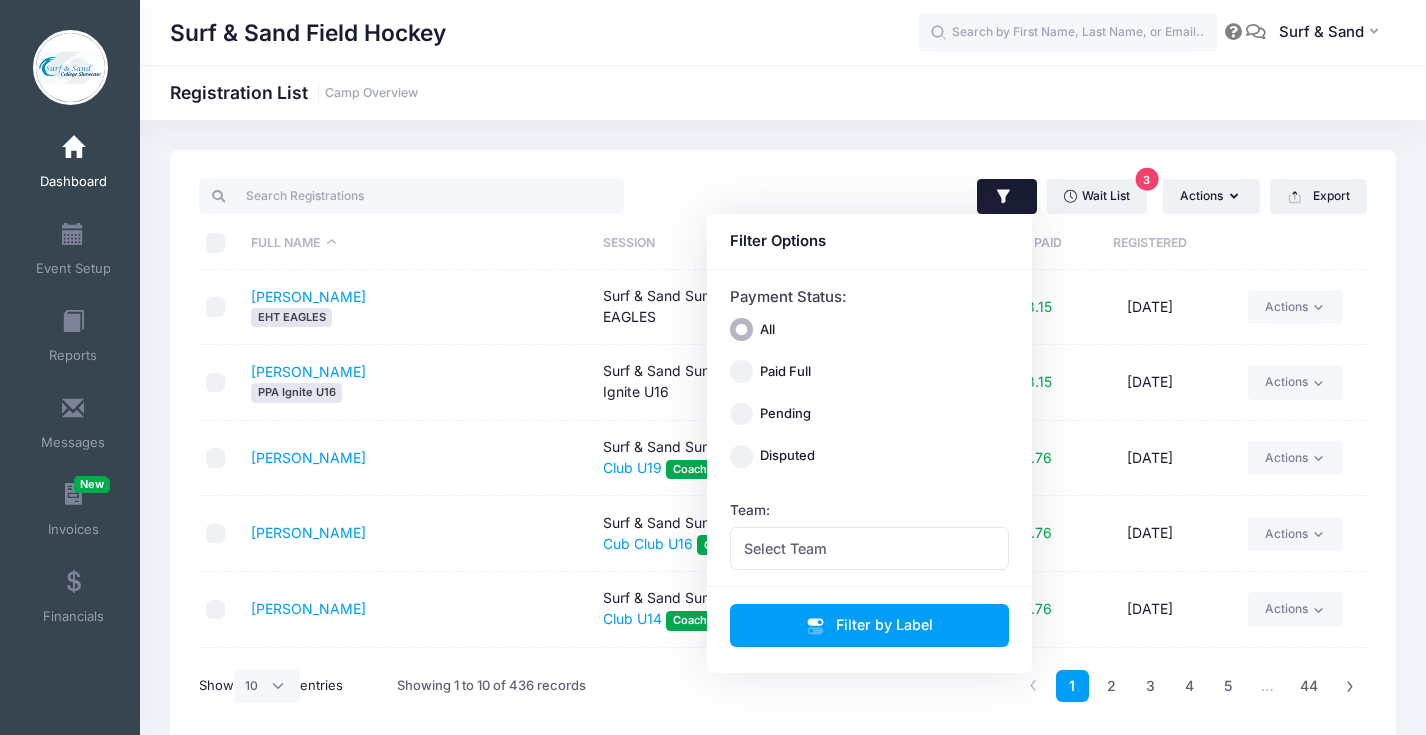 click on "Team:
Select Team ATA U19 Centercourt FHC [GEOGRAPHIC_DATA][PERSON_NAME] U12 Central [PERSON_NAME] U14 Cosmic Storm Country Strong U10 Country Strong U14 Country Strong U19 Cross River Combo Navy U16 Cross River Combo U19 EHT EAGLES Electric Surge Black U19 Electric Surge Orange U14 Electric Surge Sprinkles U10 Electric Surge U12 Electric Surge U16 Falcon Black U16 Falcon FHC U19 Falcon White U16 KROSSFIRE FHC16 Lions Club U14 Lions Club U19 Lions Cub Club U16 Marojoka Fuchsia U14 Marojoka Turquoise U16 [US_STATE] H.C. U19 Owls U14 PPA FLAME U16 PPA FLARE U14 PPA FURY U19 PPA Fire U12 PPA HEAT U19 PPA Ignite U16 Panthers 1 U19 Panthers 2 U16 Parkland Trojans U19 Phoenix Elite U10 Phoenix Elite U12 Phoenix Elite U14 Phoenix Elite U16 Phoenix Elite U19 Surf Surf & Sand U14 Surf & Sand U16 Surf & Sand U19 Surf Starfish U16 Surf U10 U10 Raiders Field Hockey Select Team" at bounding box center (870, 535) 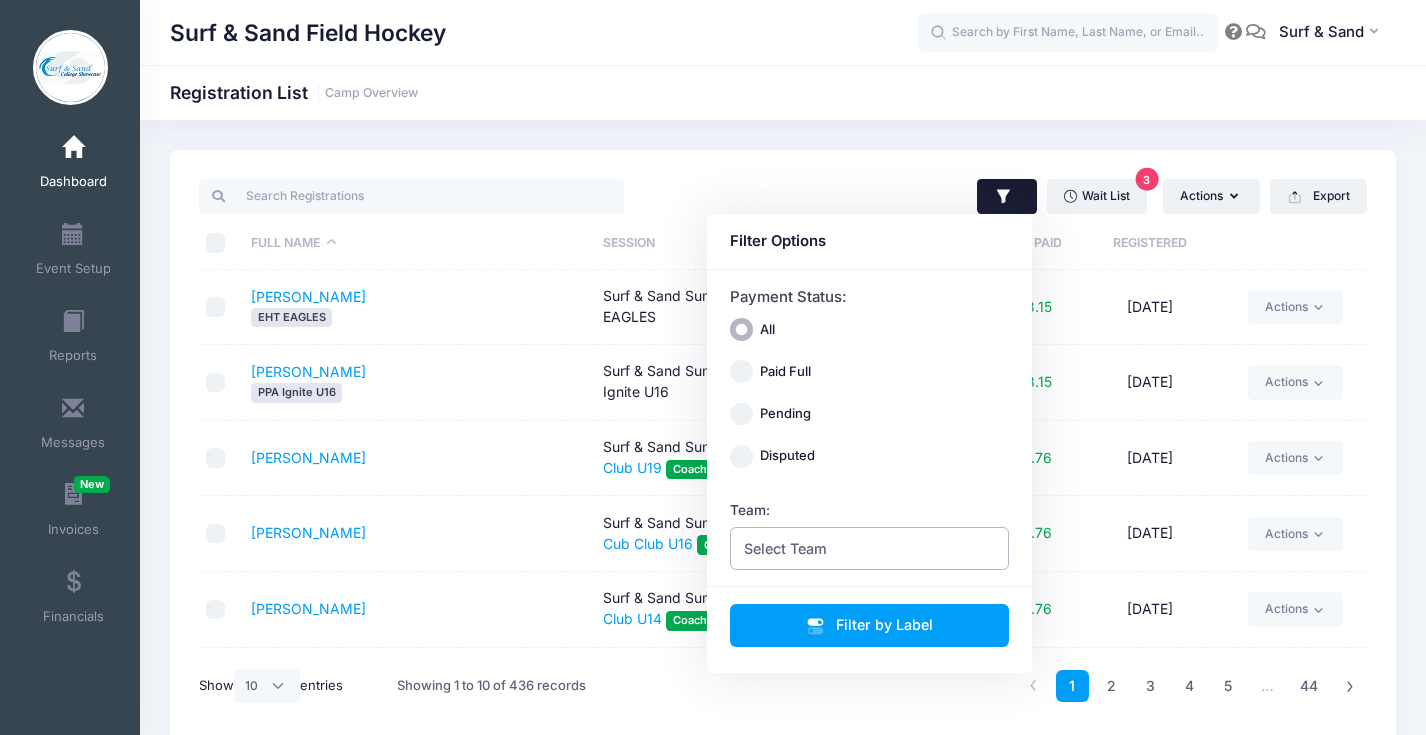 click on "Select Team" at bounding box center [870, 548] 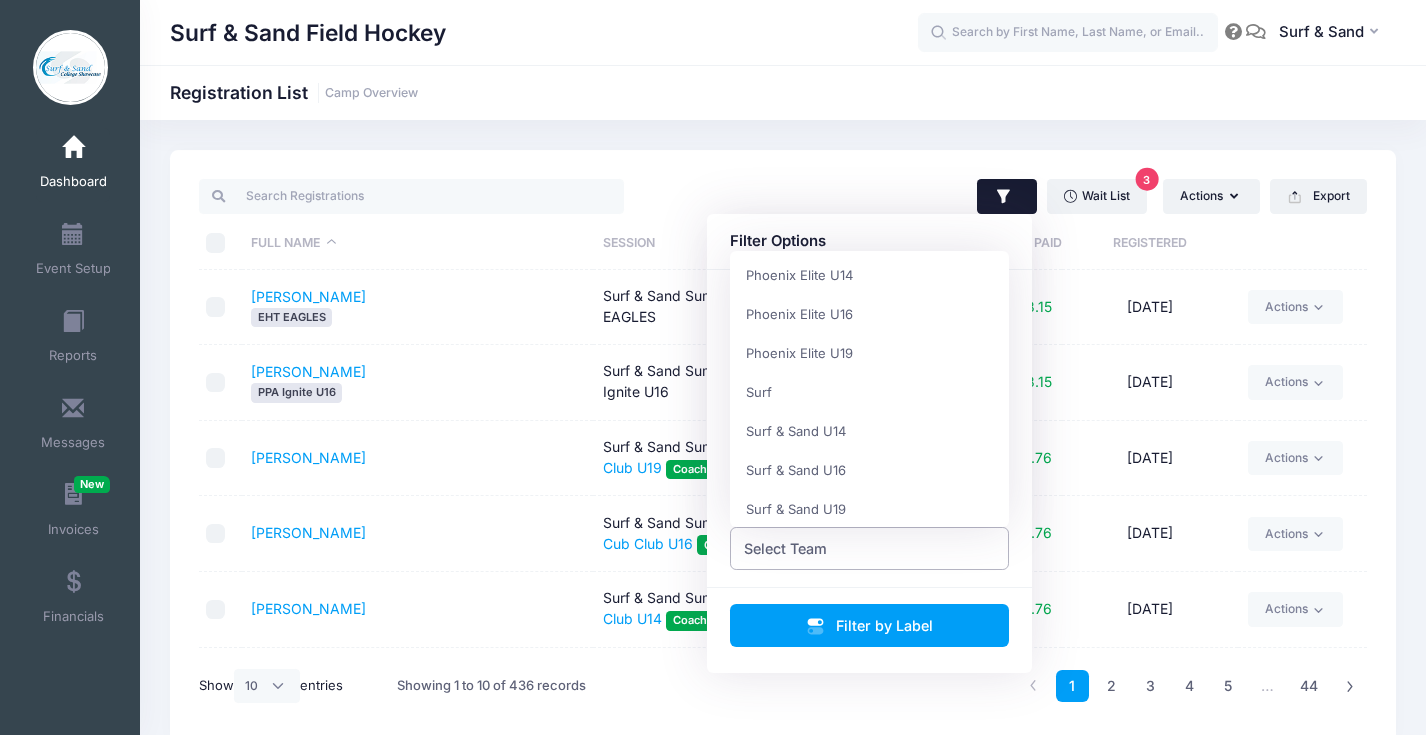scroll, scrollTop: 1565, scrollLeft: 0, axis: vertical 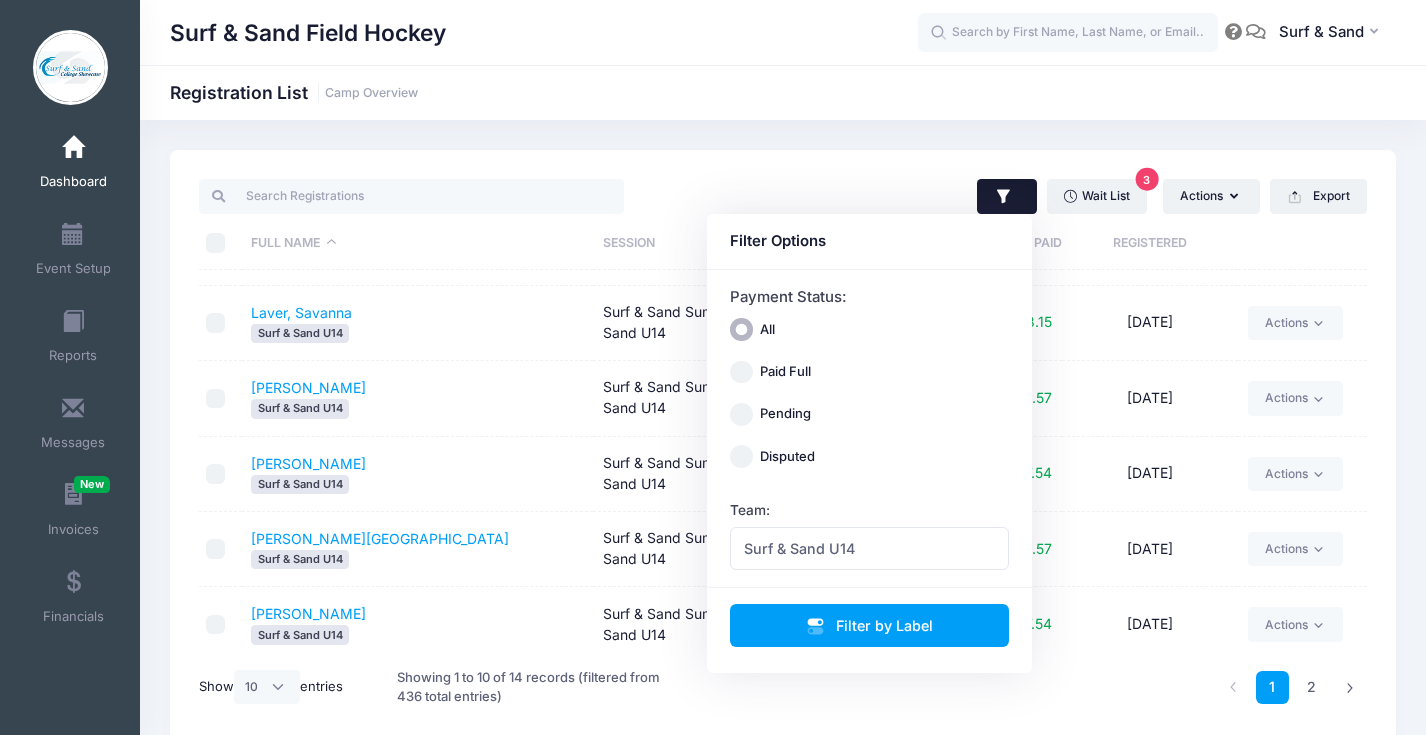 click on "Maroney, Victoria Surf & Sand U14" at bounding box center [418, 549] 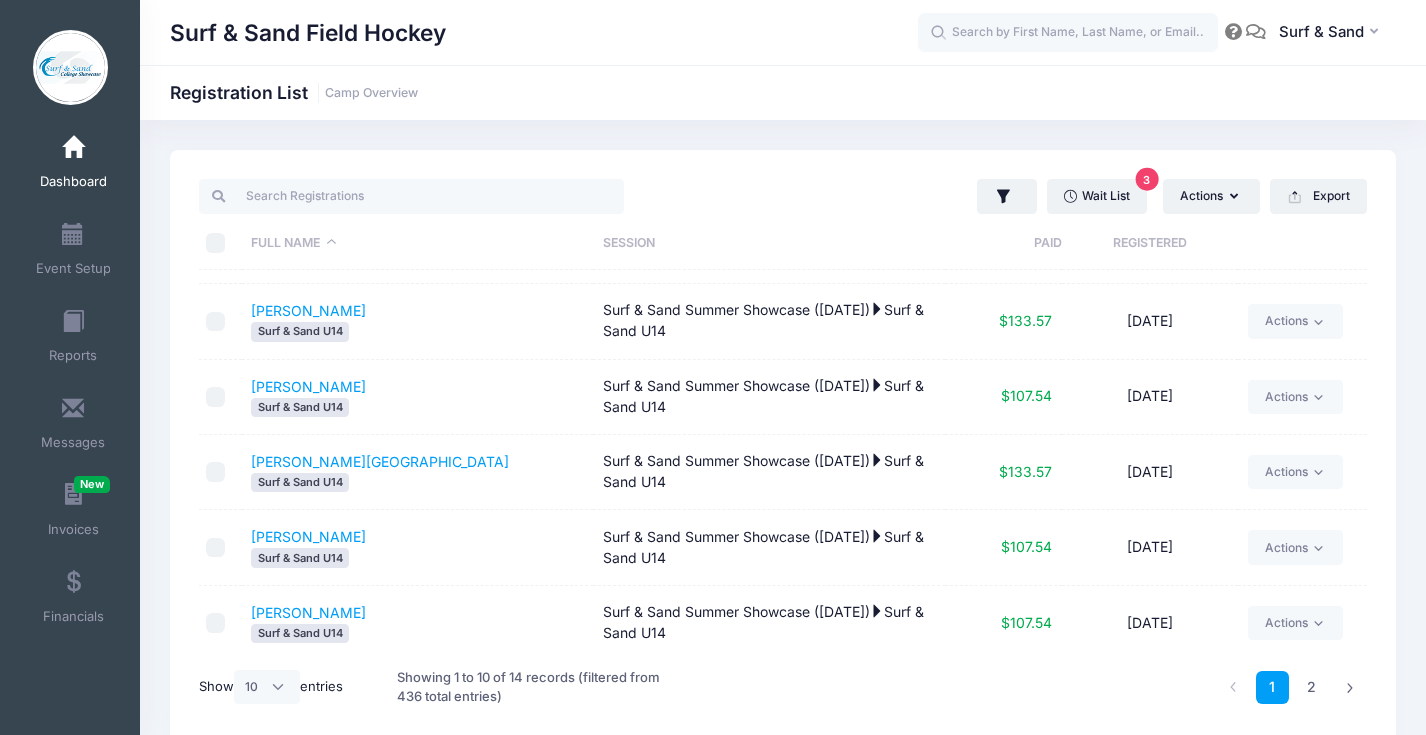 scroll, scrollTop: 369, scrollLeft: 0, axis: vertical 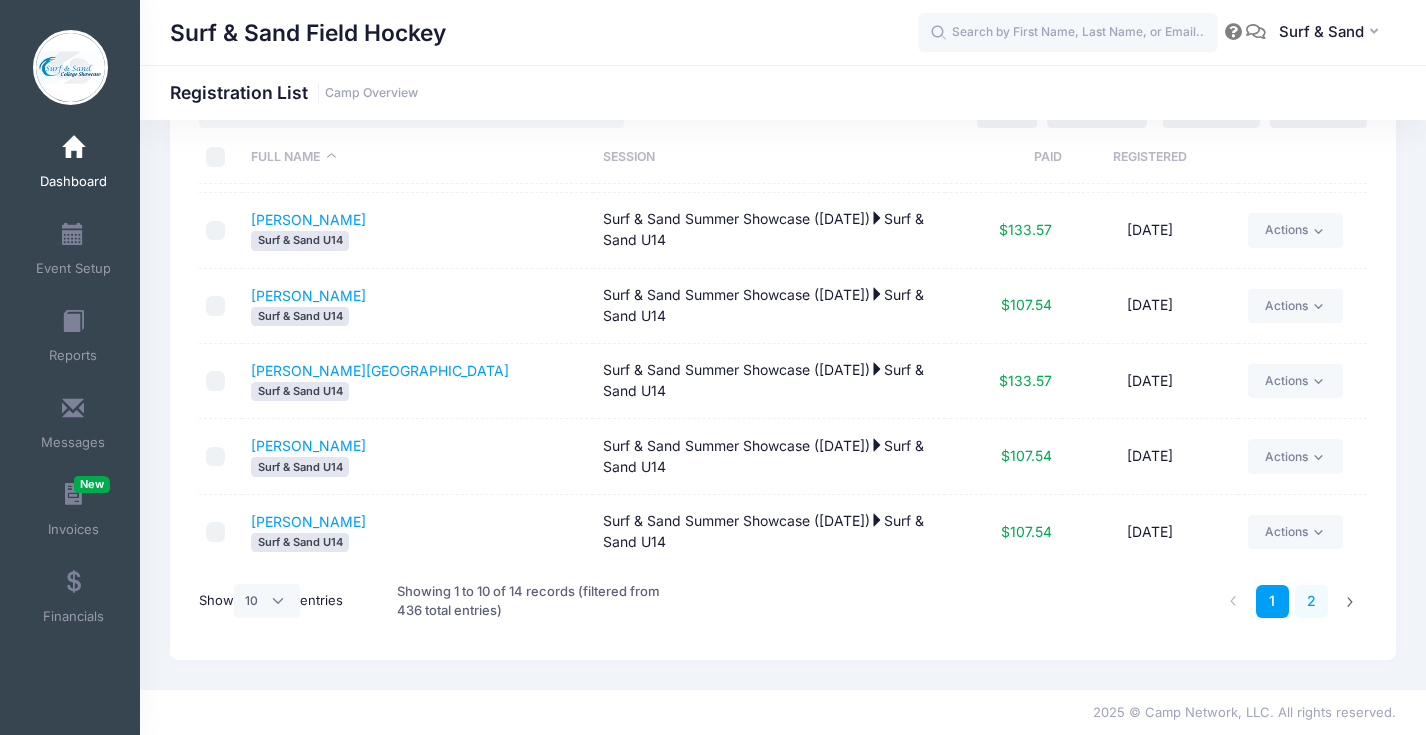 click on "2" at bounding box center (1311, 601) 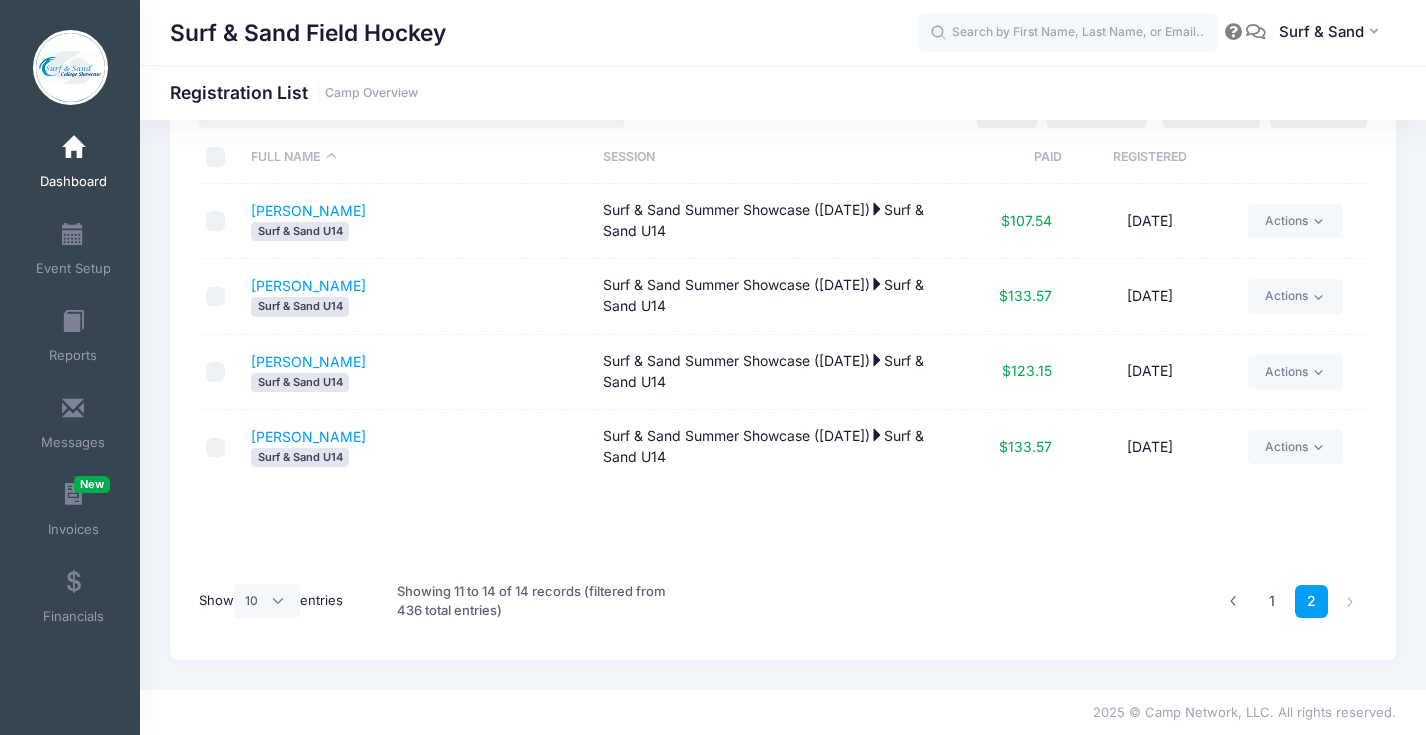 scroll, scrollTop: 0, scrollLeft: 0, axis: both 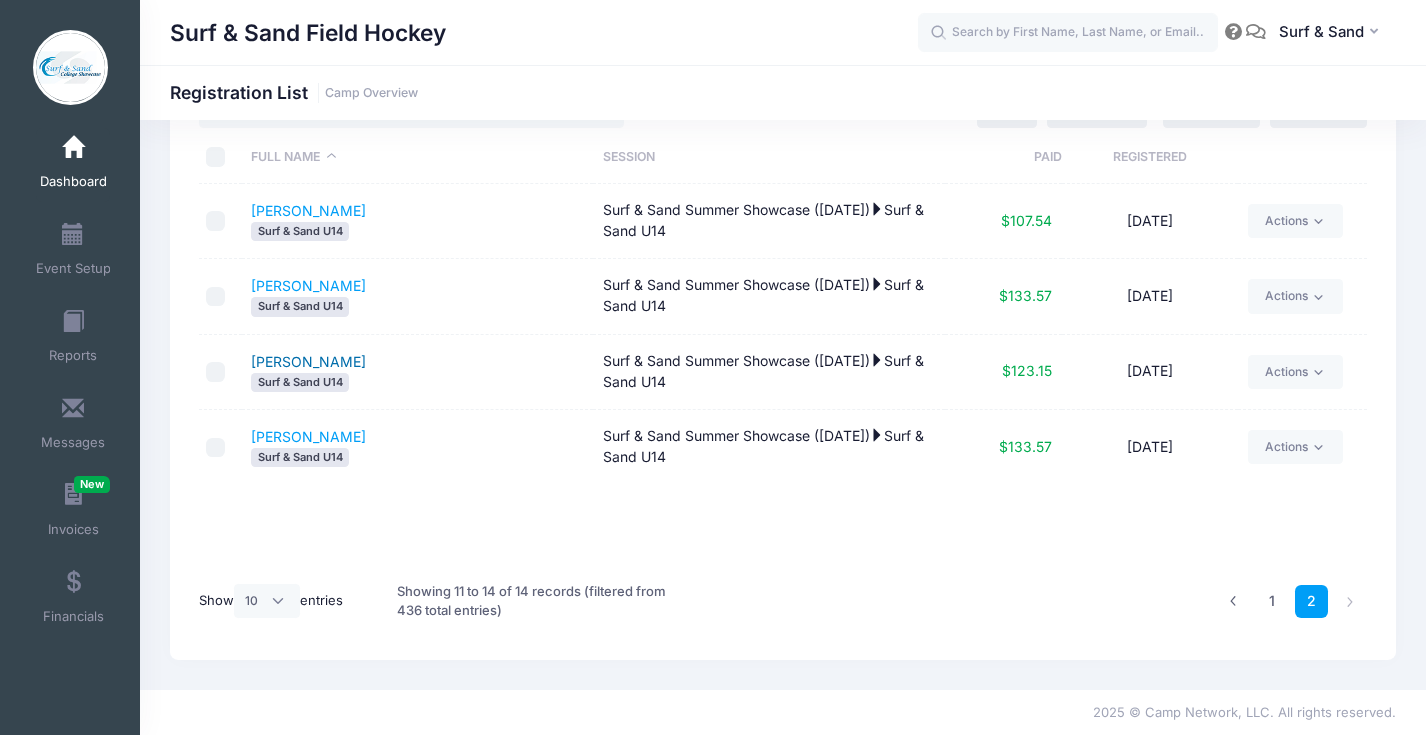 click on "Redling, Libby" at bounding box center [308, 361] 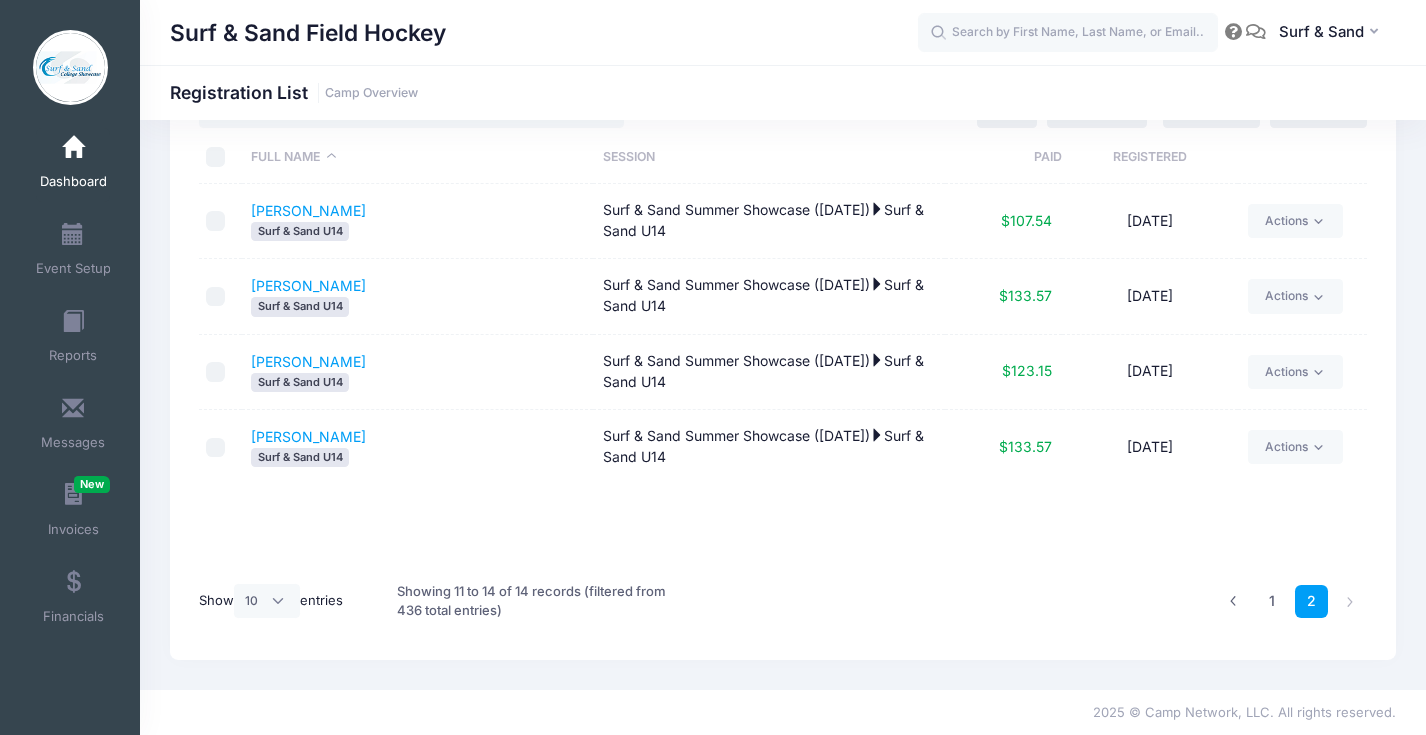 scroll, scrollTop: 0, scrollLeft: 0, axis: both 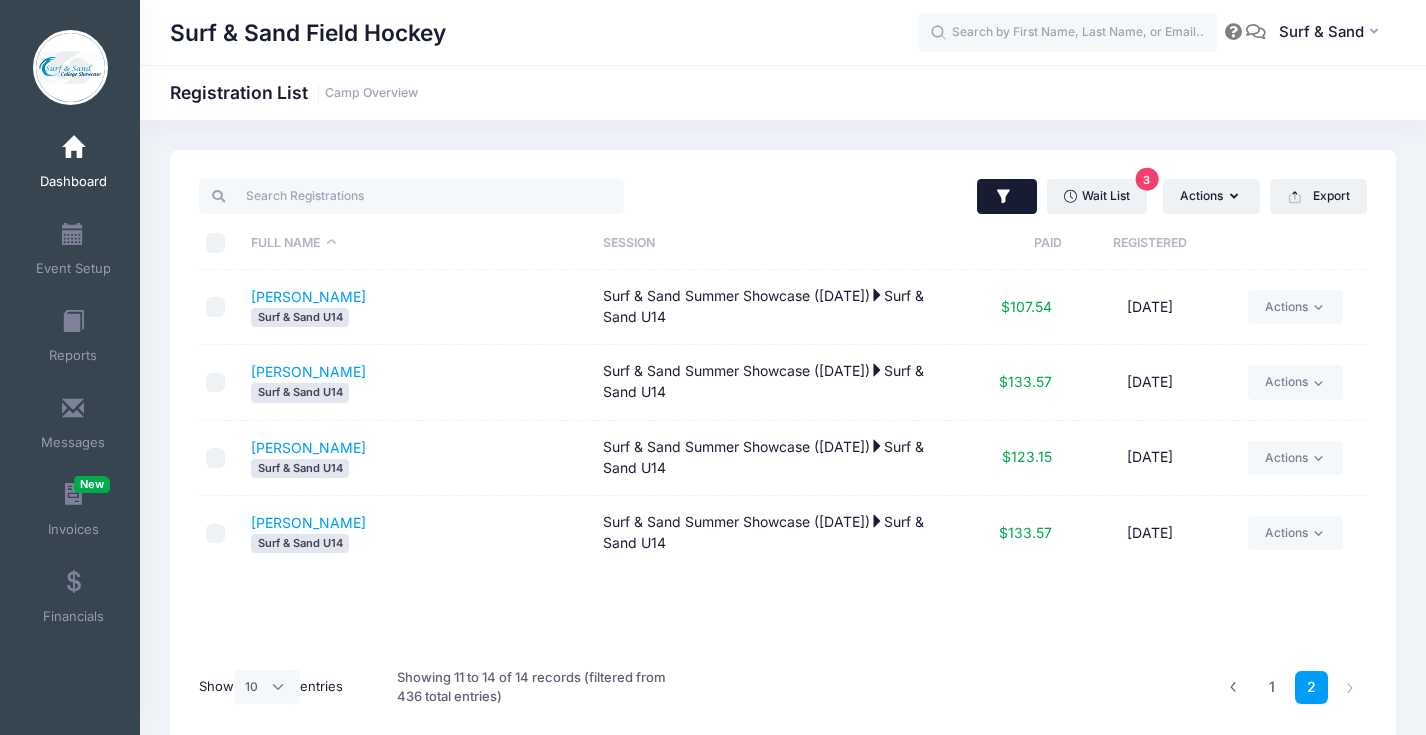 click at bounding box center [1007, 197] 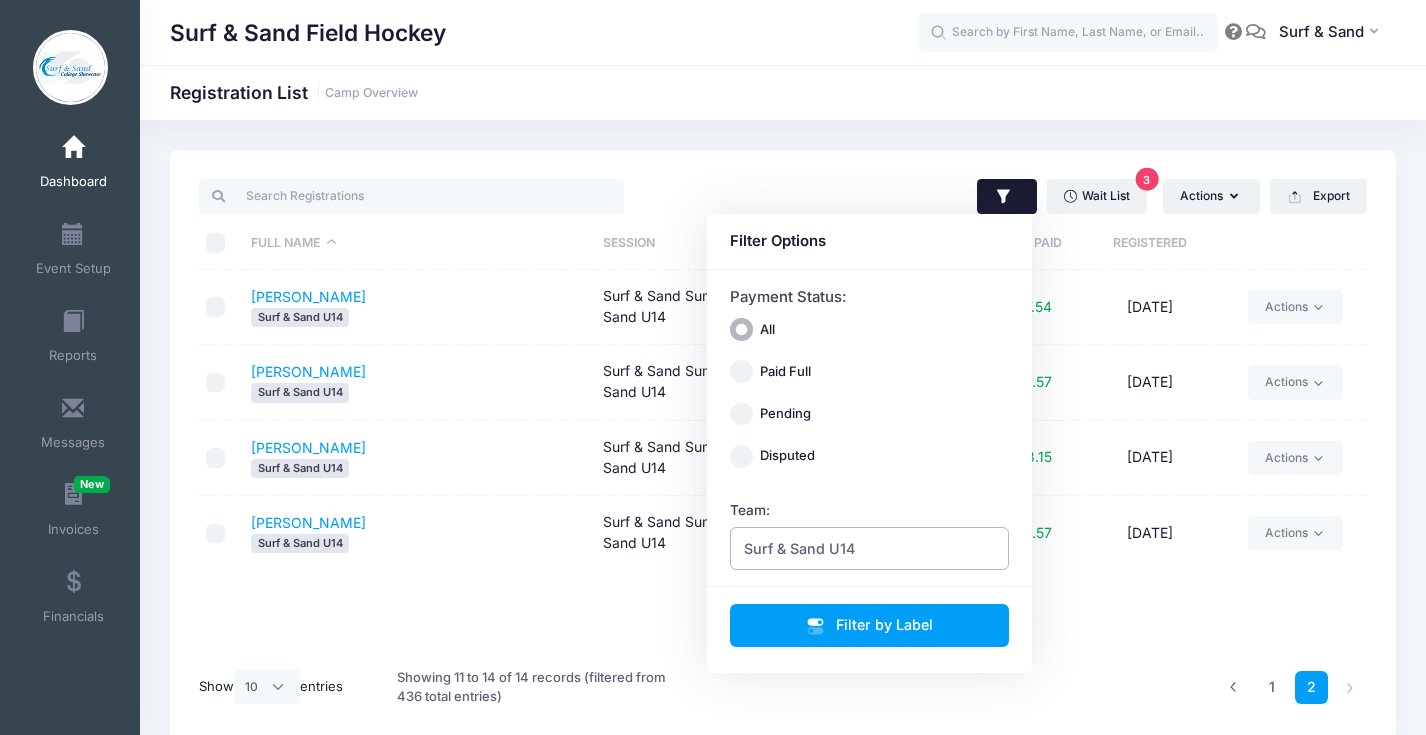 click on "Surf & Sand U14" at bounding box center (870, 548) 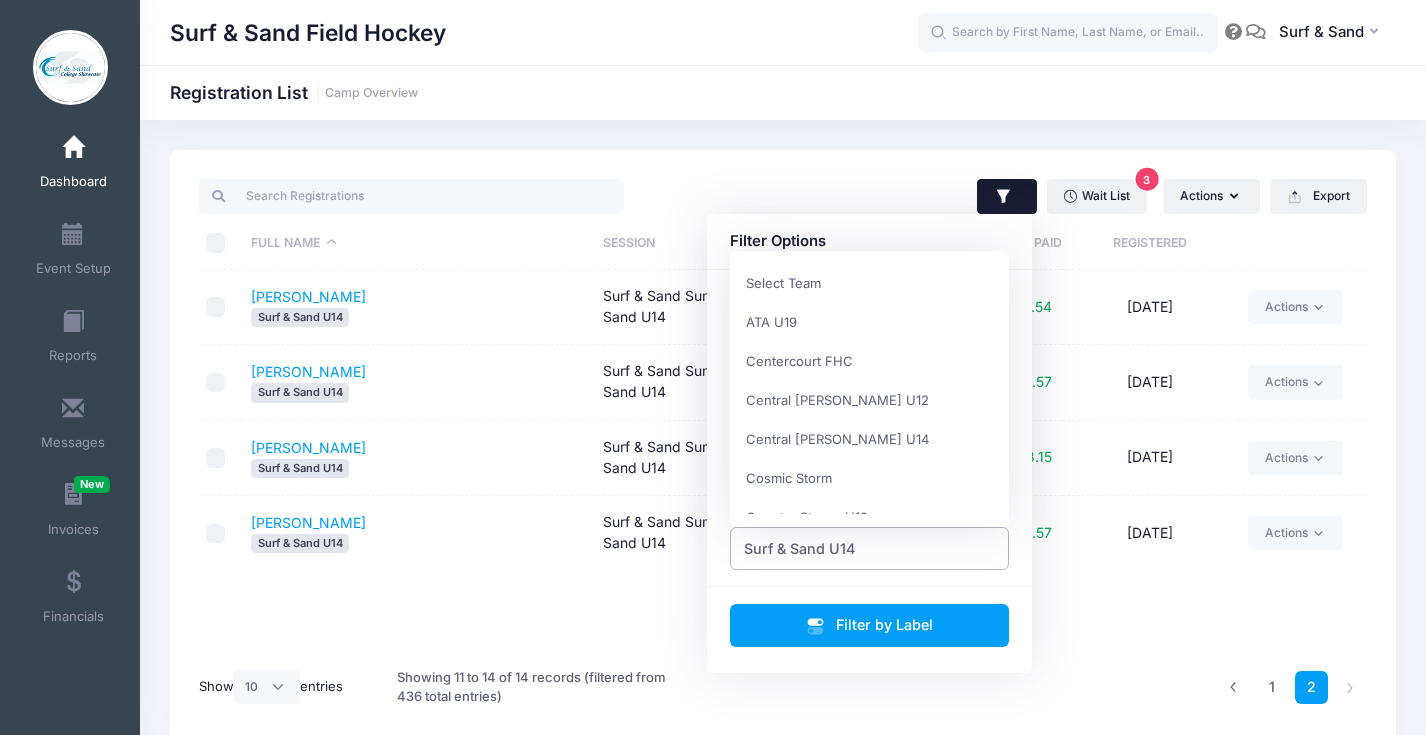 scroll, scrollTop: 1638, scrollLeft: 0, axis: vertical 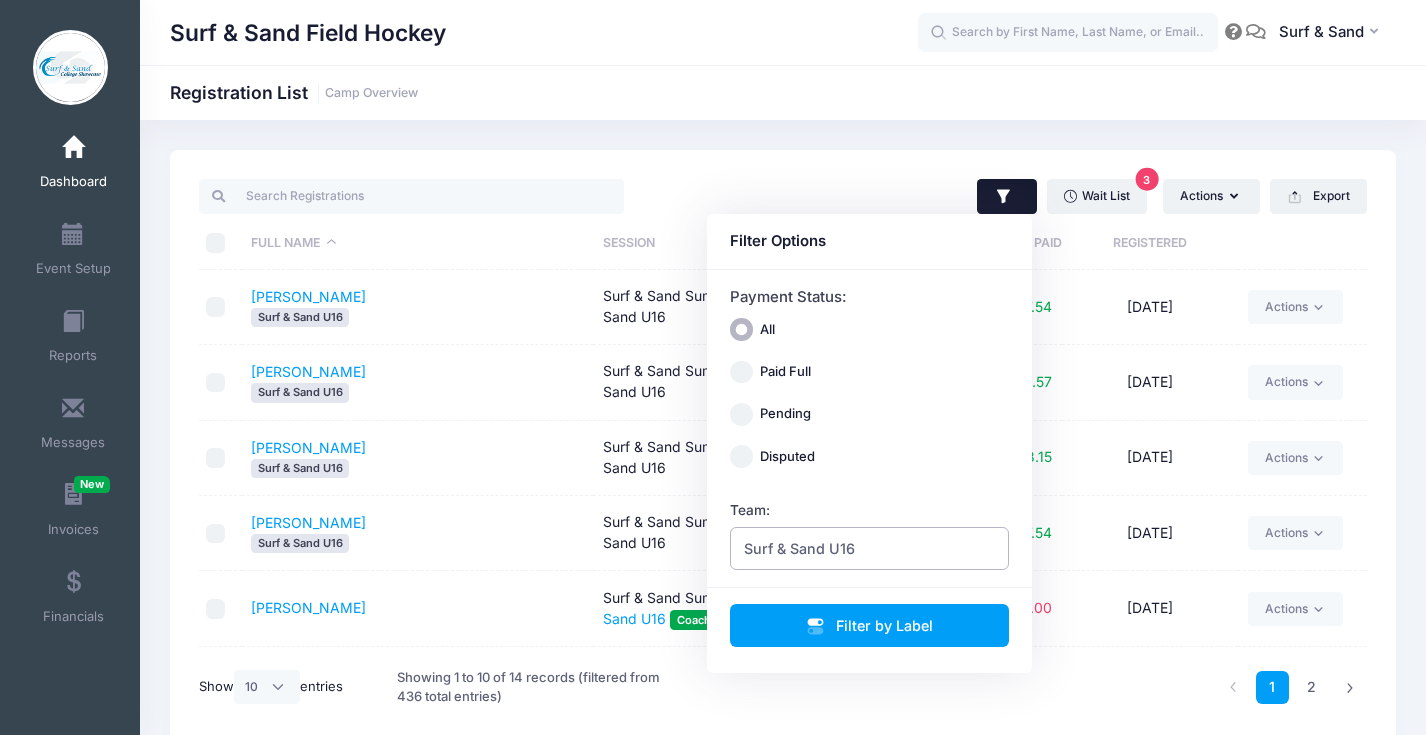 click on "Surf & Sand U16" at bounding box center [799, 548] 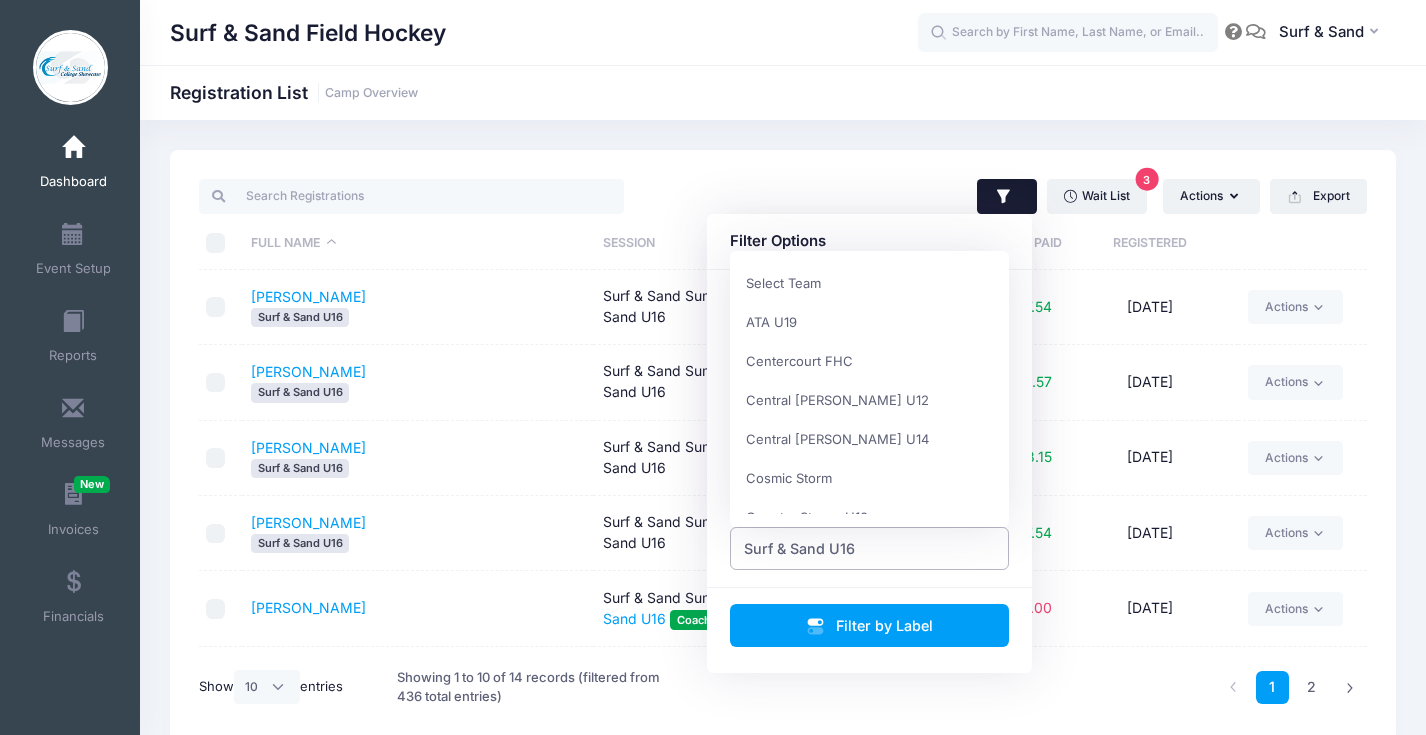 scroll, scrollTop: 1661, scrollLeft: 0, axis: vertical 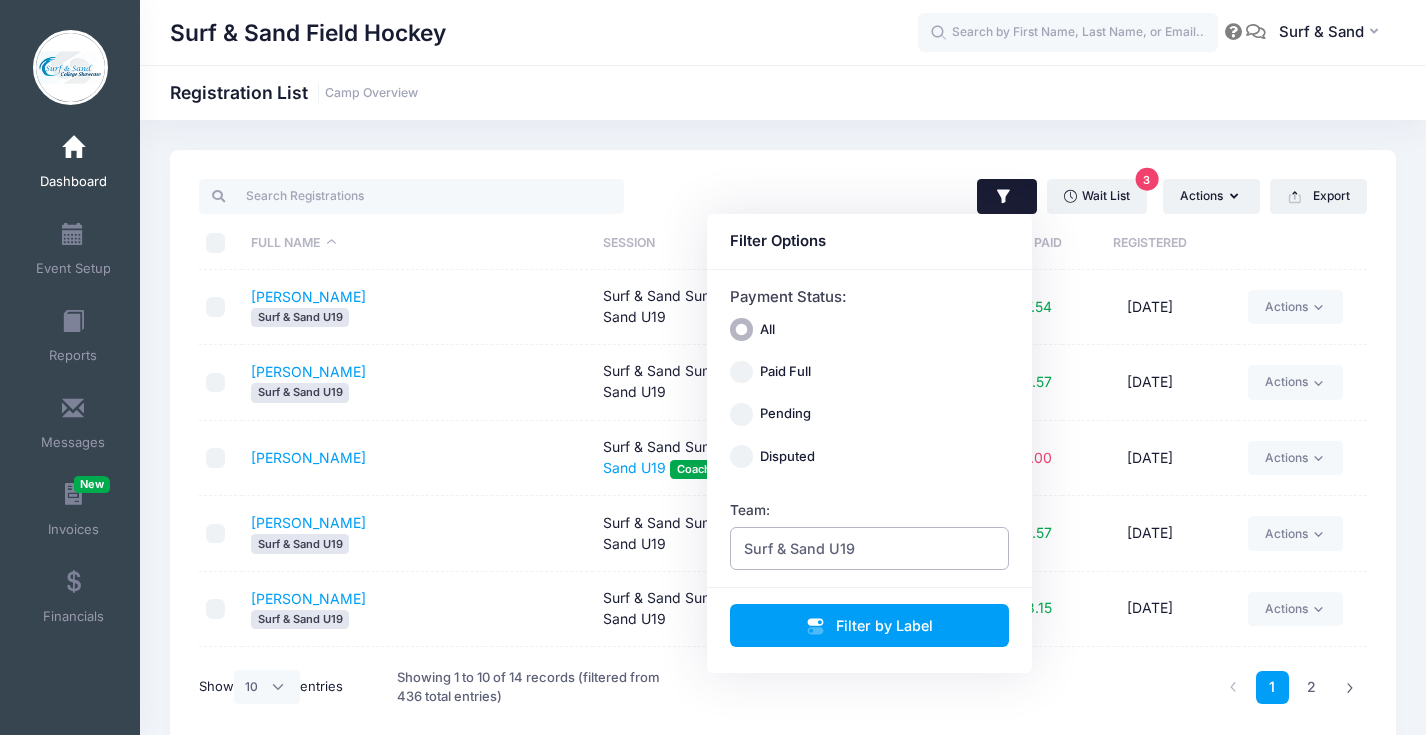 click on "Surf & Sand U19" at bounding box center [799, 548] 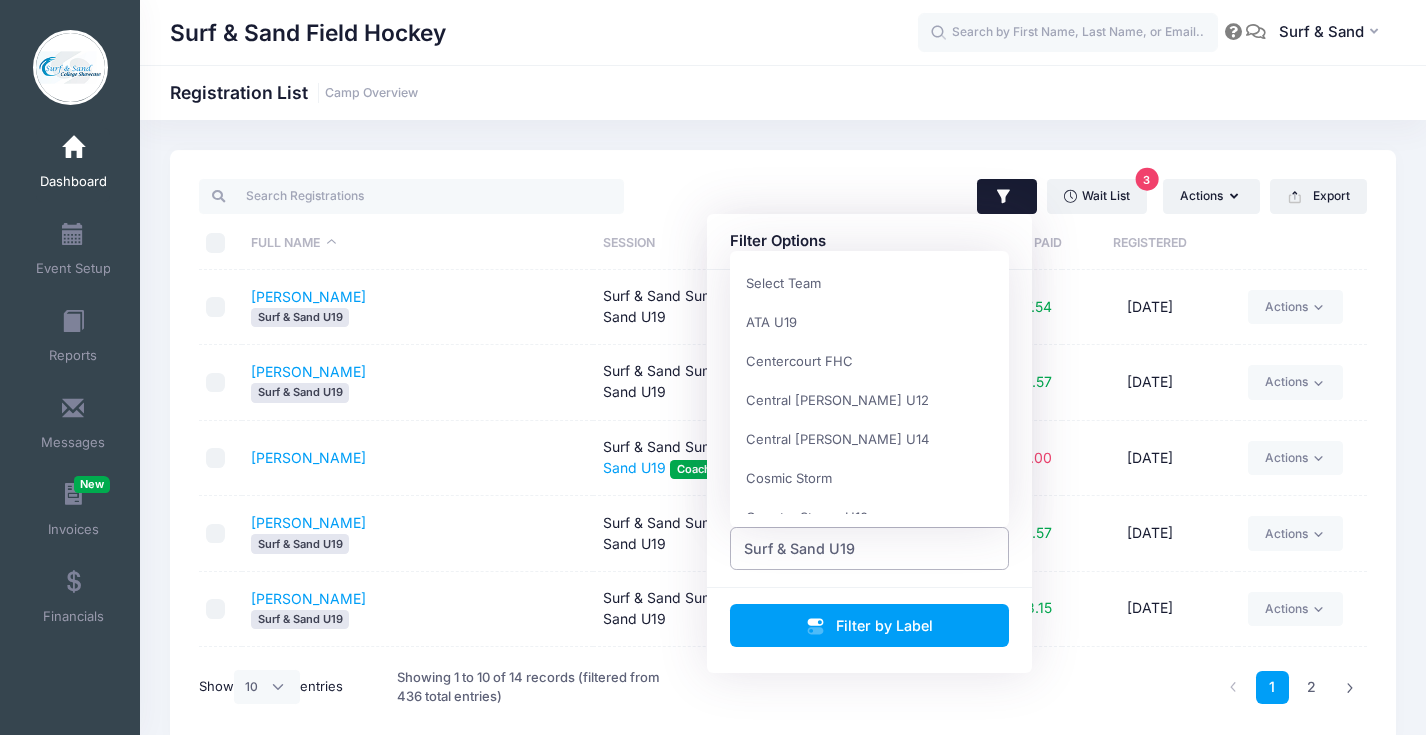 scroll, scrollTop: 1661, scrollLeft: 0, axis: vertical 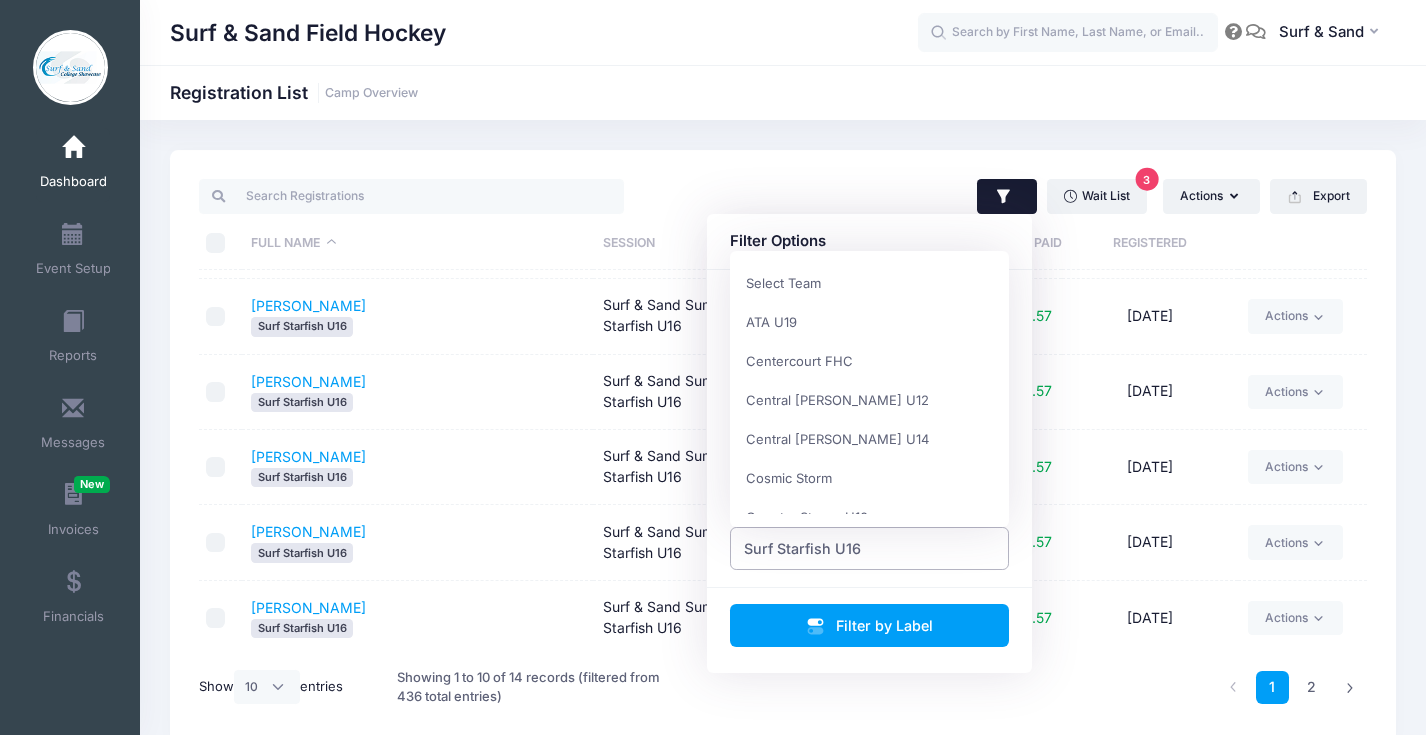 click on "Surf Starfish U16" at bounding box center (802, 548) 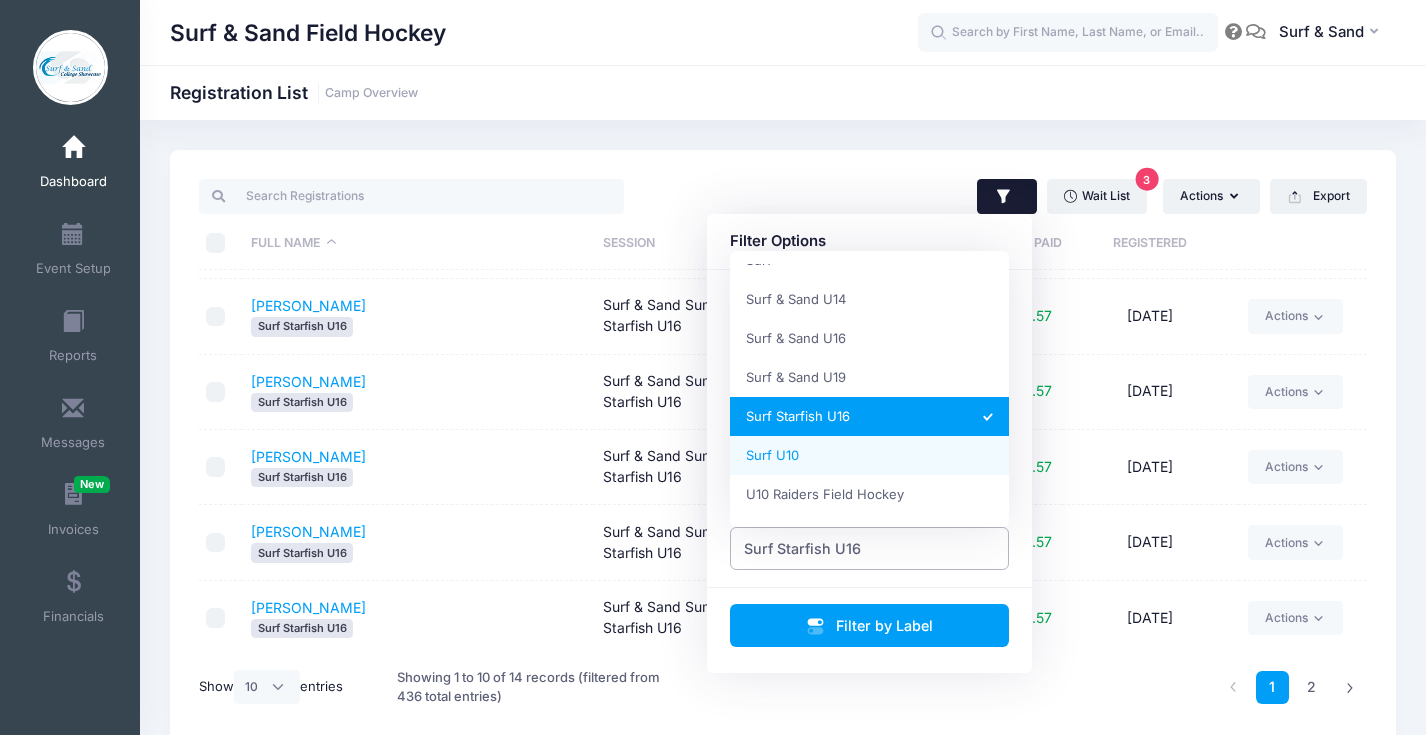 scroll, scrollTop: 0, scrollLeft: 0, axis: both 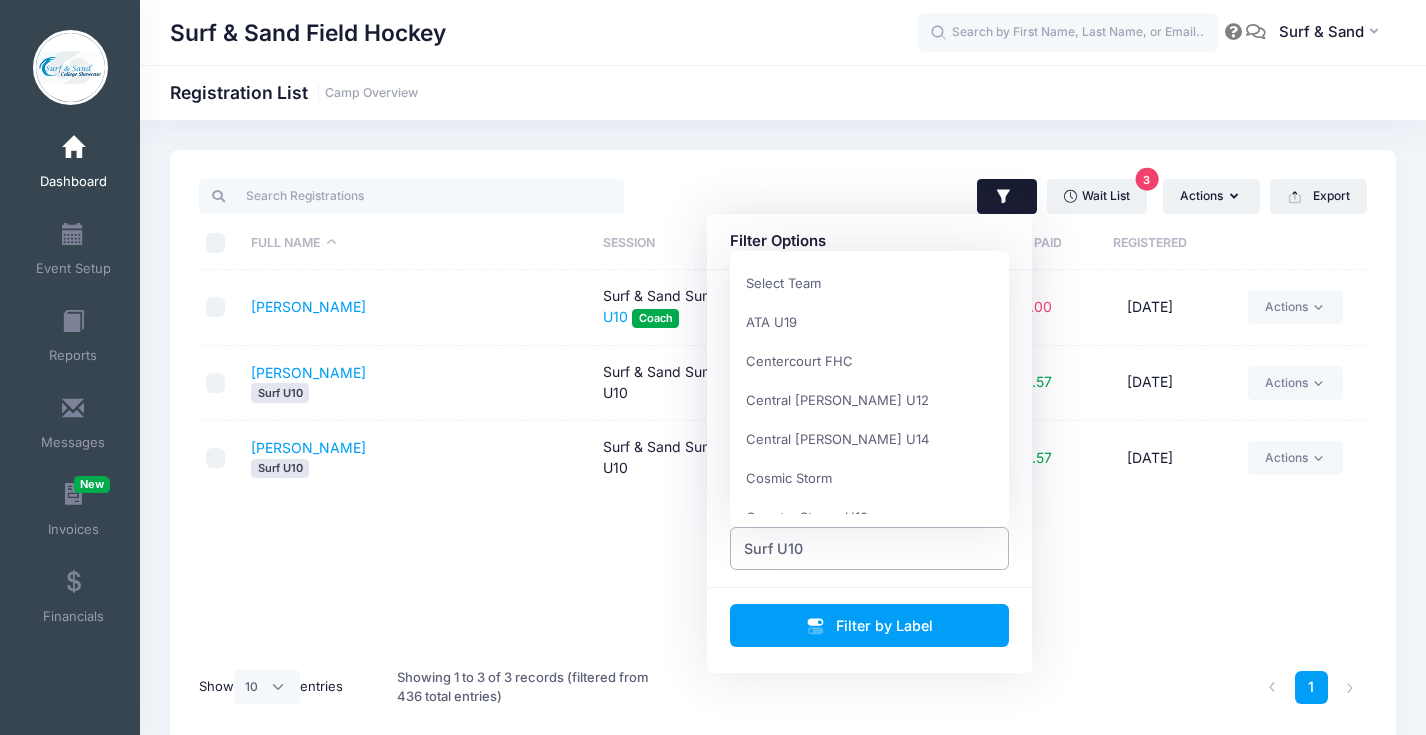 click on "Surf U10" at bounding box center (870, 548) 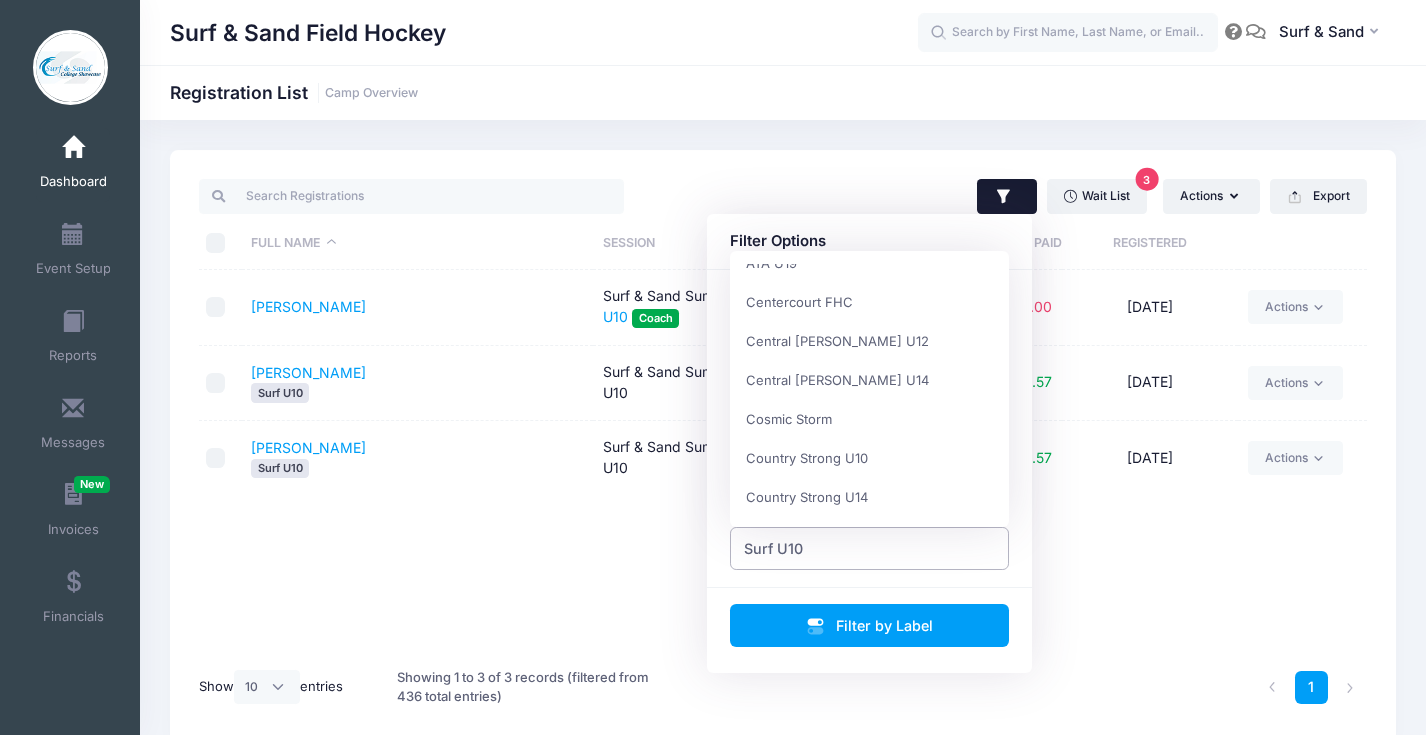 scroll, scrollTop: 0, scrollLeft: 0, axis: both 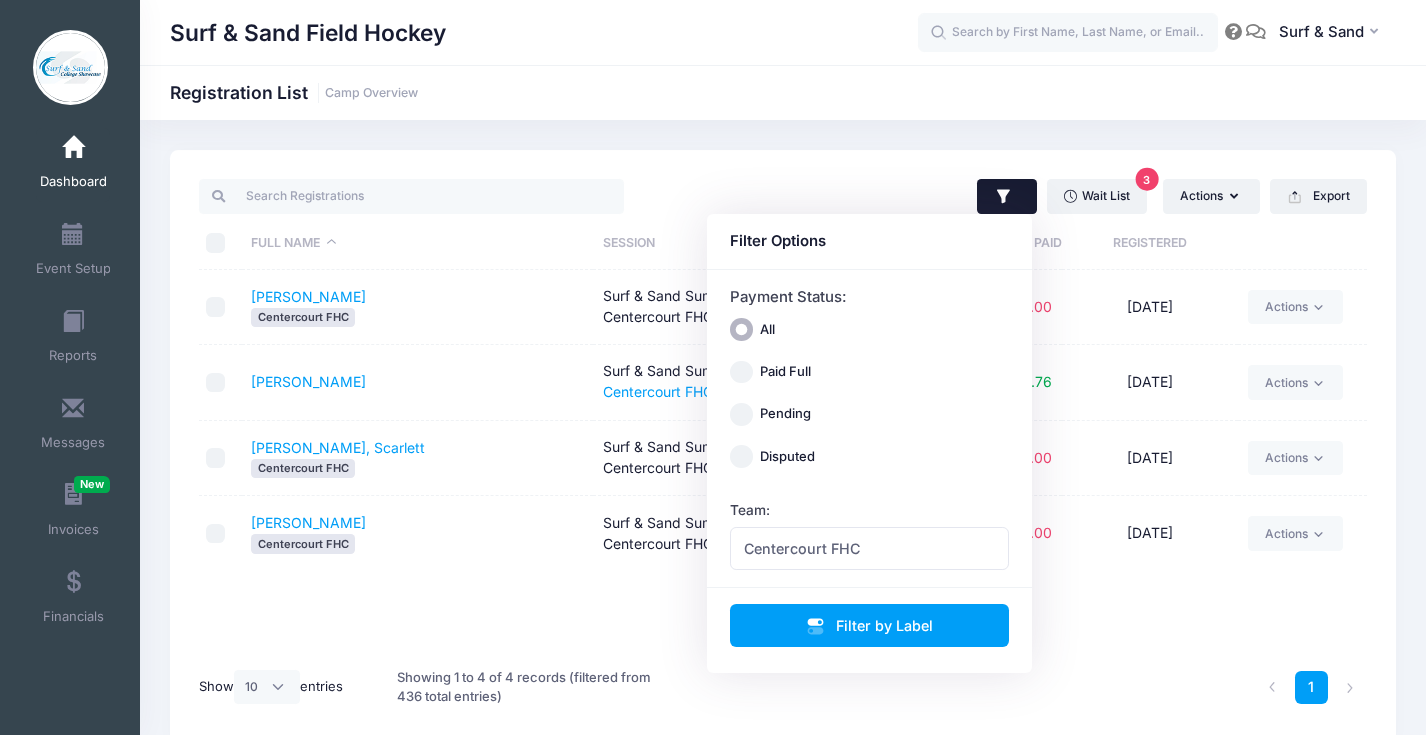 click on "Wait List
3
Actions      Assign Labels
Send Email
Send Payment Reminder
Send Document Upload Reminder
Request Additional Information
Deleted Registrations
Filter Options
Payment Status:
All
Paid Full
Pending Surf" at bounding box center [783, 448] 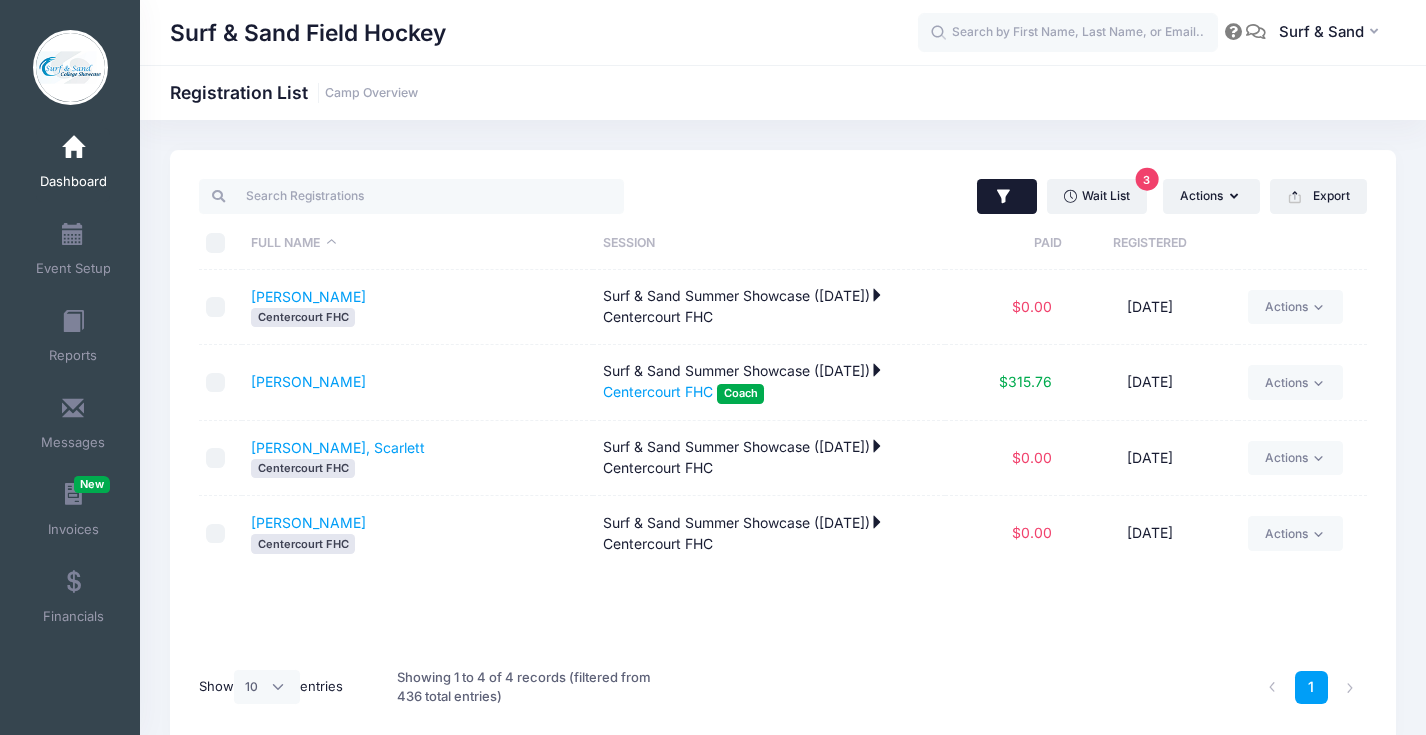 click at bounding box center (1007, 197) 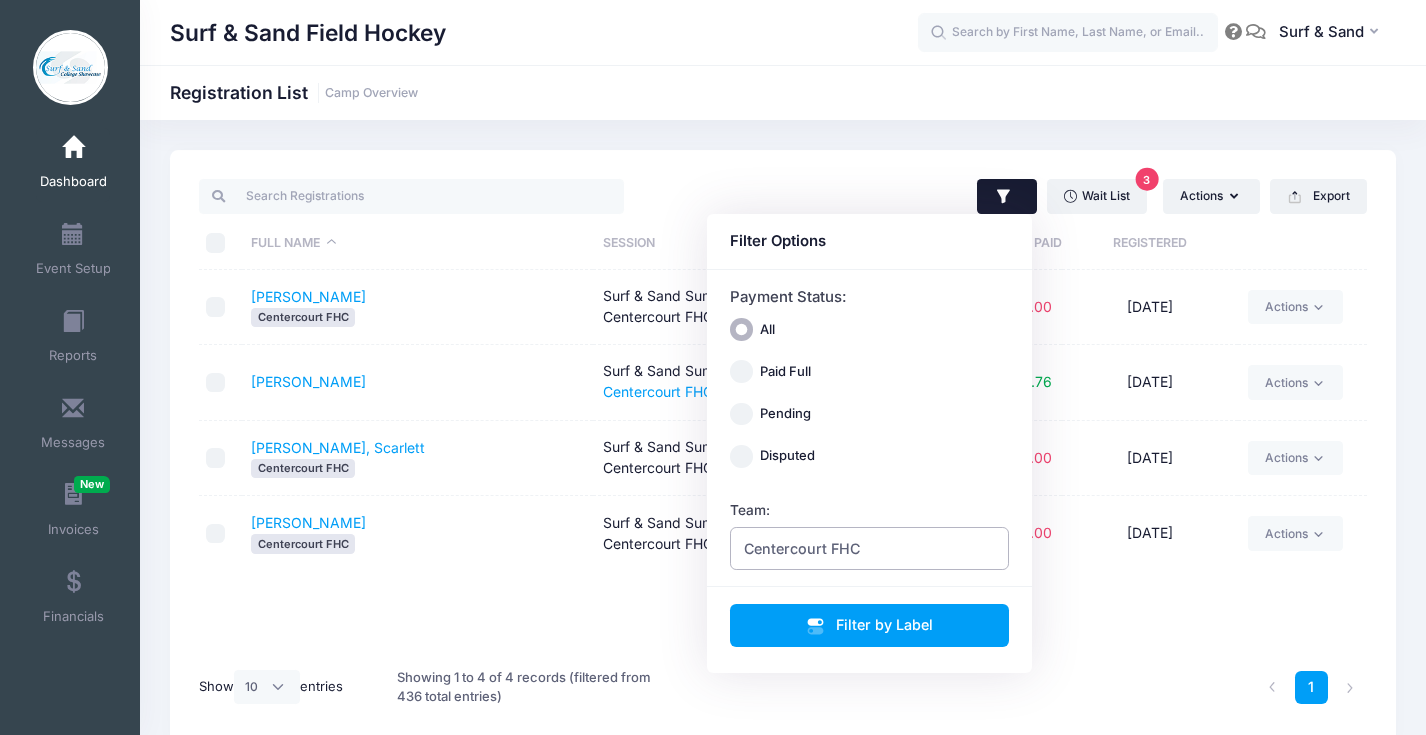 click on "Centercourt FHC" at bounding box center [870, 548] 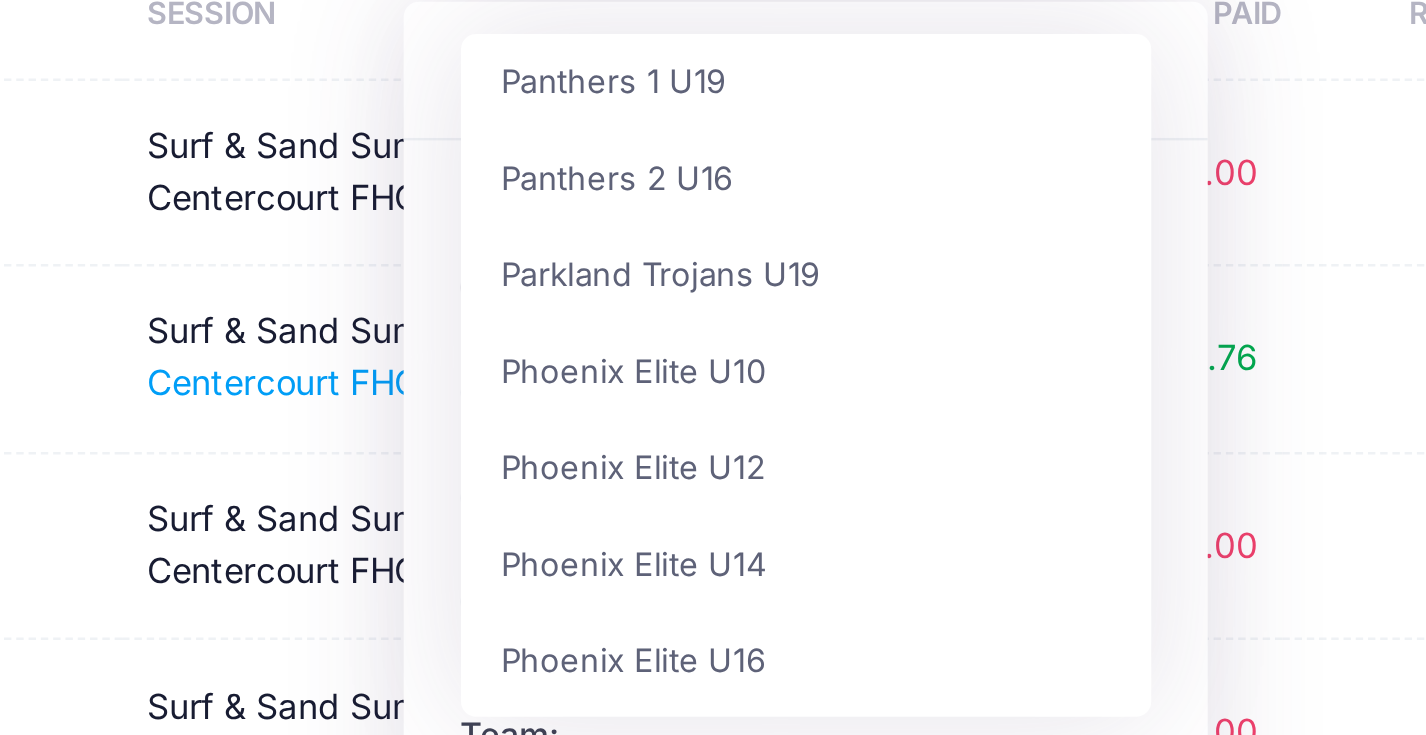 scroll, scrollTop: 1661, scrollLeft: 0, axis: vertical 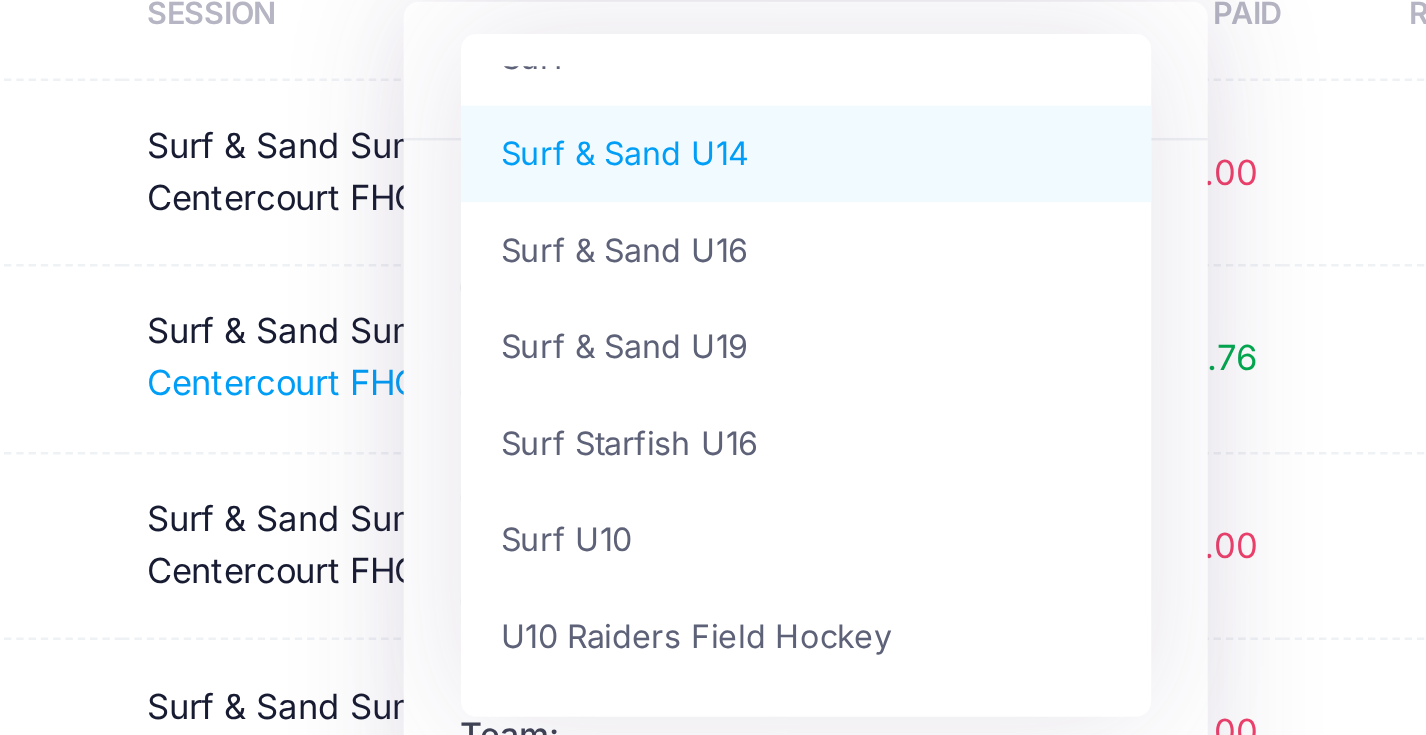 select on "Surf & Sand U14" 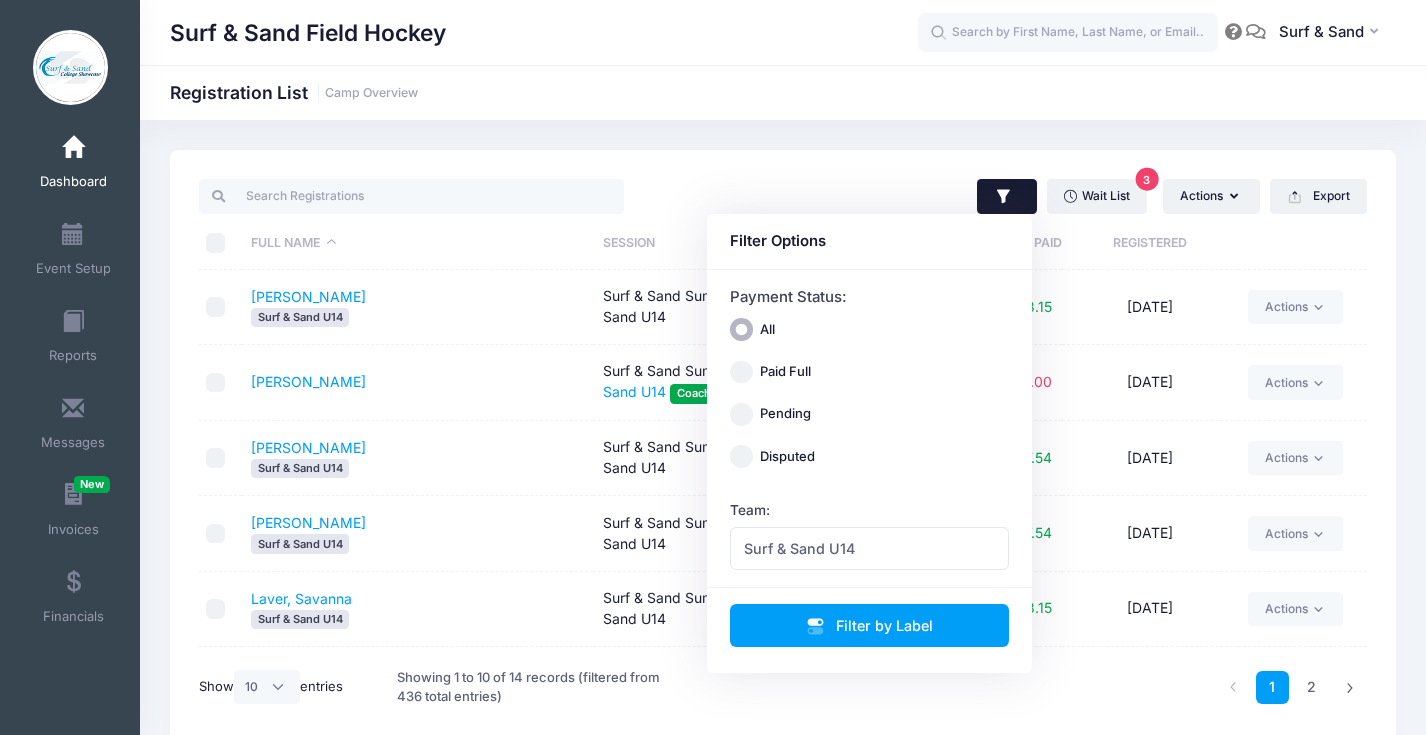 click on "Wait List
3
Actions      Assign Labels
Send Email
Send Payment Reminder
Send Document Upload Reminder
Request Additional Information
Deleted Registrations
Filter Options
Payment Status:
All
Paid Full
Pending Surf" at bounding box center [783, 448] 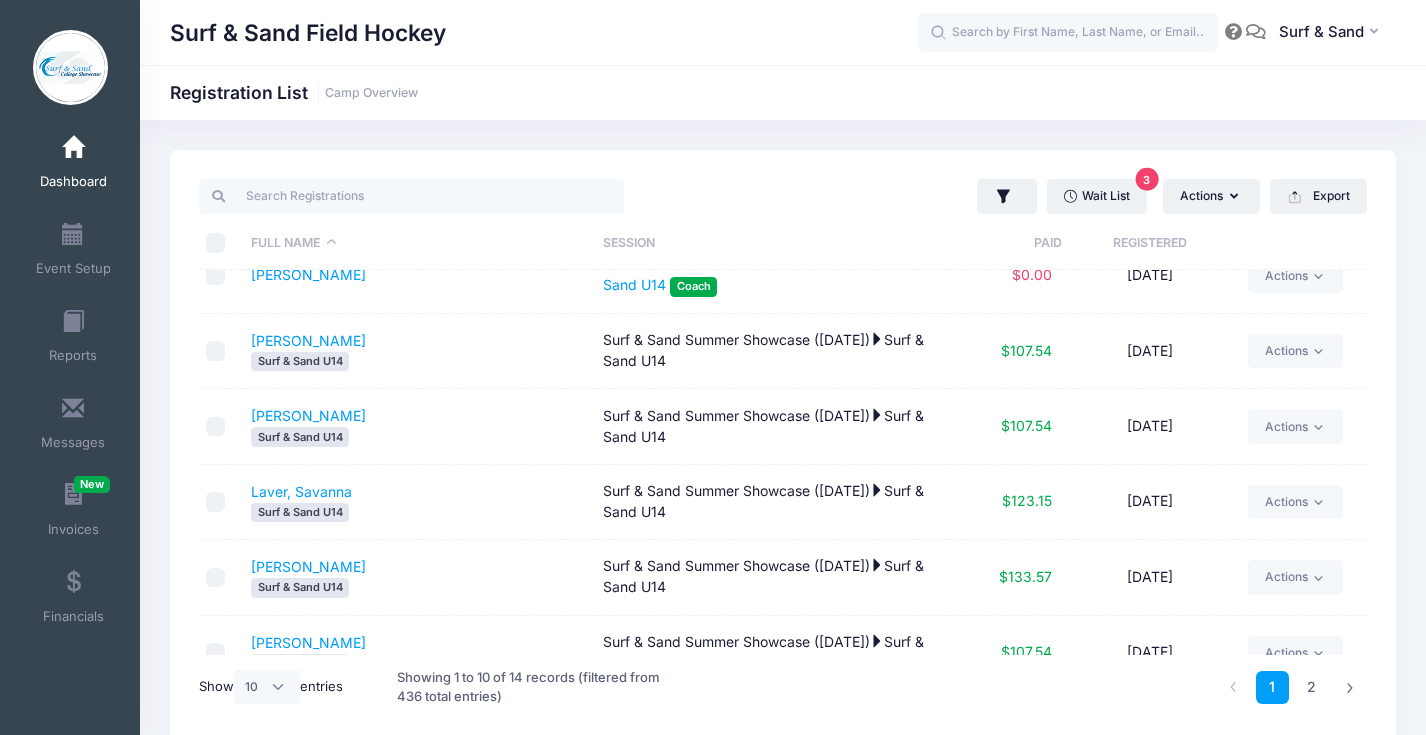scroll, scrollTop: 0, scrollLeft: 0, axis: both 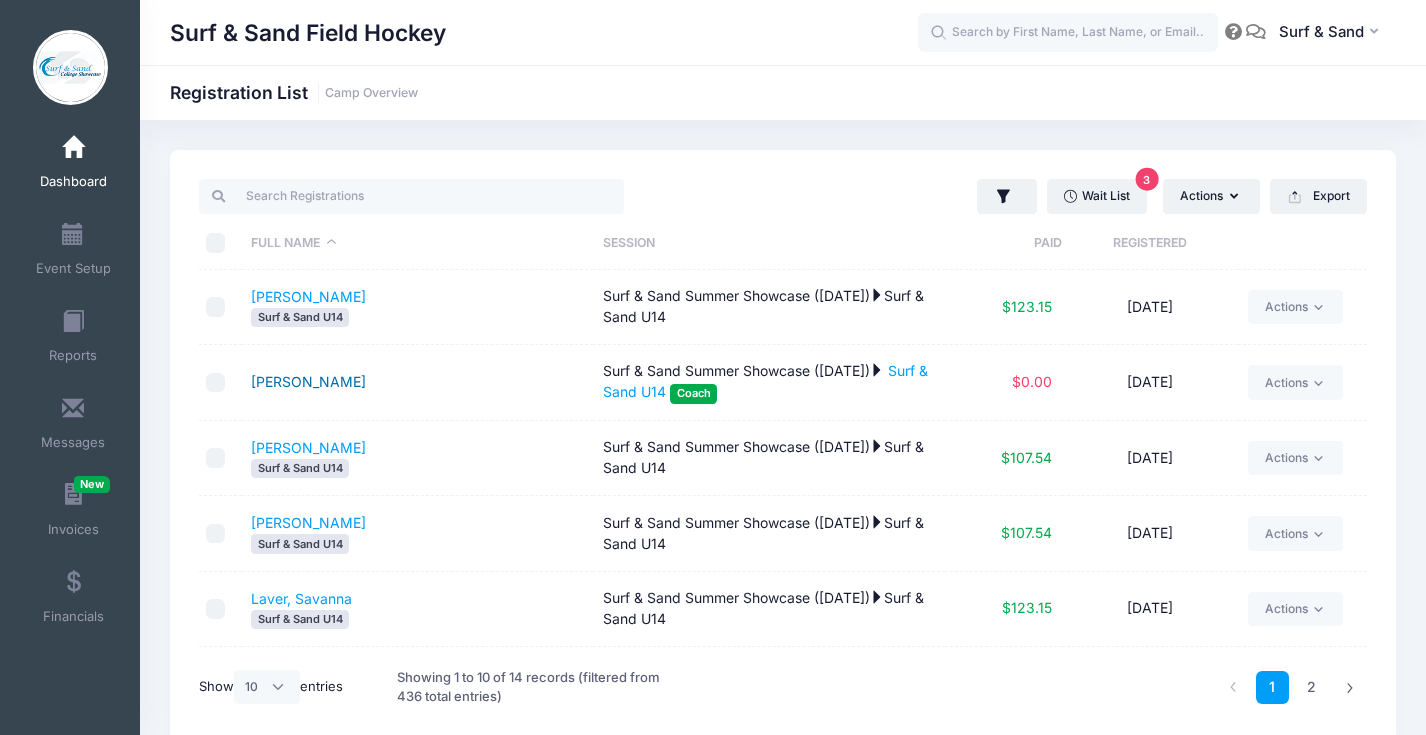 click on "DiSanti, Jill" at bounding box center [308, 381] 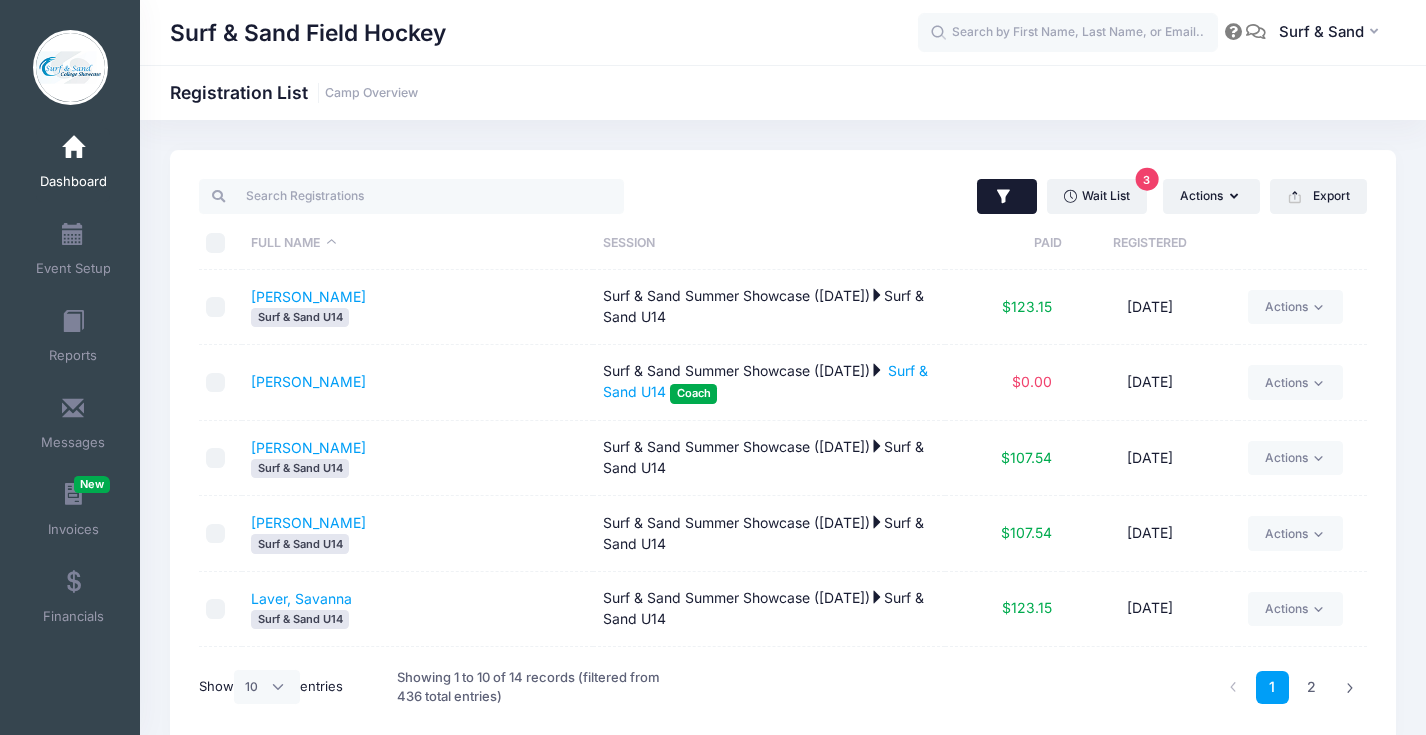 click at bounding box center [1007, 197] 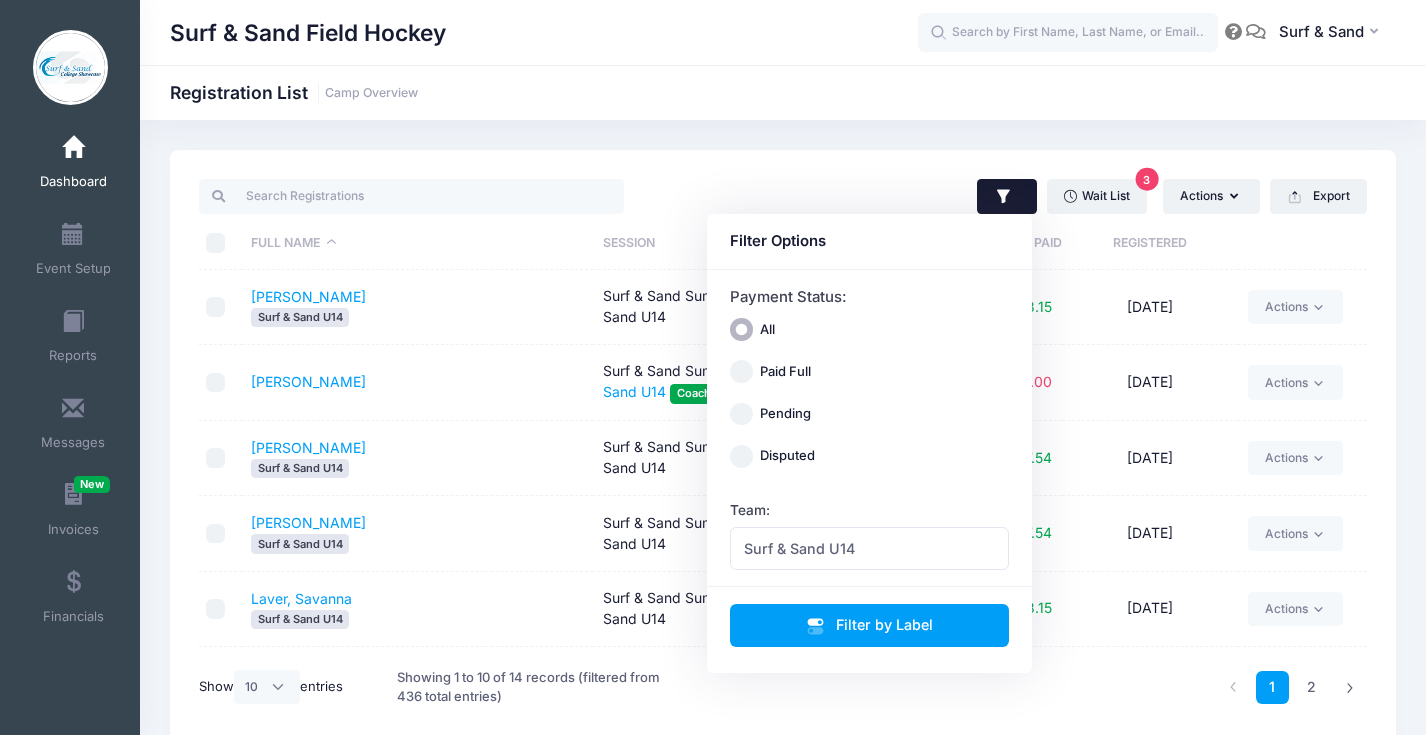 click on "Surf & Sand Field Hockey
Registration List
Camp Overview" at bounding box center (783, 93) 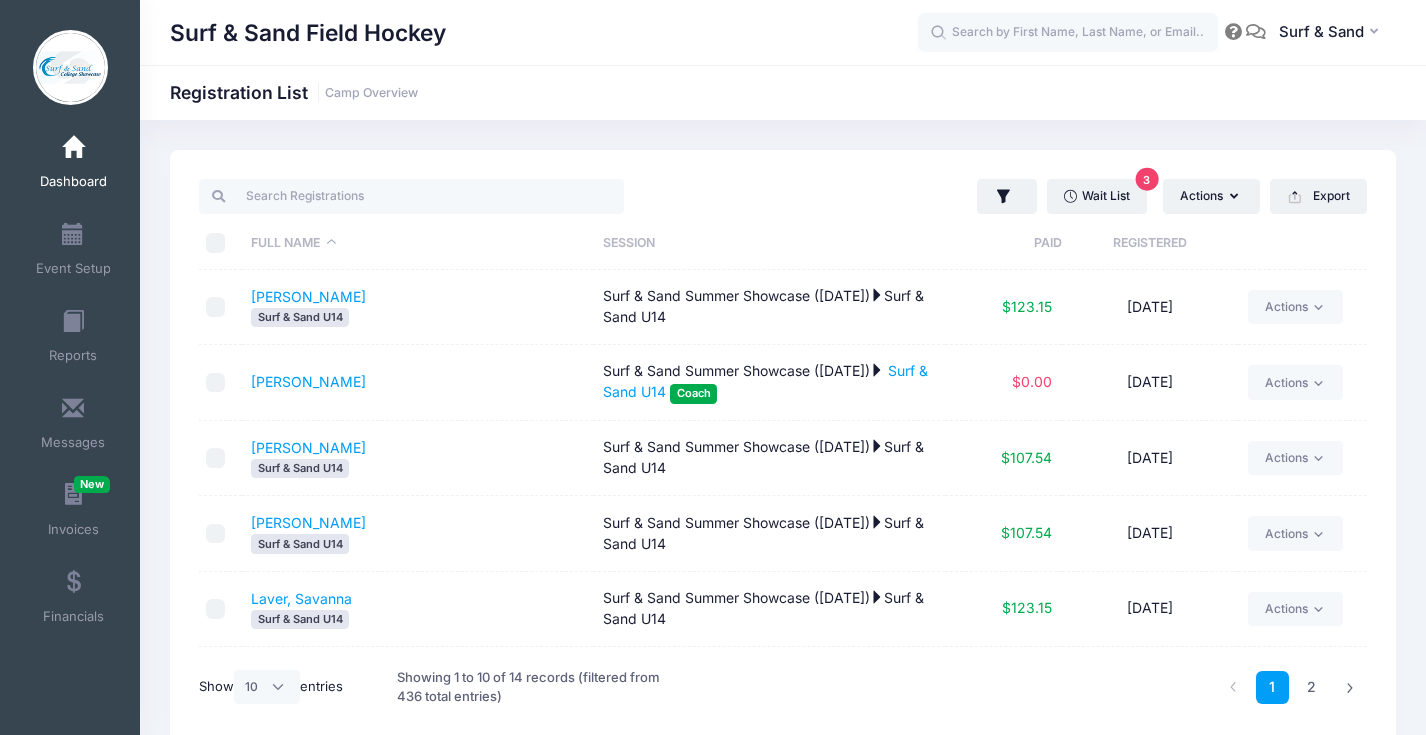 click on "Registration List
Camp Overview" at bounding box center (294, 93) 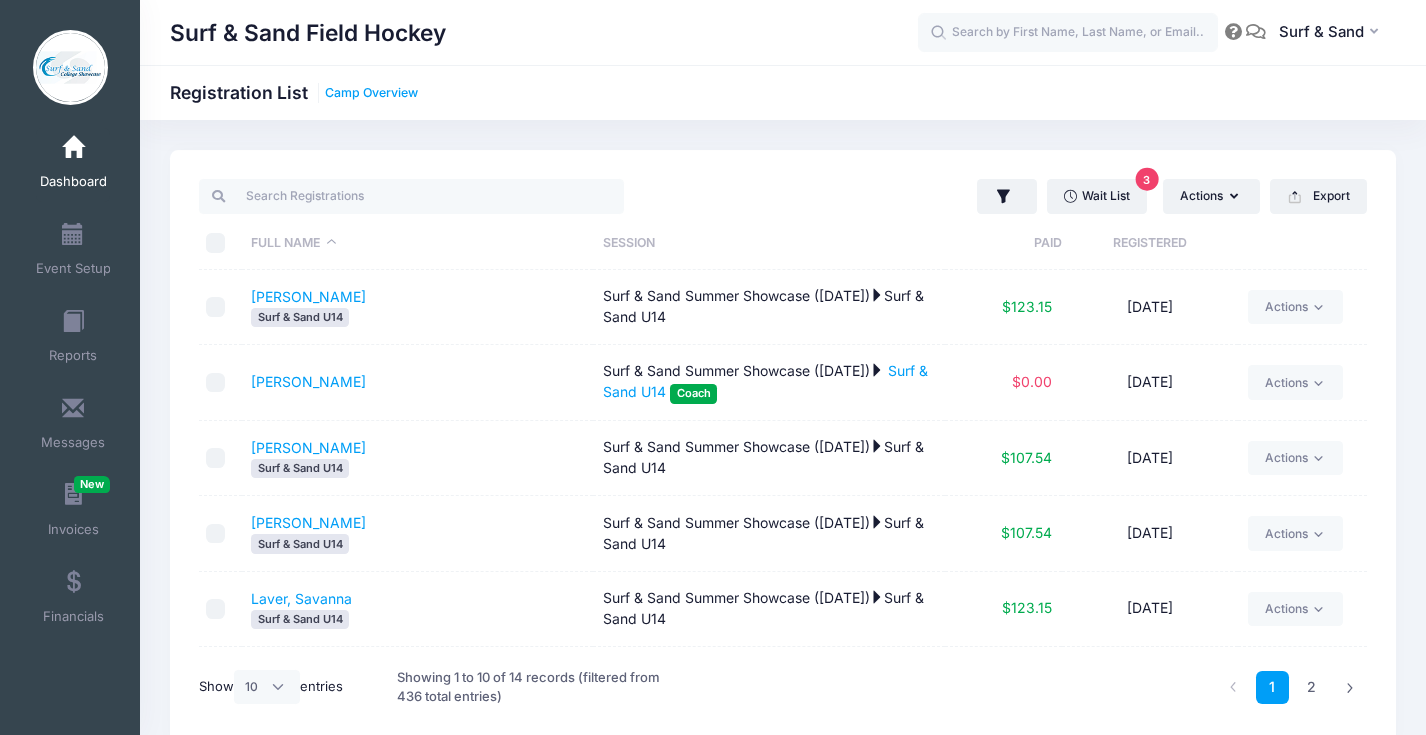 click on "Camp Overview" at bounding box center [371, 93] 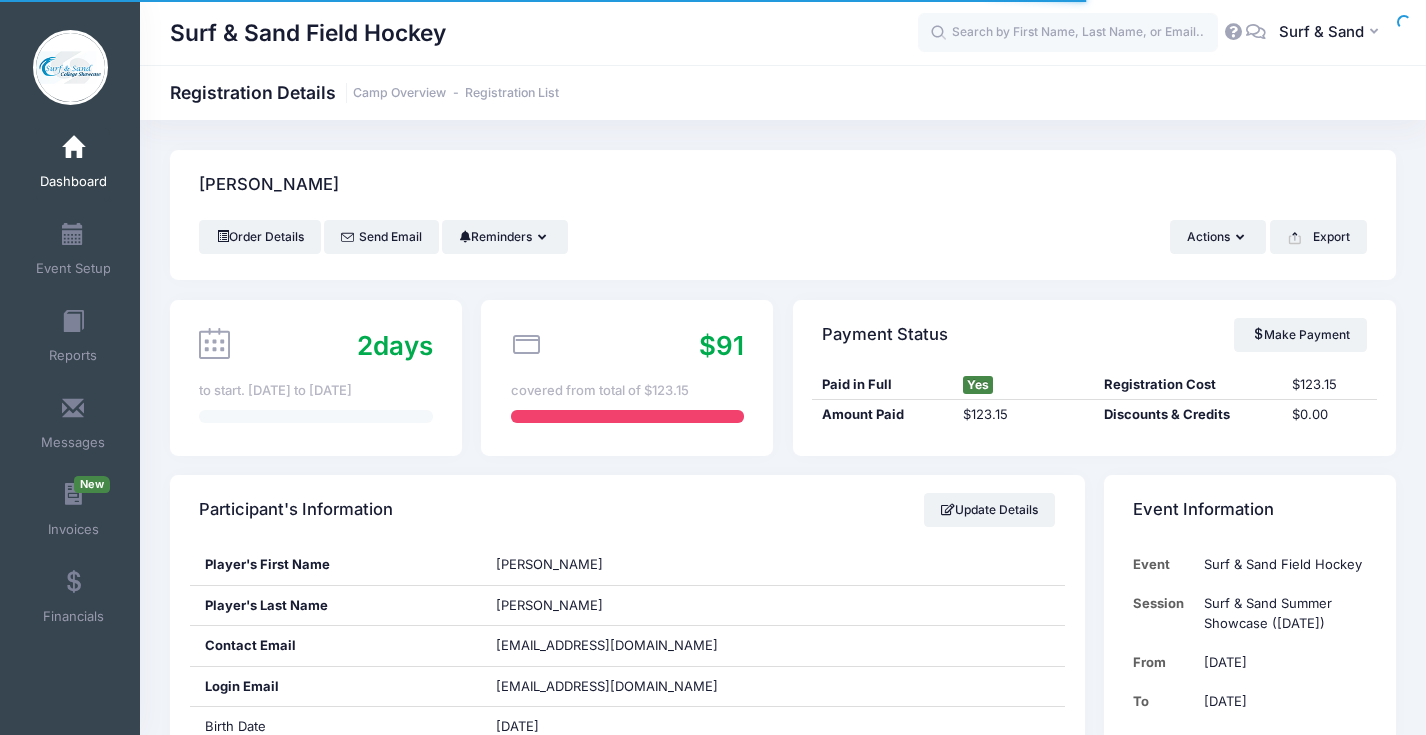 scroll, scrollTop: 0, scrollLeft: 0, axis: both 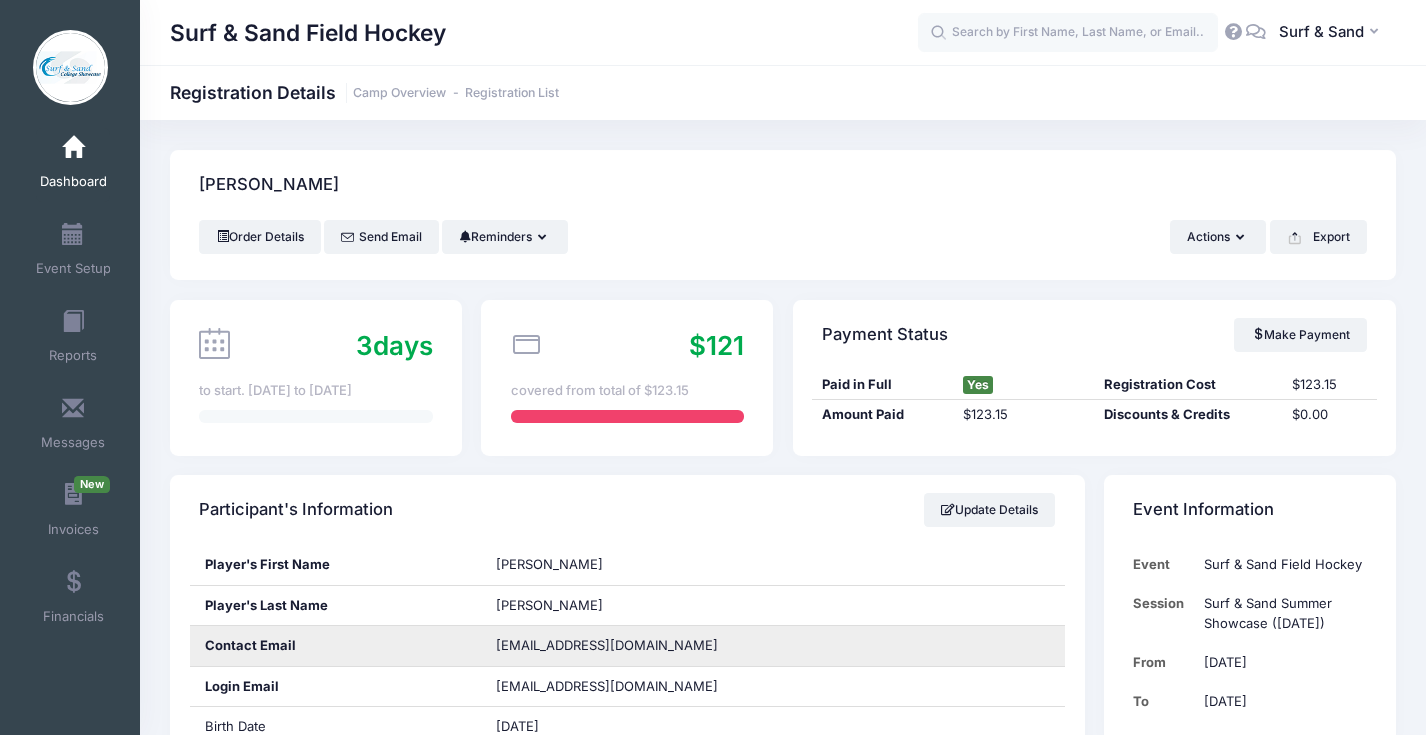 click on "redling829@gmail.com" at bounding box center (607, 645) 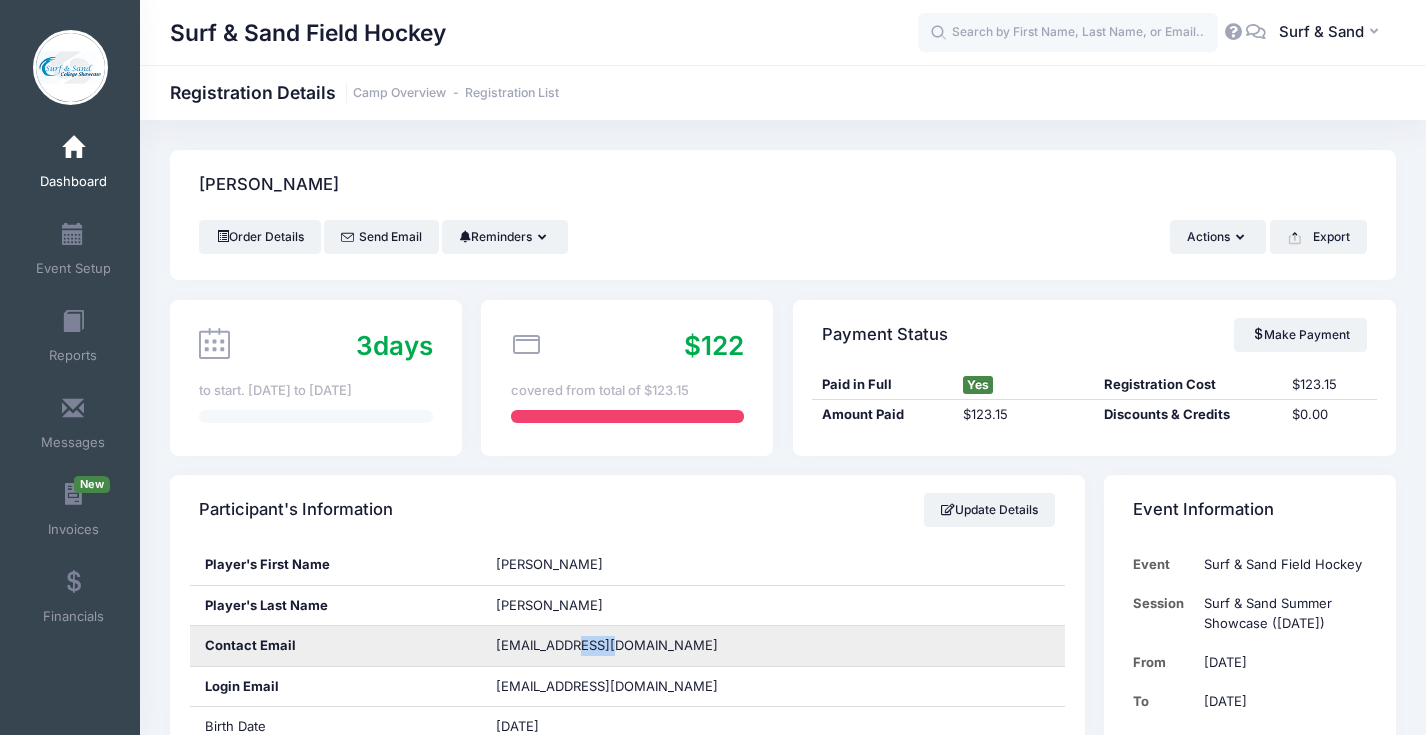 click on "redling829@gmail.com" at bounding box center (607, 645) 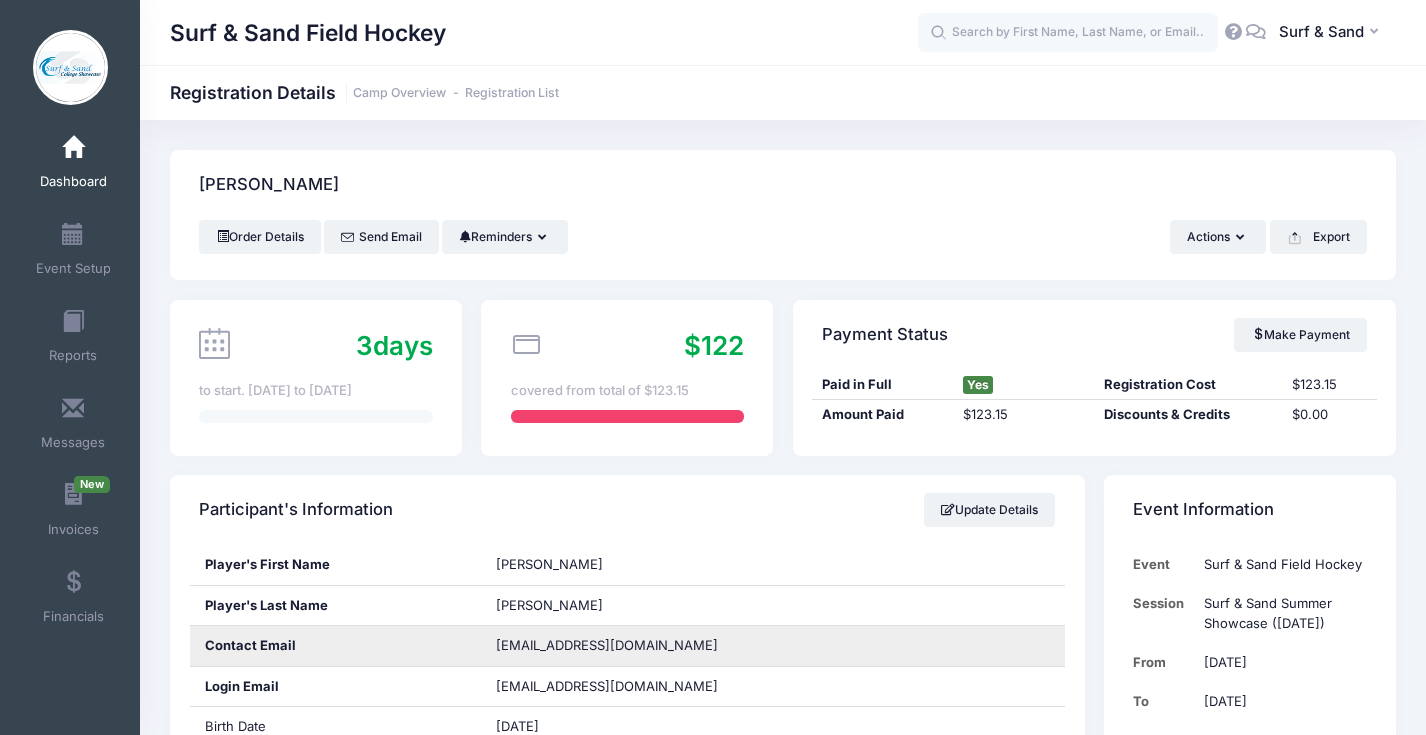 click on "redling829@gmail.com" at bounding box center (607, 645) 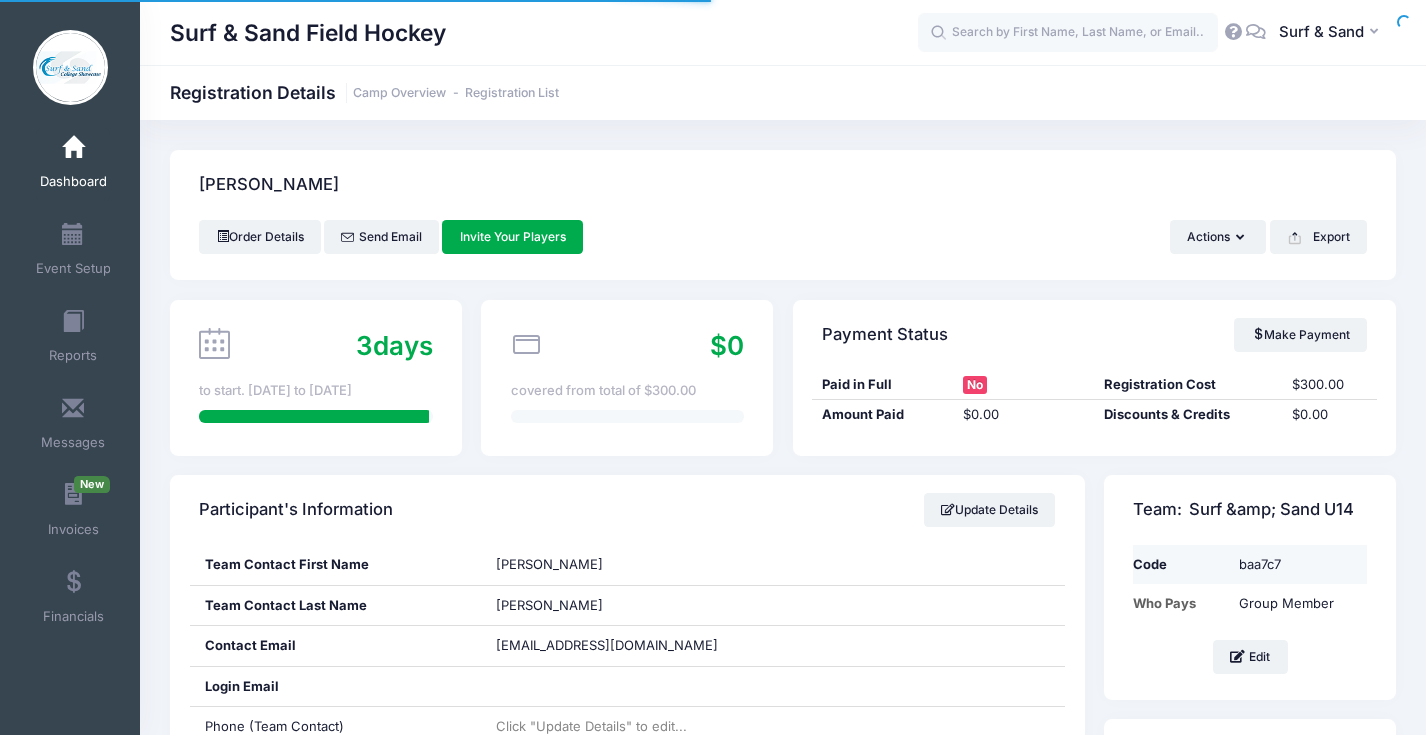 scroll, scrollTop: 0, scrollLeft: 0, axis: both 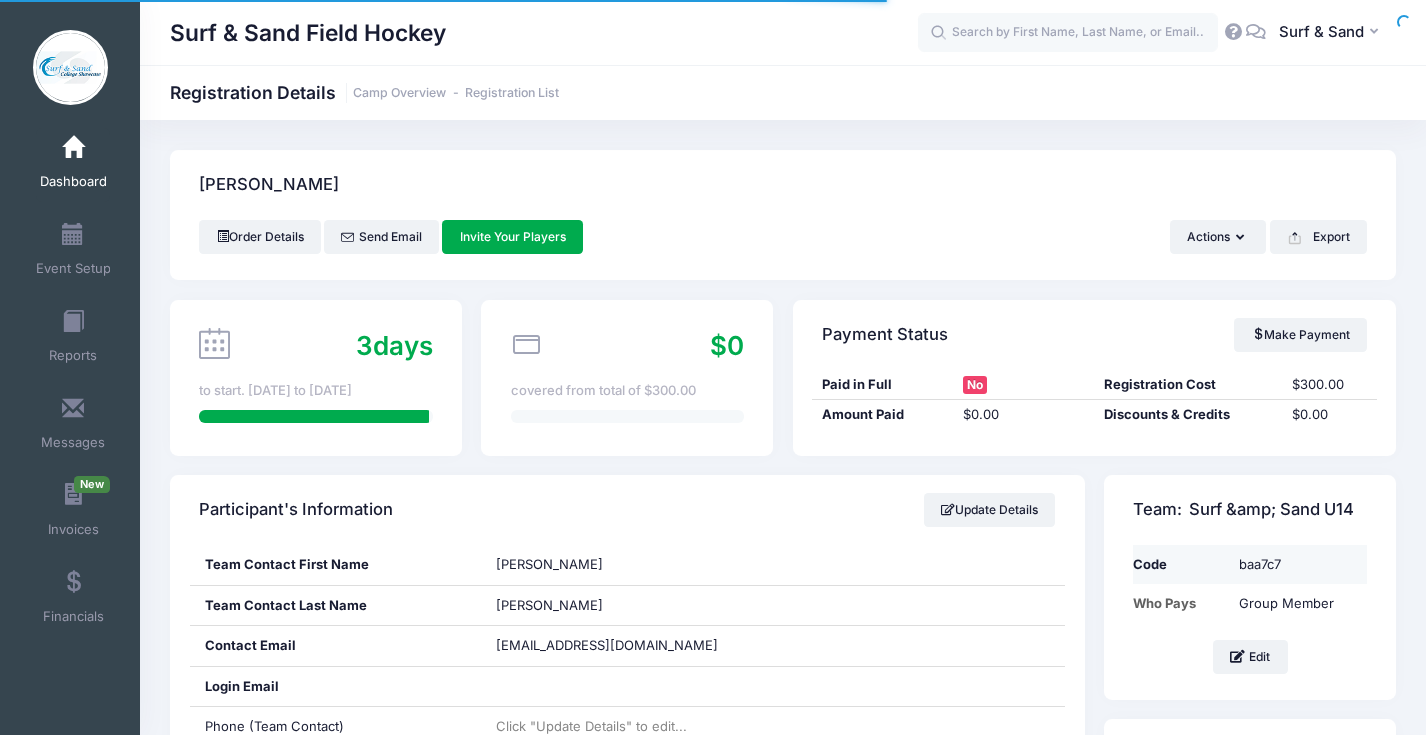 click on "baa7c7" at bounding box center (1298, 564) 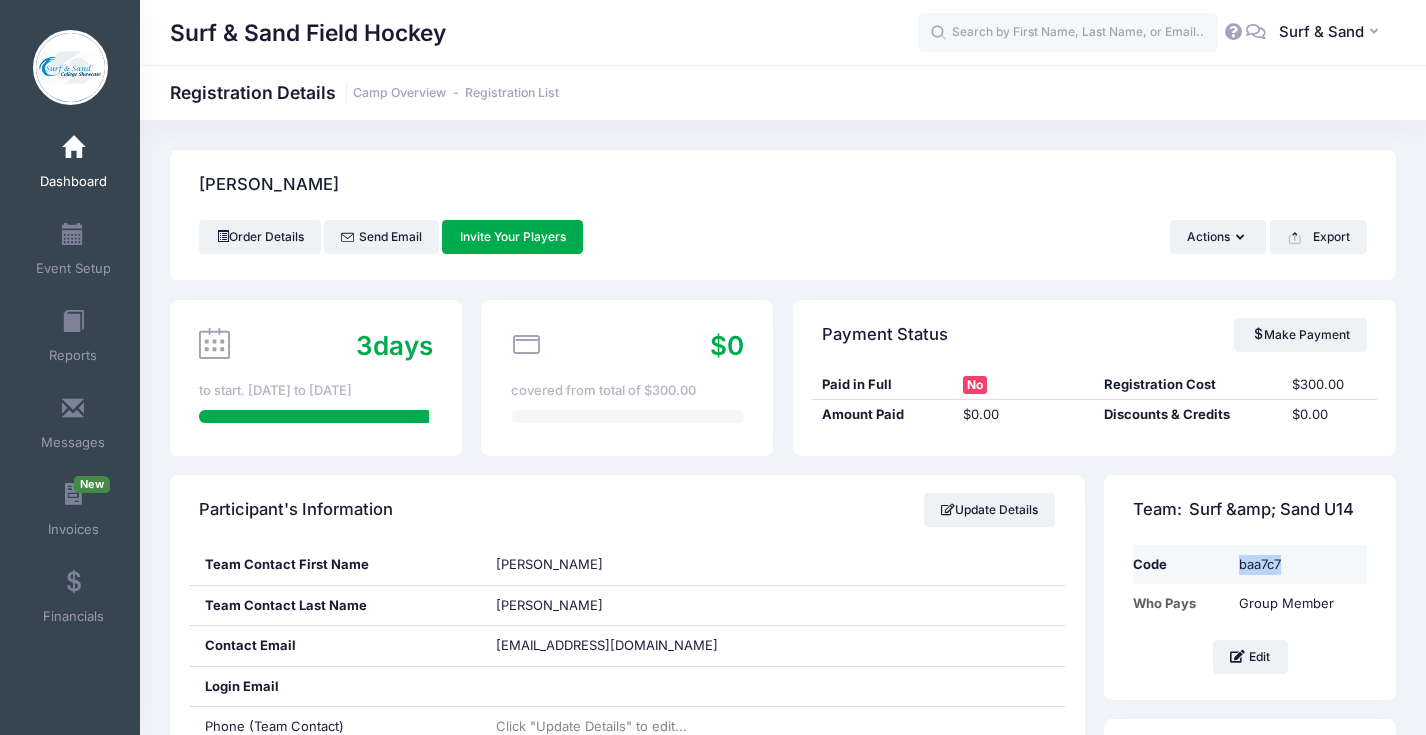 click on "baa7c7" at bounding box center [1298, 564] 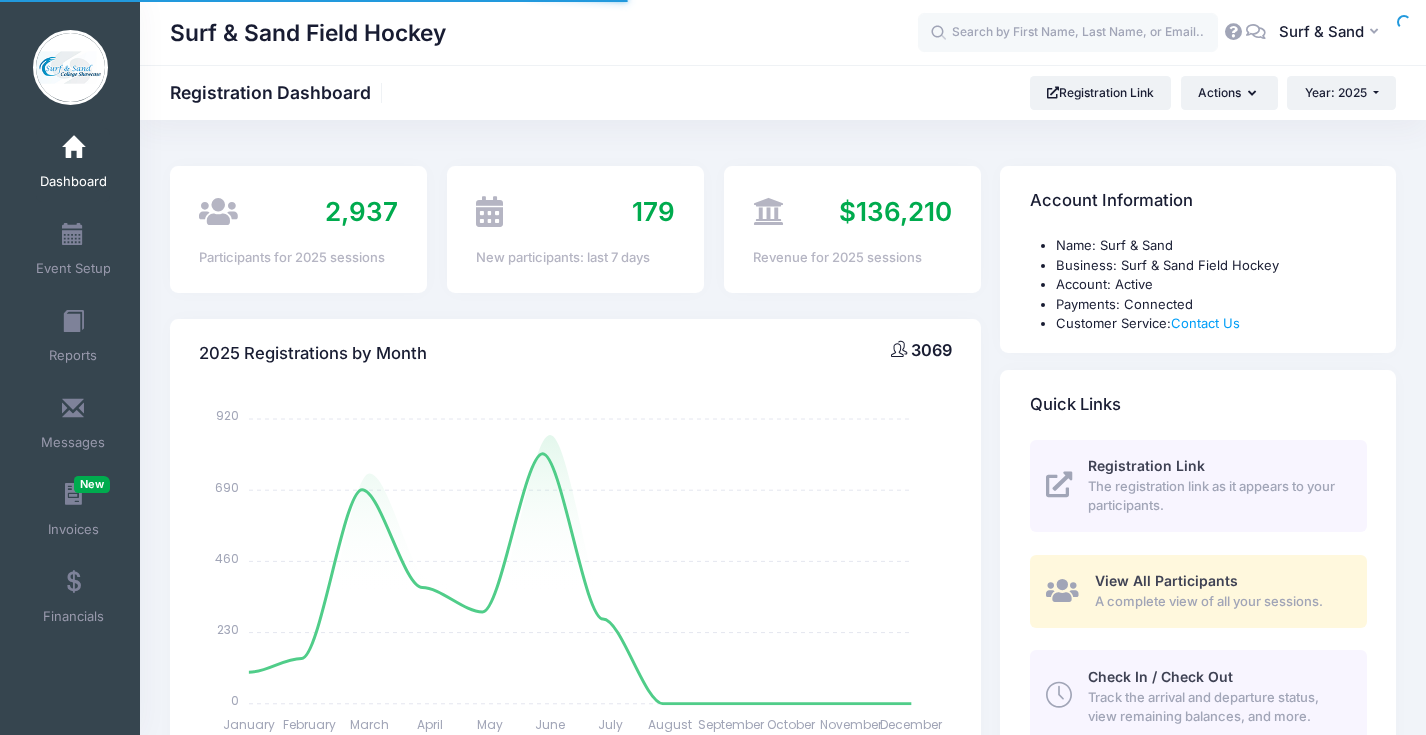 select 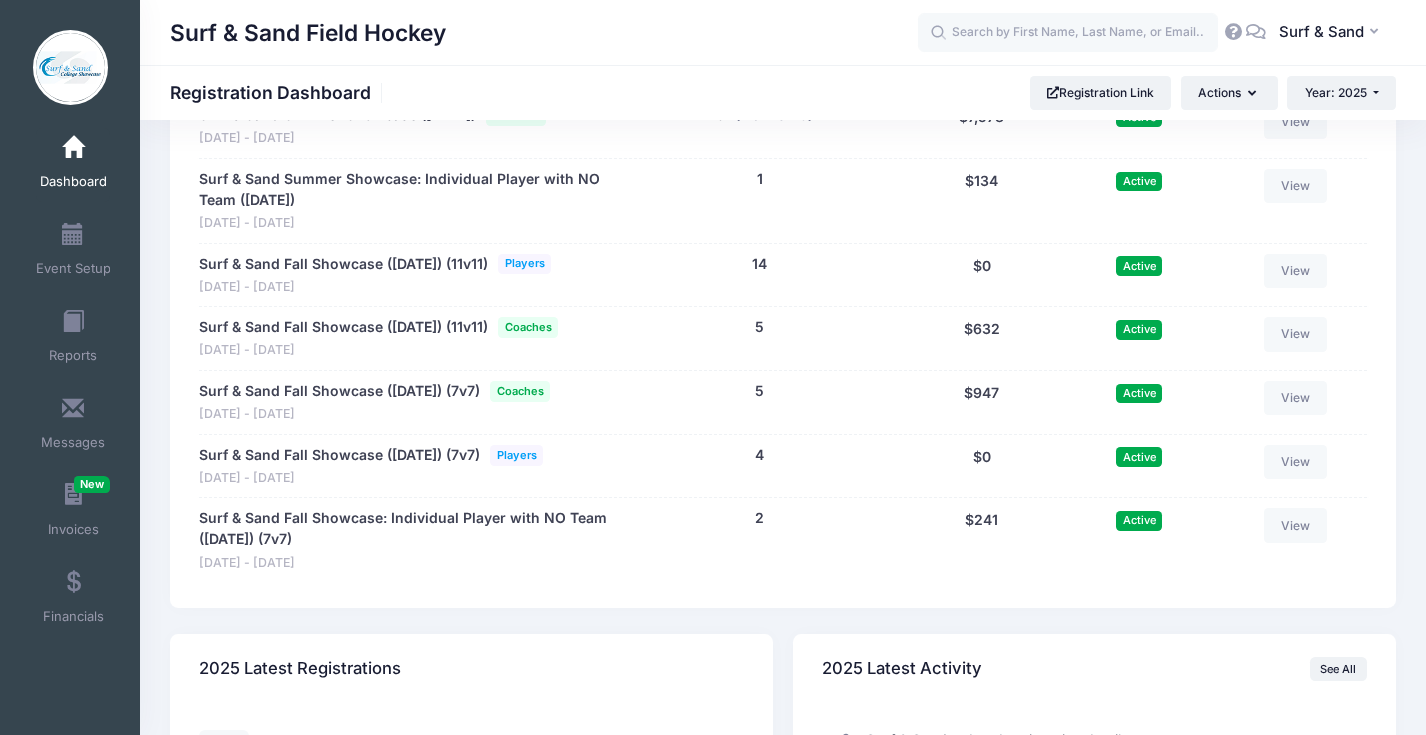 scroll, scrollTop: 3686, scrollLeft: 0, axis: vertical 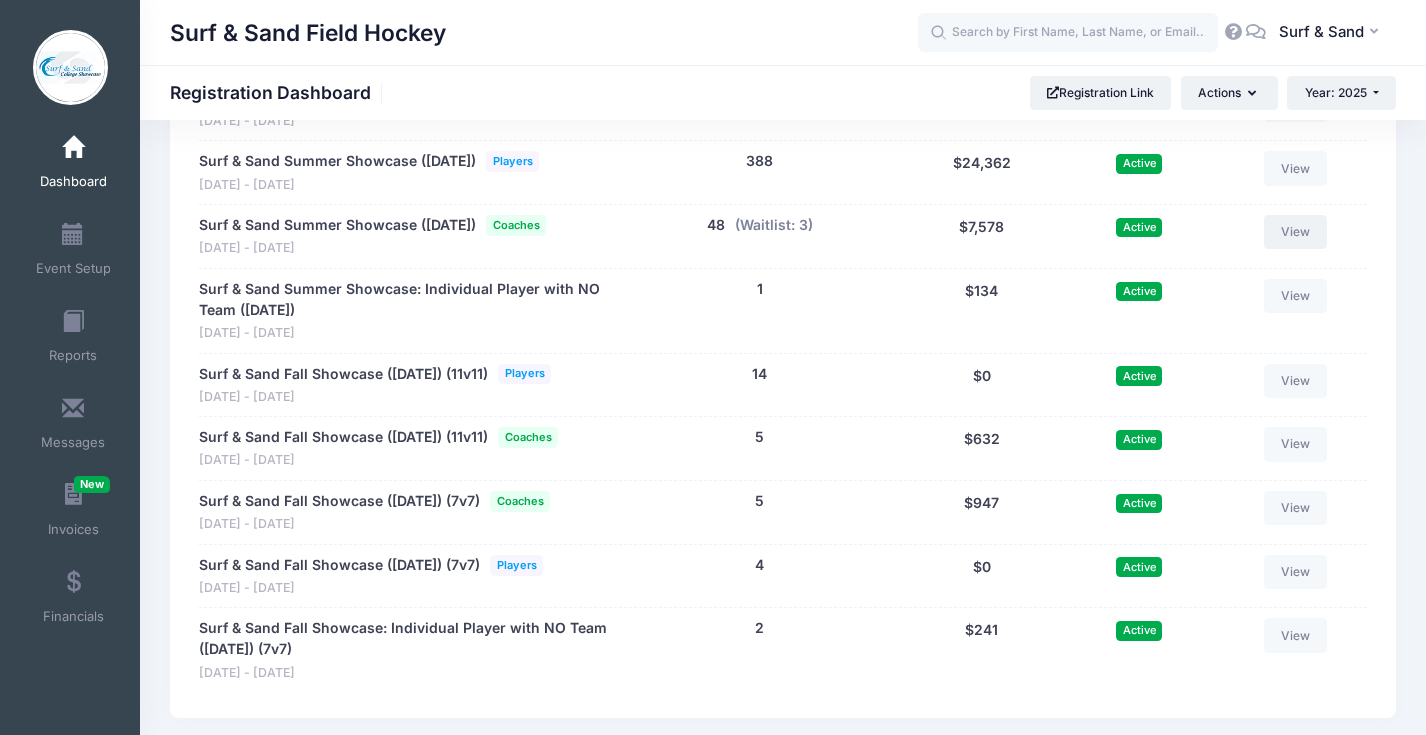 click on "View" at bounding box center (1296, 232) 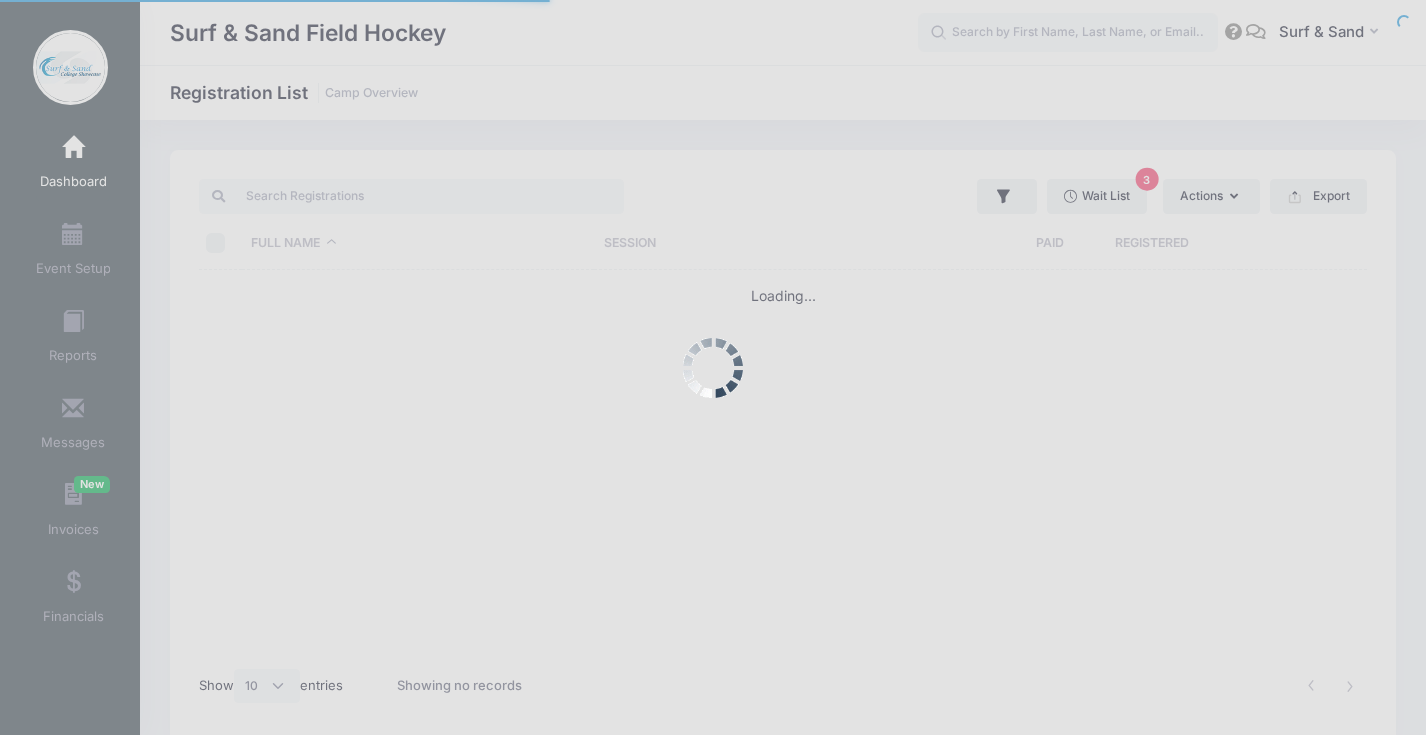 select on "10" 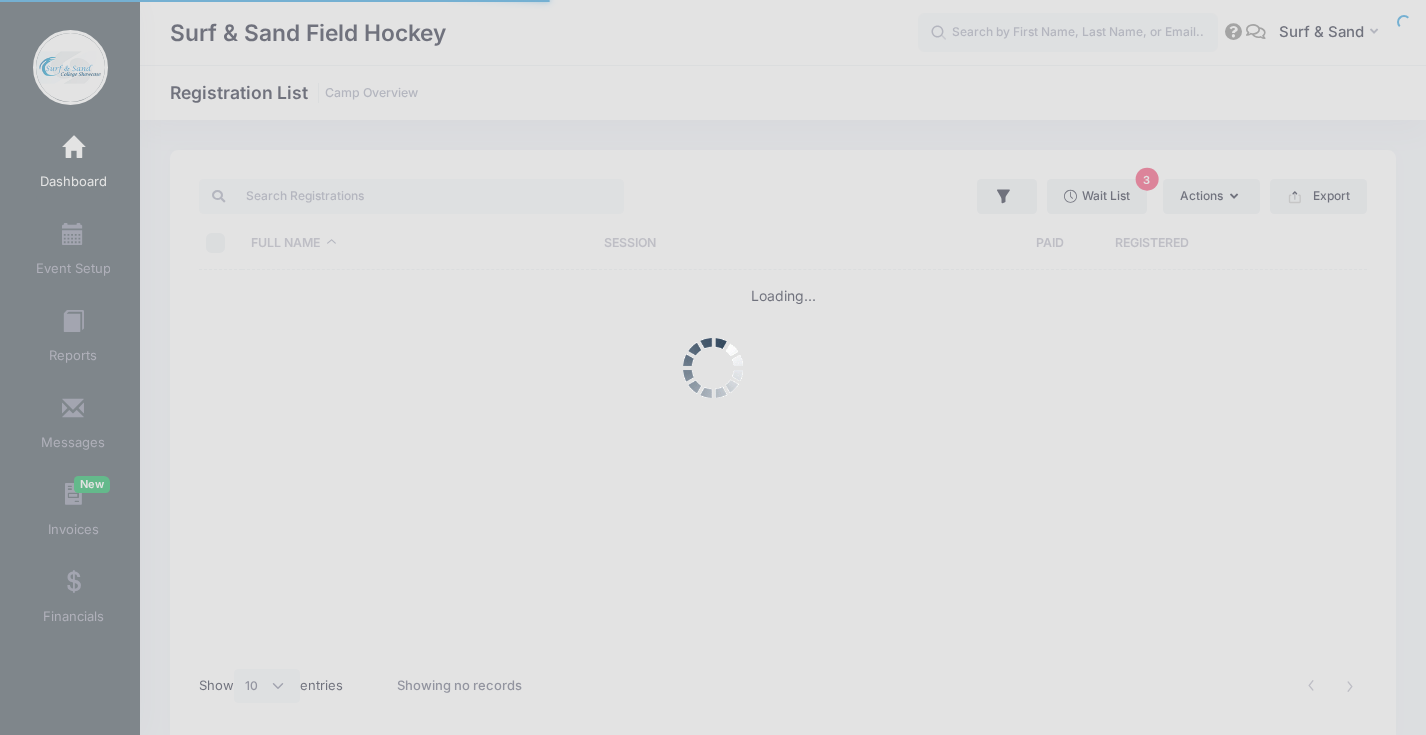 scroll, scrollTop: 0, scrollLeft: 0, axis: both 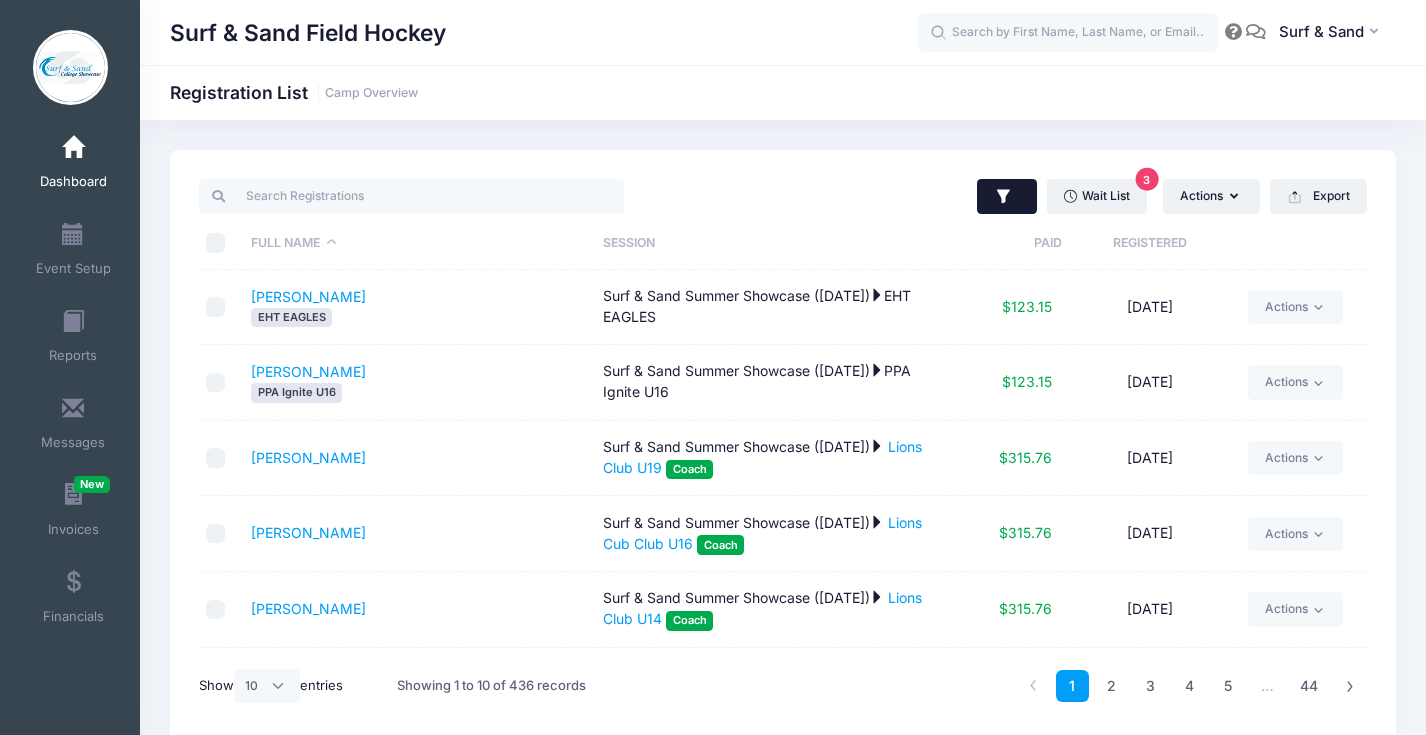 click 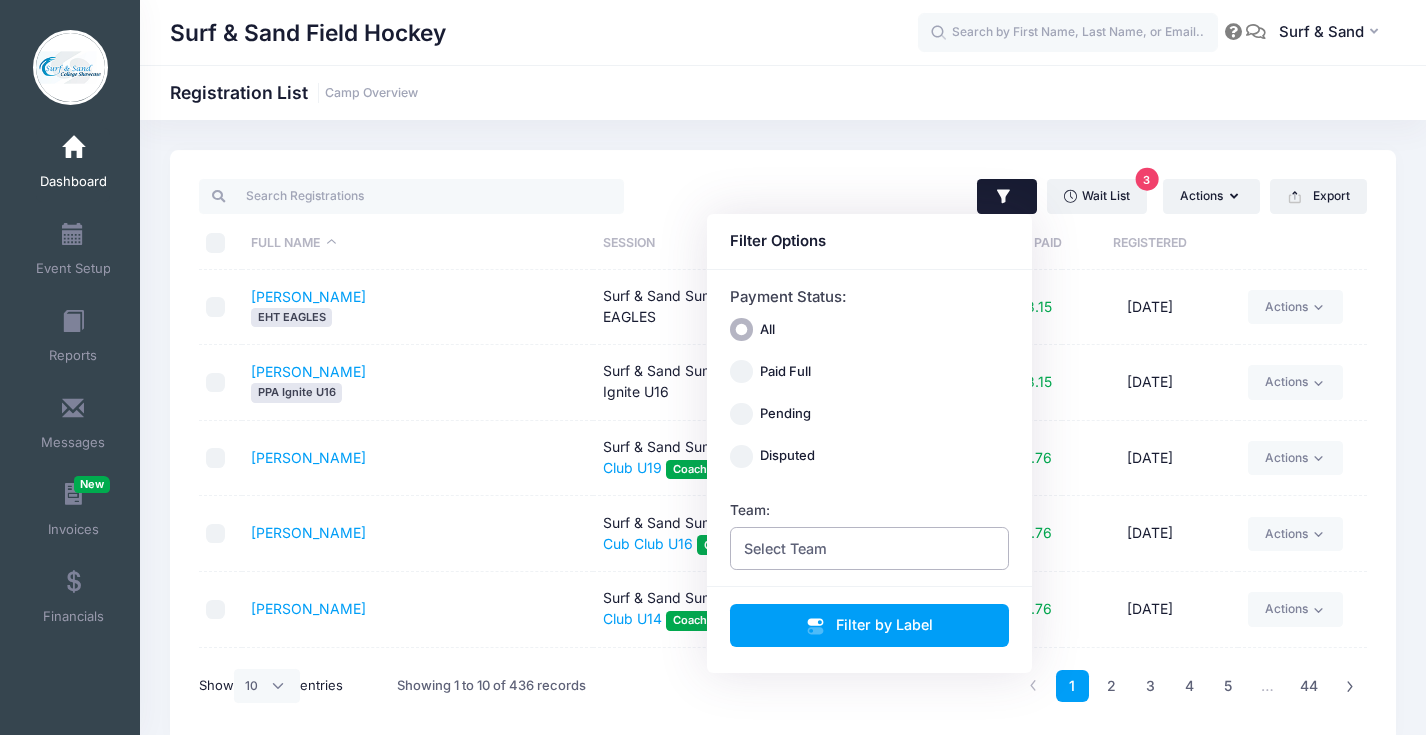 click on "Select Team" at bounding box center [870, 548] 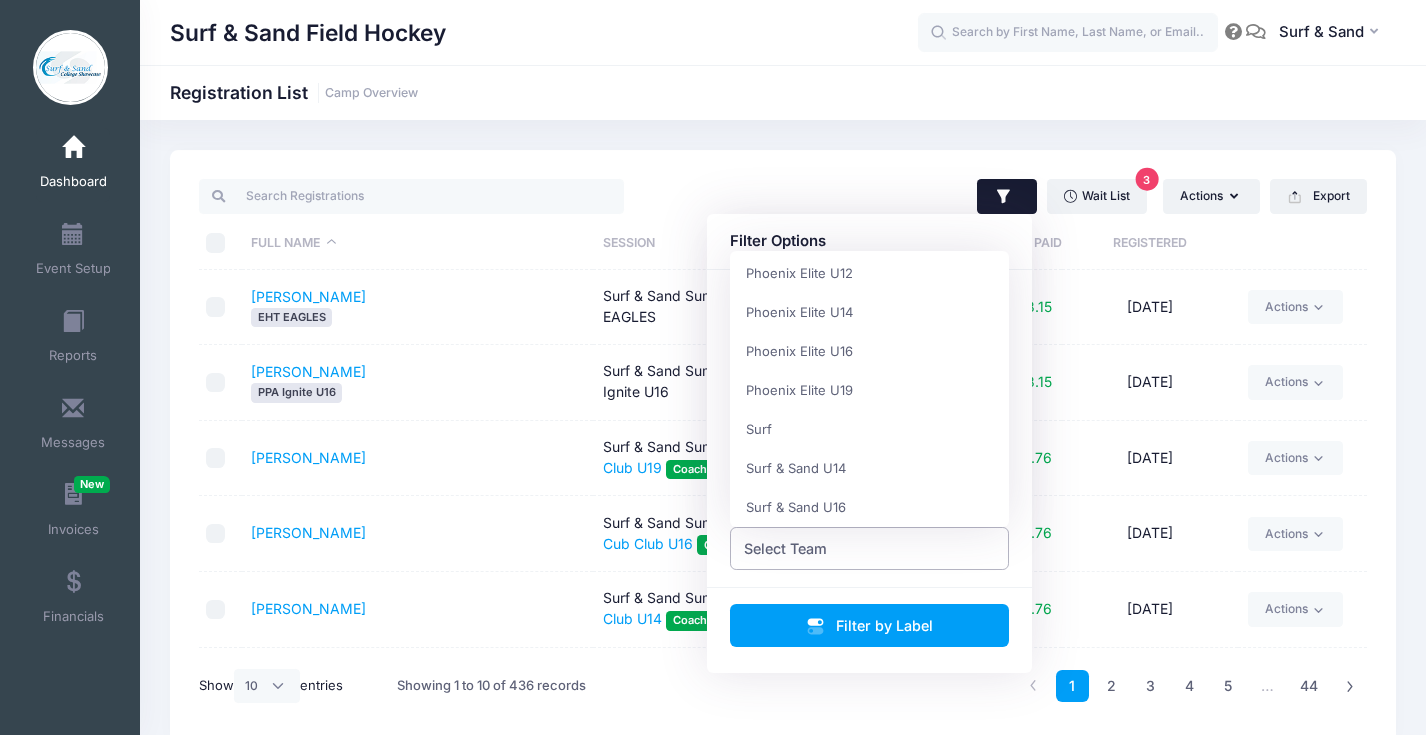 scroll, scrollTop: 1661, scrollLeft: 0, axis: vertical 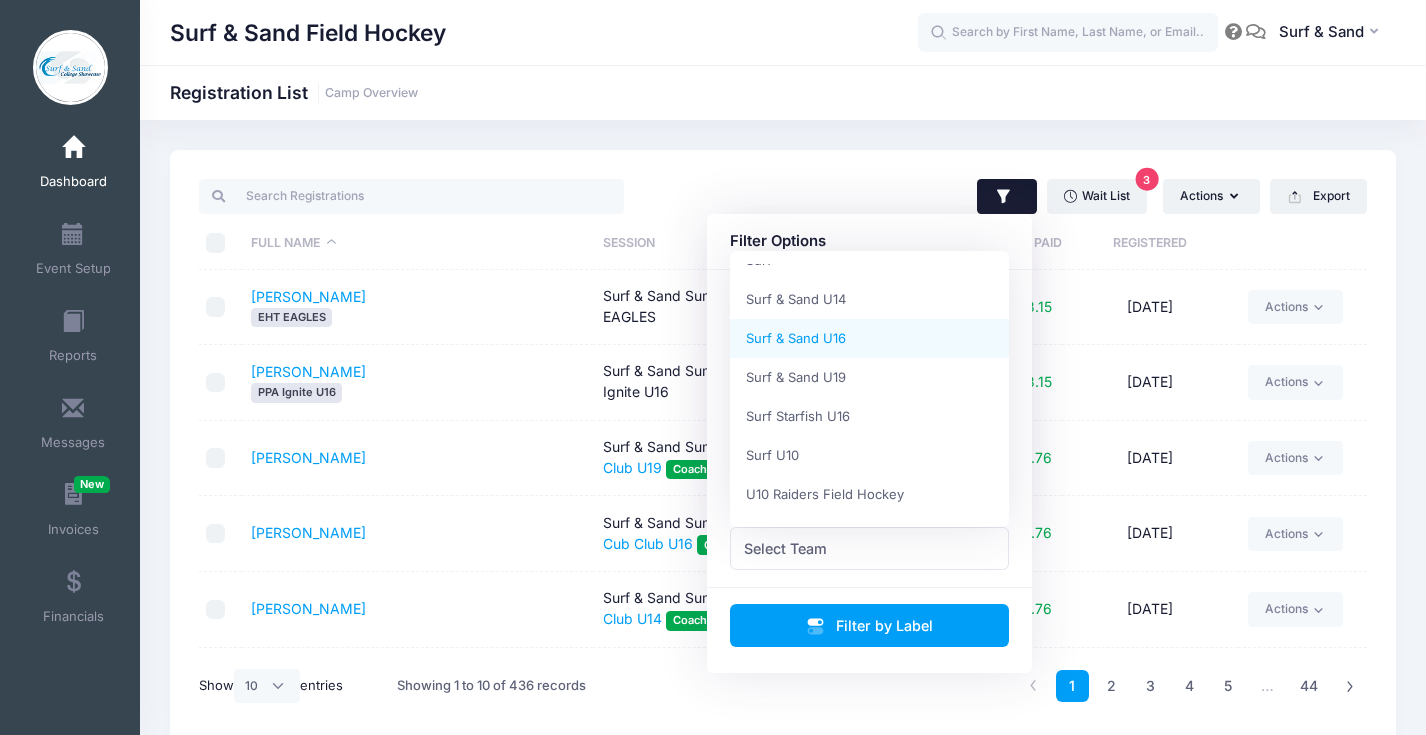 click on "Surf & Sand Field Hockey
Registration List
Camp Overview
3" at bounding box center (783, 446) 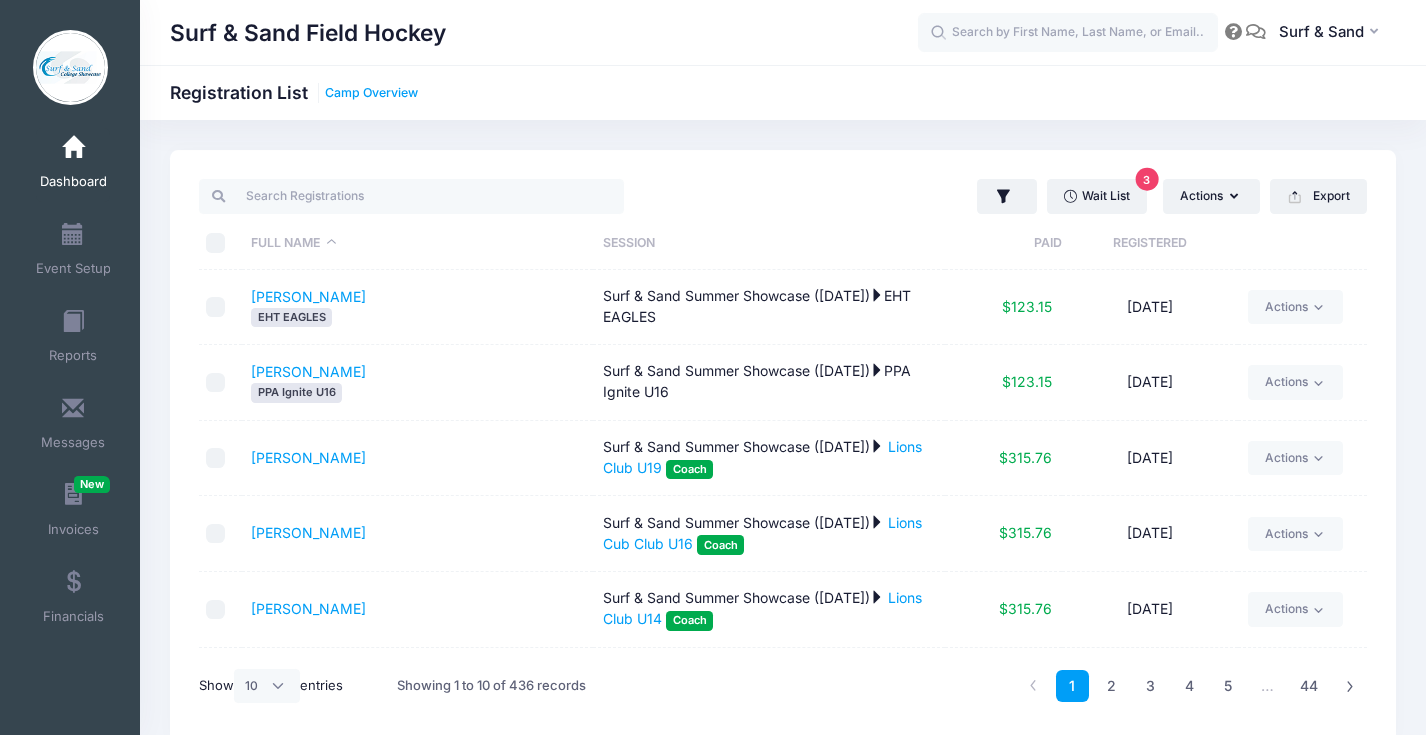 click on "Camp Overview" at bounding box center (371, 93) 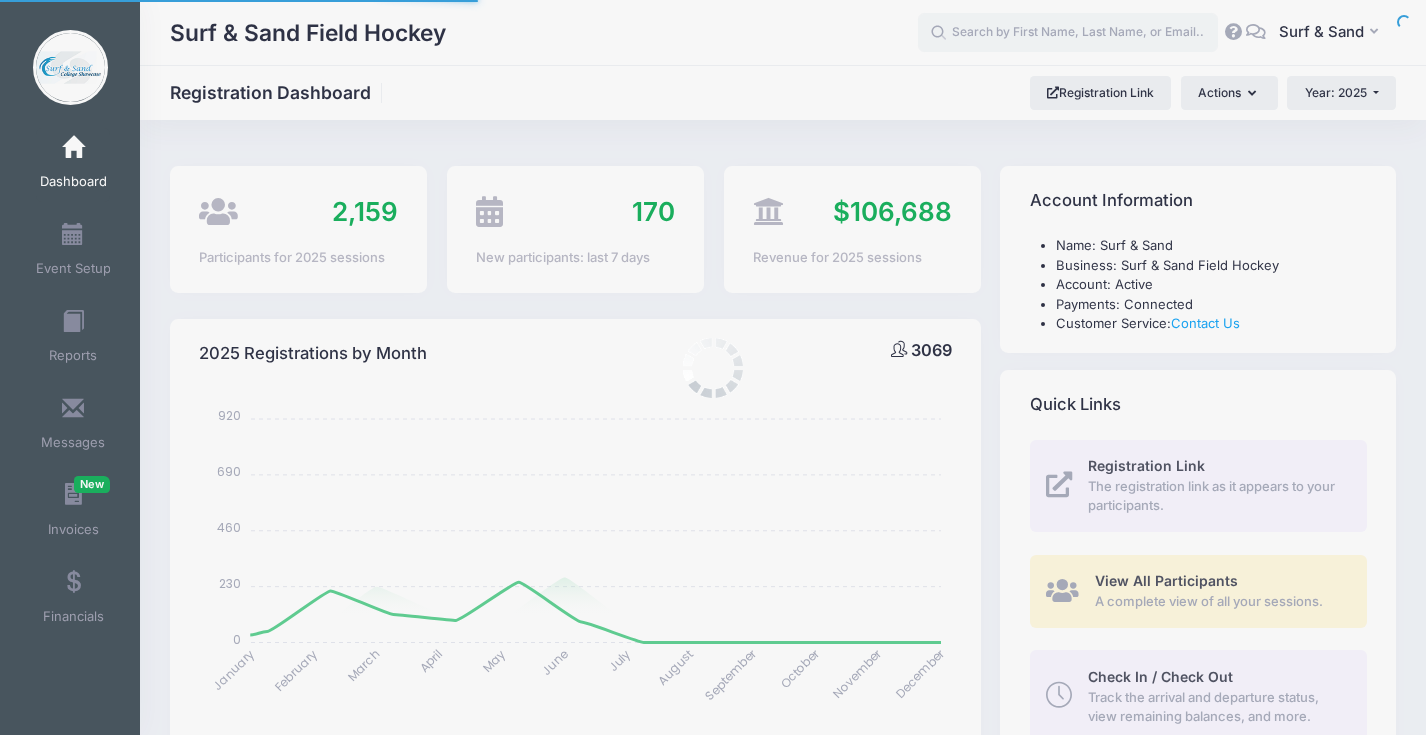 select 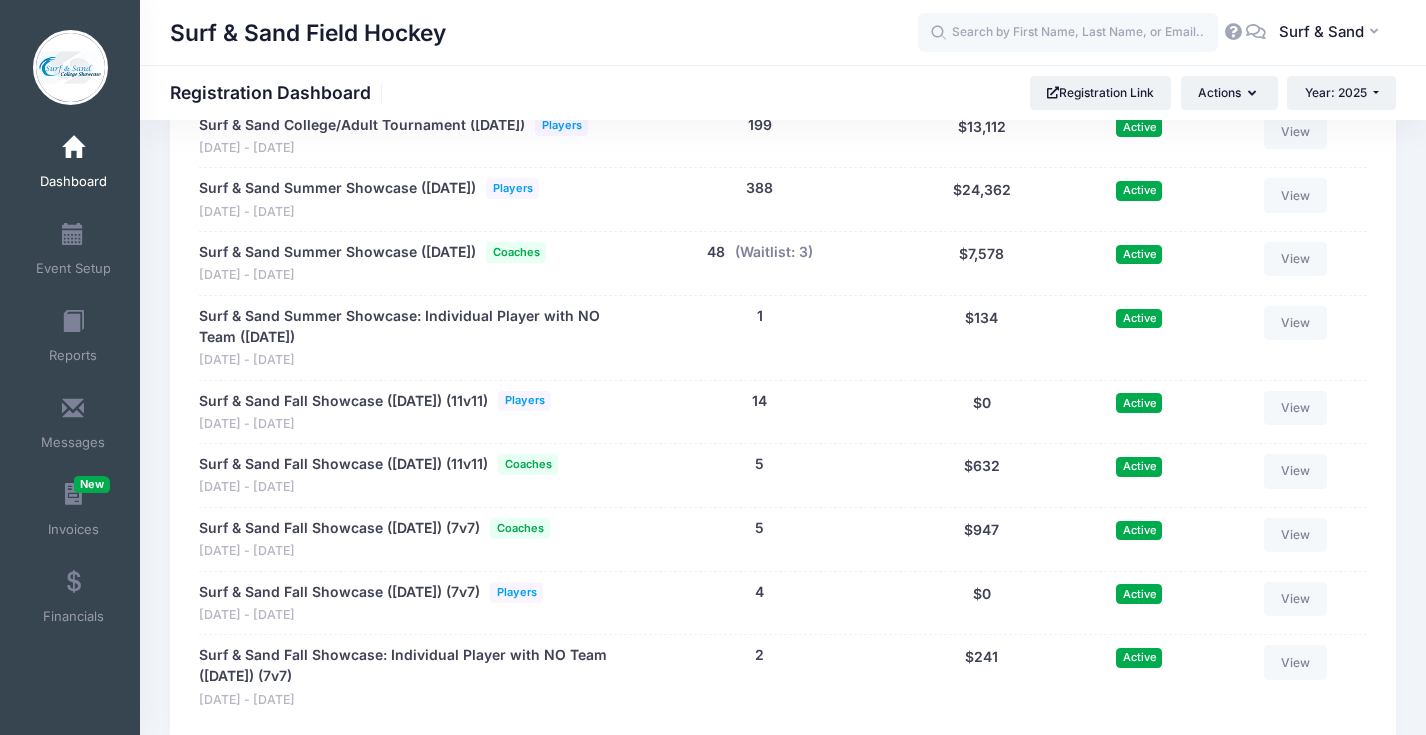 scroll, scrollTop: 3562, scrollLeft: 0, axis: vertical 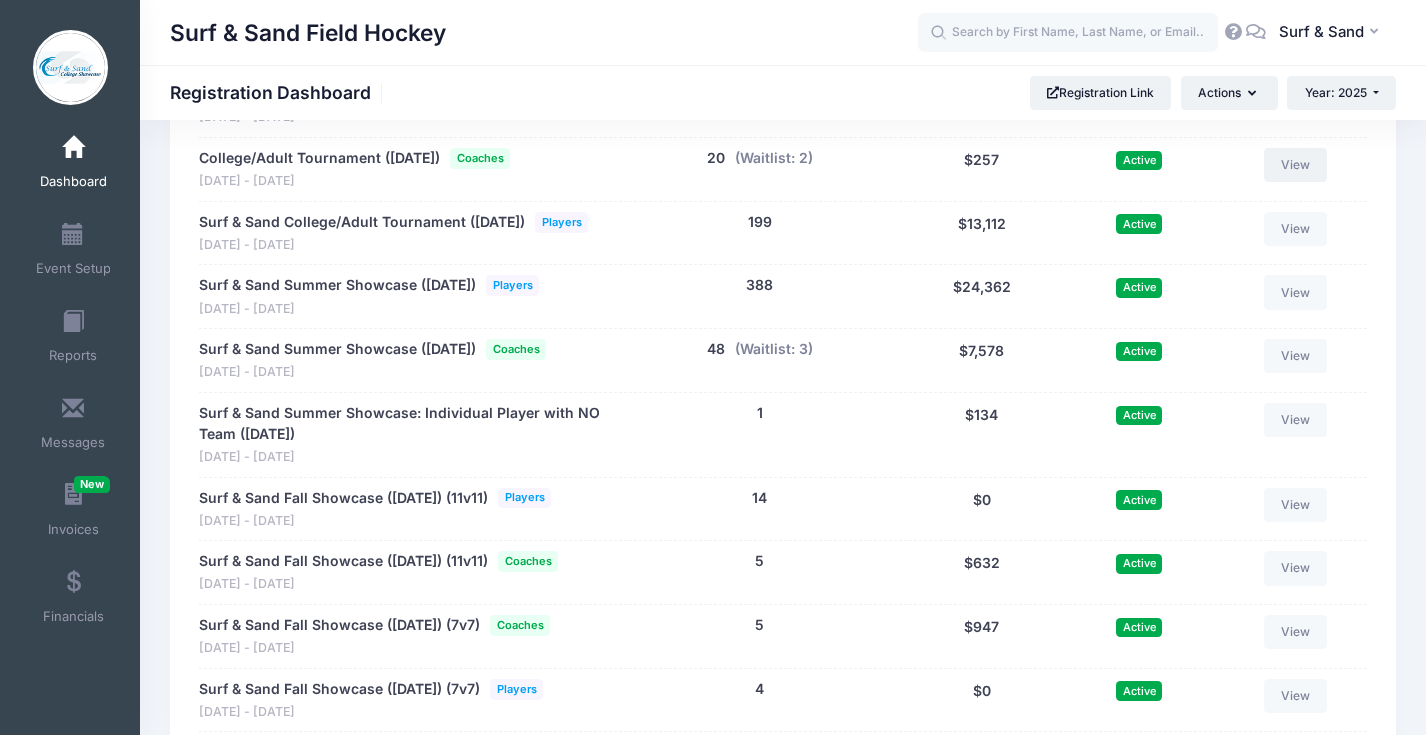 click on "View" at bounding box center (1296, 165) 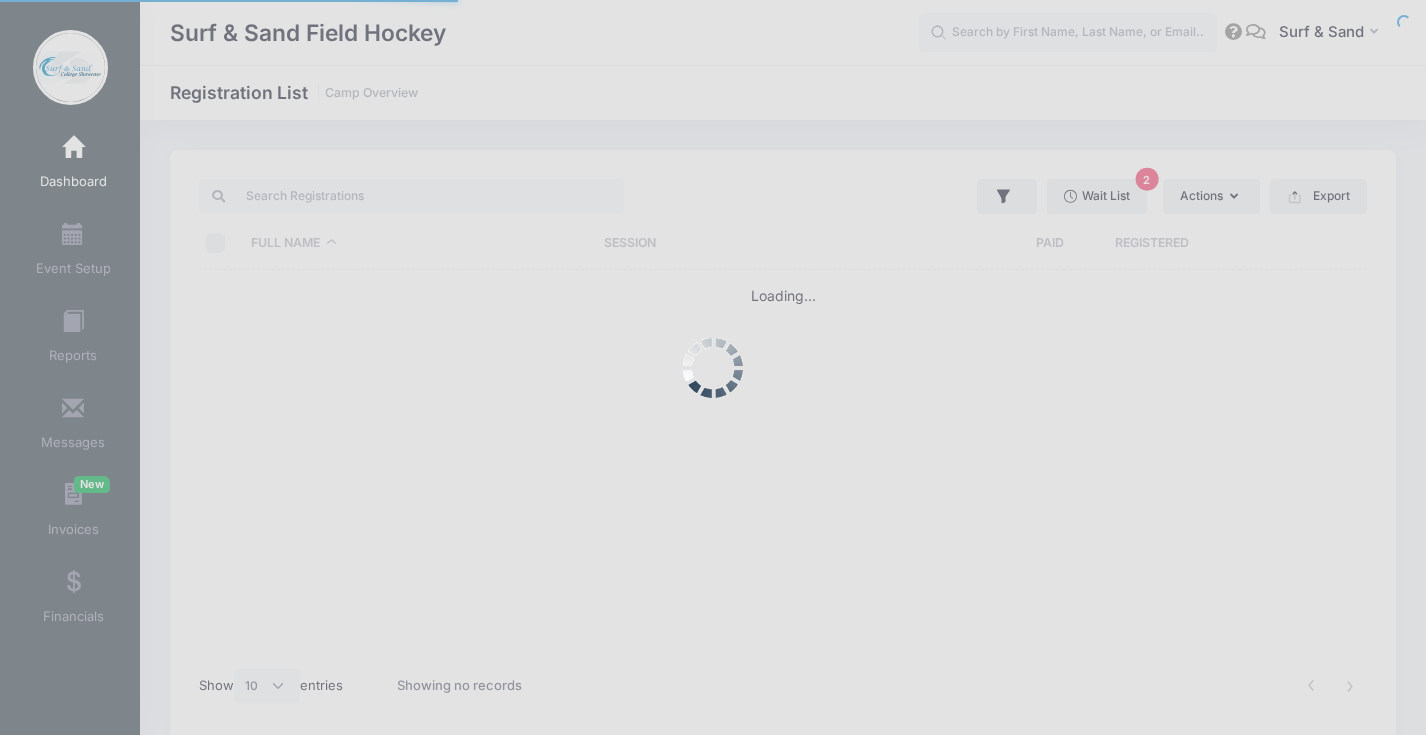 select on "10" 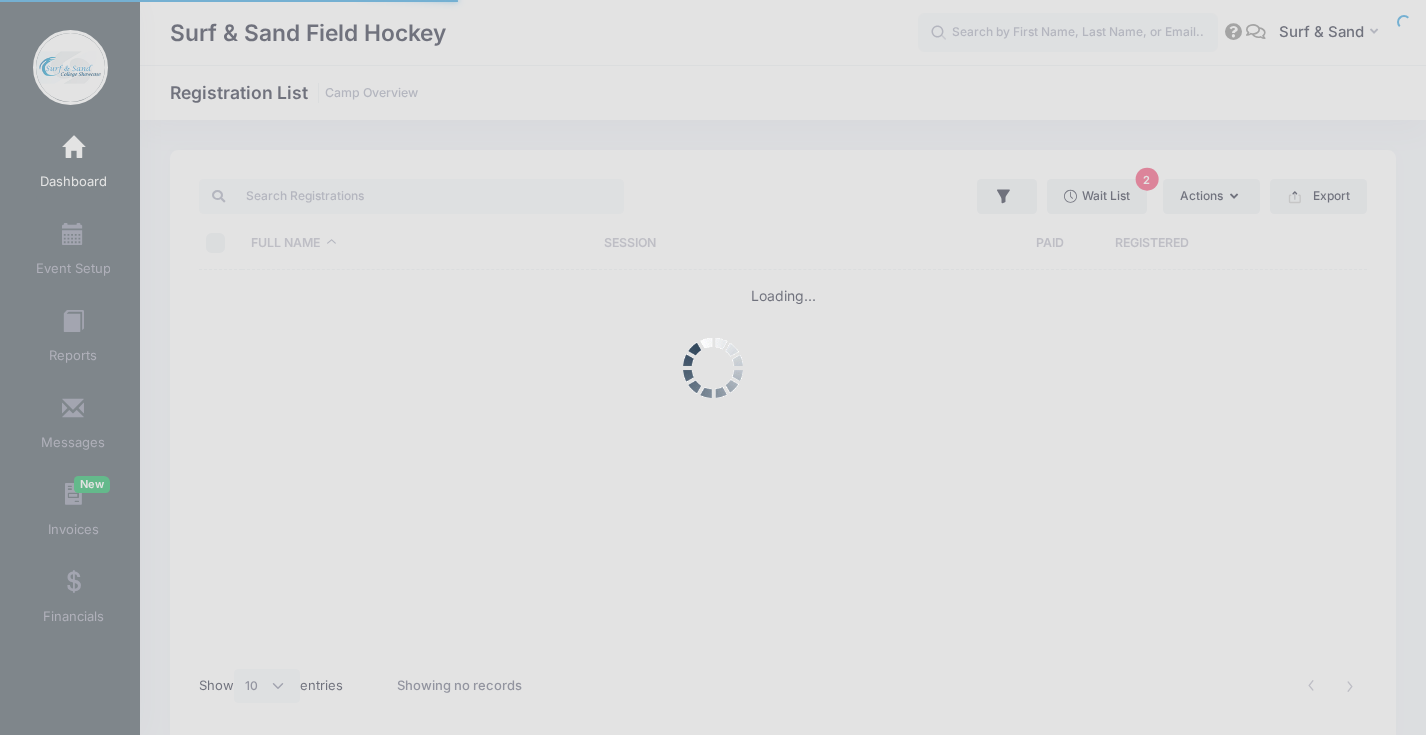 scroll, scrollTop: 0, scrollLeft: 0, axis: both 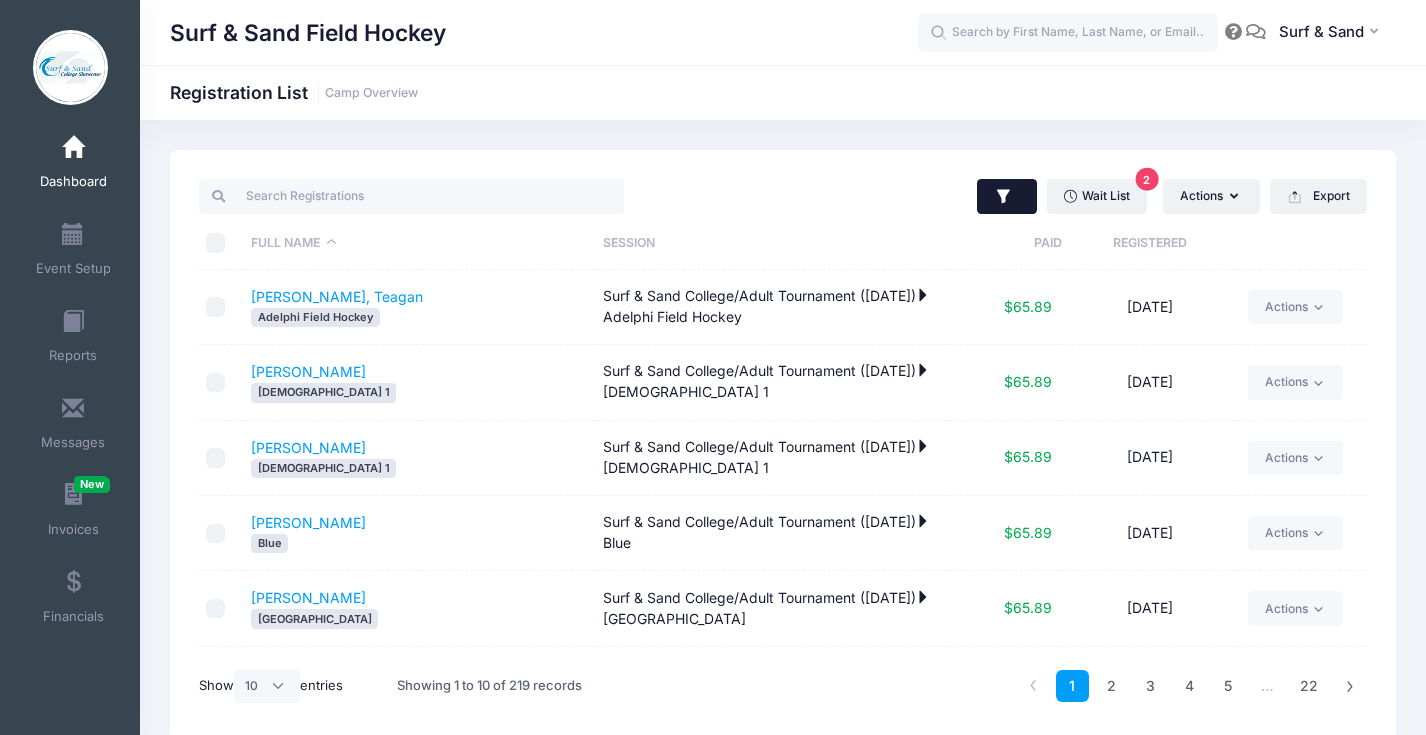 click at bounding box center (1007, 197) 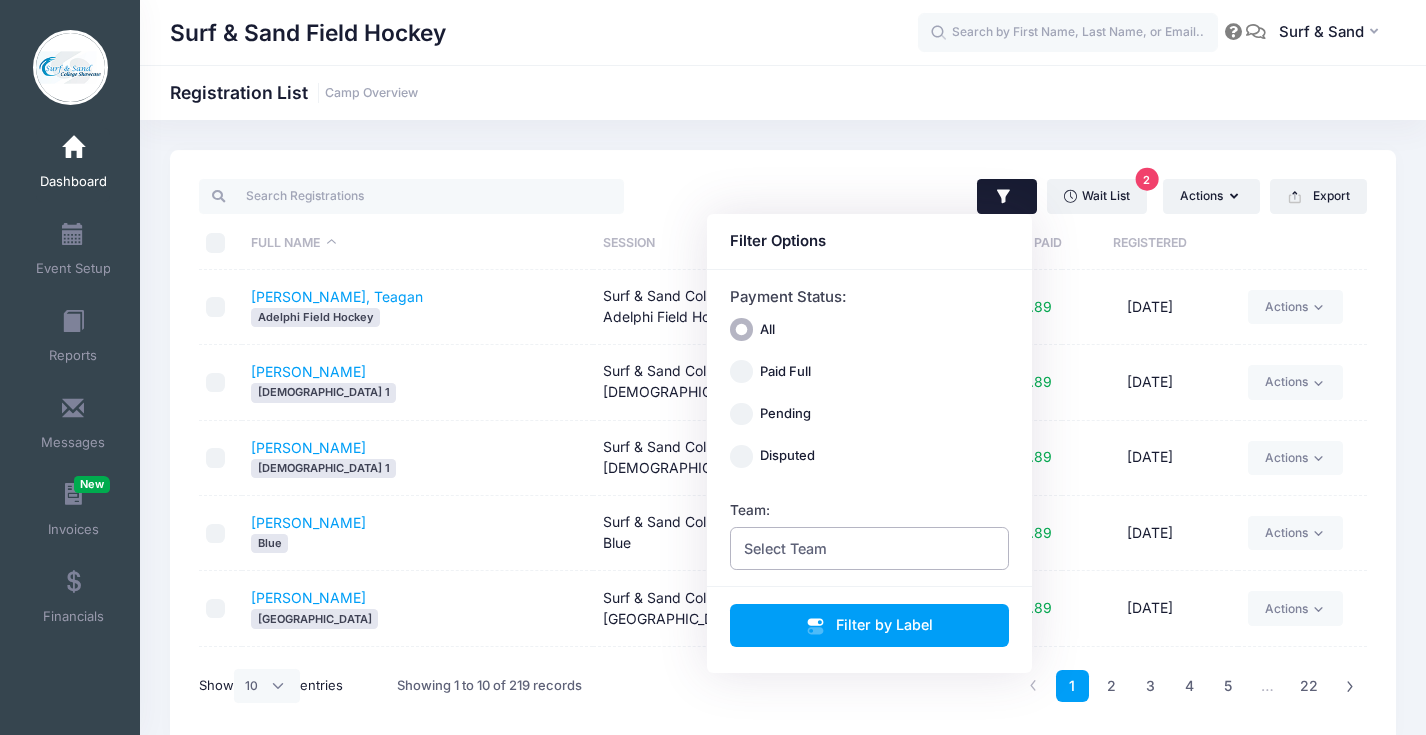 click on "Select Team" at bounding box center (870, 548) 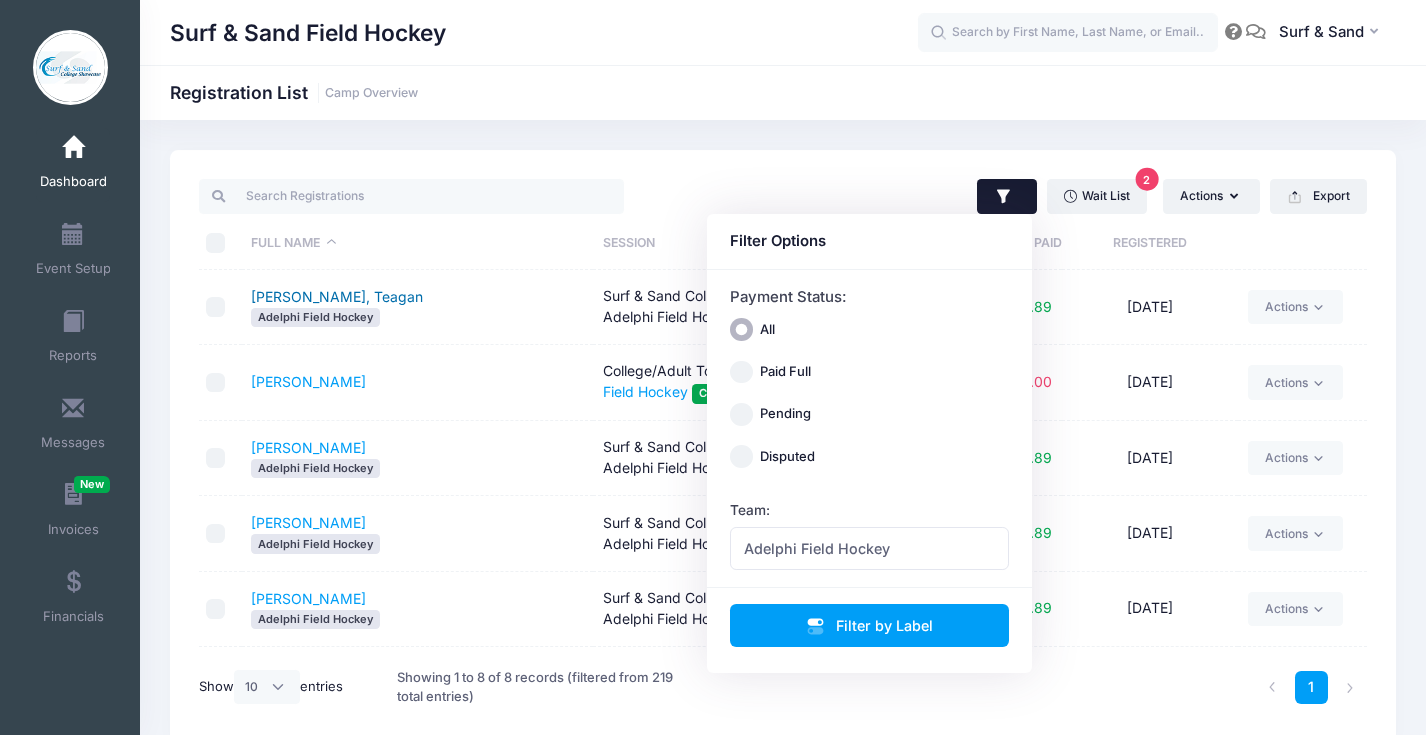 click on "[PERSON_NAME], Teagan" at bounding box center [337, 296] 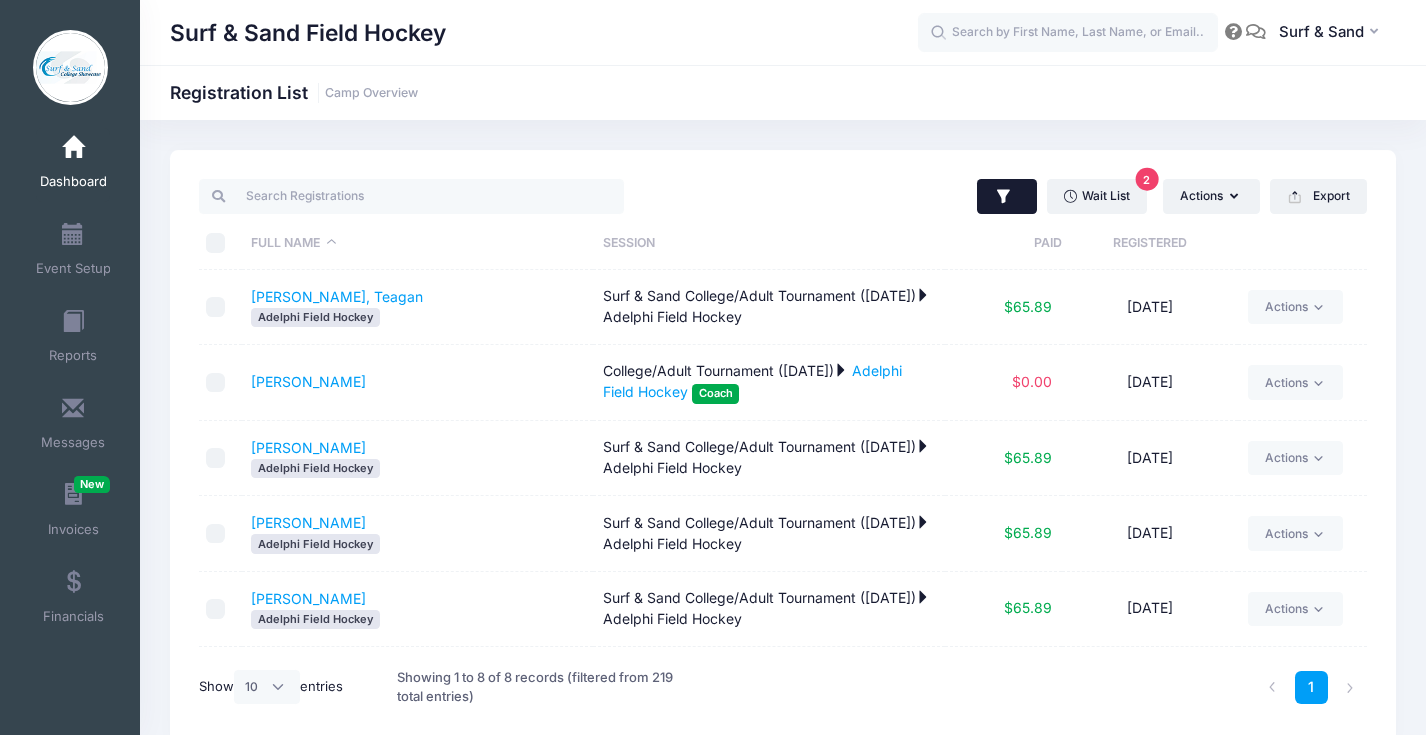 click 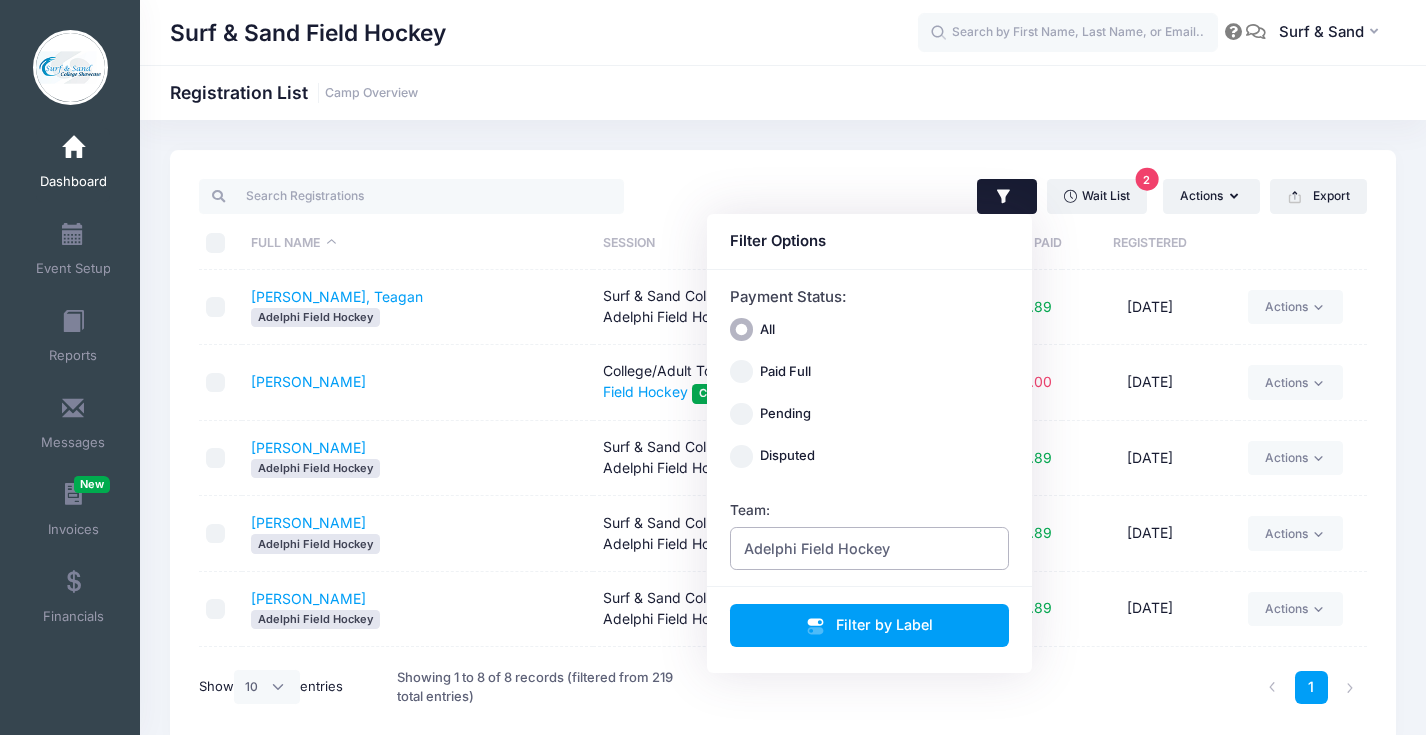 click on "Adelphi Field Hockey" at bounding box center [870, 548] 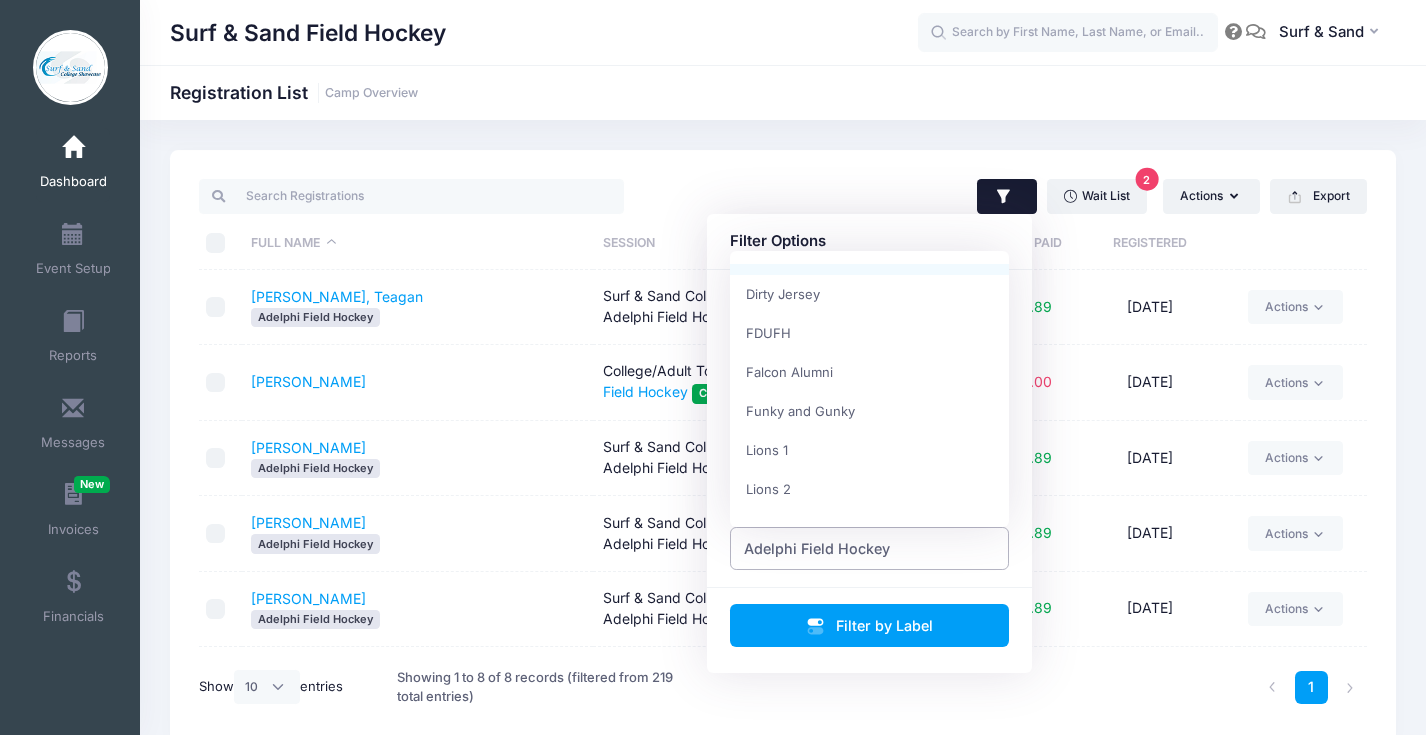scroll, scrollTop: 282, scrollLeft: 0, axis: vertical 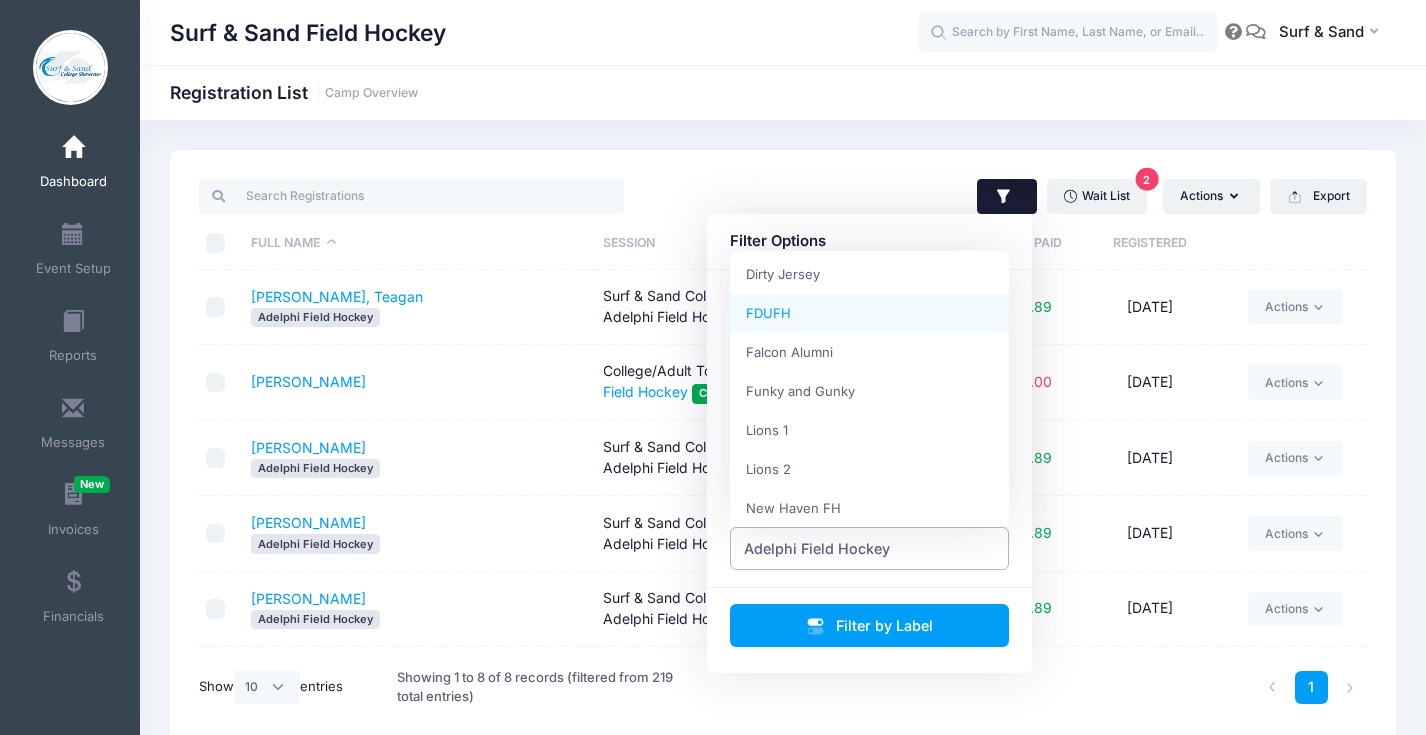 select on "FDUFH" 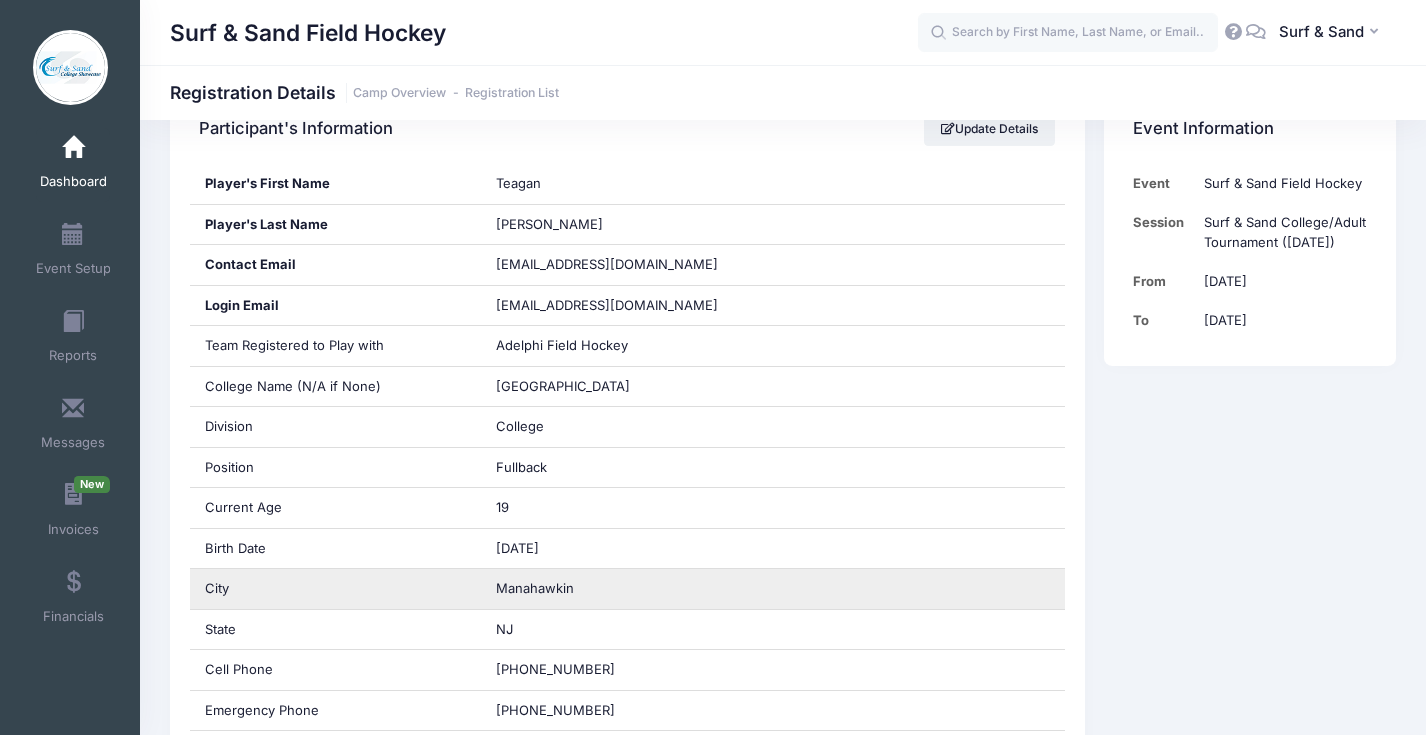scroll, scrollTop: 503, scrollLeft: 0, axis: vertical 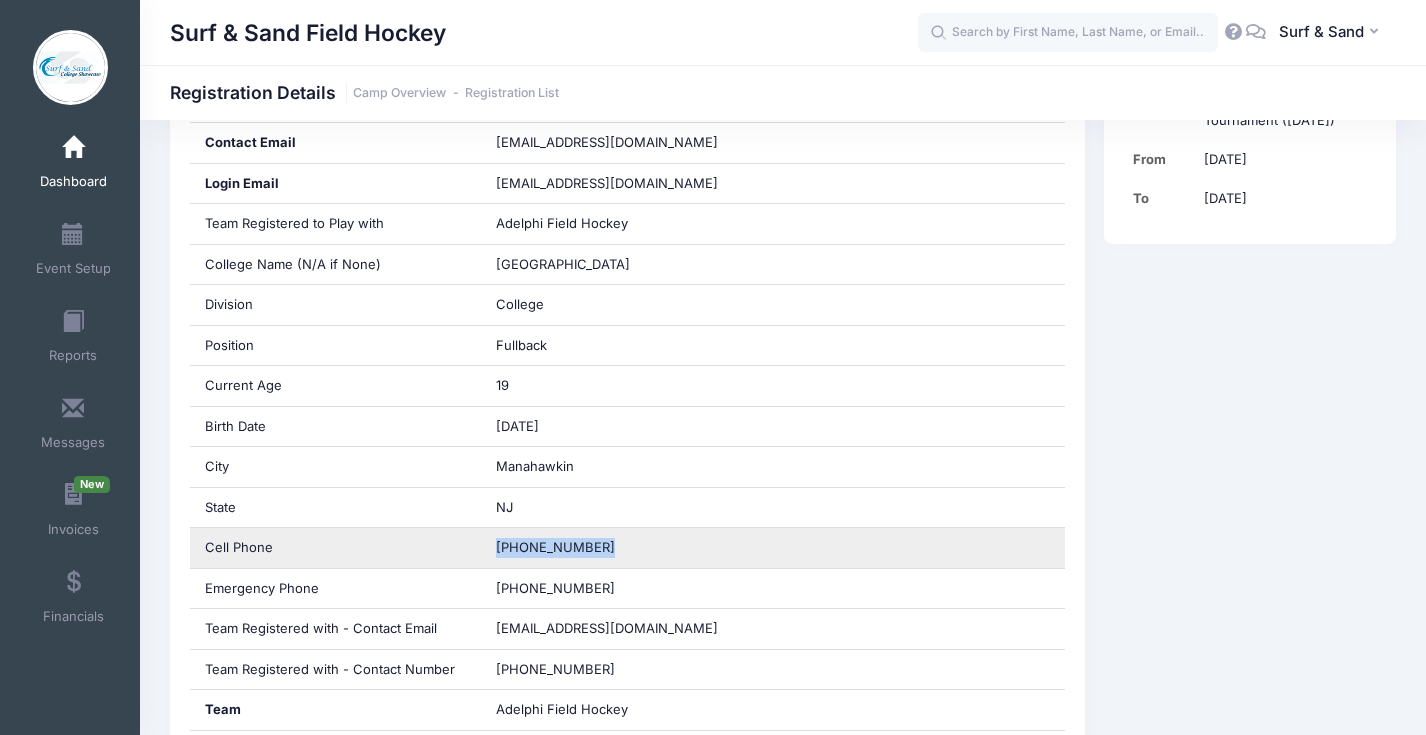 drag, startPoint x: 602, startPoint y: 551, endPoint x: 486, endPoint y: 551, distance: 116 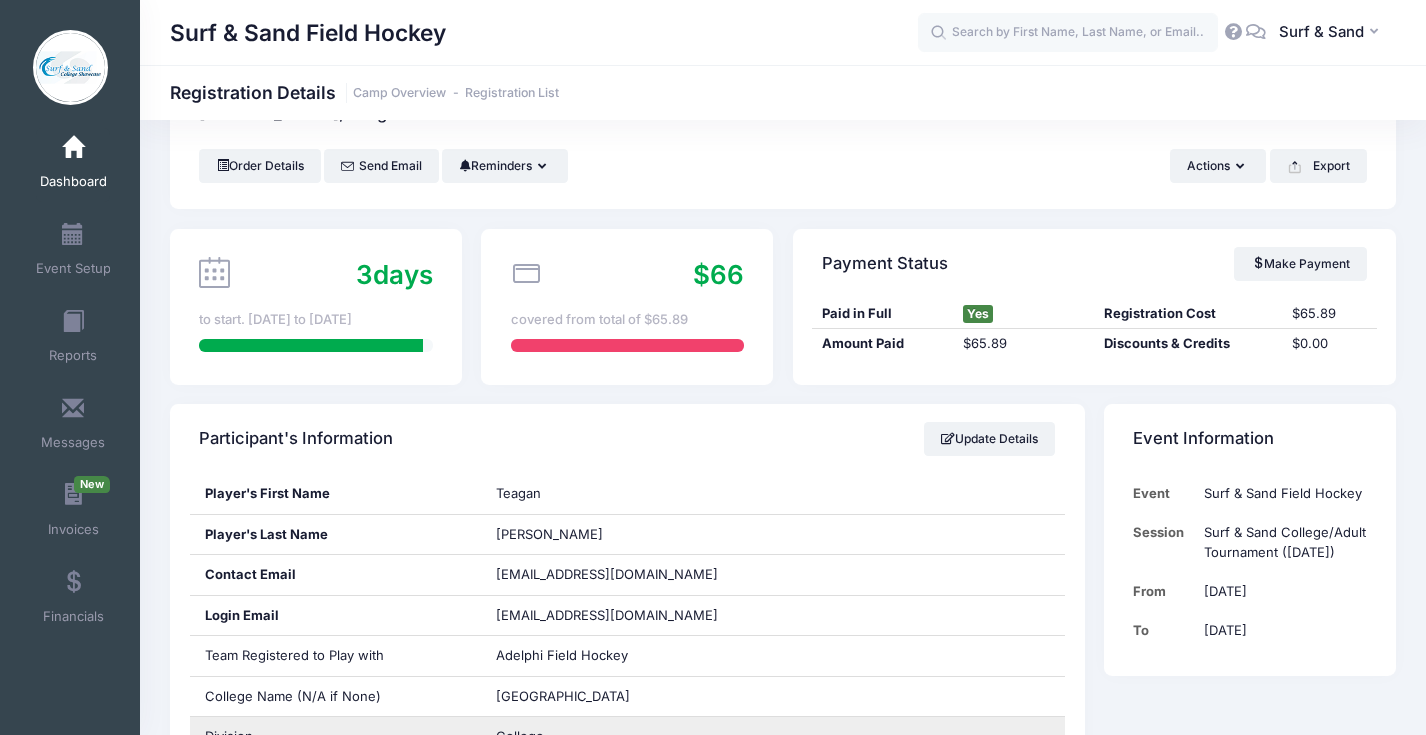 scroll, scrollTop: 122, scrollLeft: 0, axis: vertical 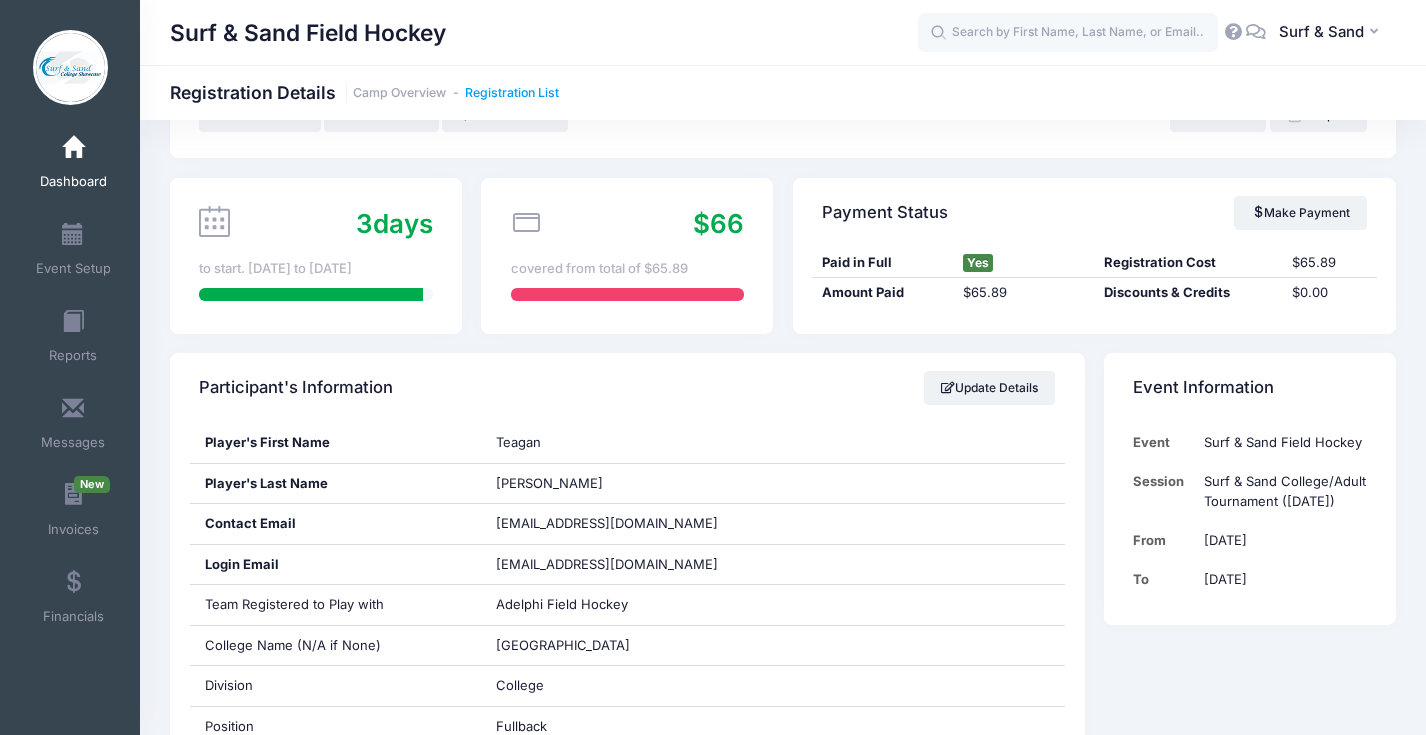 click on "Registration List" at bounding box center [512, 93] 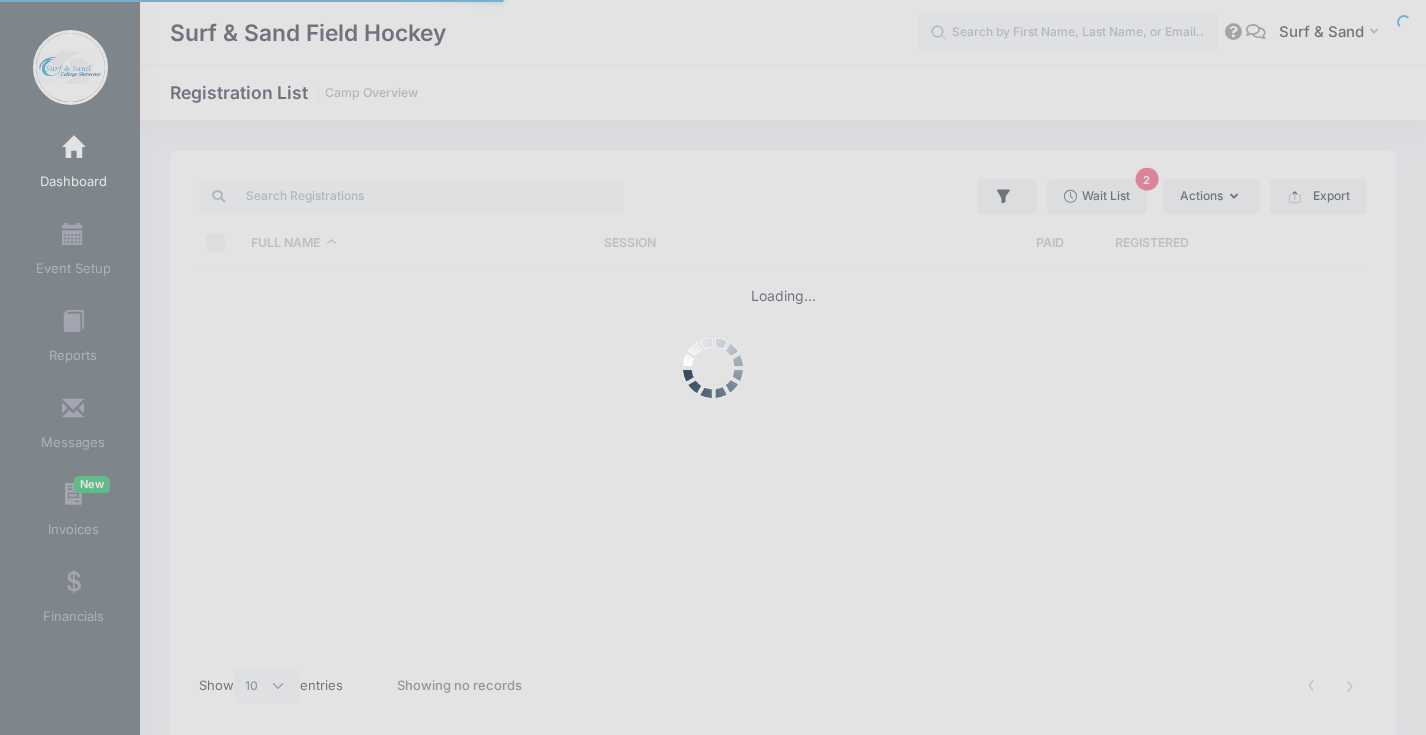 select on "10" 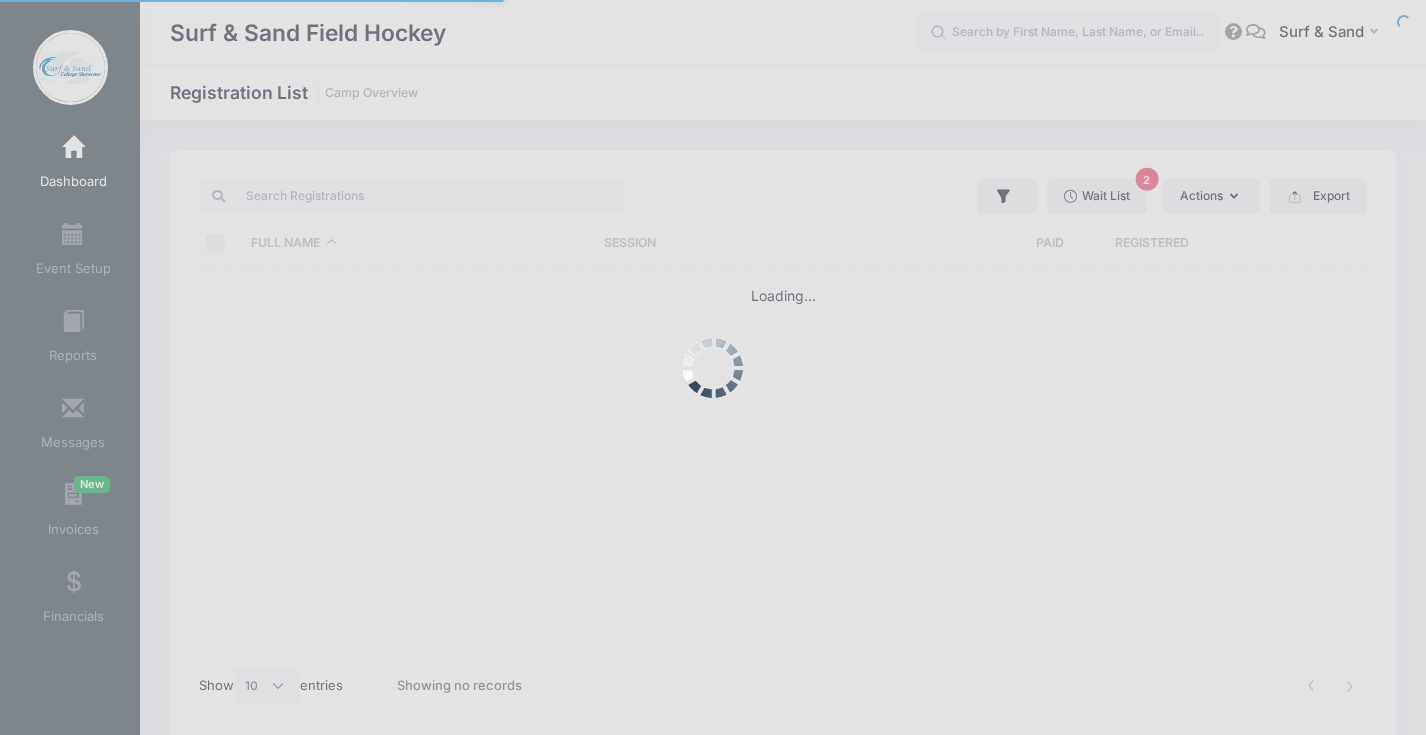 scroll, scrollTop: 0, scrollLeft: 0, axis: both 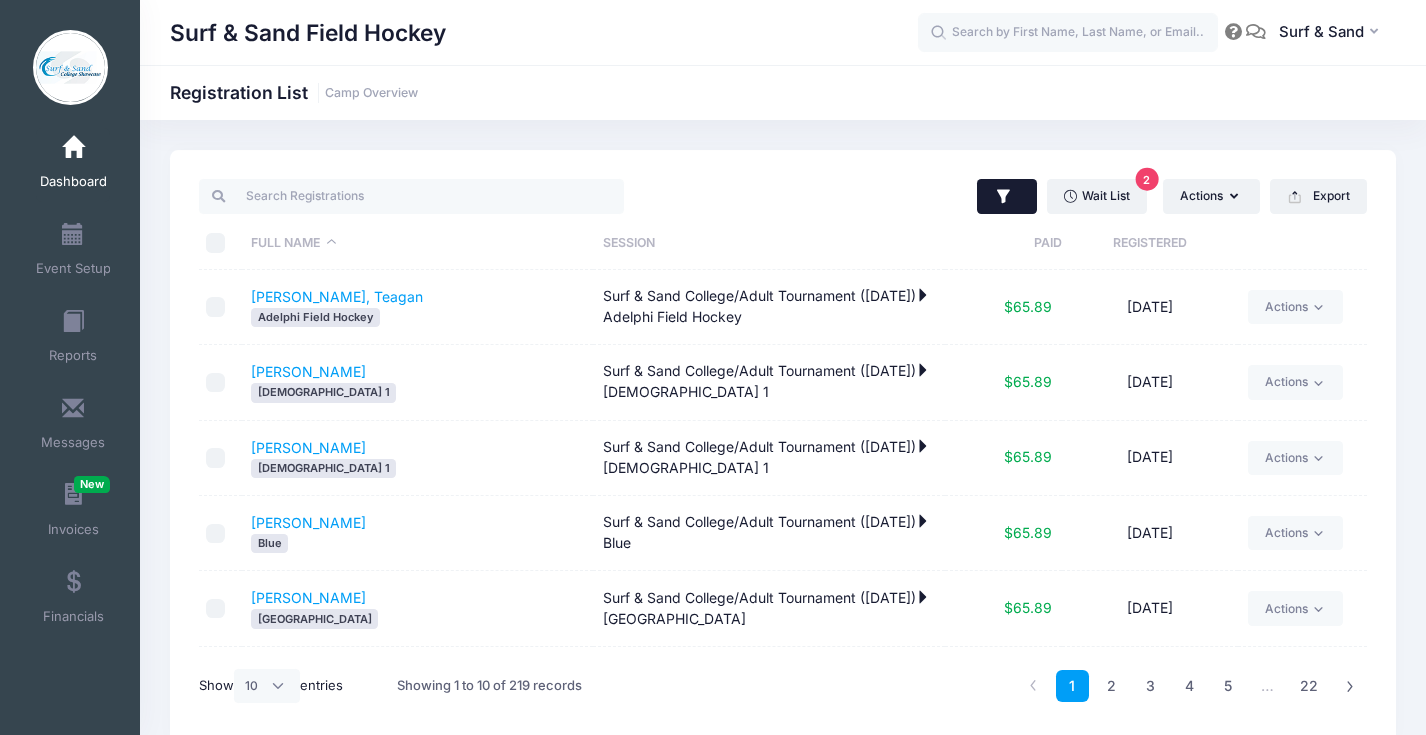 click at bounding box center [1007, 197] 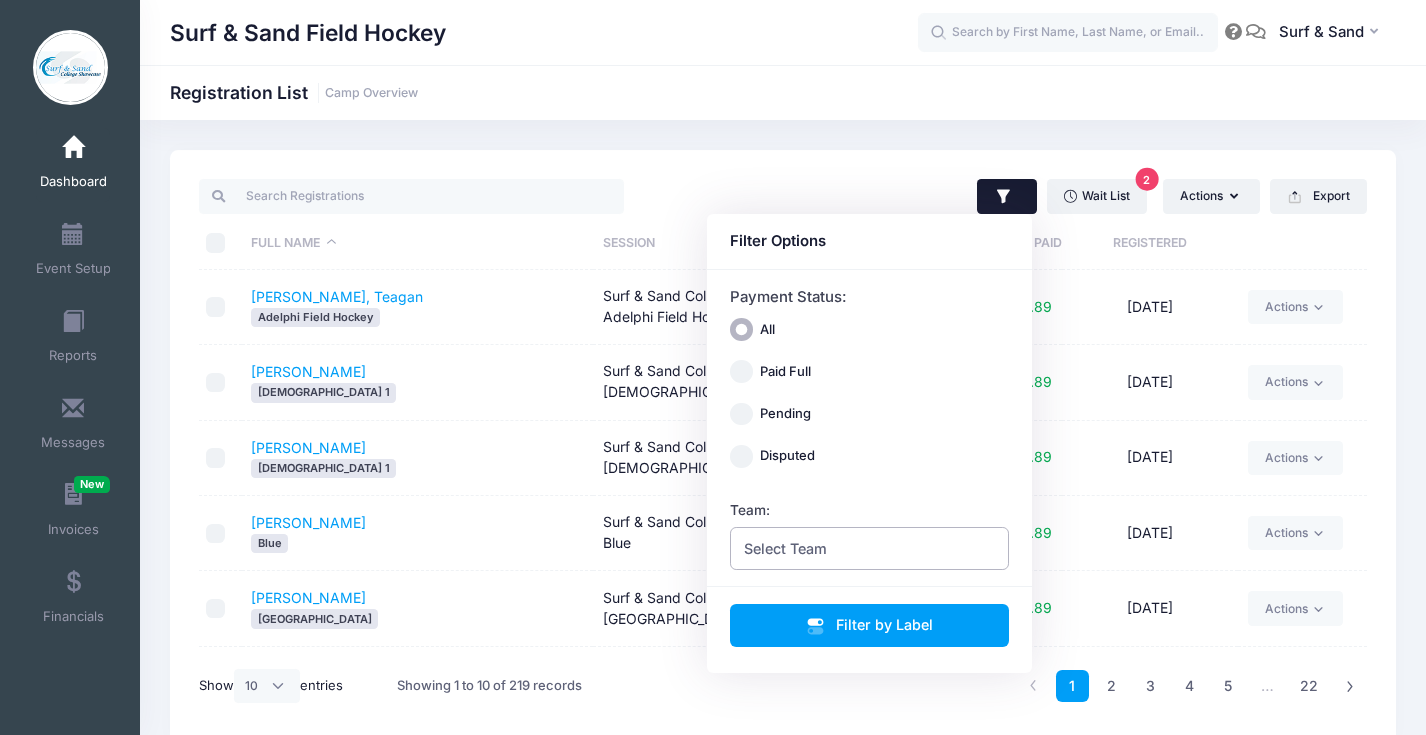 click on "Select Team" at bounding box center (870, 548) 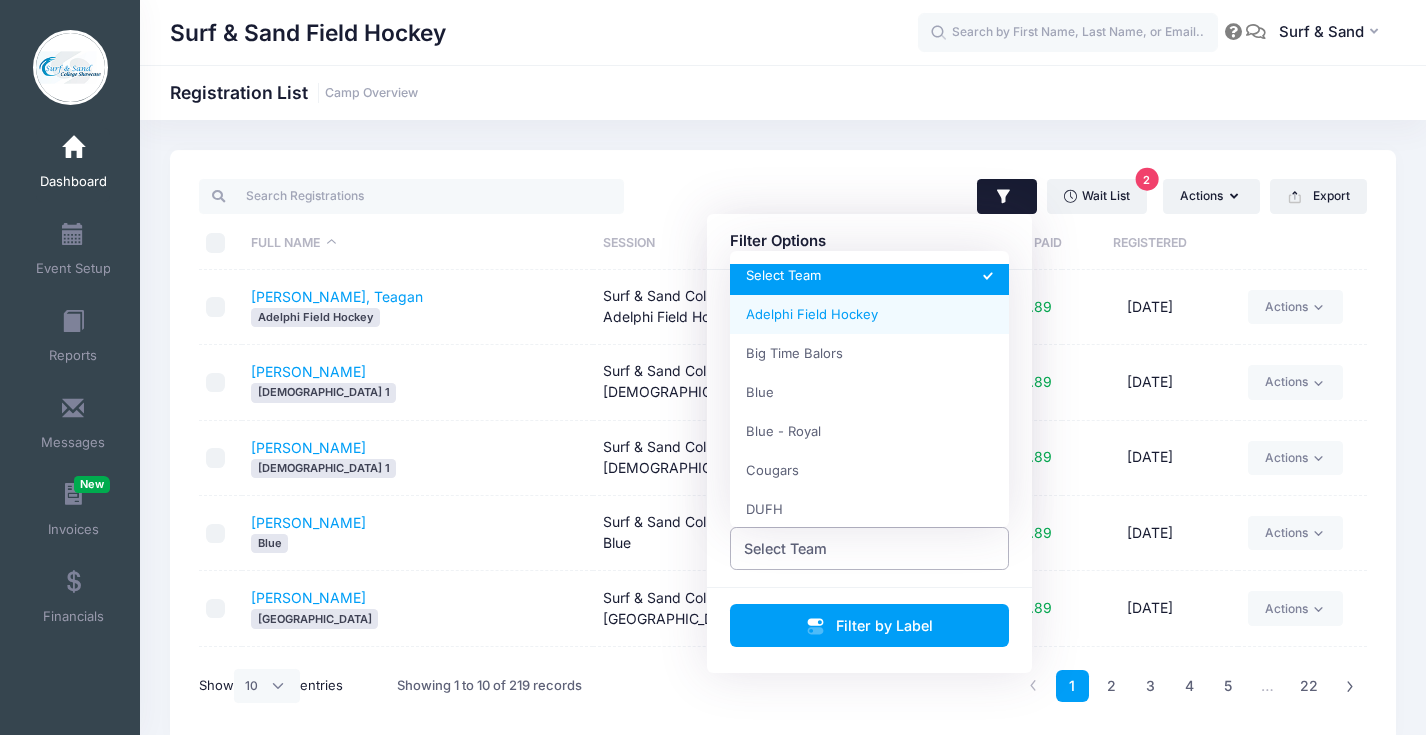scroll, scrollTop: 3, scrollLeft: 0, axis: vertical 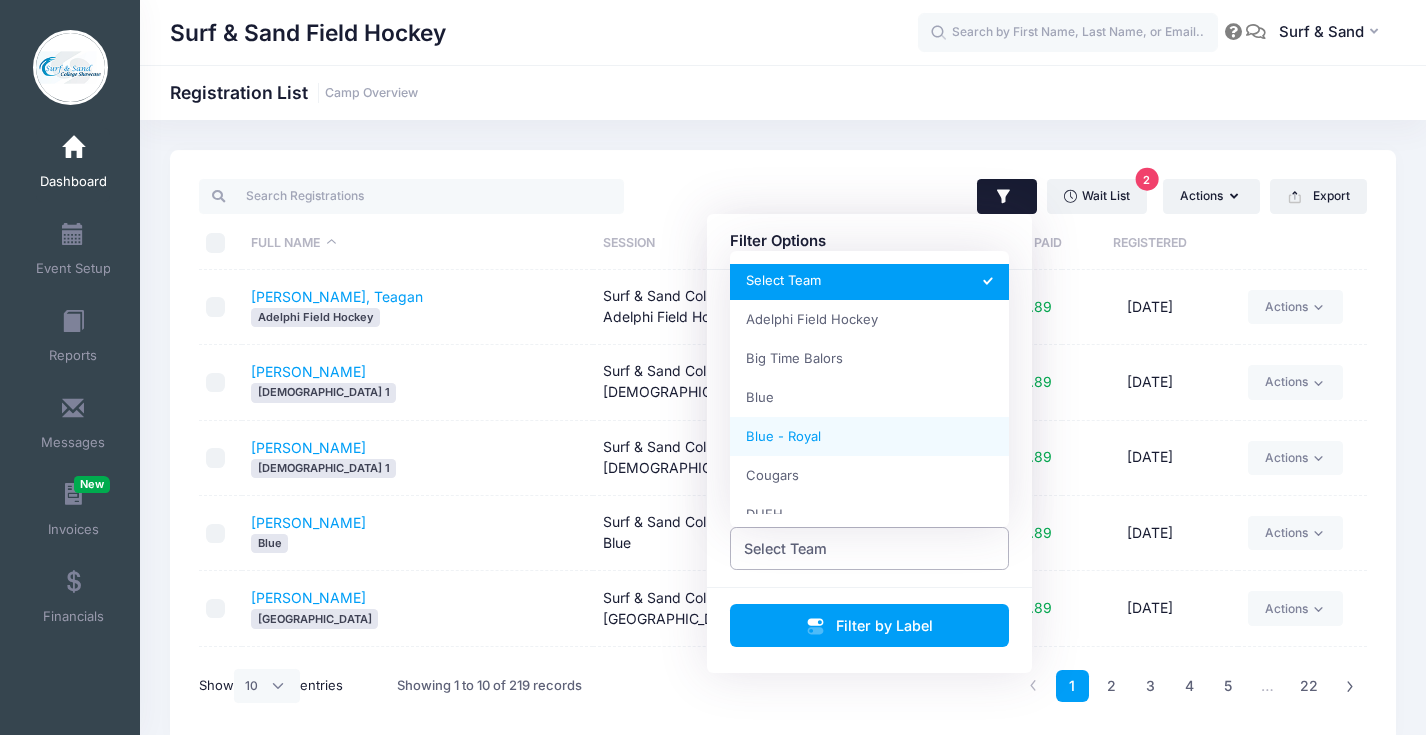 select on "Blue - Royal" 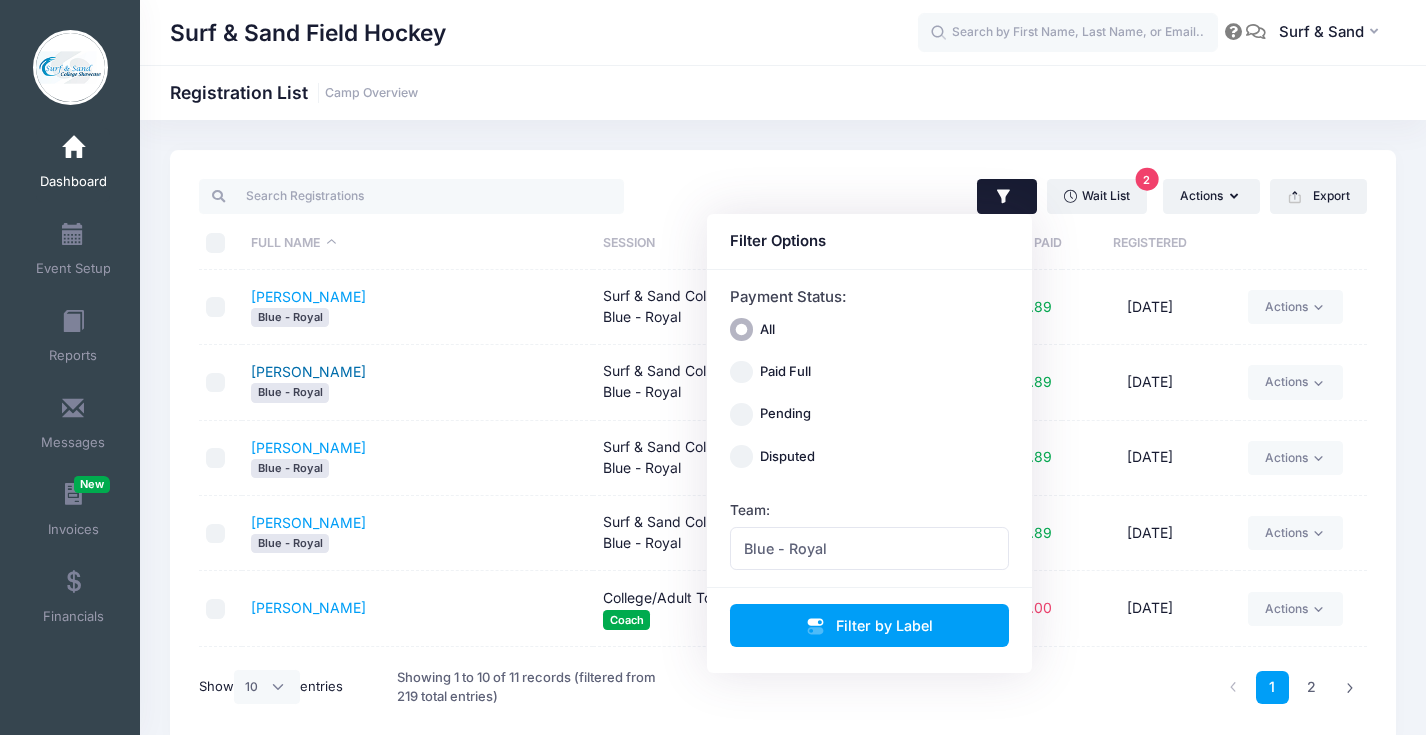 click on "Ciancitto, Maddie" at bounding box center (308, 371) 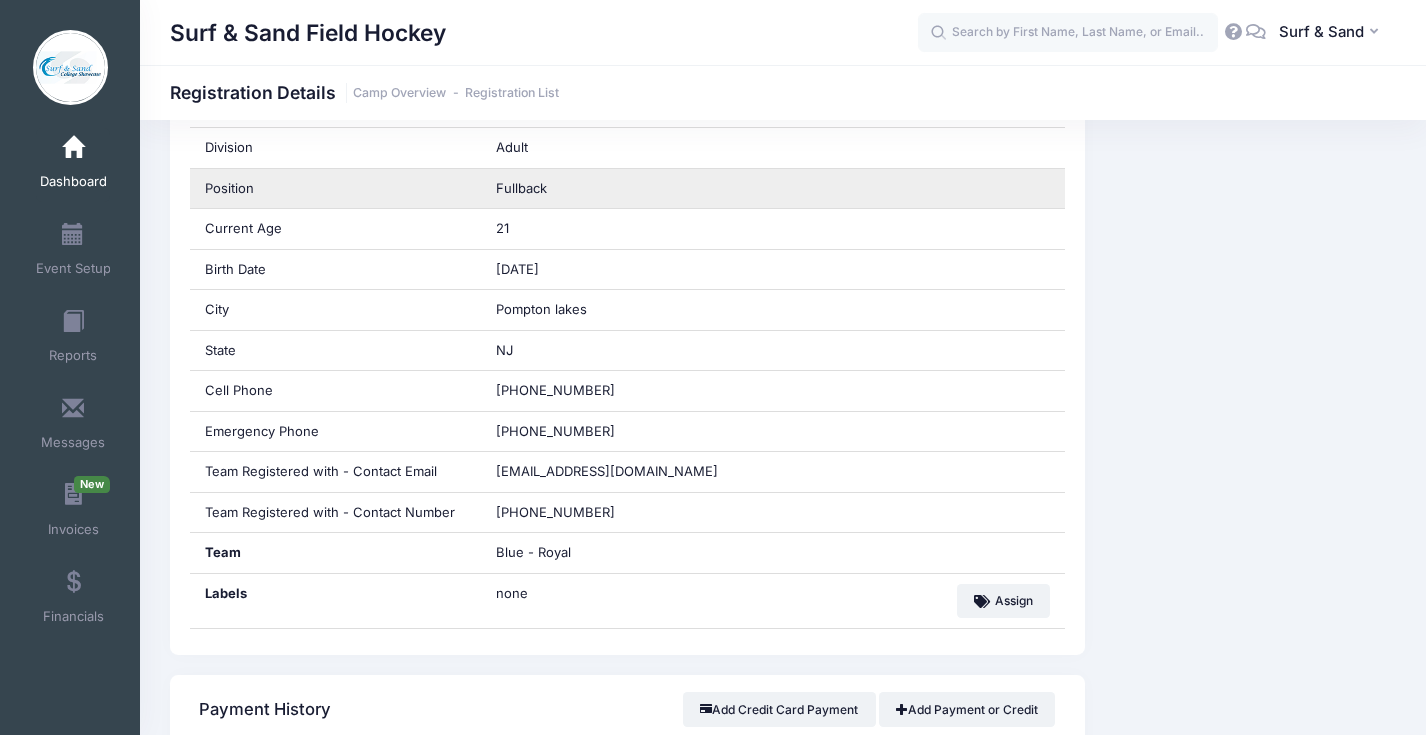 scroll, scrollTop: 666, scrollLeft: 0, axis: vertical 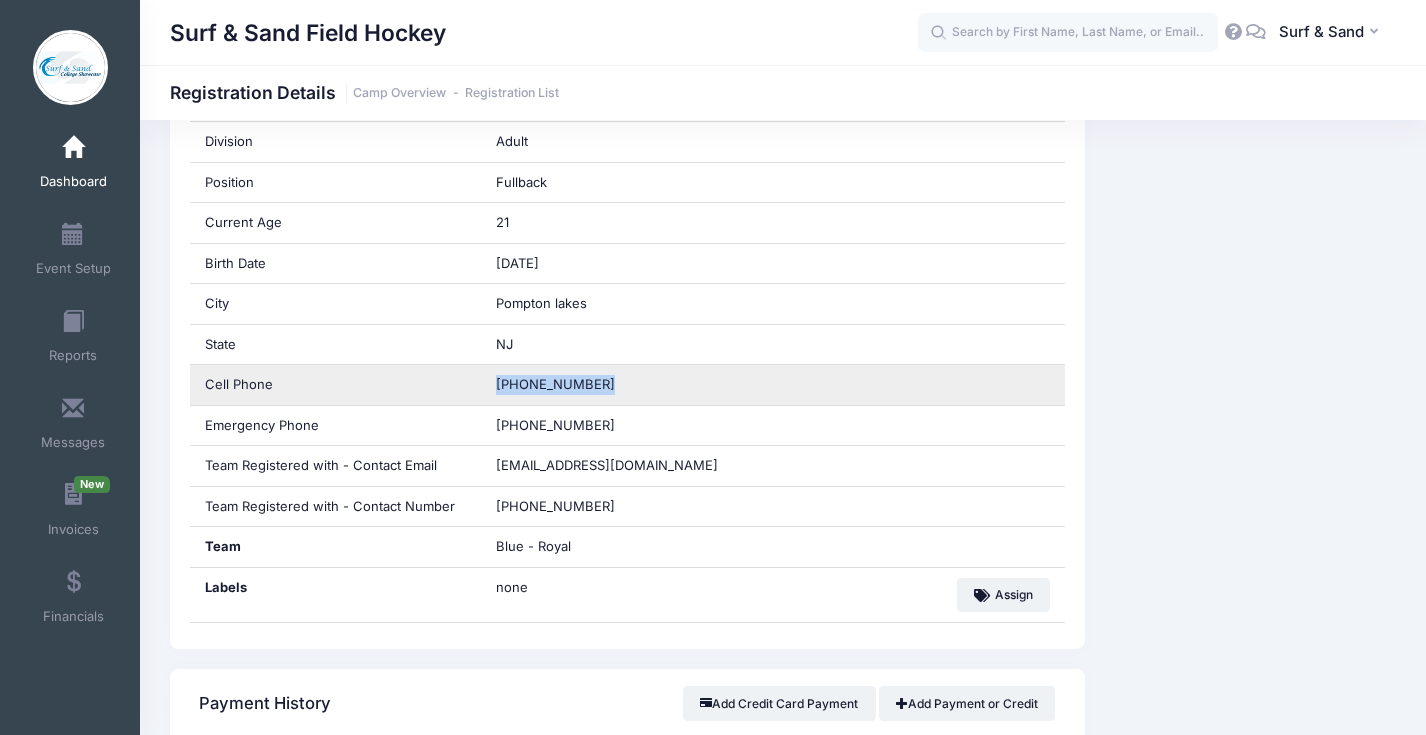 drag, startPoint x: 565, startPoint y: 390, endPoint x: 484, endPoint y: 390, distance: 81 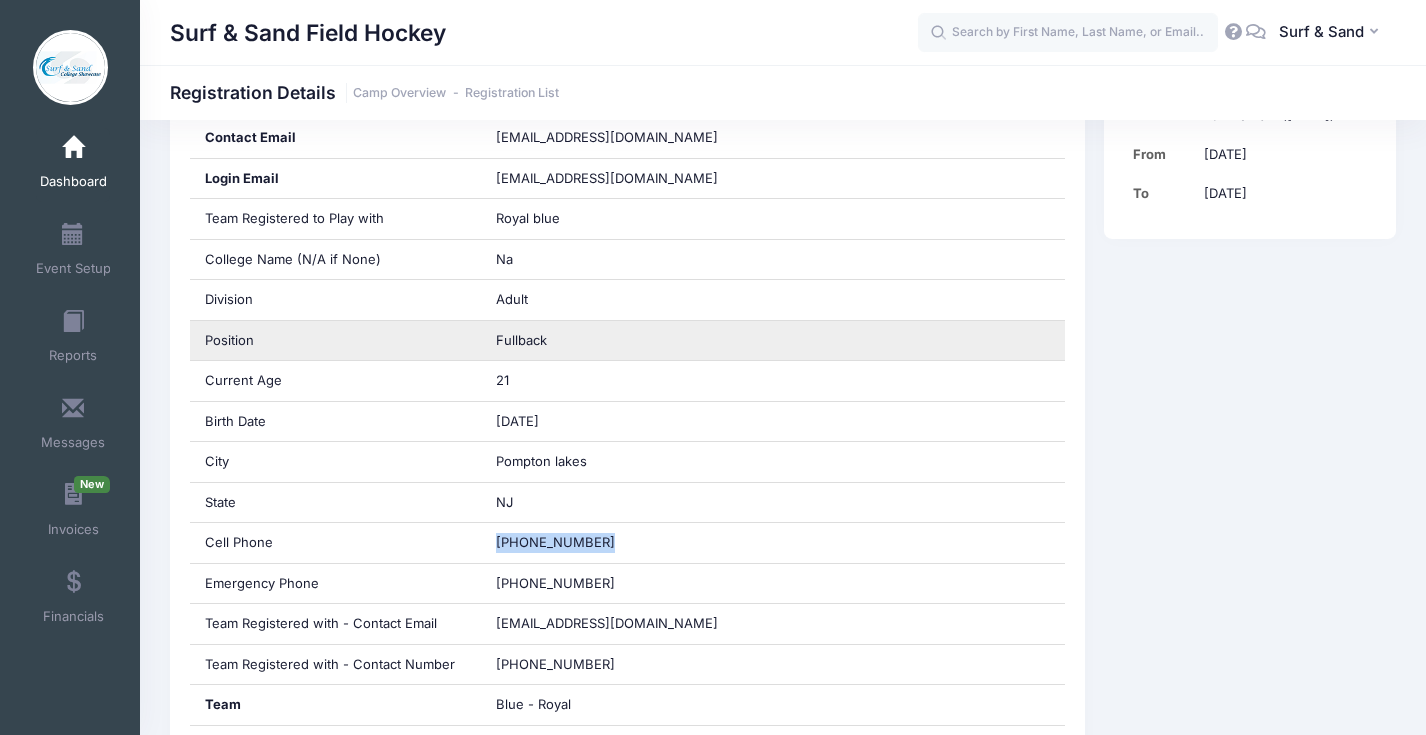 scroll, scrollTop: 445, scrollLeft: 0, axis: vertical 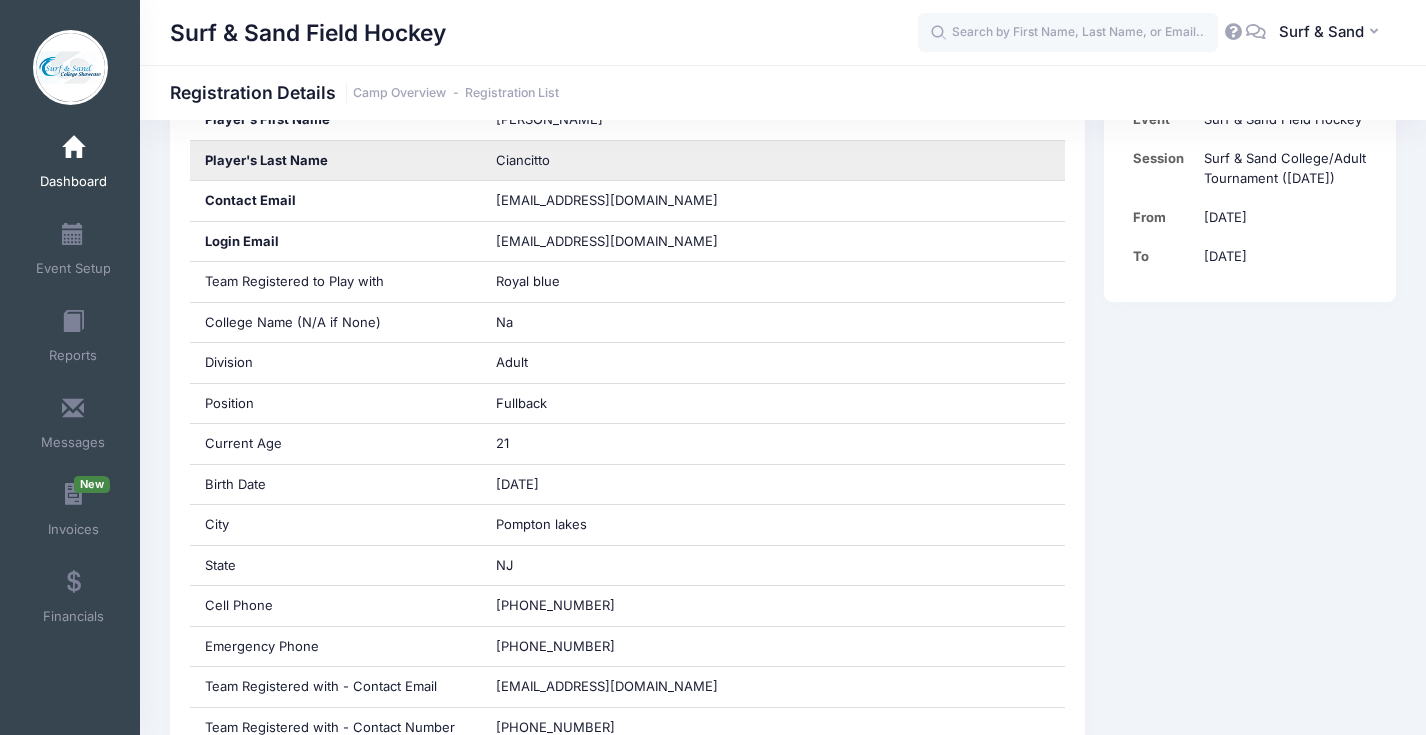 click on "Ciancitto" at bounding box center (523, 160) 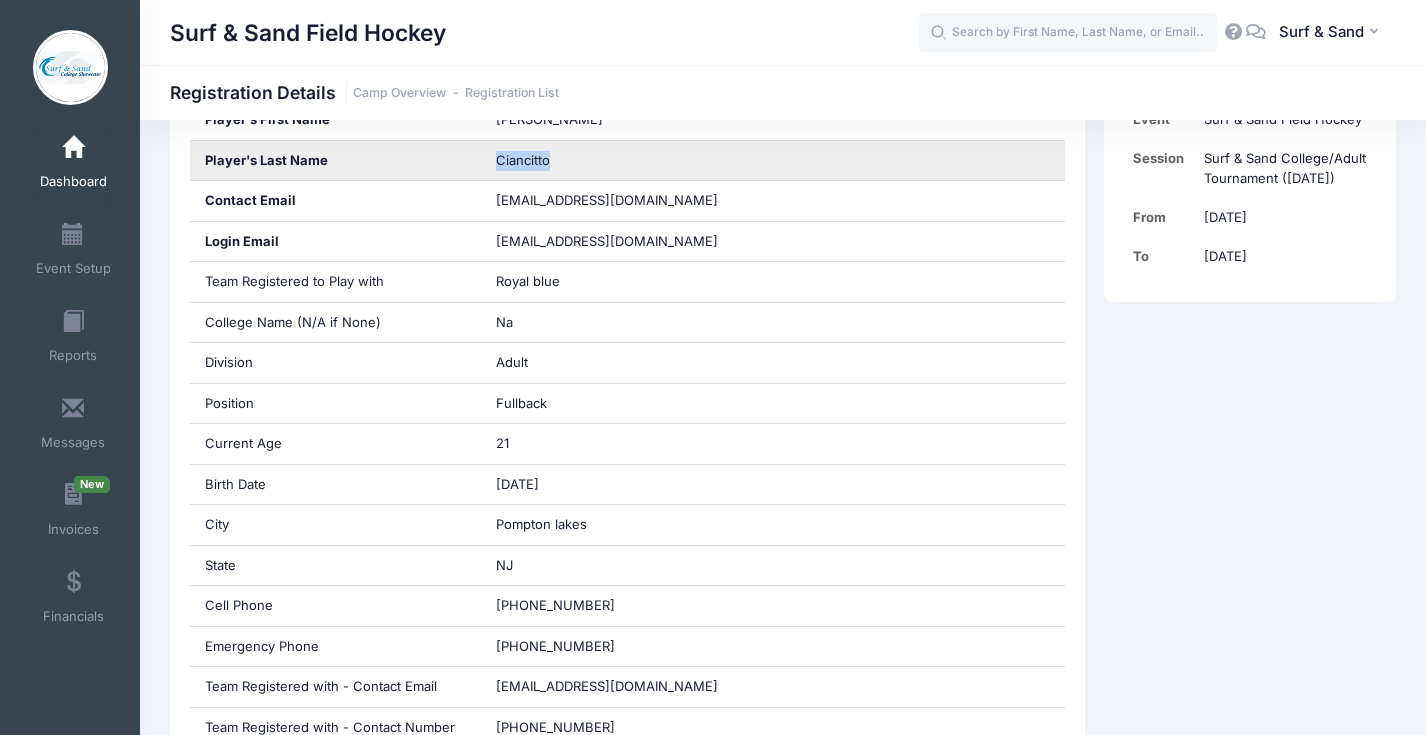 click on "Ciancitto" at bounding box center [523, 160] 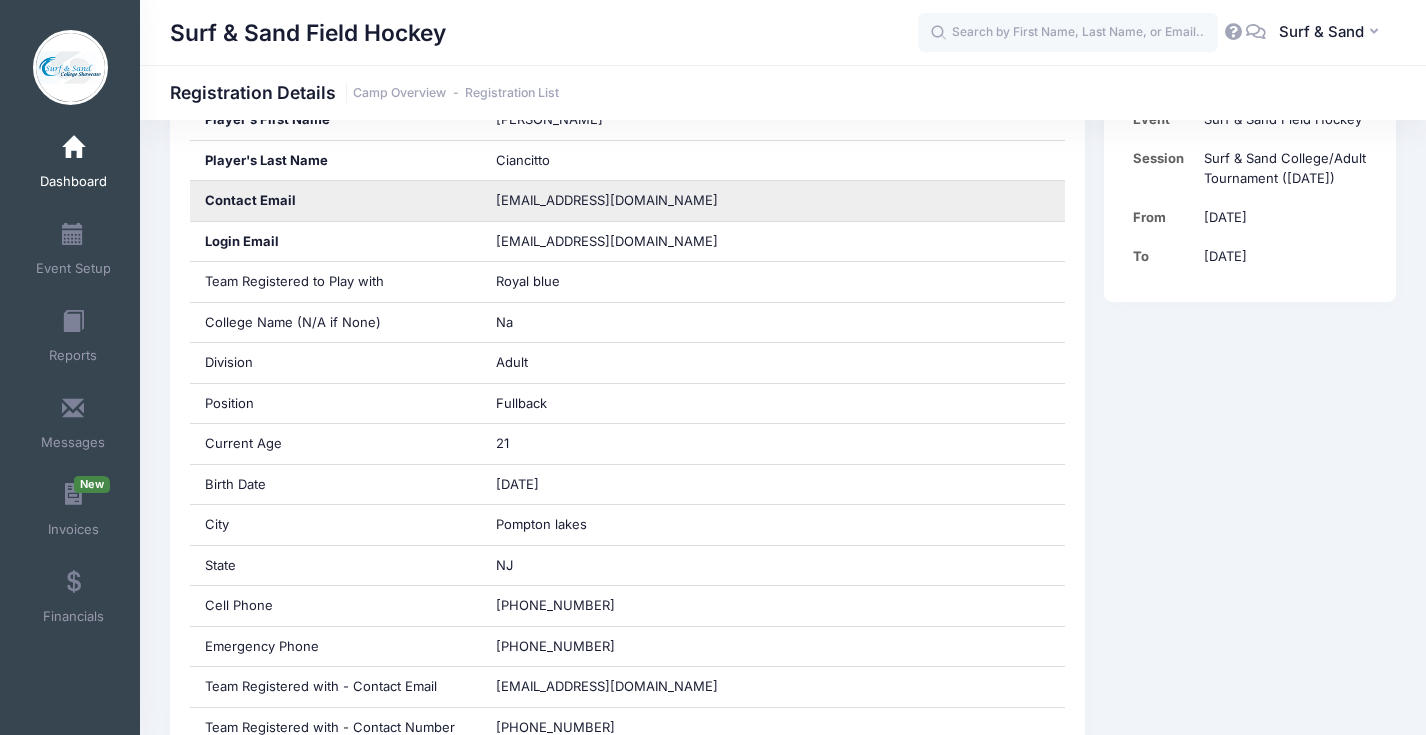 click on "maddiemat1103@outlook.com" at bounding box center [607, 200] 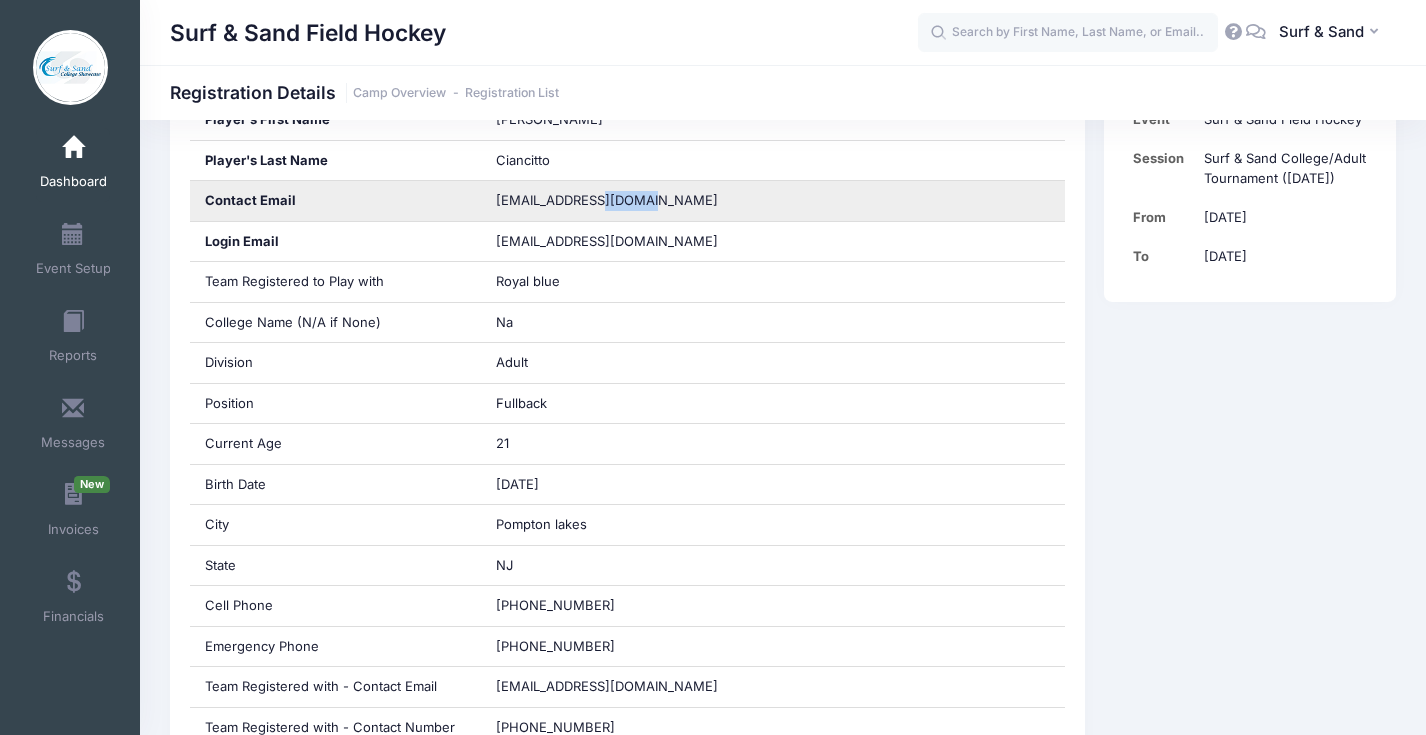 click on "maddiemat1103@outlook.com" at bounding box center (607, 200) 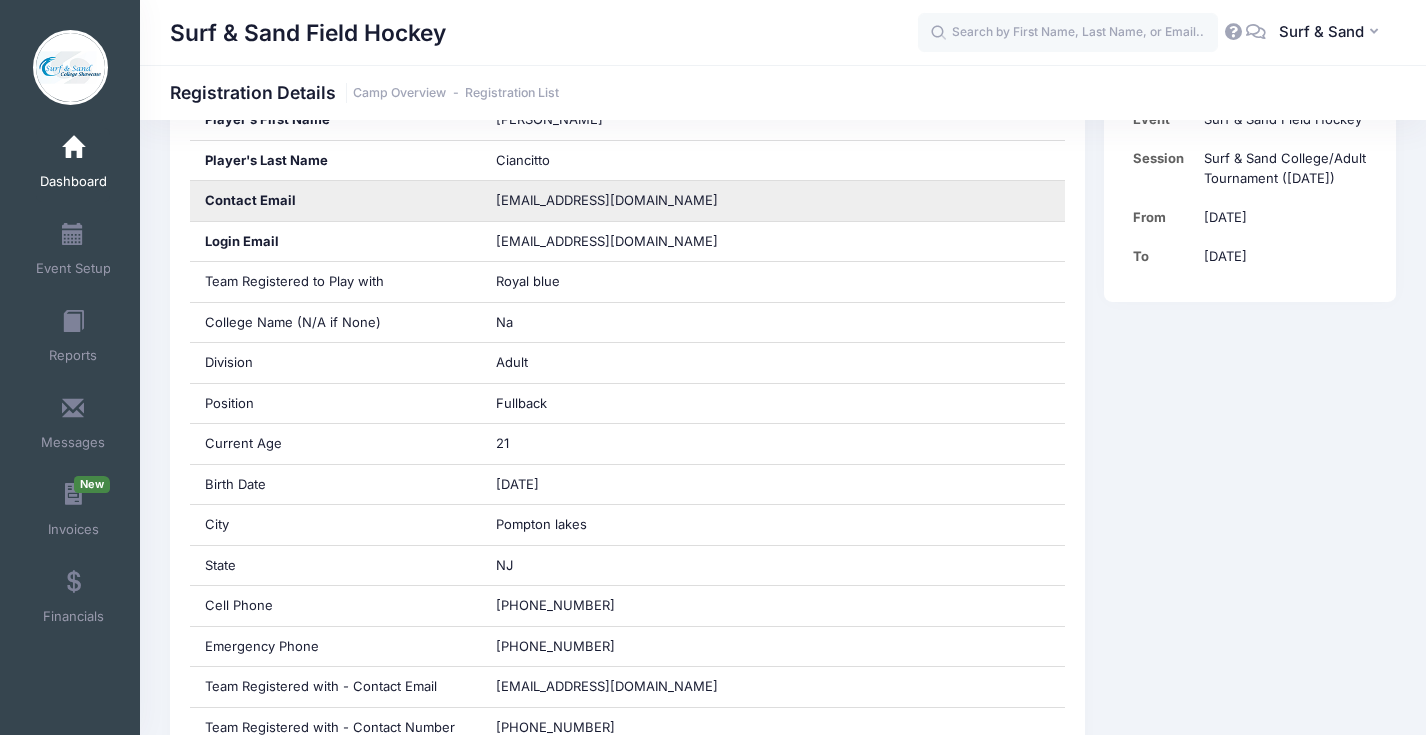 click on "maddiemat1103@outlook.com" at bounding box center (607, 200) 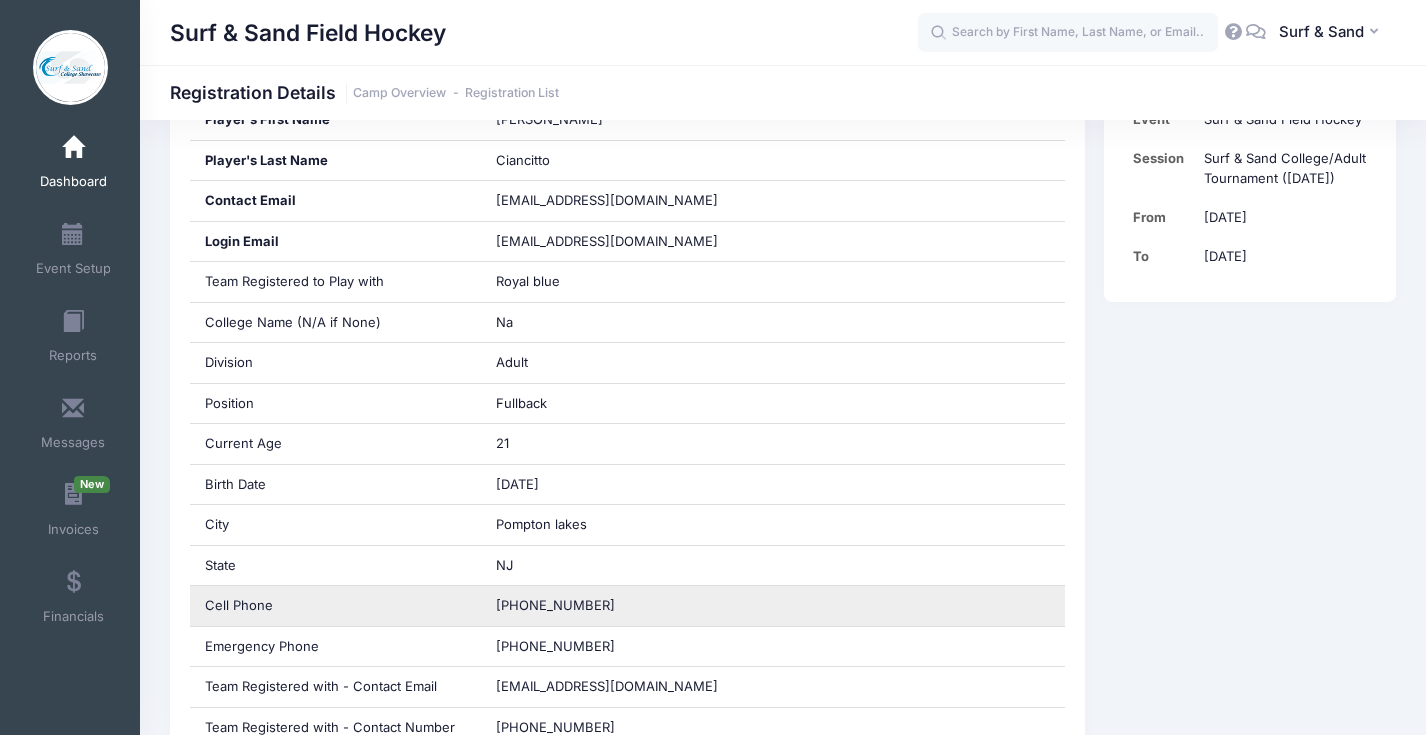 click on "(973) 461-9496" at bounding box center [555, 605] 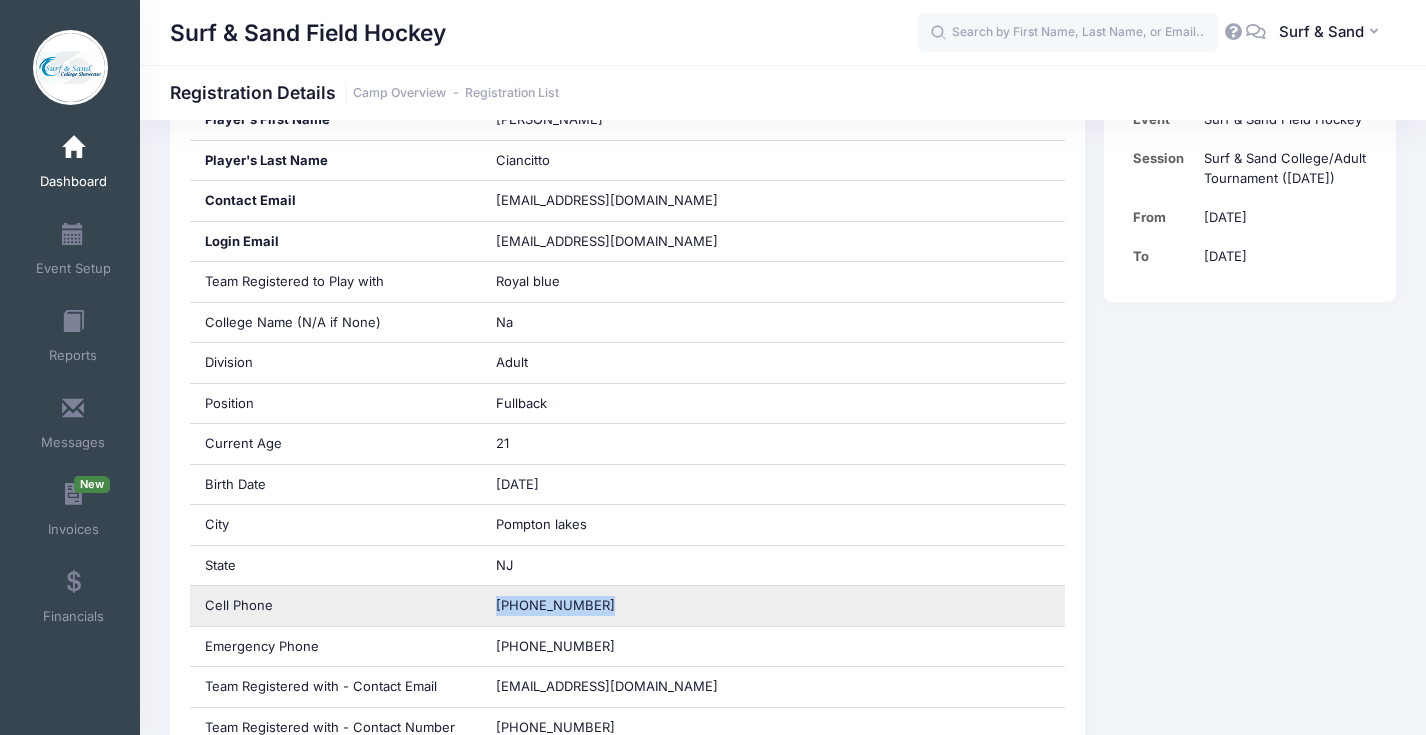 drag, startPoint x: 597, startPoint y: 608, endPoint x: 489, endPoint y: 602, distance: 108.16654 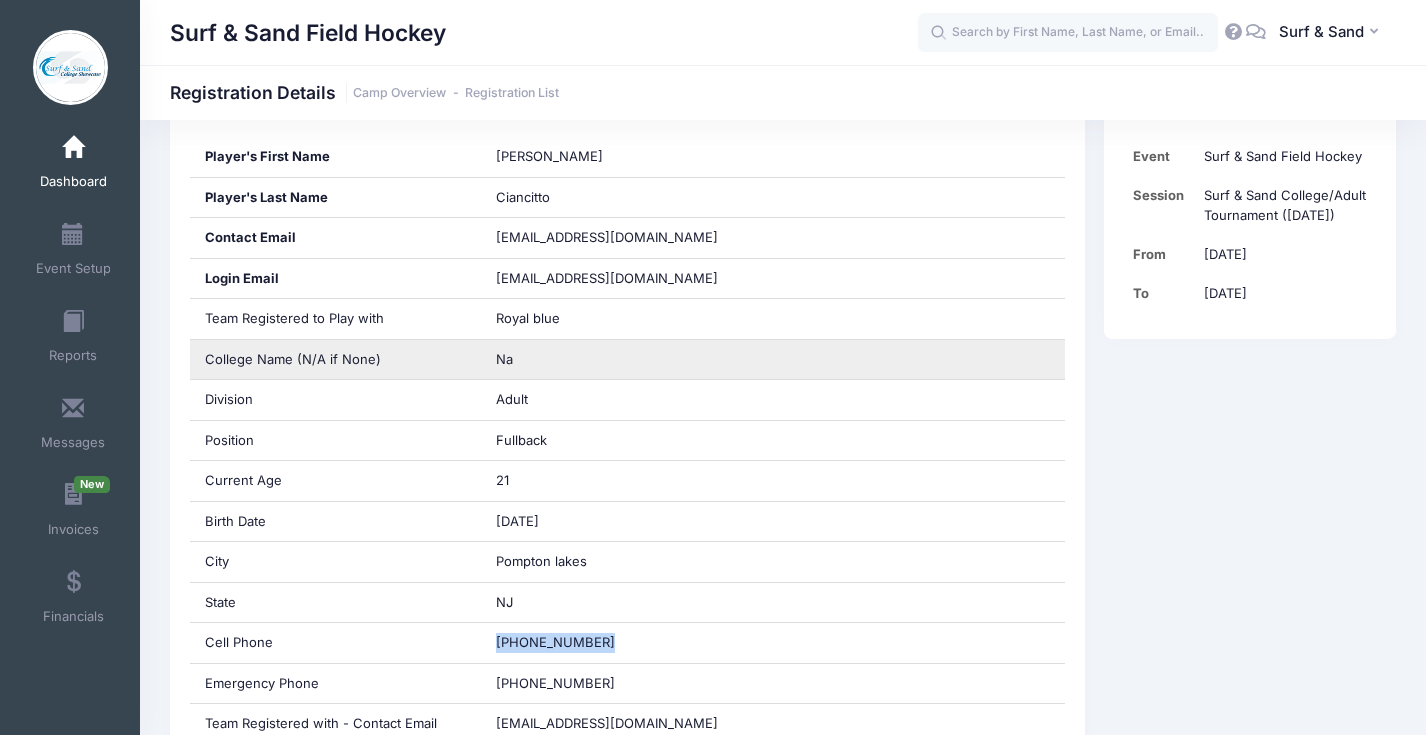 scroll, scrollTop: 409, scrollLeft: 0, axis: vertical 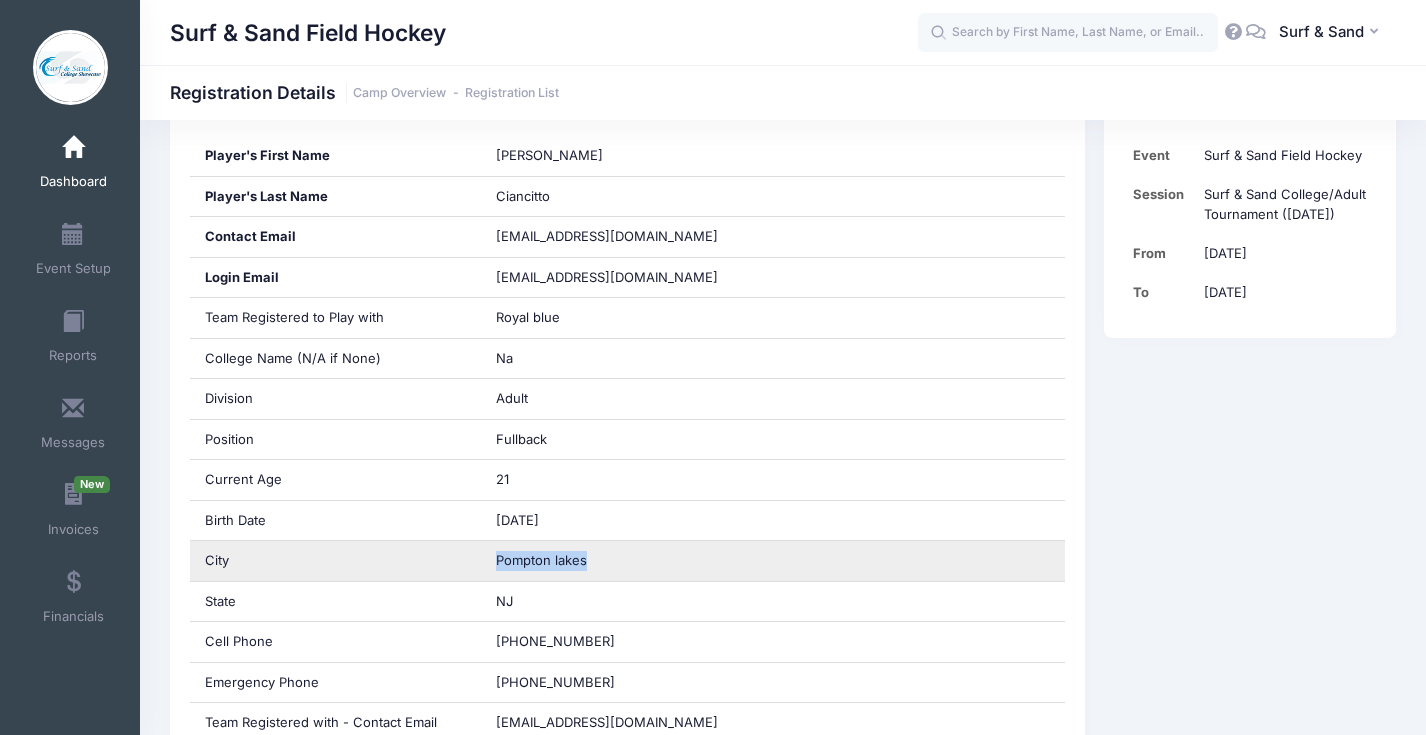 drag, startPoint x: 576, startPoint y: 564, endPoint x: 467, endPoint y: 561, distance: 109.041275 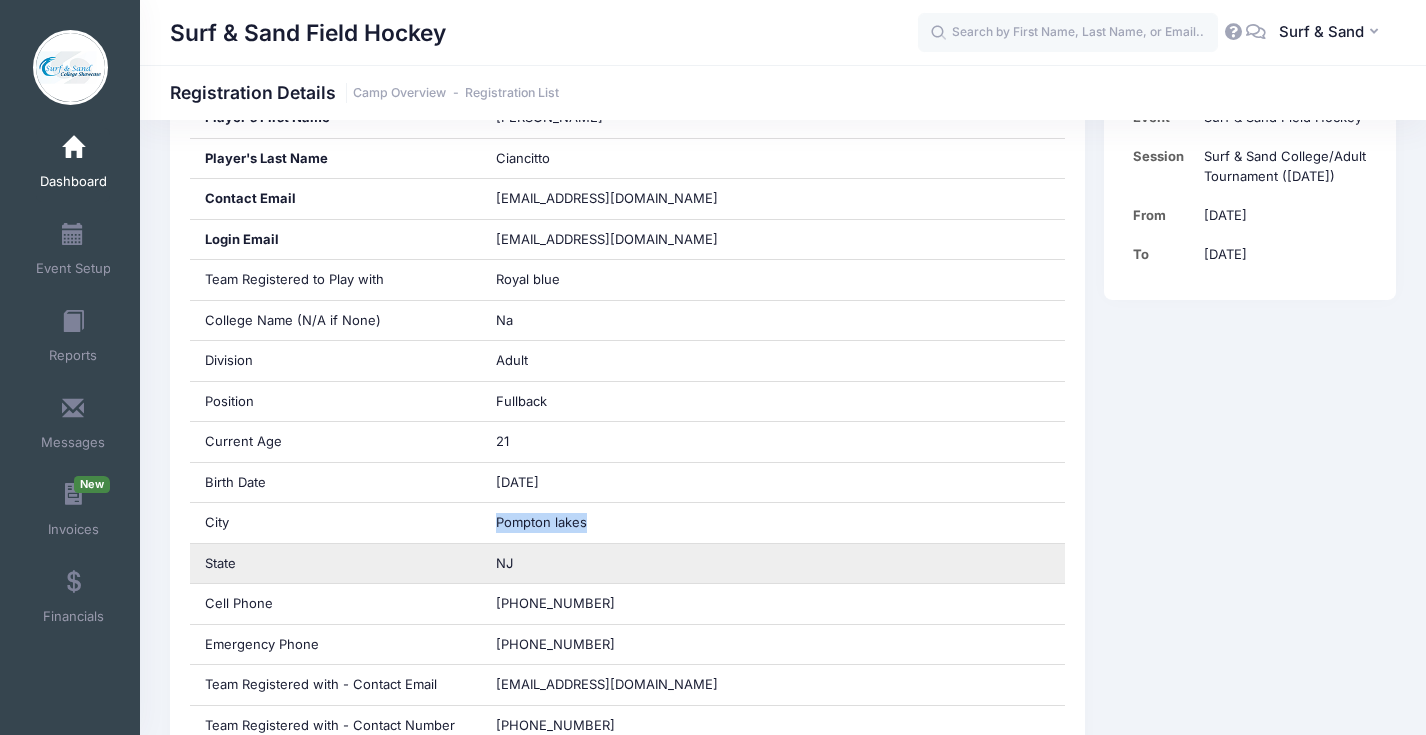 scroll, scrollTop: 479, scrollLeft: 0, axis: vertical 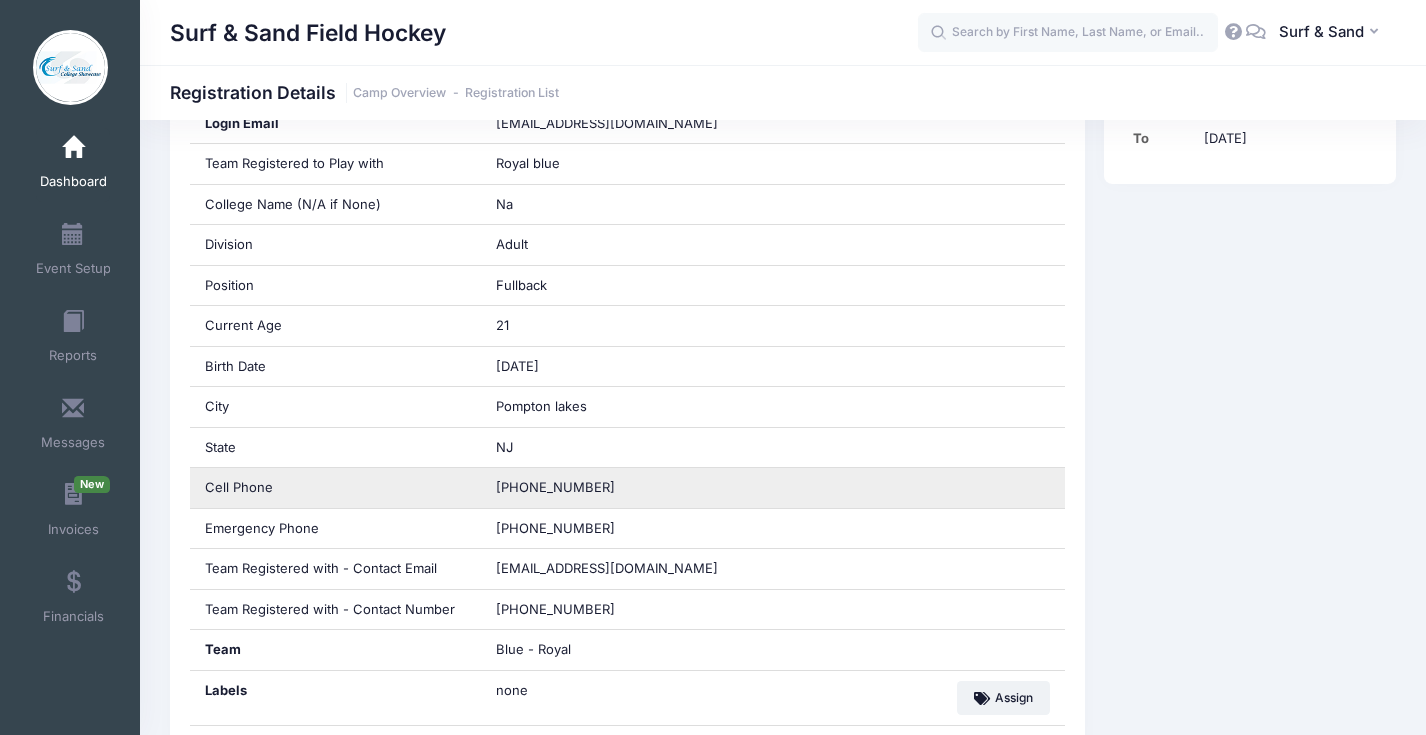 click on "(973) 461-9496" at bounding box center (773, 488) 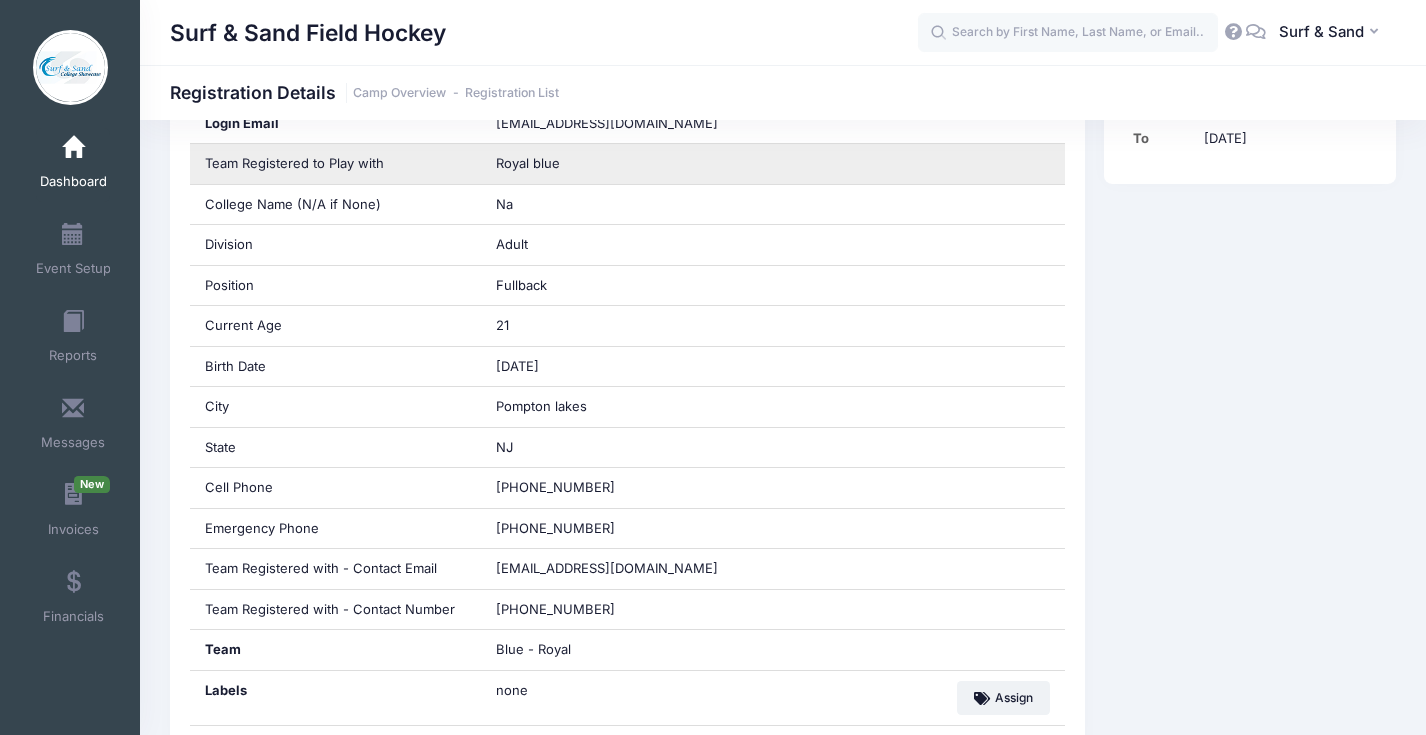 scroll, scrollTop: 490, scrollLeft: 0, axis: vertical 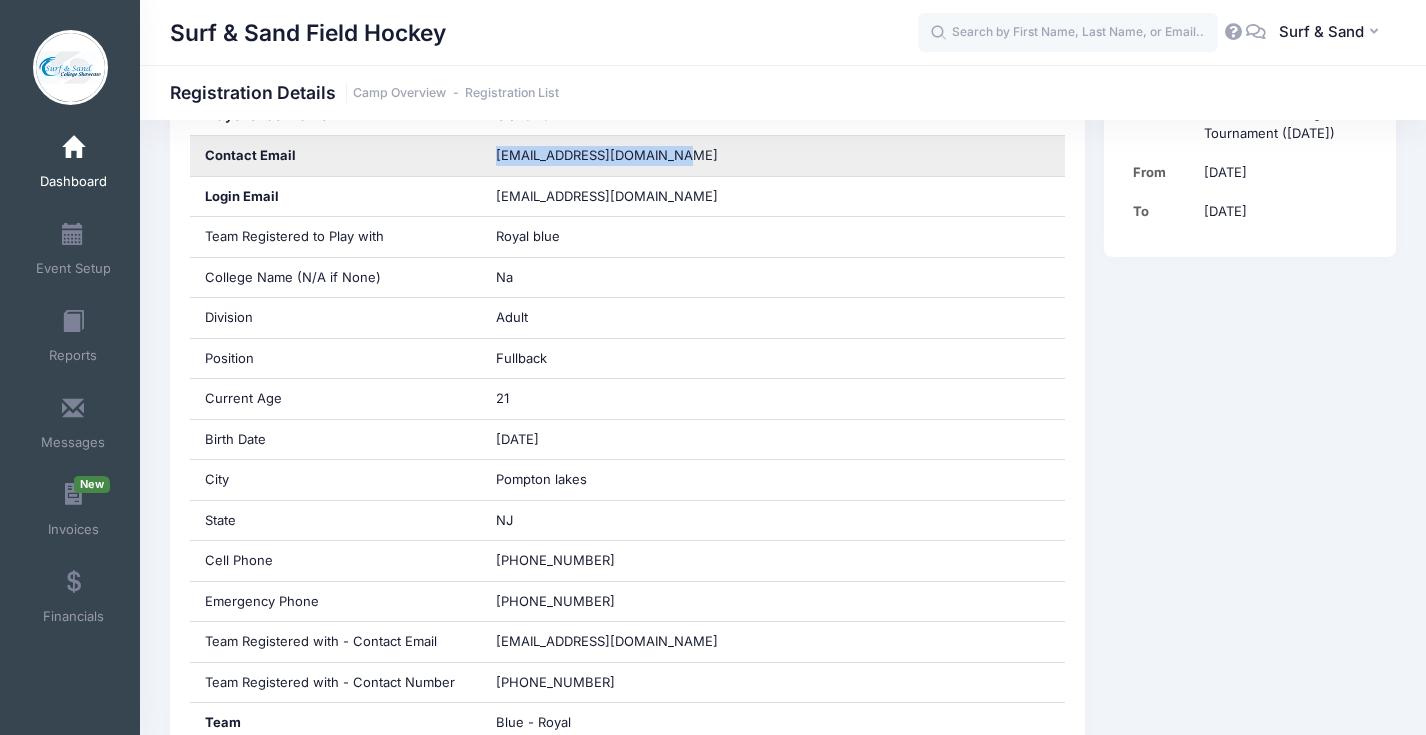 drag, startPoint x: 698, startPoint y: 167, endPoint x: 488, endPoint y: 161, distance: 210.0857 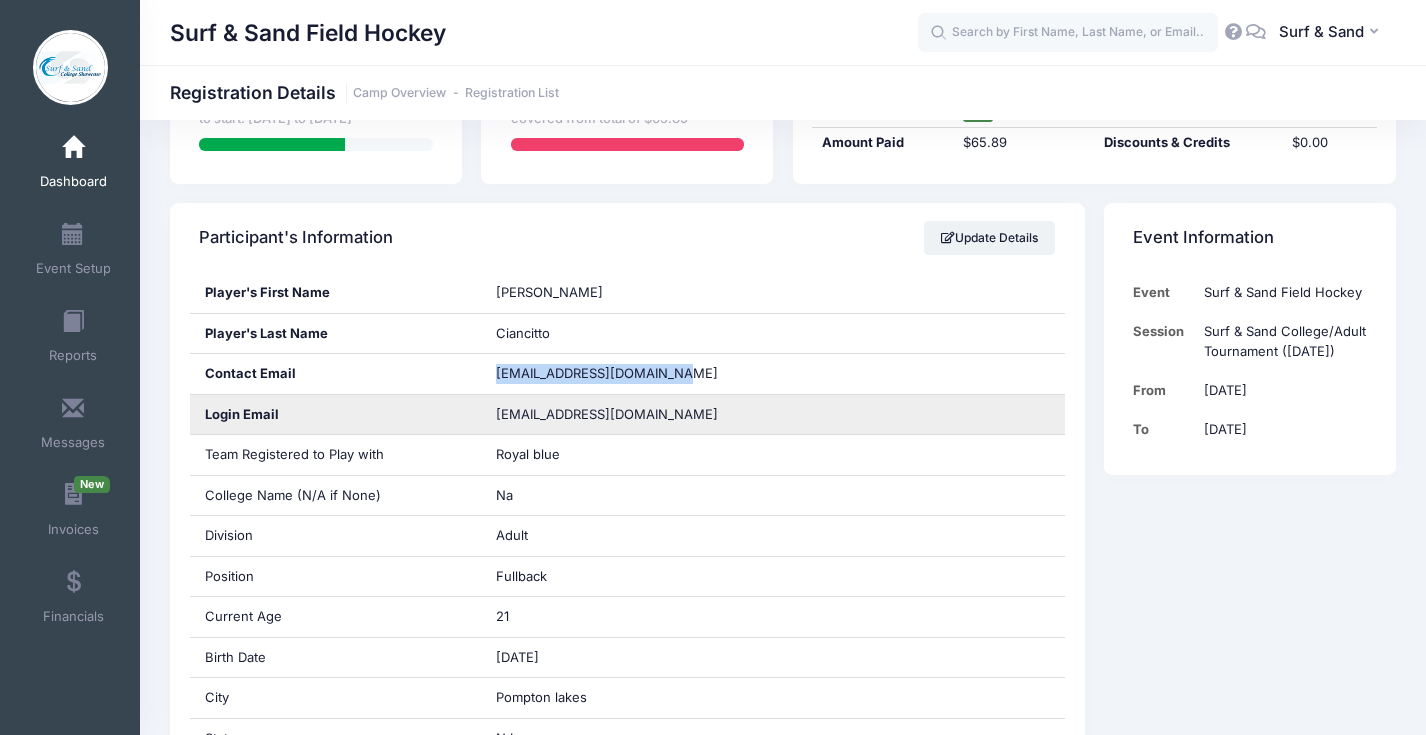 scroll, scrollTop: 0, scrollLeft: 0, axis: both 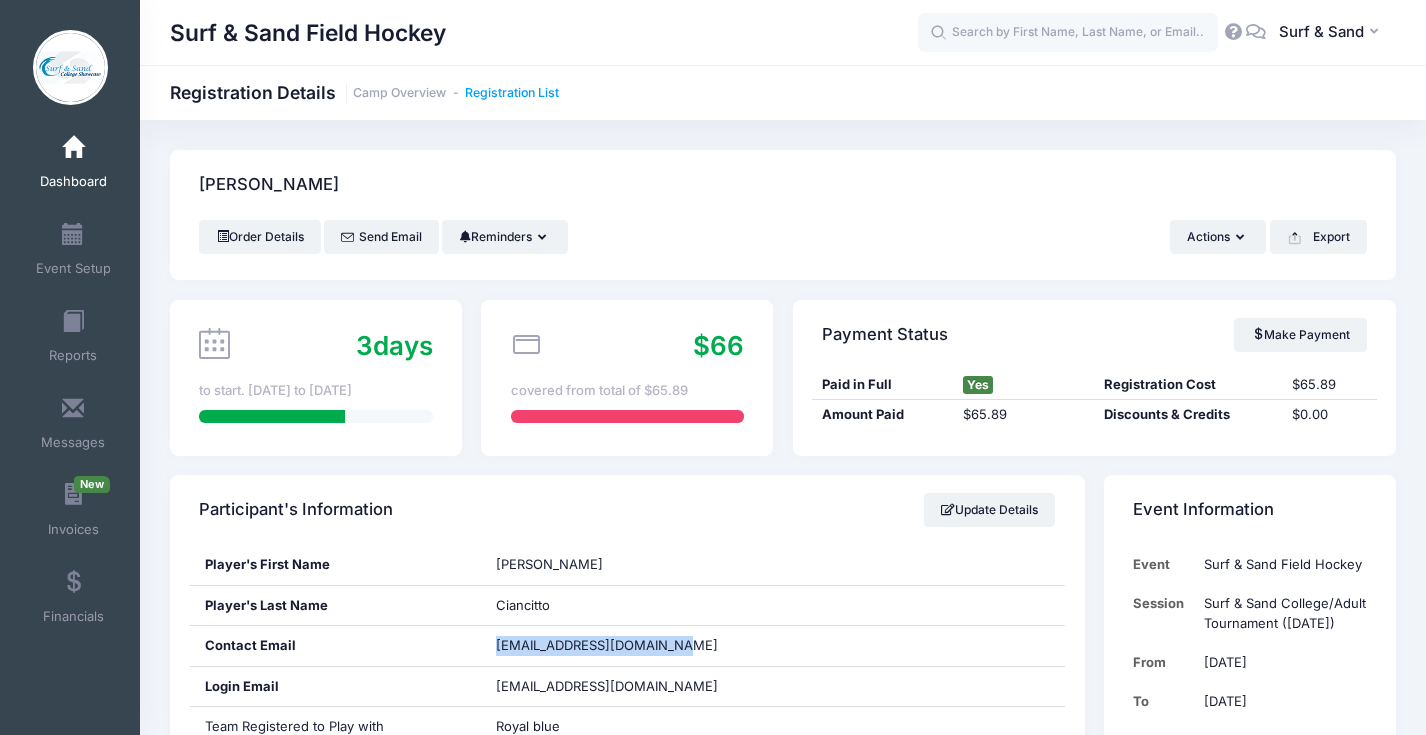 click on "Registration List" at bounding box center (512, 93) 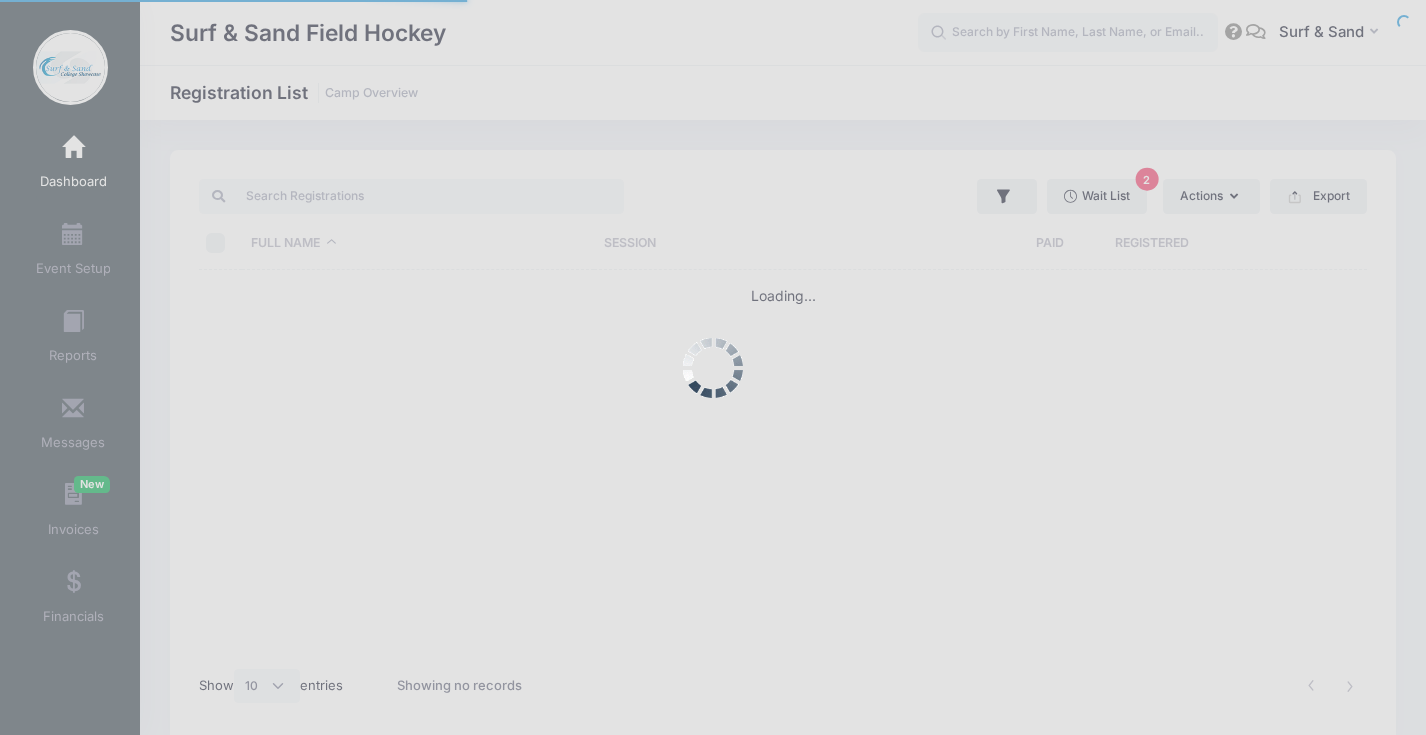 select on "10" 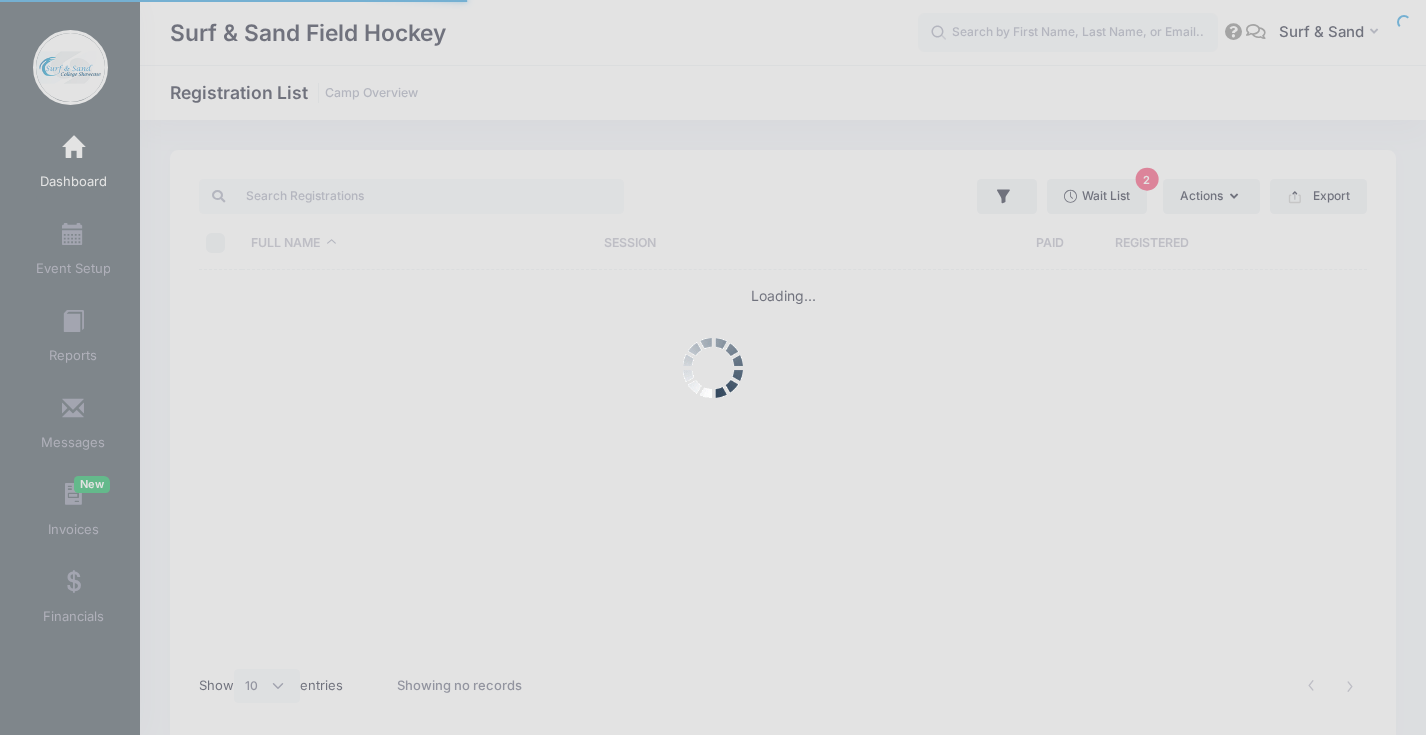 scroll, scrollTop: 0, scrollLeft: 0, axis: both 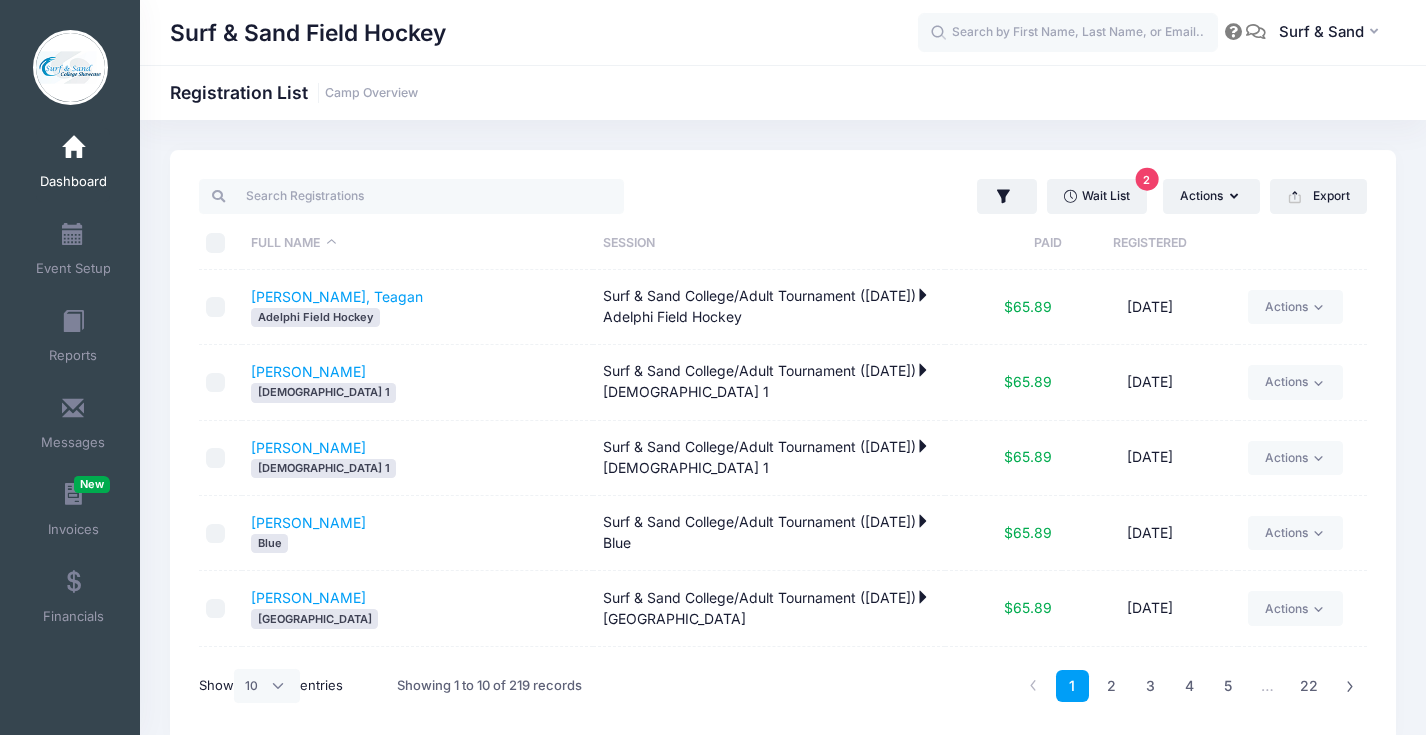 click on "[PERSON_NAME], Teagan Adelphi Field Hockey" at bounding box center (418, 307) 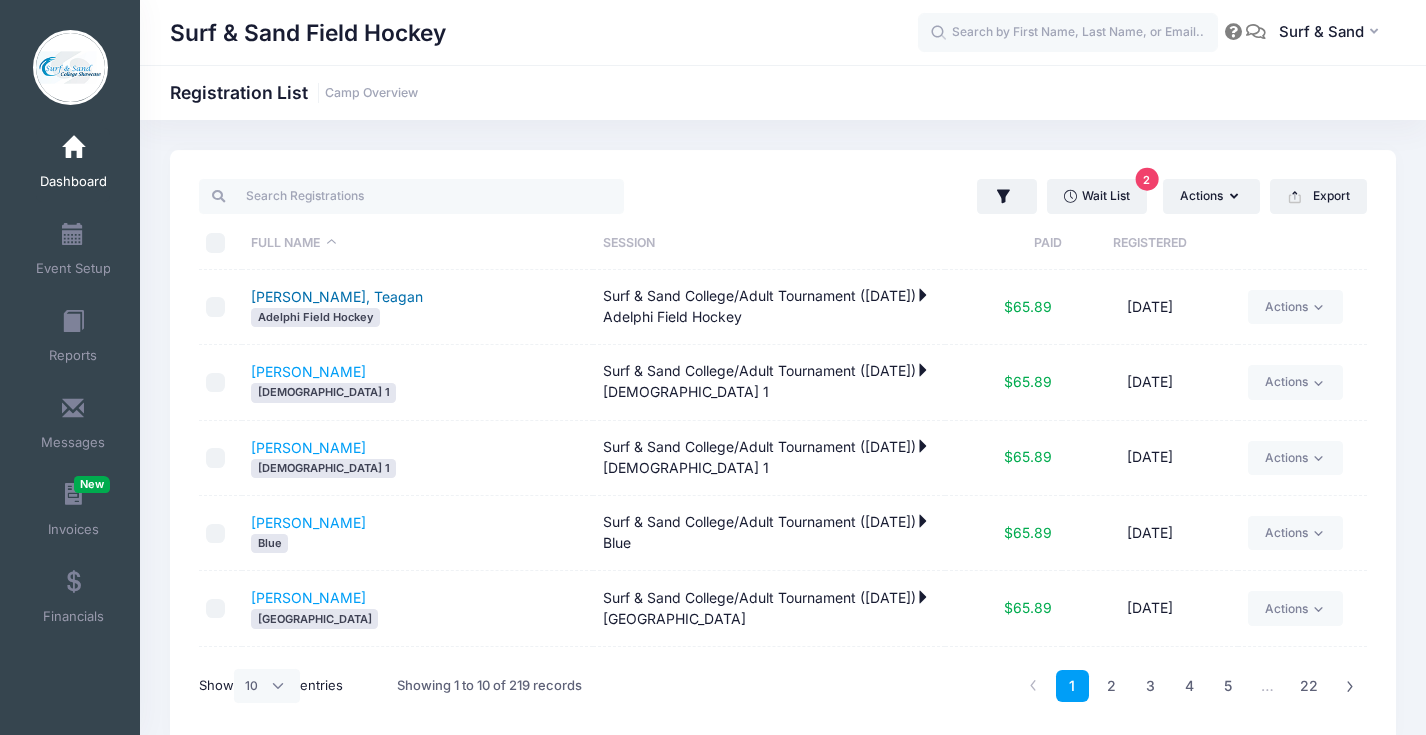 click on "[PERSON_NAME], Teagan" at bounding box center [337, 296] 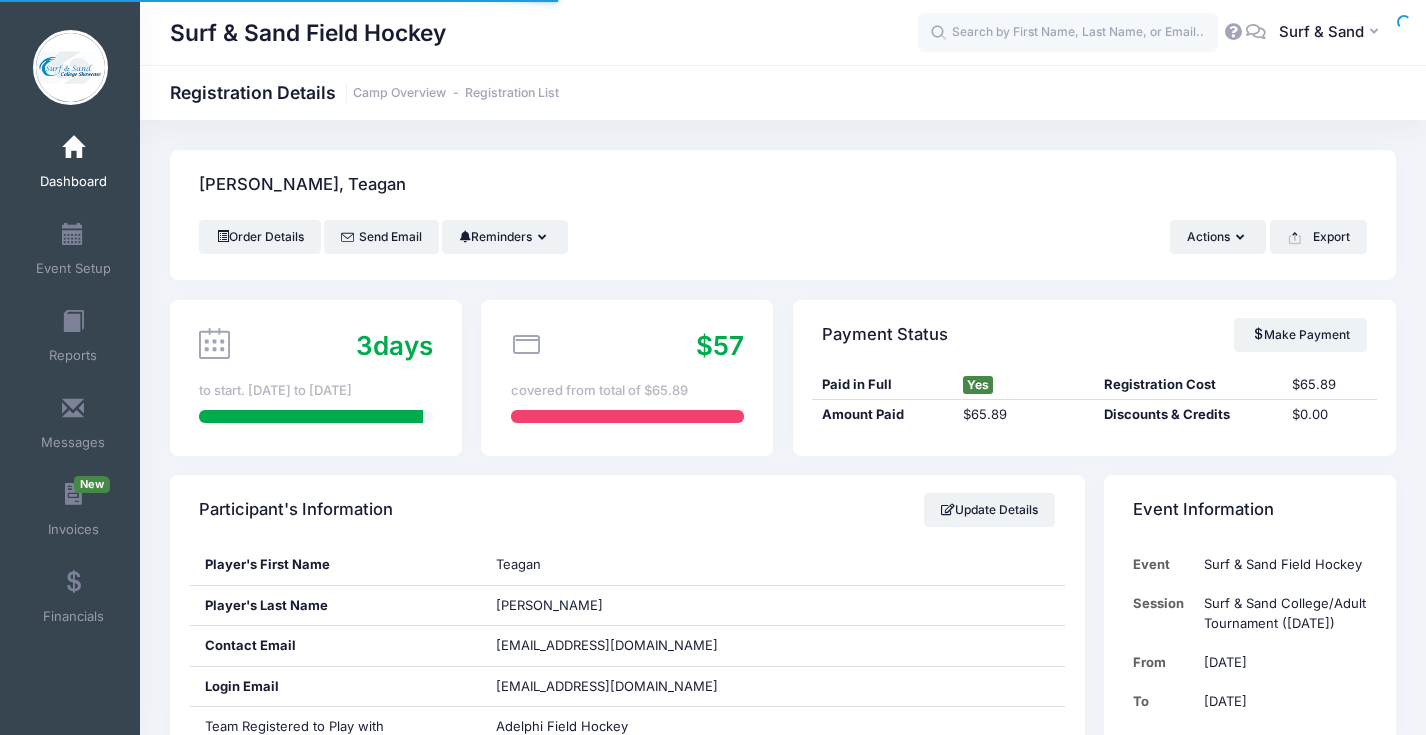 scroll, scrollTop: 441, scrollLeft: 0, axis: vertical 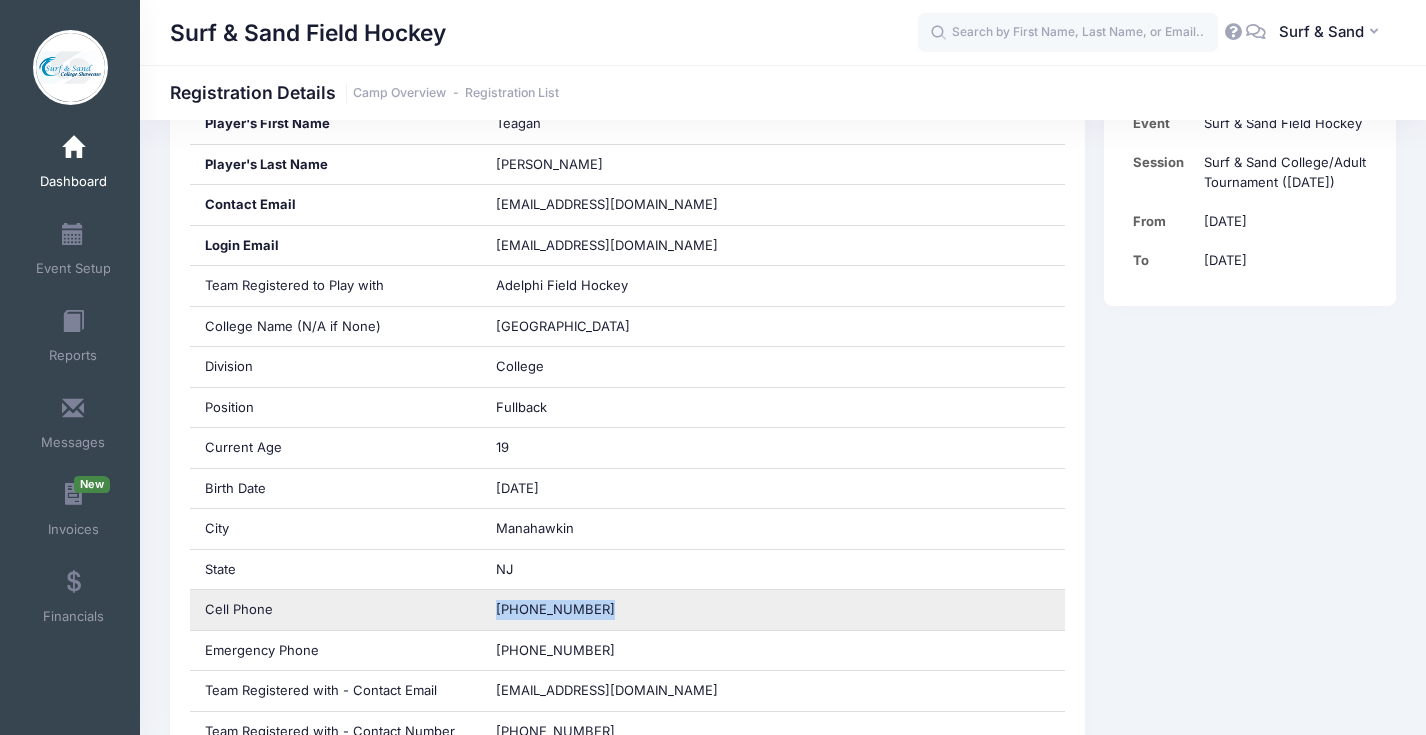 drag, startPoint x: 578, startPoint y: 606, endPoint x: 449, endPoint y: 606, distance: 129 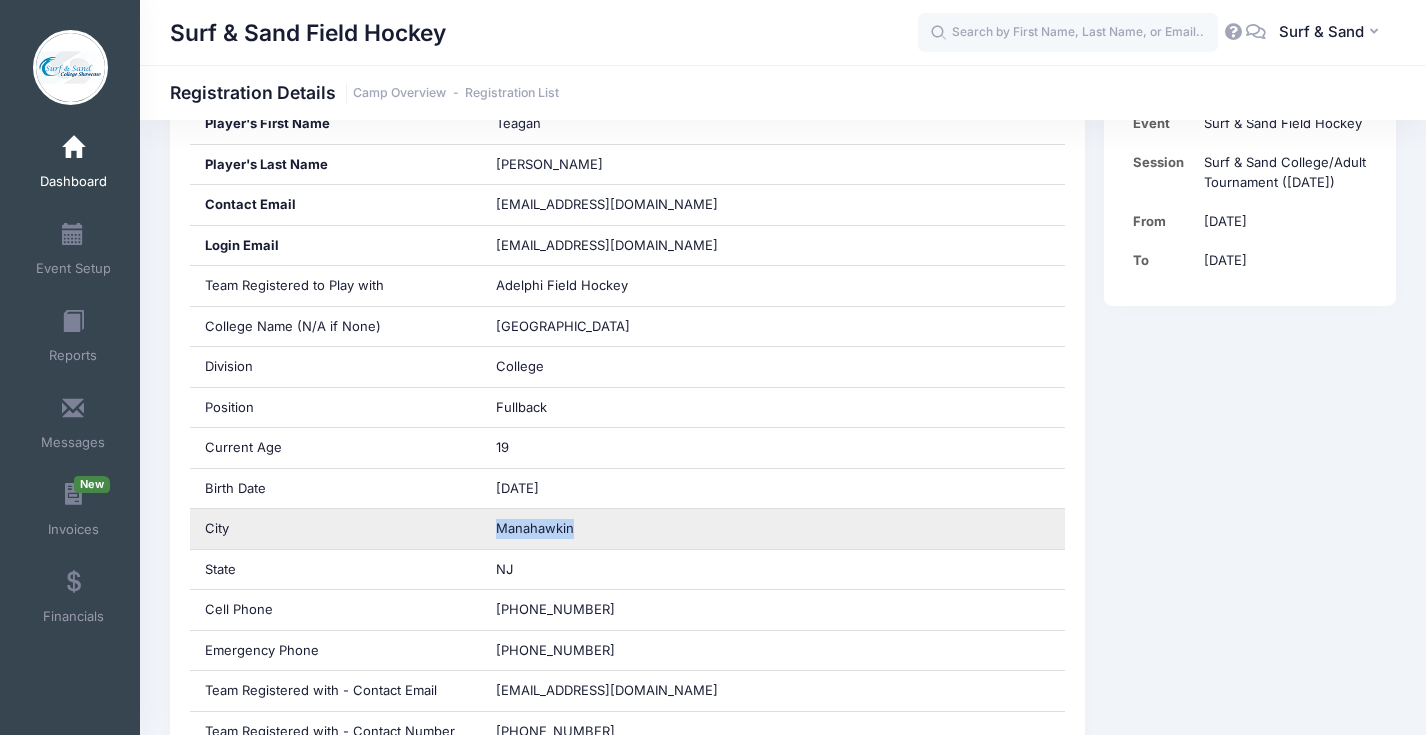 drag, startPoint x: 549, startPoint y: 531, endPoint x: 497, endPoint y: 531, distance: 52 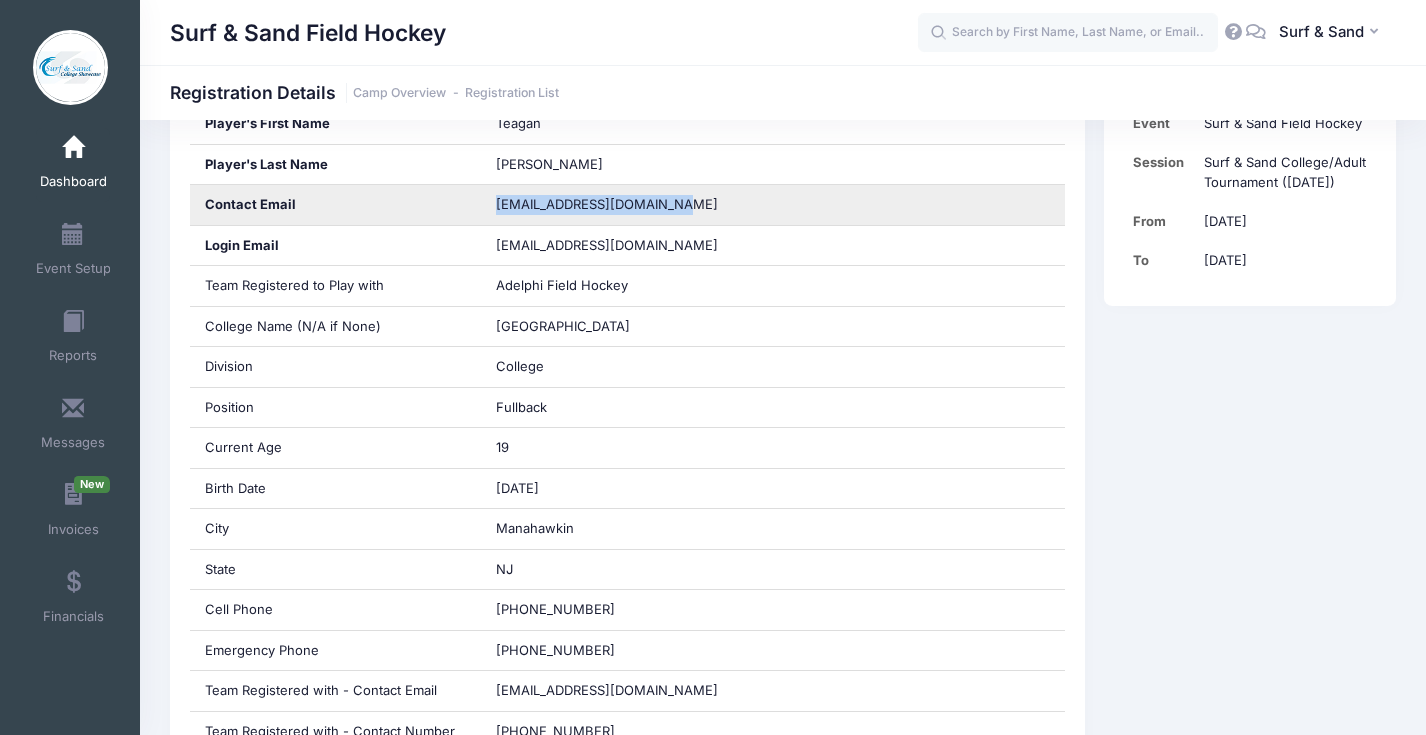 drag, startPoint x: 686, startPoint y: 215, endPoint x: 451, endPoint y: 206, distance: 235.17227 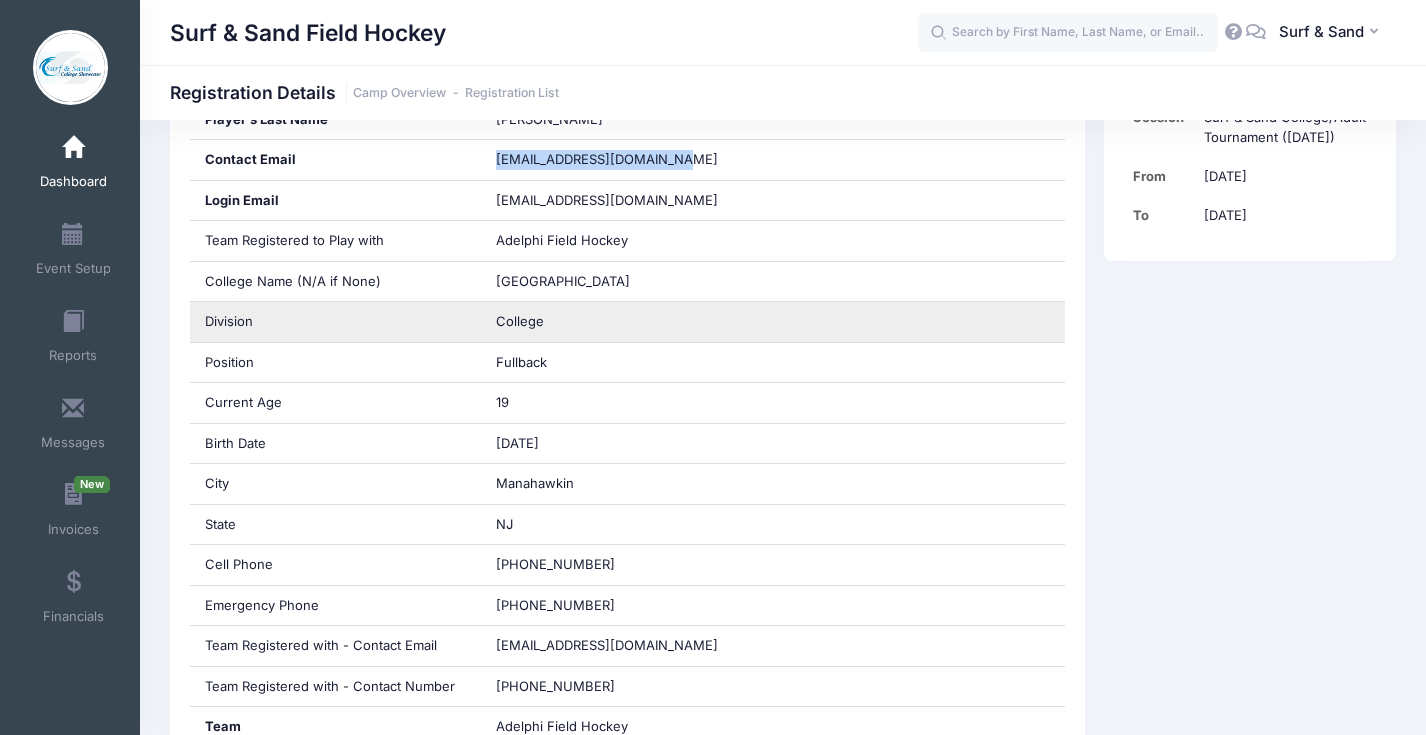 scroll, scrollTop: 489, scrollLeft: 0, axis: vertical 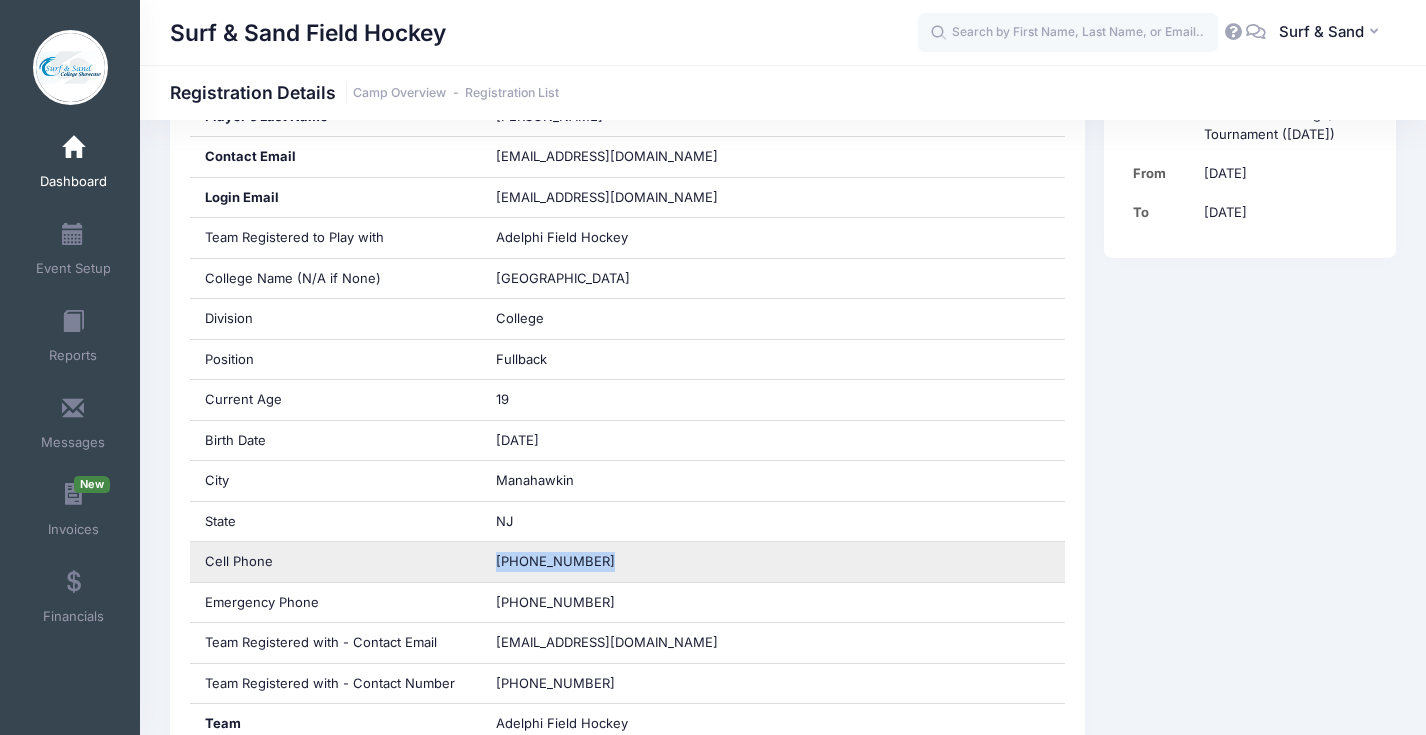 drag, startPoint x: 620, startPoint y: 568, endPoint x: 484, endPoint y: 566, distance: 136.01471 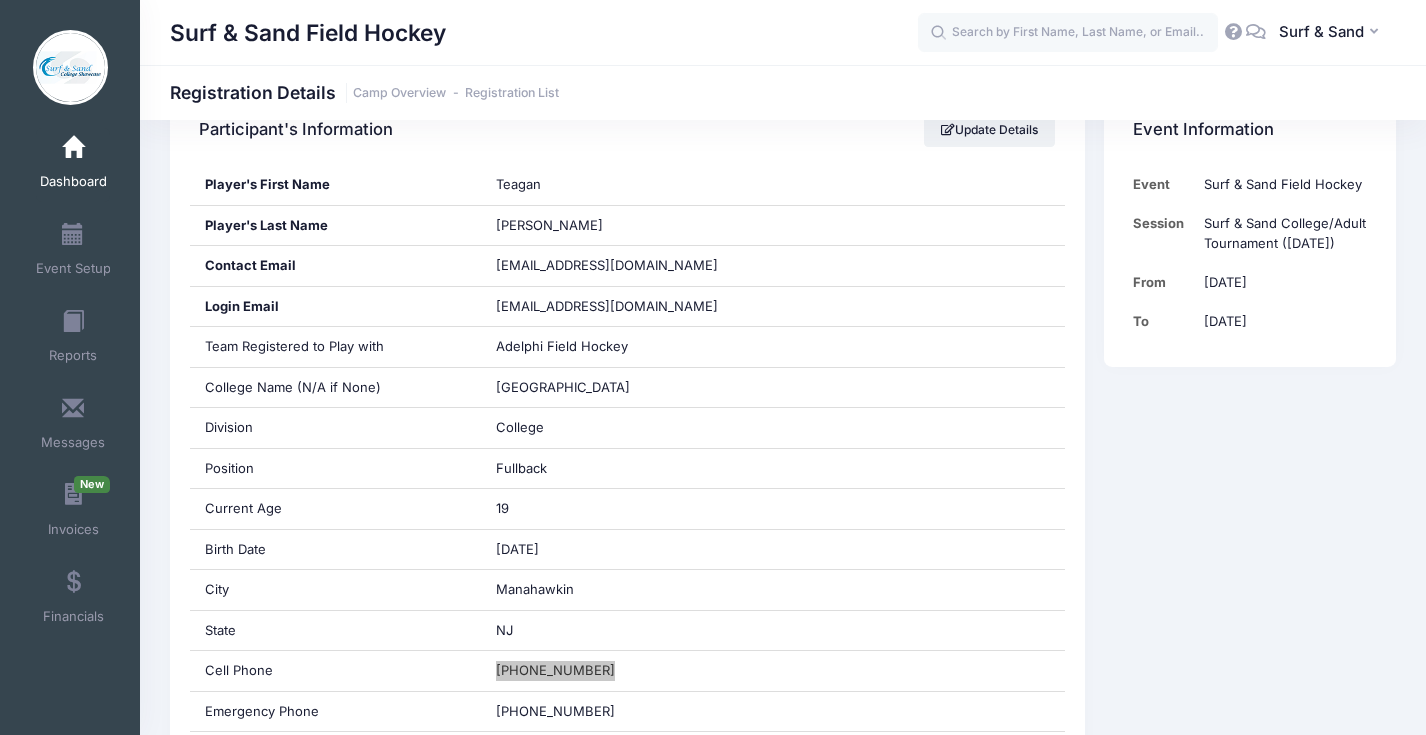 scroll, scrollTop: 229, scrollLeft: 0, axis: vertical 